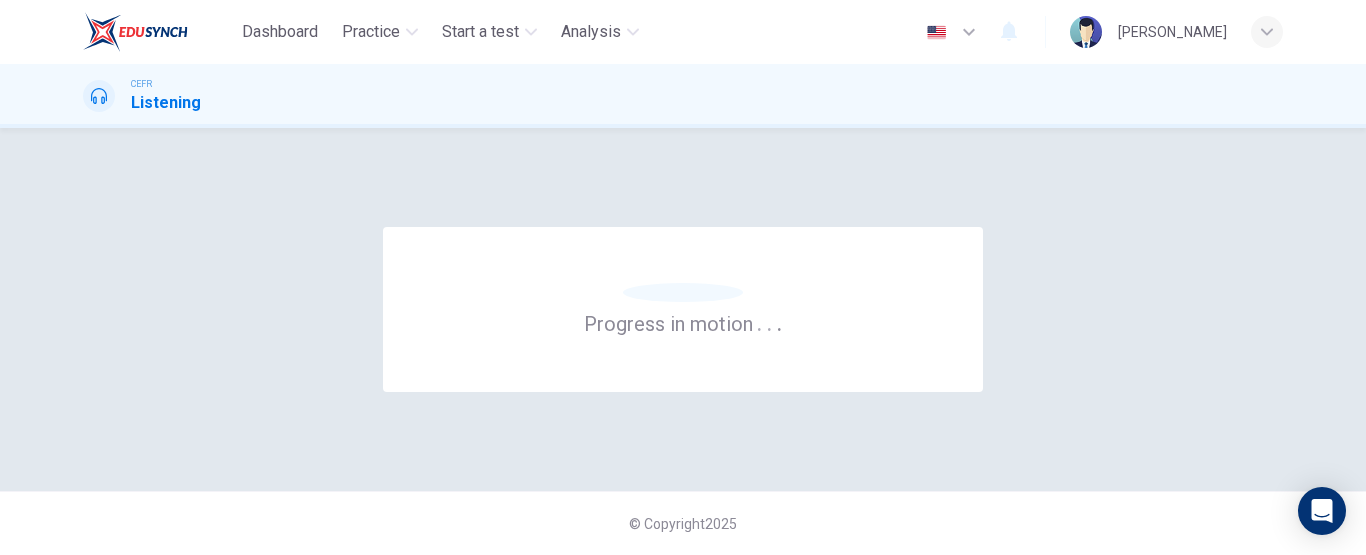 scroll, scrollTop: 0, scrollLeft: 0, axis: both 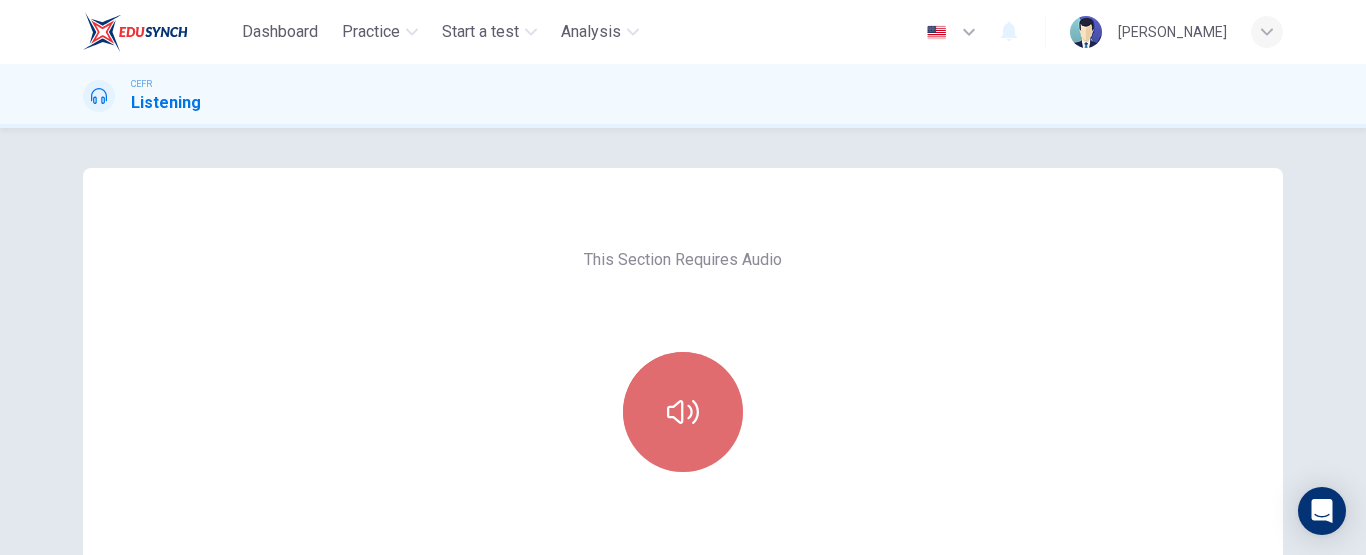 click 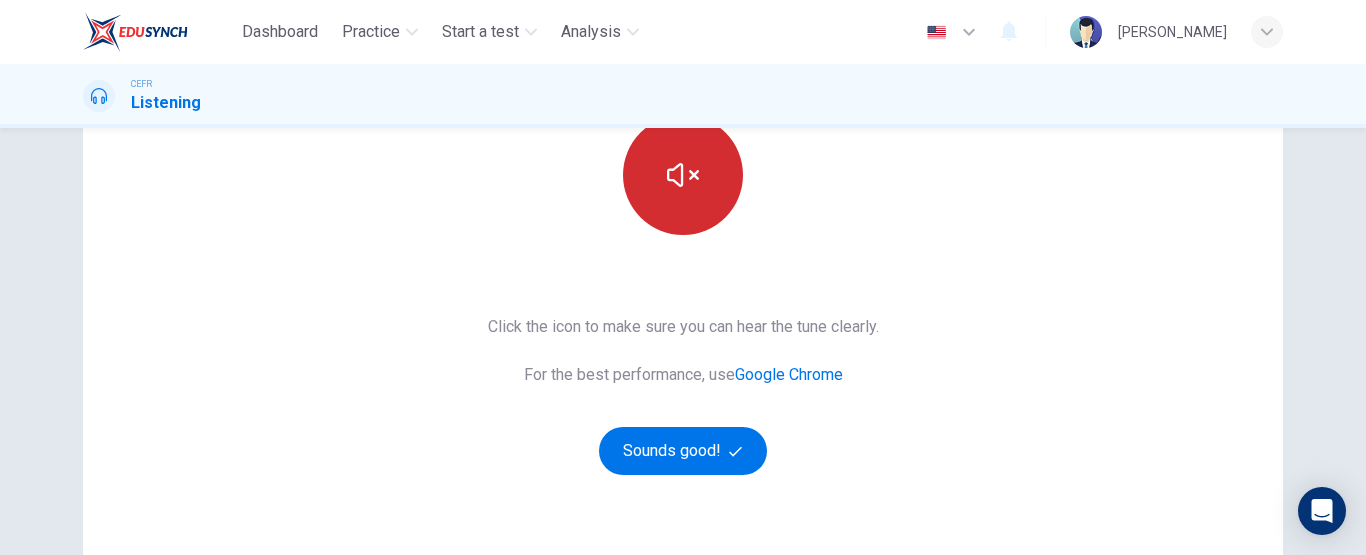 scroll, scrollTop: 236, scrollLeft: 0, axis: vertical 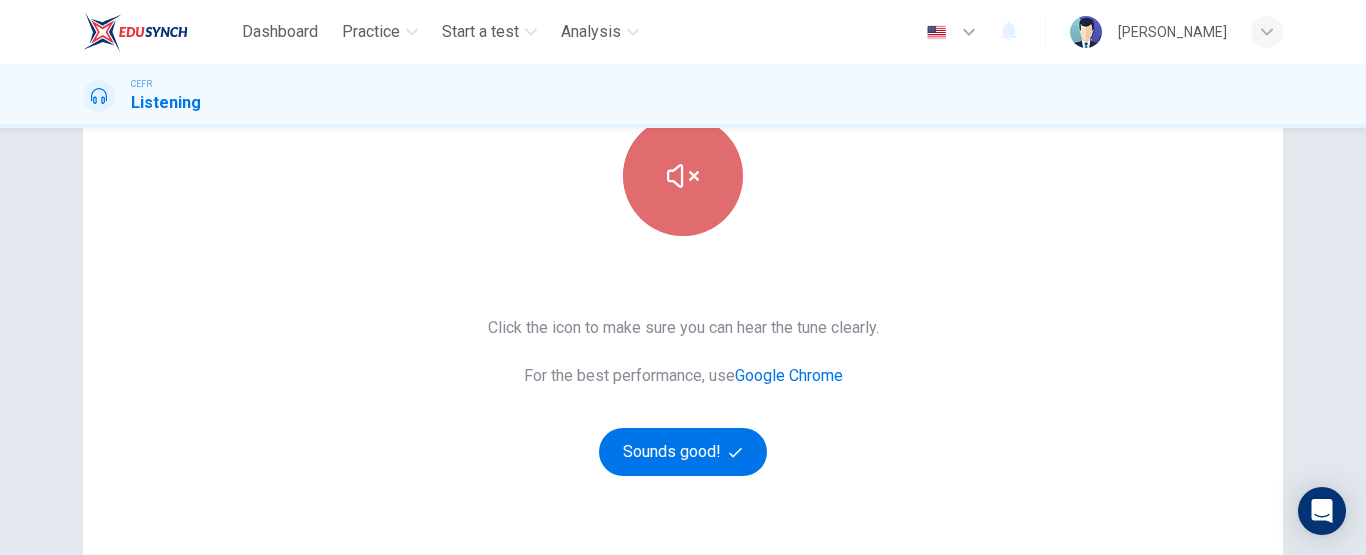 click at bounding box center [683, 176] 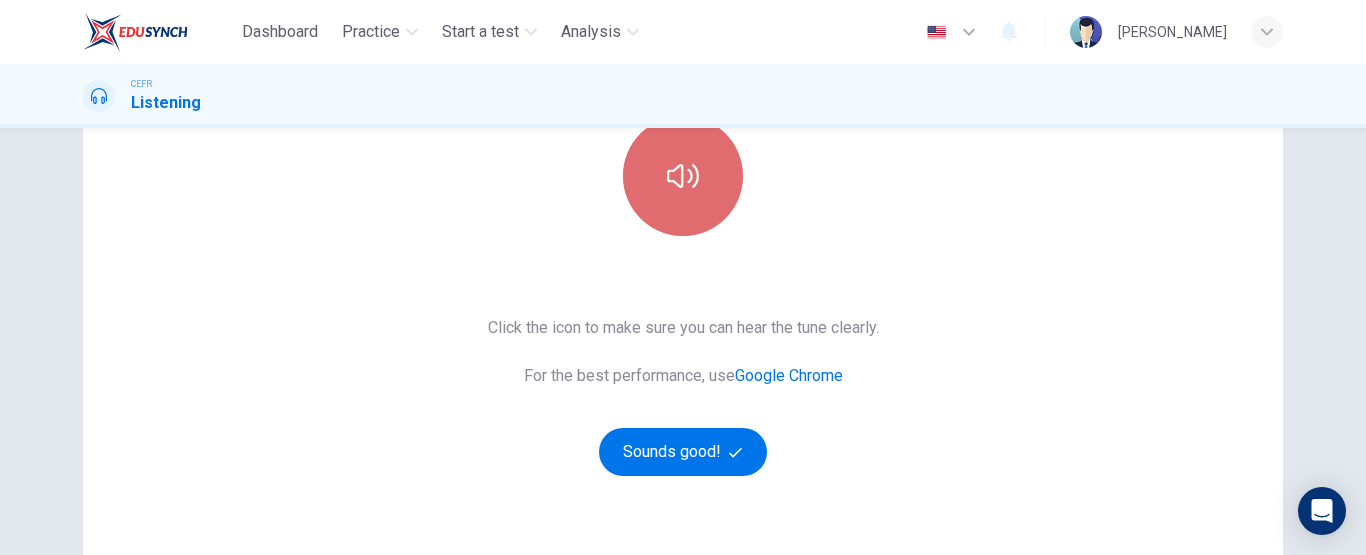 click at bounding box center (683, 176) 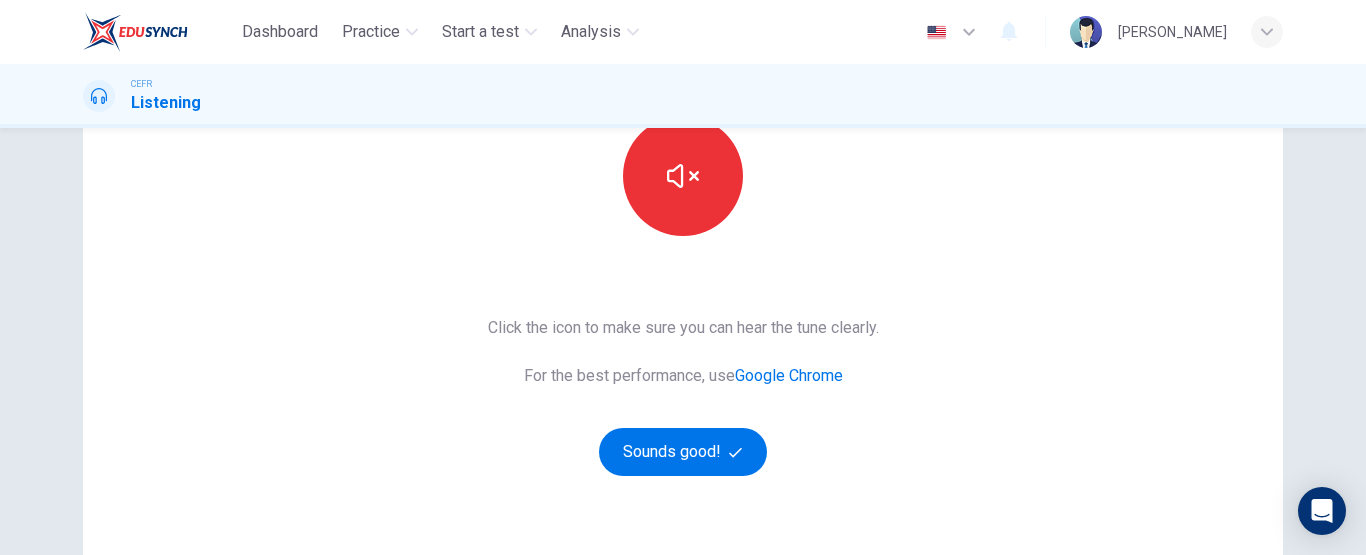 click on "This Section Requires Audio Click the icon to make sure you can hear the tune clearly. For the best performance, use  Google Chrome Sounds good!" at bounding box center (683, 279) 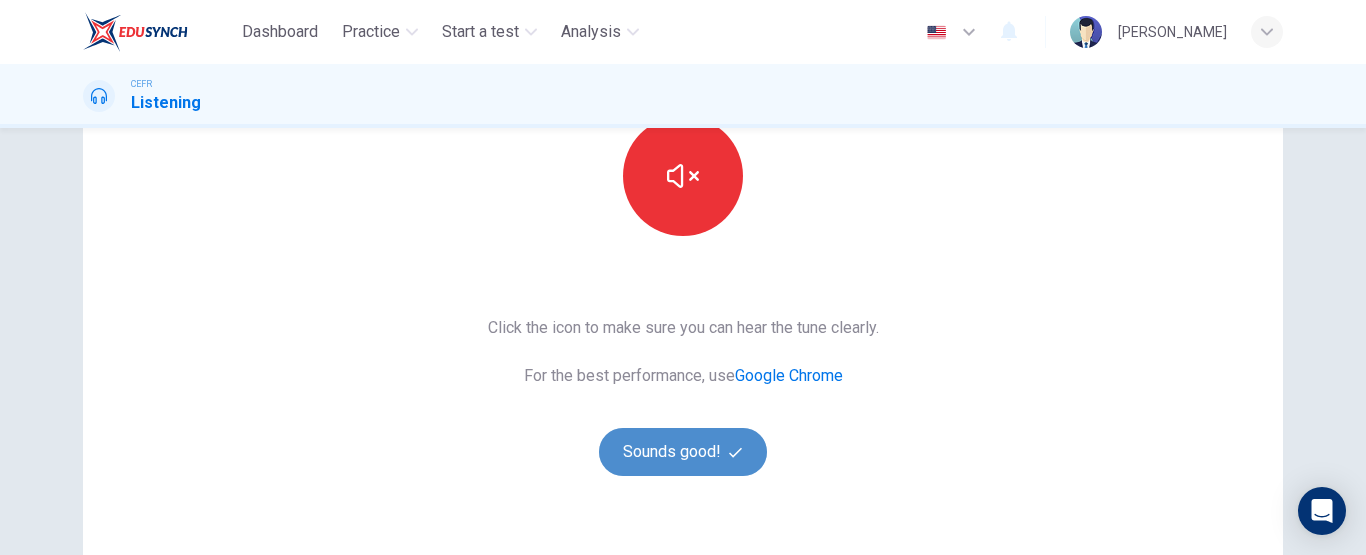 click 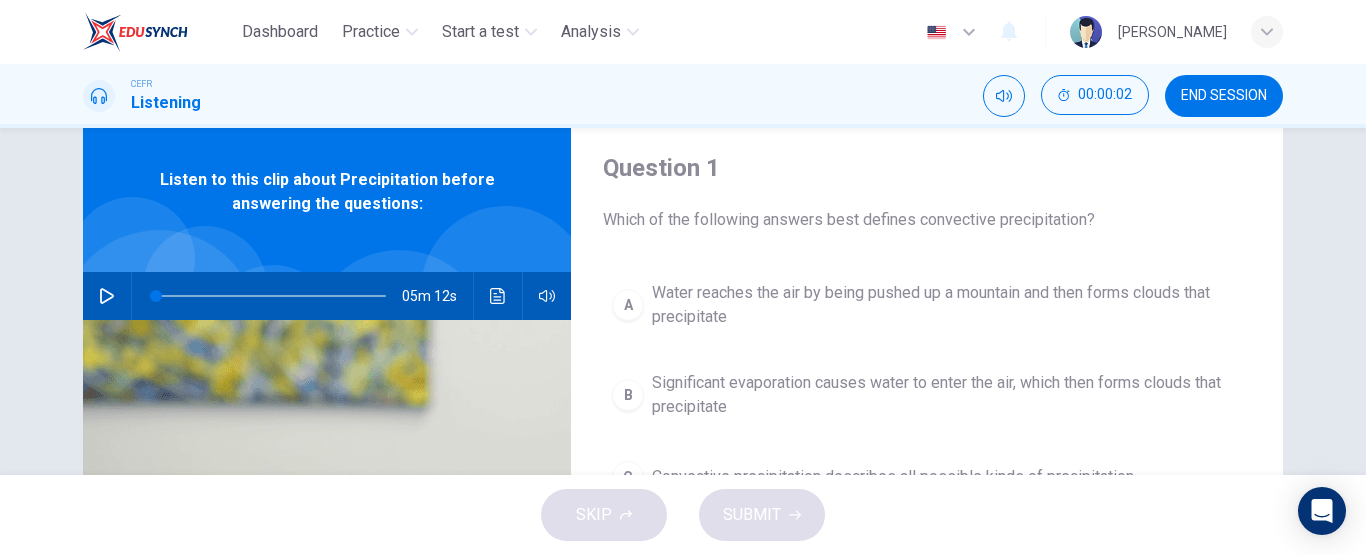 scroll, scrollTop: 0, scrollLeft: 0, axis: both 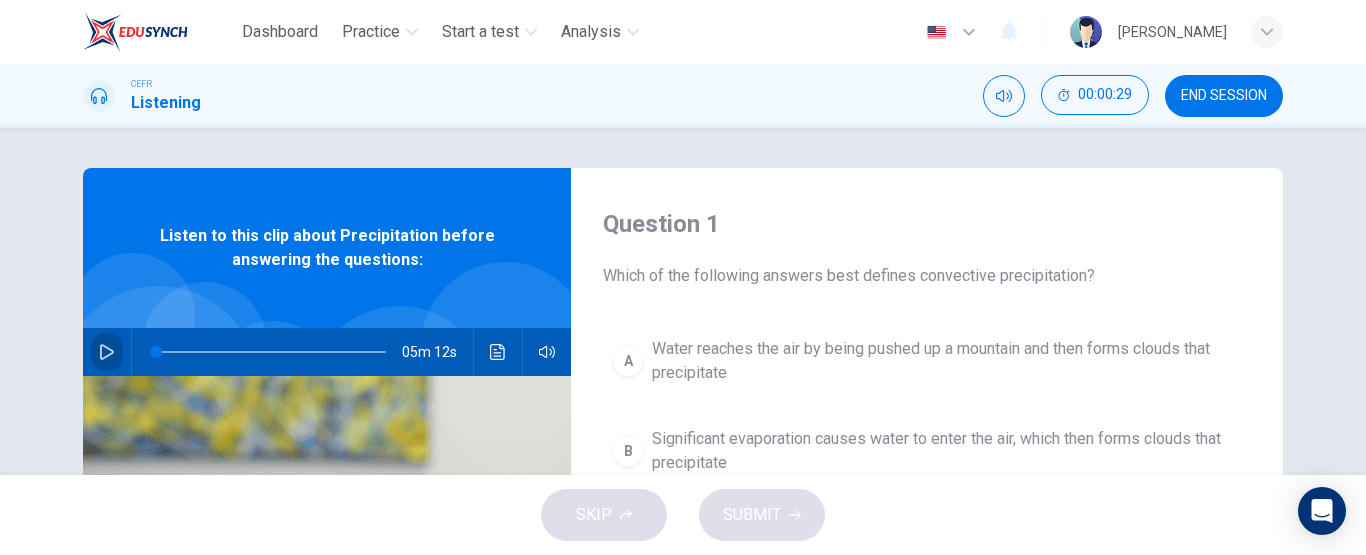 click 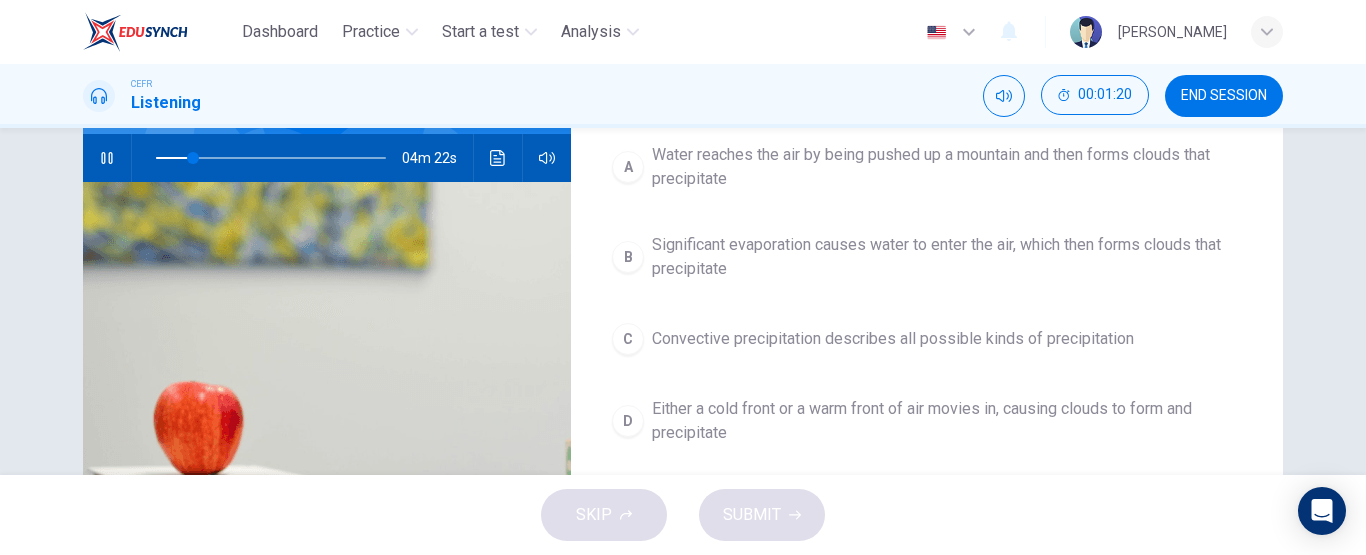 scroll, scrollTop: 195, scrollLeft: 0, axis: vertical 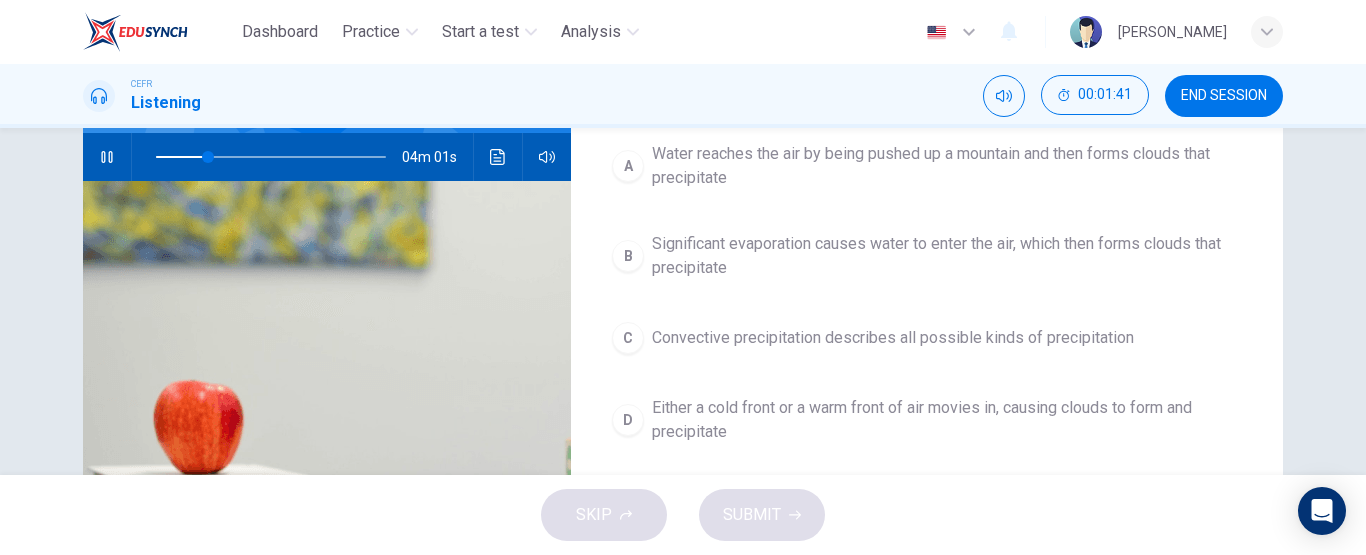 type on "23" 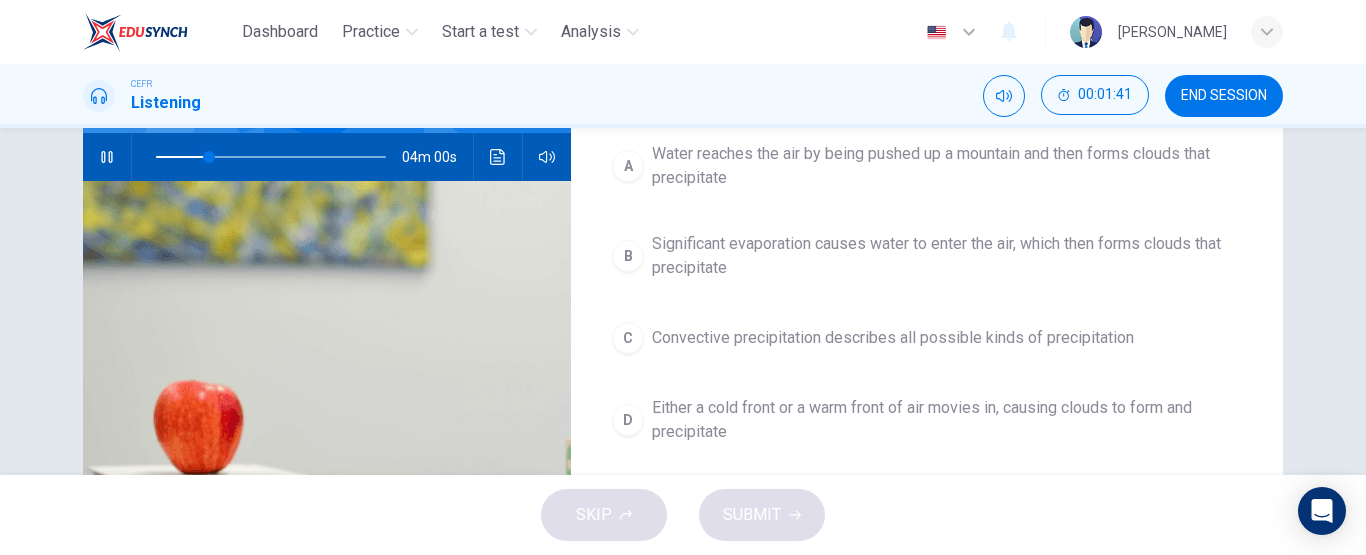 type 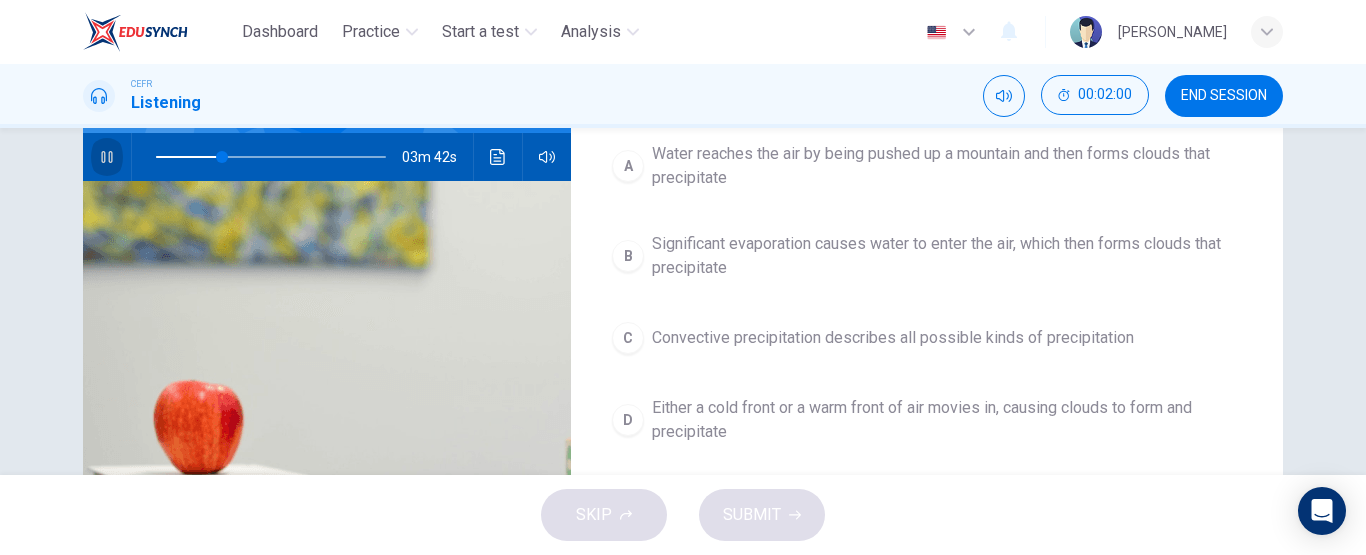 click at bounding box center (107, 157) 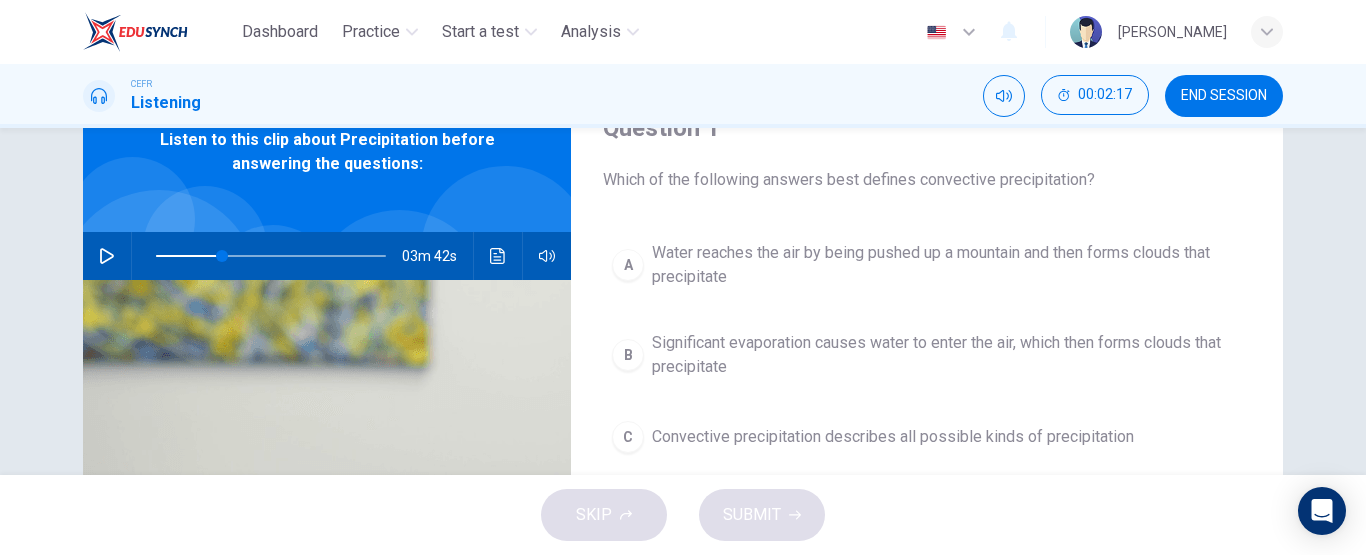 scroll, scrollTop: 95, scrollLeft: 0, axis: vertical 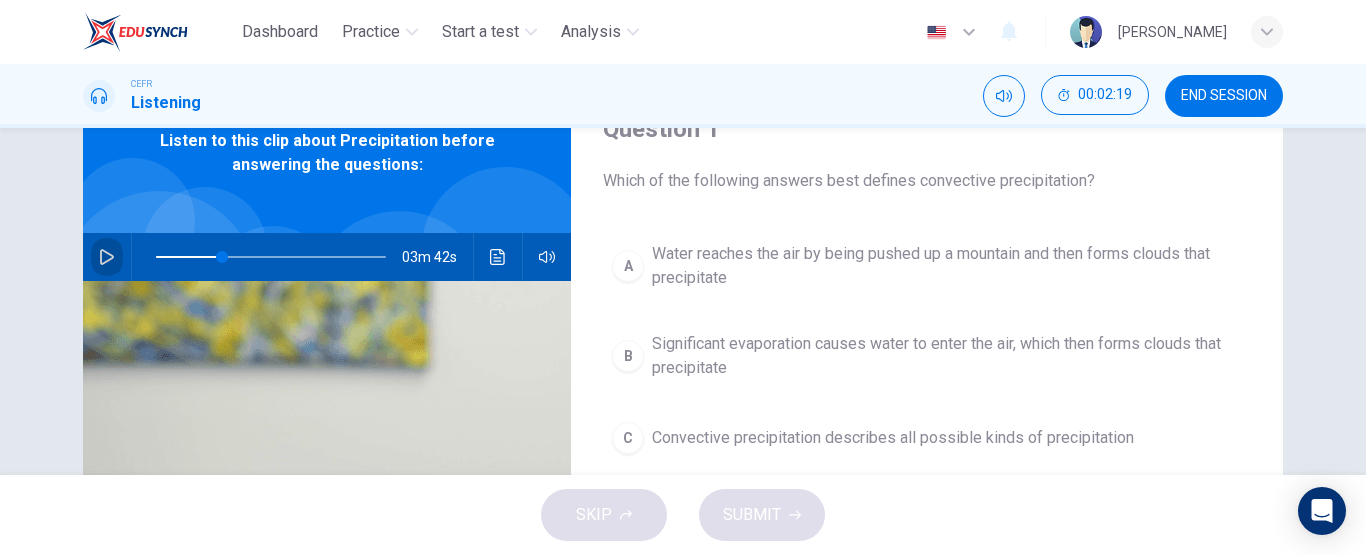 click at bounding box center [107, 257] 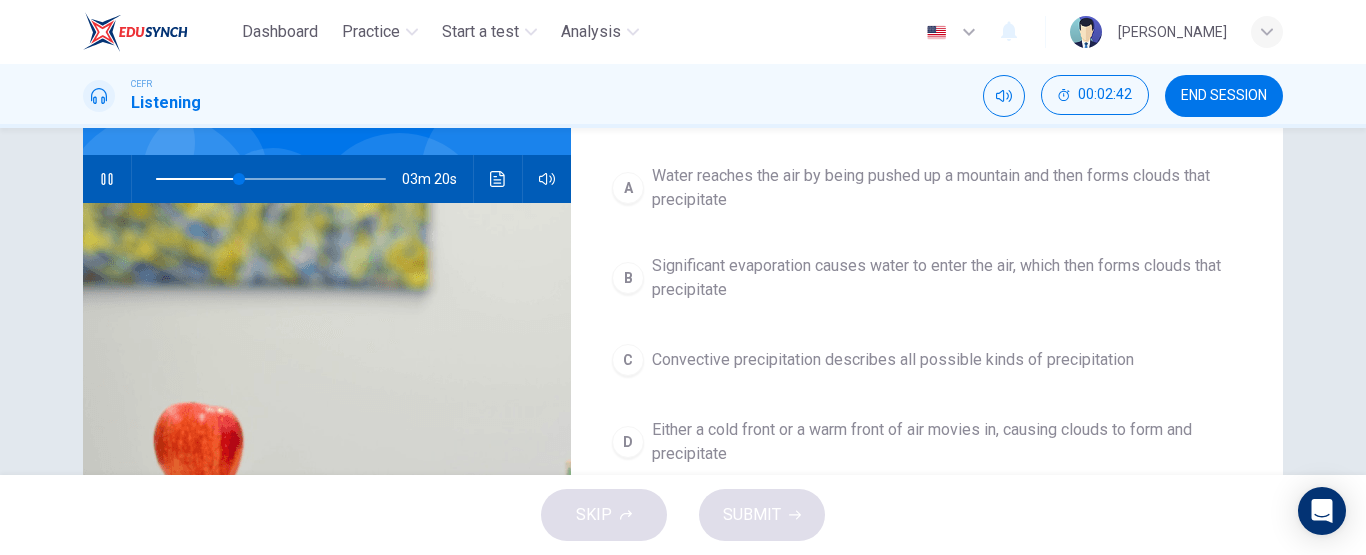 scroll, scrollTop: 174, scrollLeft: 0, axis: vertical 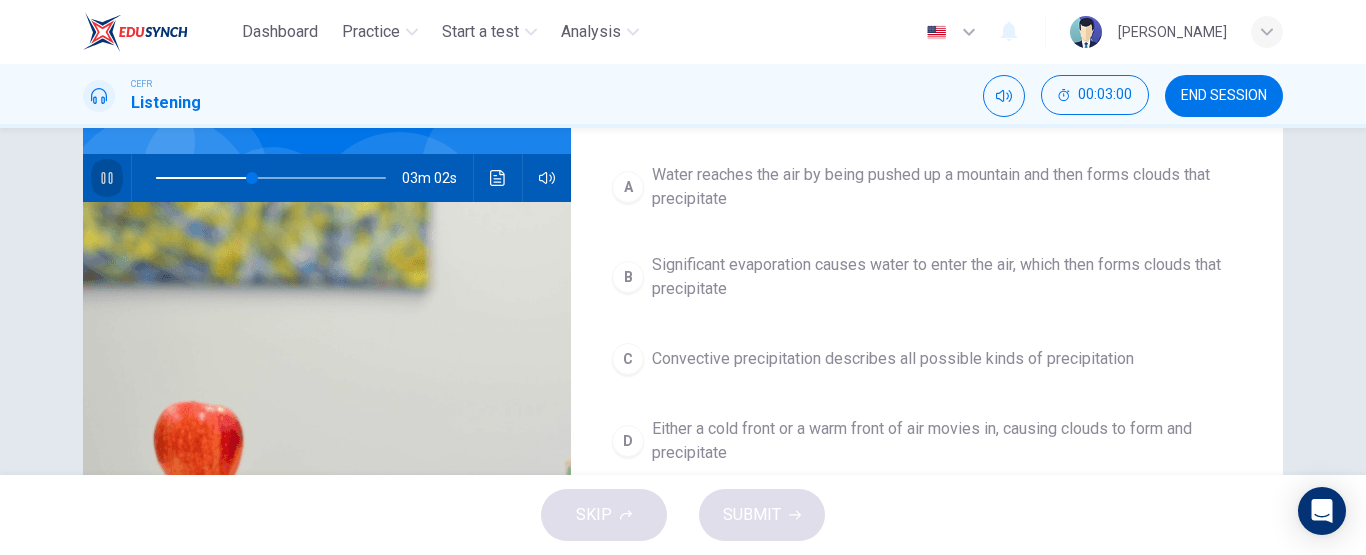 click 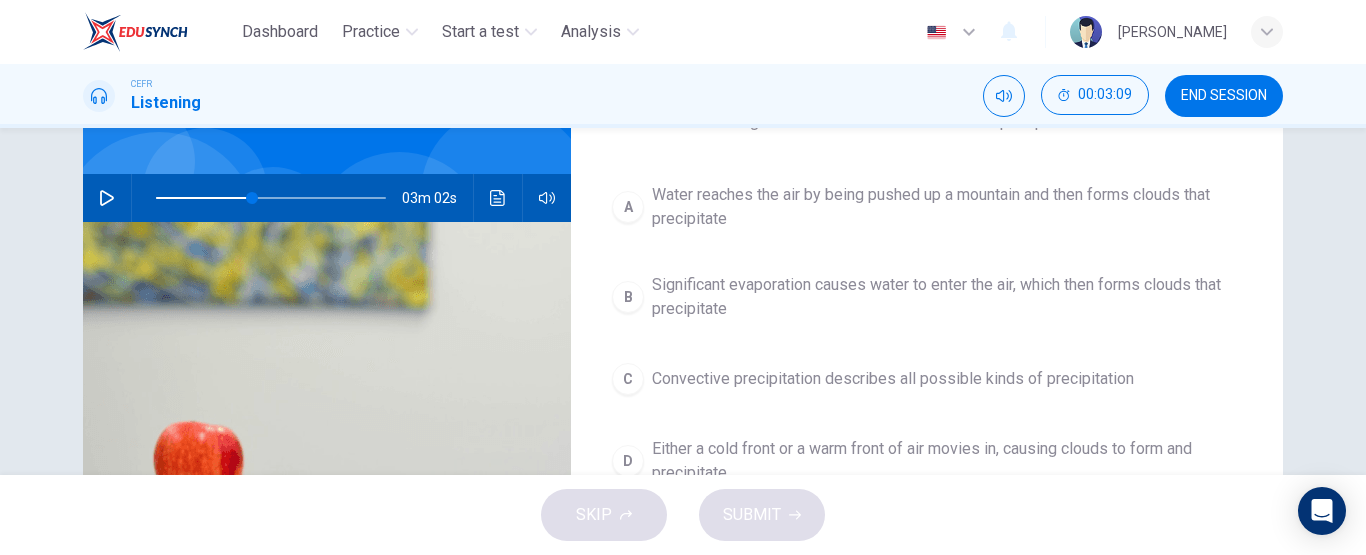 scroll, scrollTop: 160, scrollLeft: 0, axis: vertical 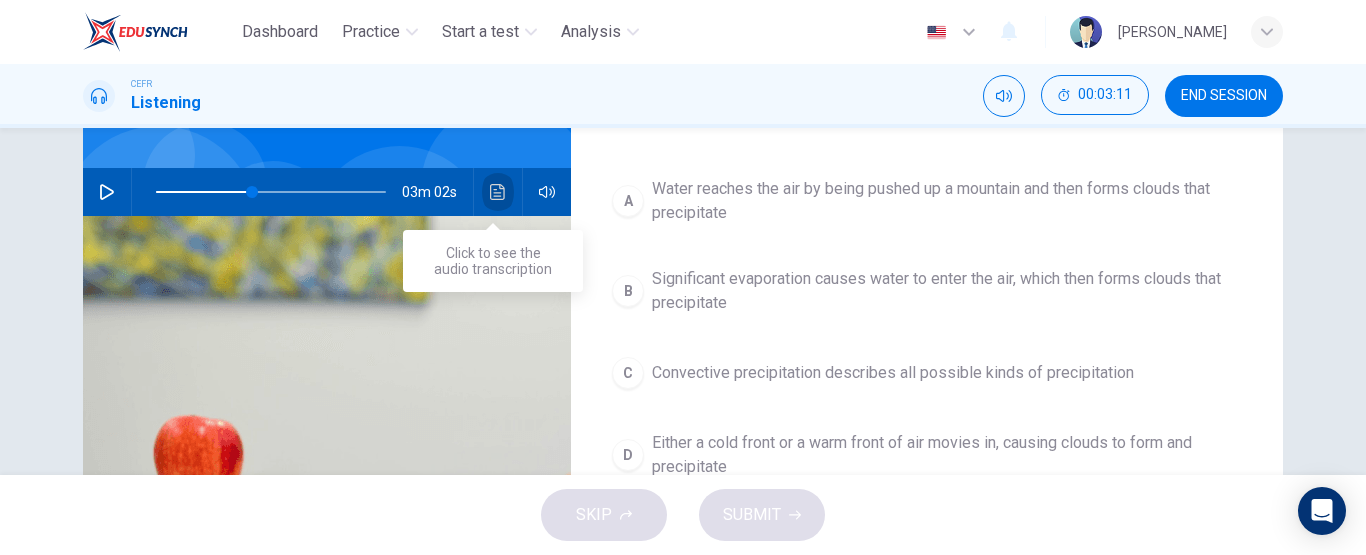 click 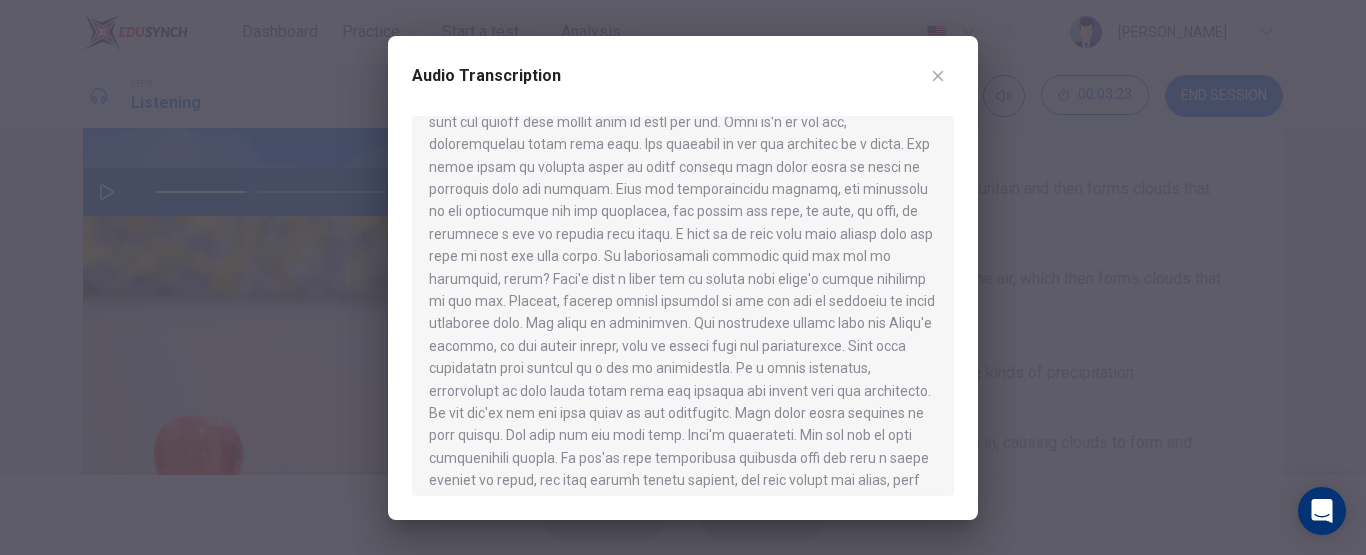 scroll, scrollTop: 461, scrollLeft: 0, axis: vertical 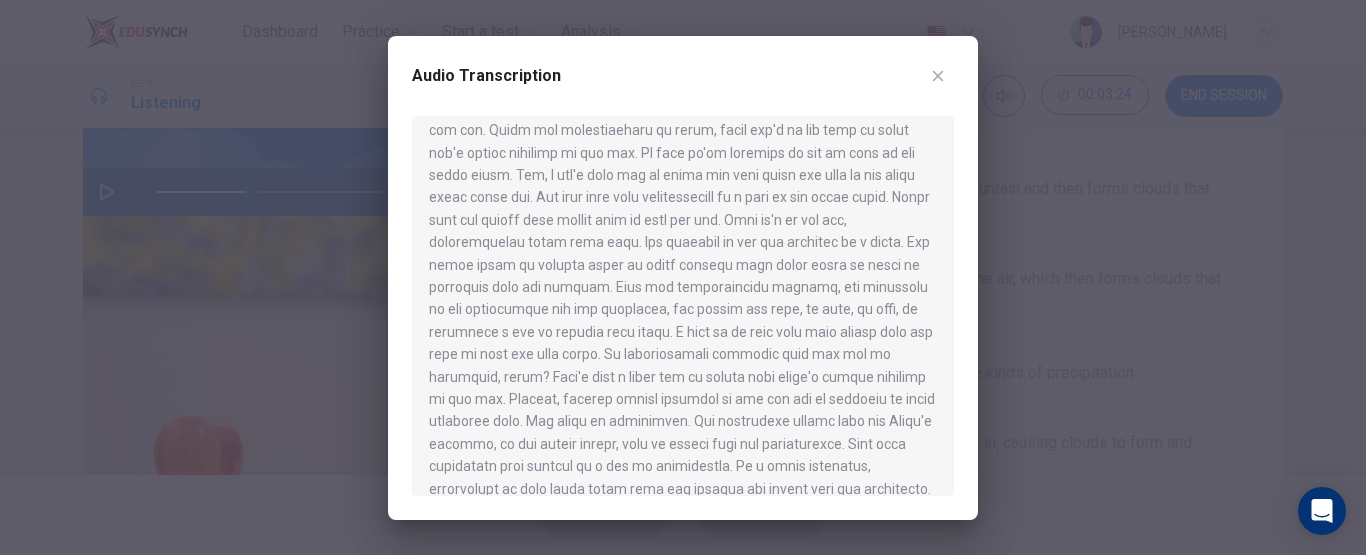 click at bounding box center [683, 277] 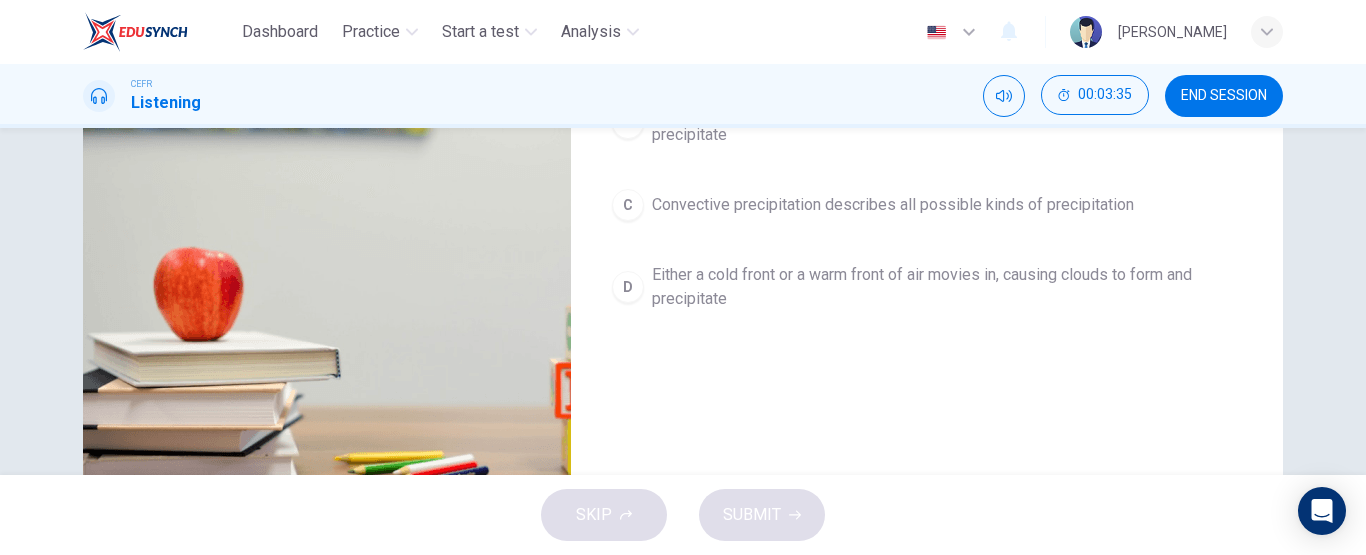 scroll, scrollTop: 330, scrollLeft: 0, axis: vertical 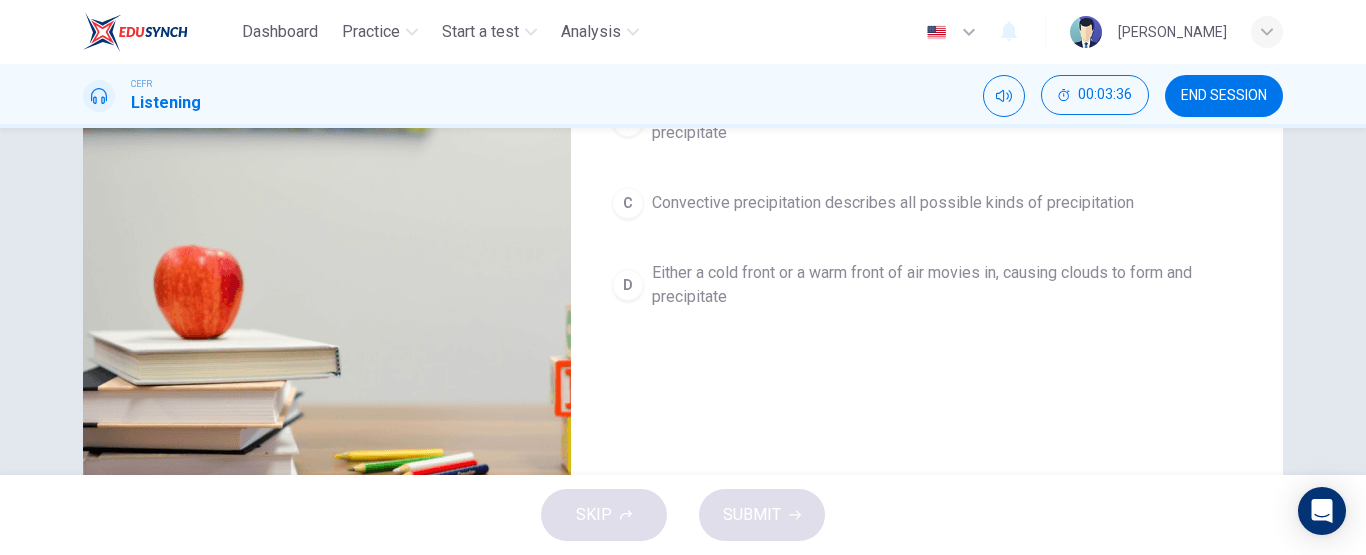 click on "Either a cold front or a warm front of air movies in, causing clouds to form and precipitate" at bounding box center (947, 285) 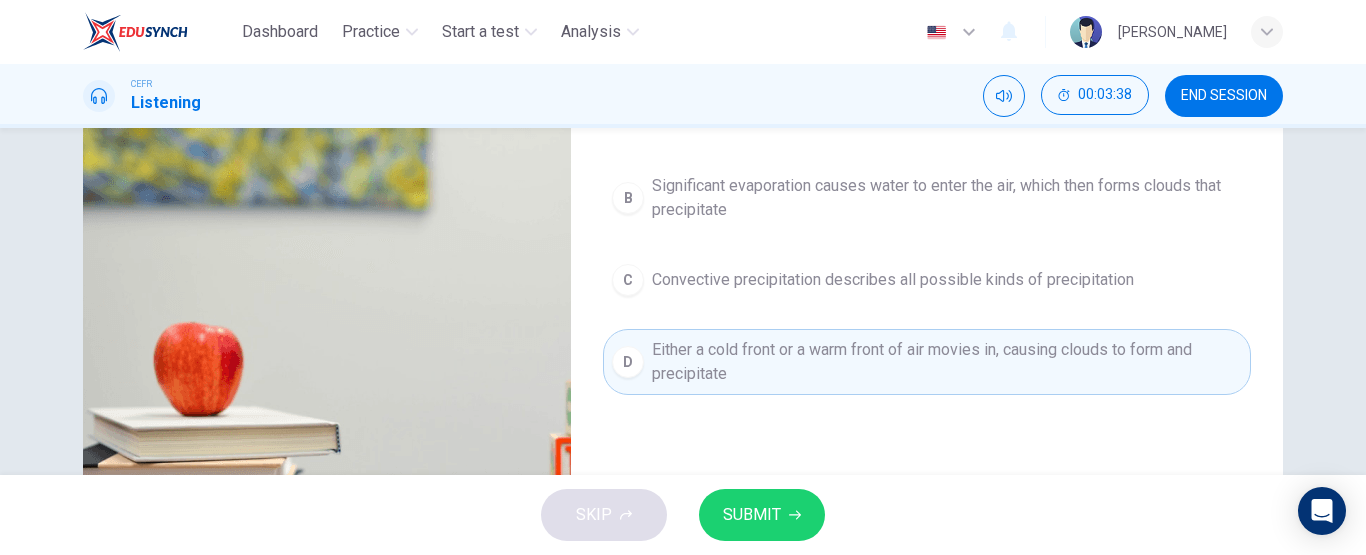 scroll, scrollTop: 252, scrollLeft: 0, axis: vertical 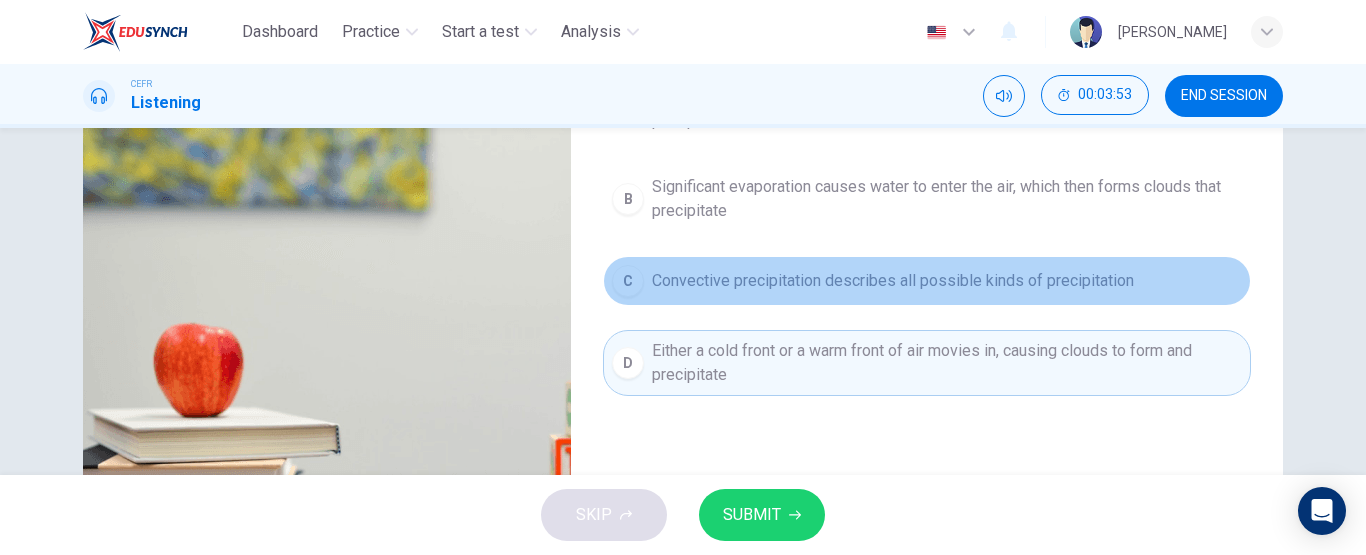 click on "Convective precipitation describes all possible kinds of precipitation" at bounding box center (893, 281) 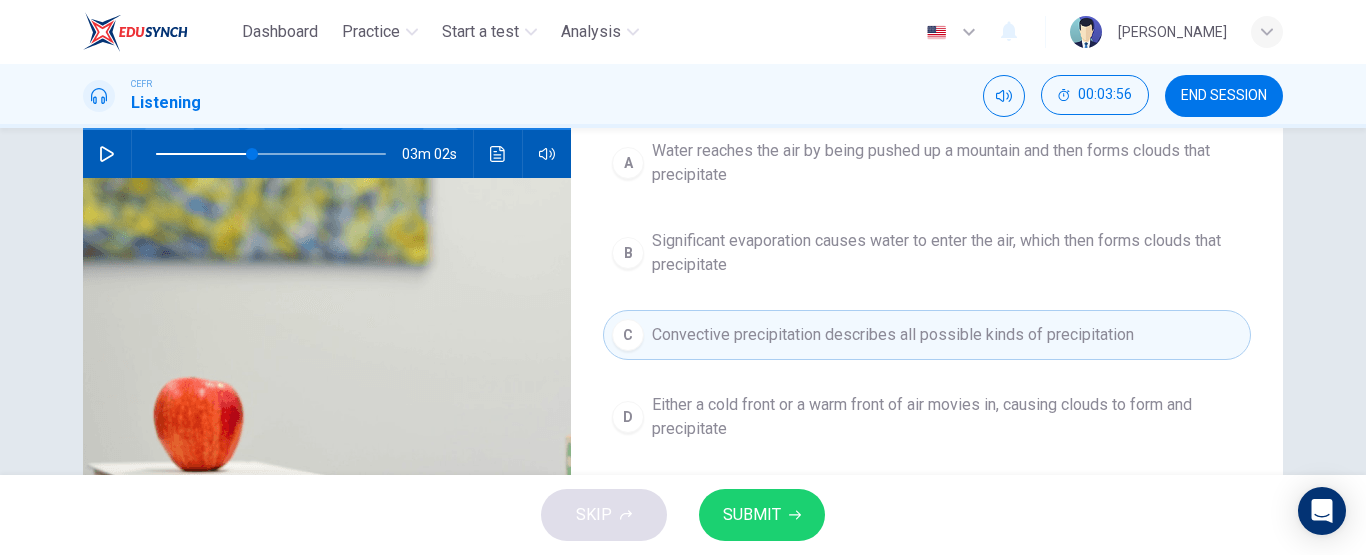 scroll, scrollTop: 199, scrollLeft: 0, axis: vertical 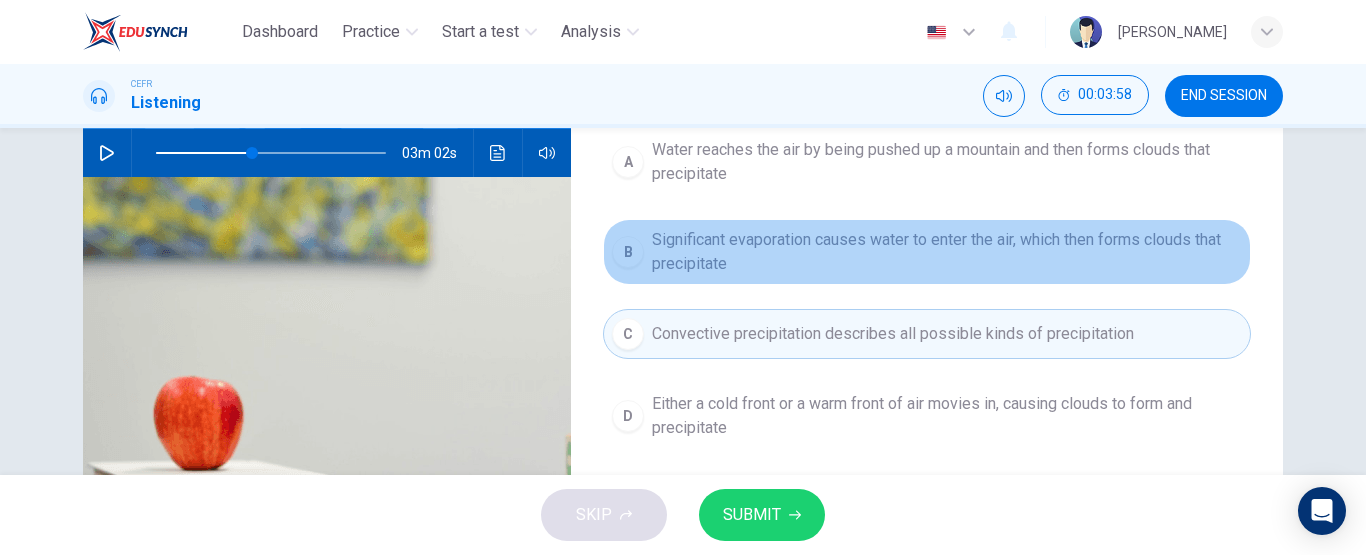click on "B Significant evaporation causes water to enter the air, which then forms clouds that precipitate" at bounding box center (927, 252) 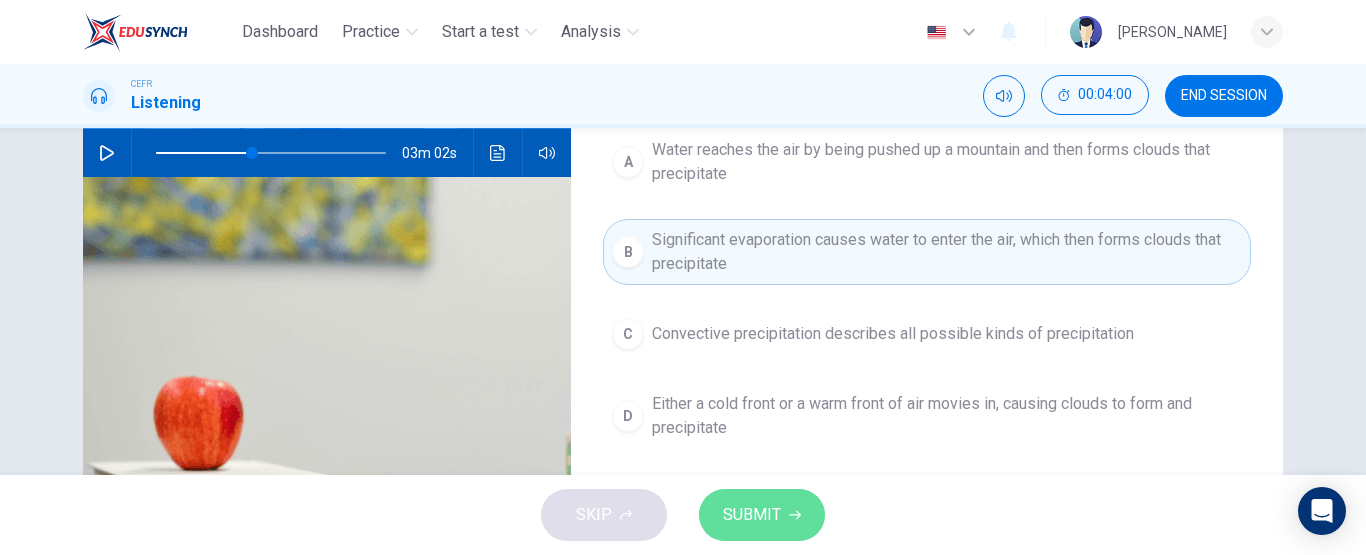 click on "SUBMIT" at bounding box center (752, 515) 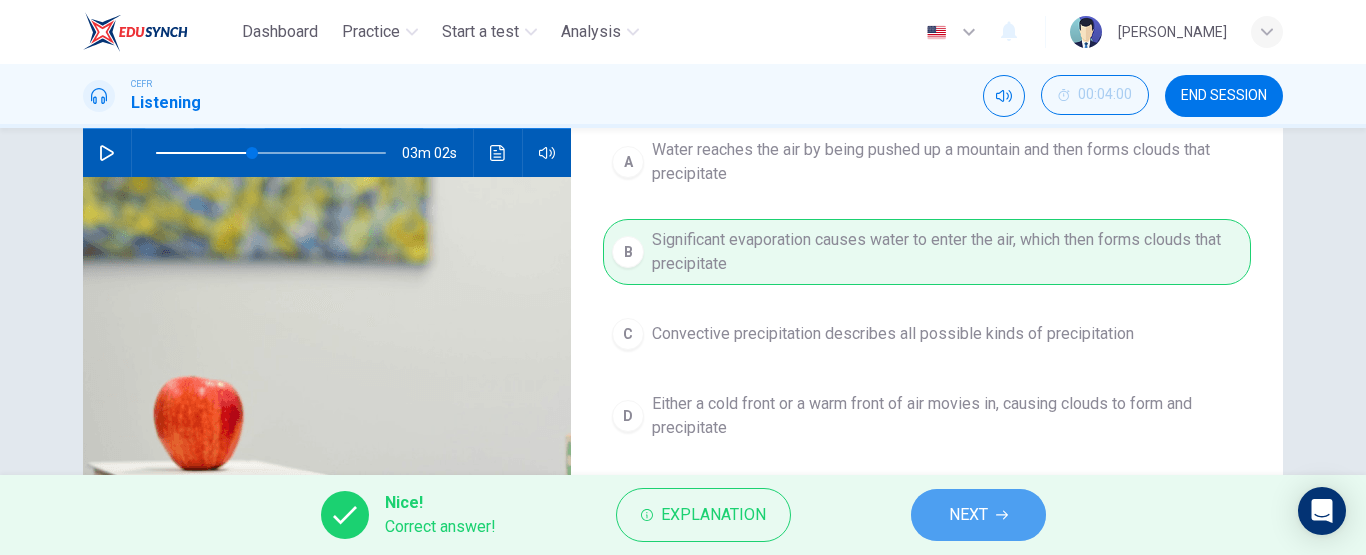 click 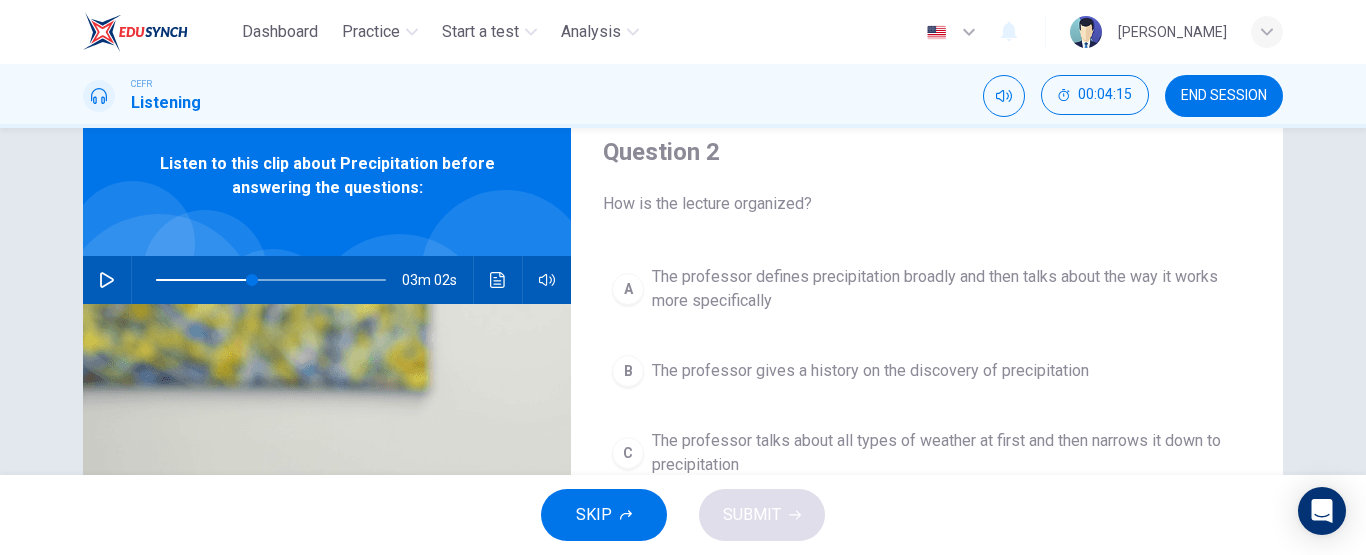 scroll, scrollTop: 61, scrollLeft: 0, axis: vertical 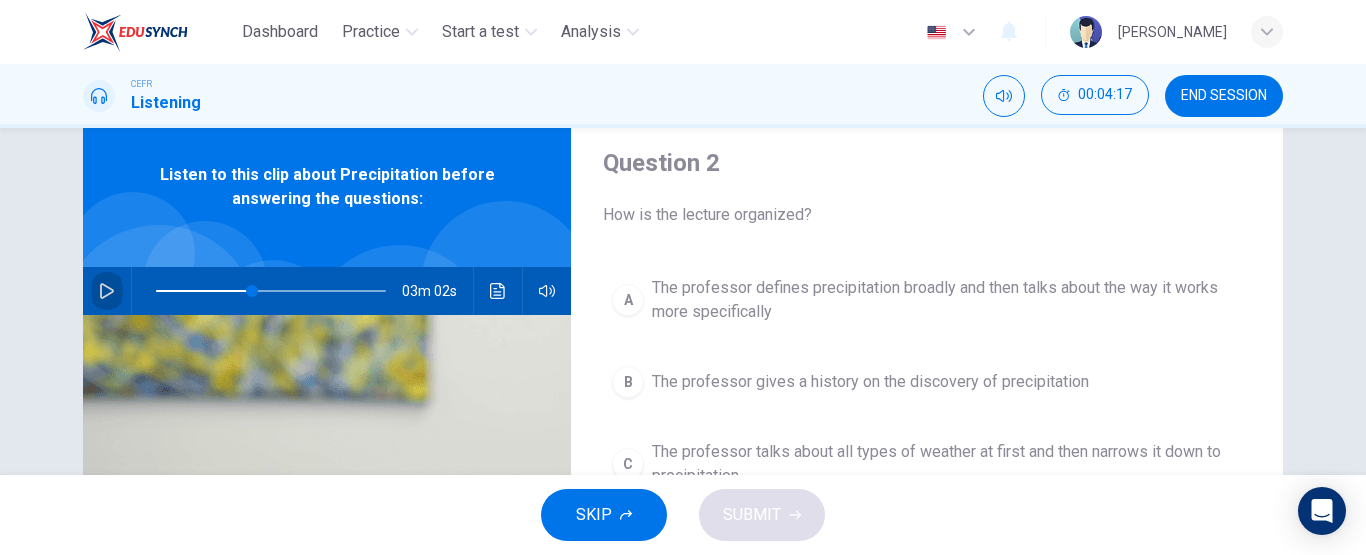 click 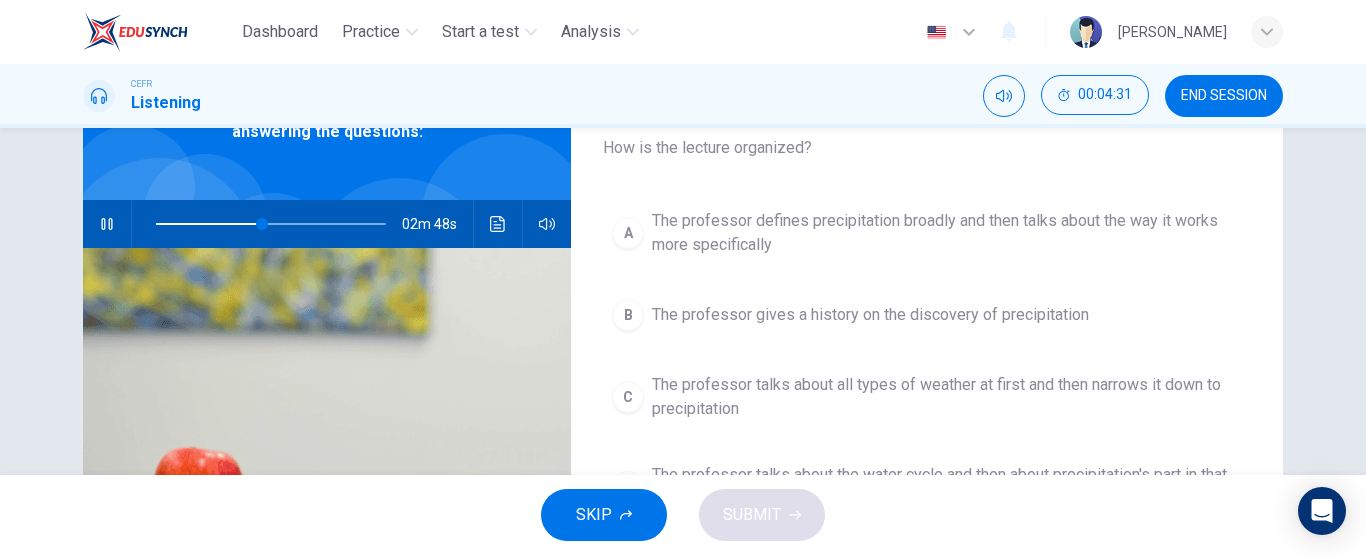 scroll, scrollTop: 129, scrollLeft: 0, axis: vertical 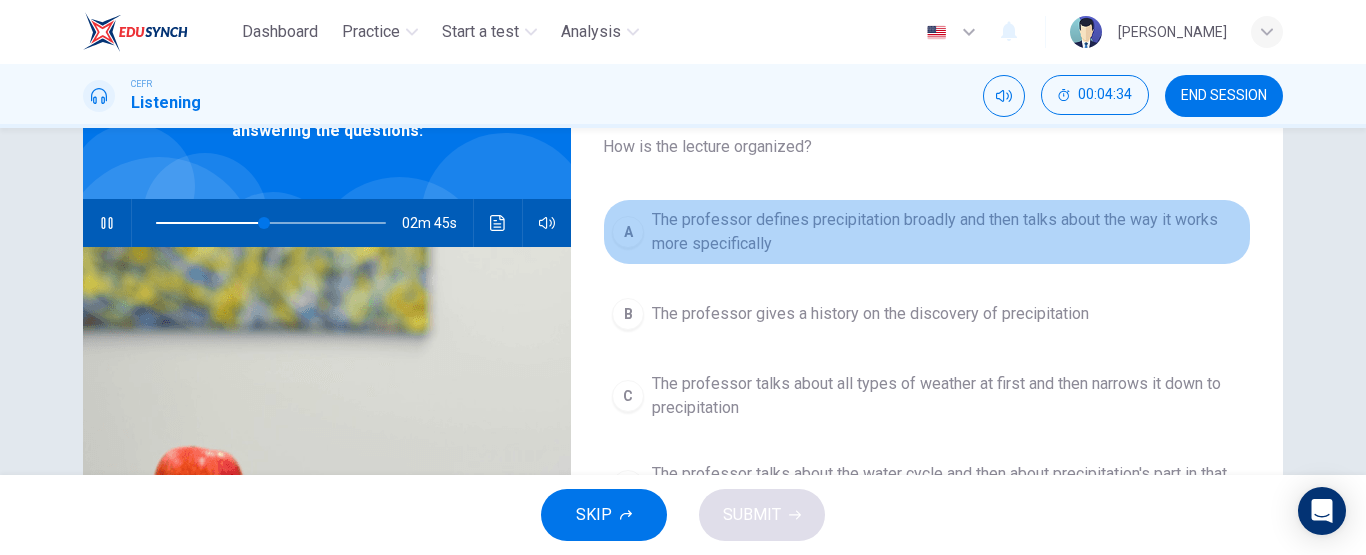 click on "The professor defines precipitation broadly and then talks about the way it works more specifically" at bounding box center [947, 232] 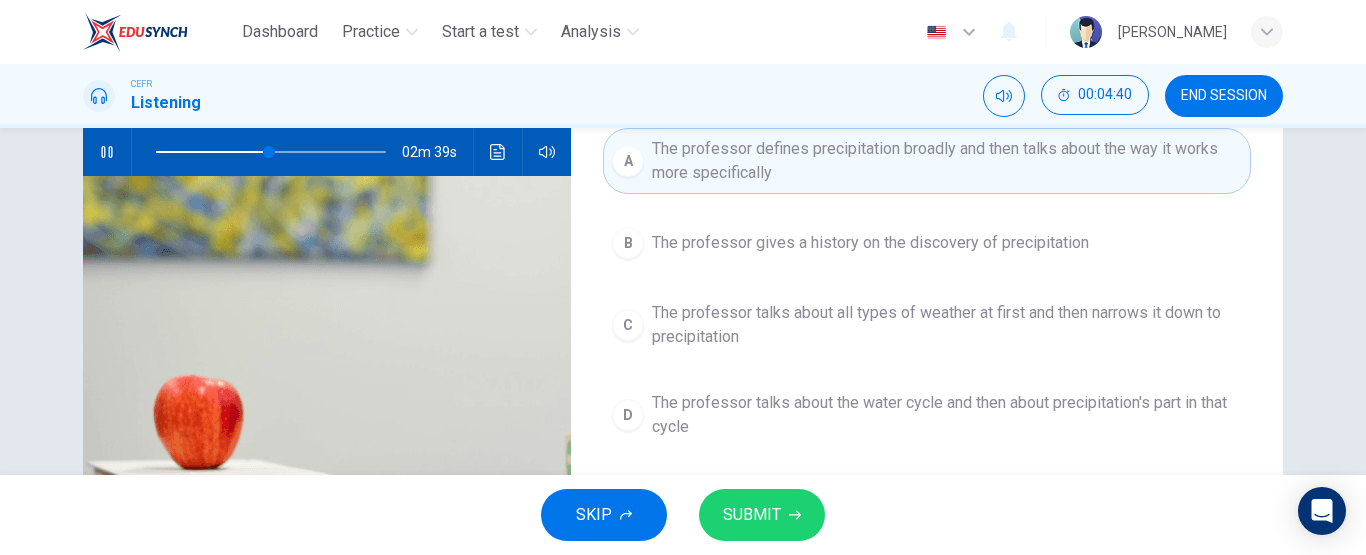 scroll, scrollTop: 166, scrollLeft: 0, axis: vertical 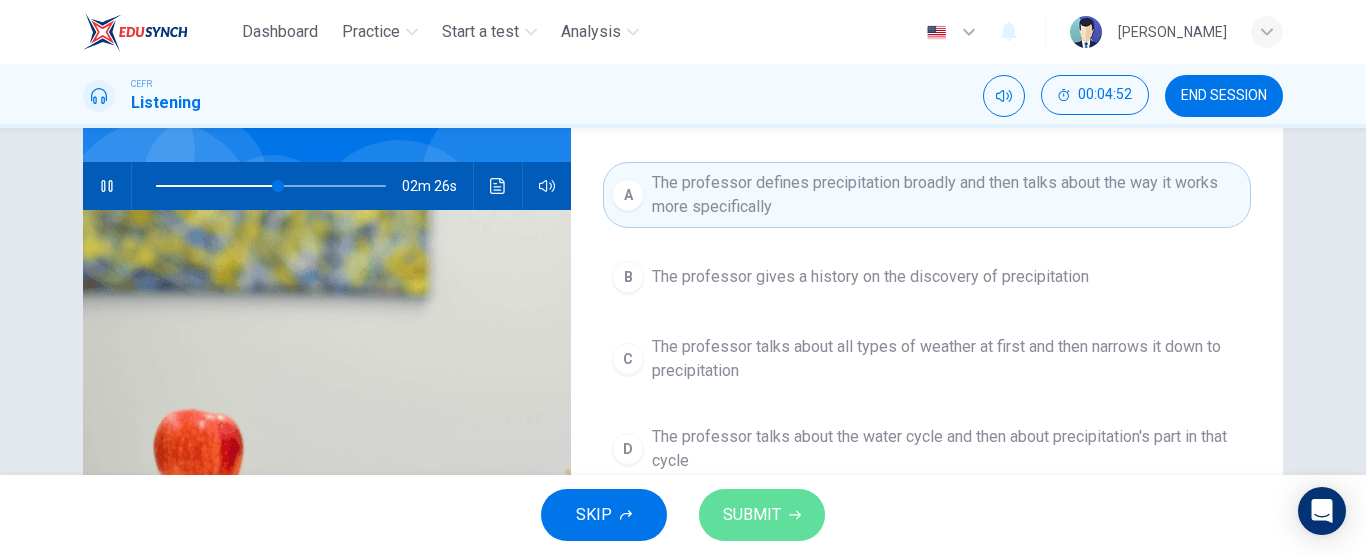 click on "SUBMIT" at bounding box center [752, 515] 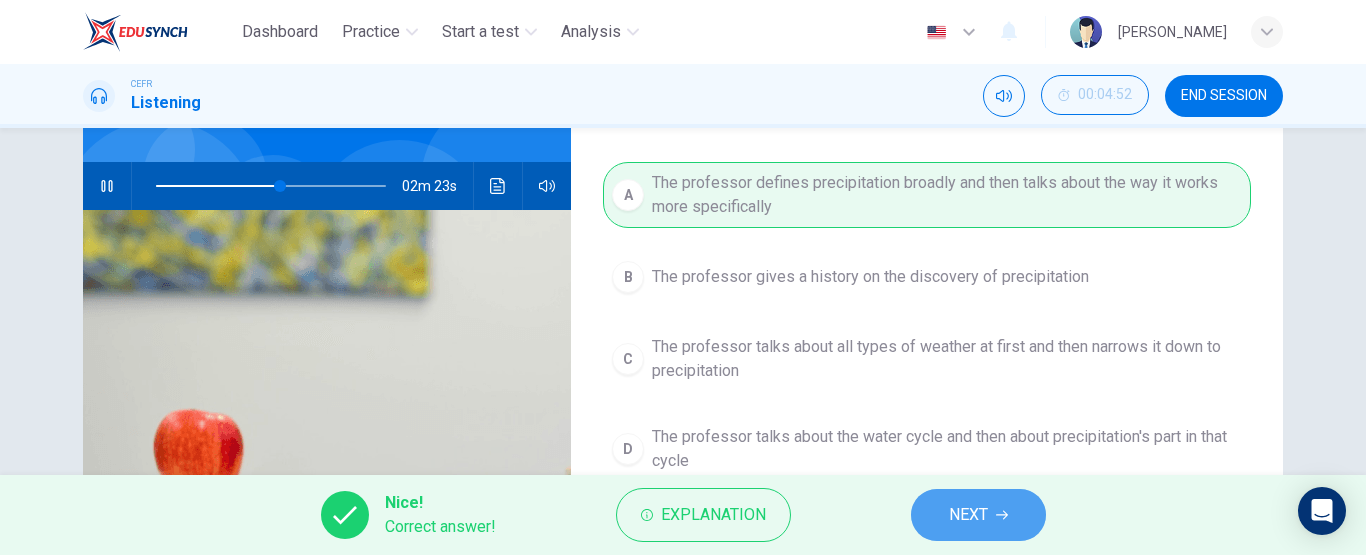 click on "NEXT" at bounding box center (968, 515) 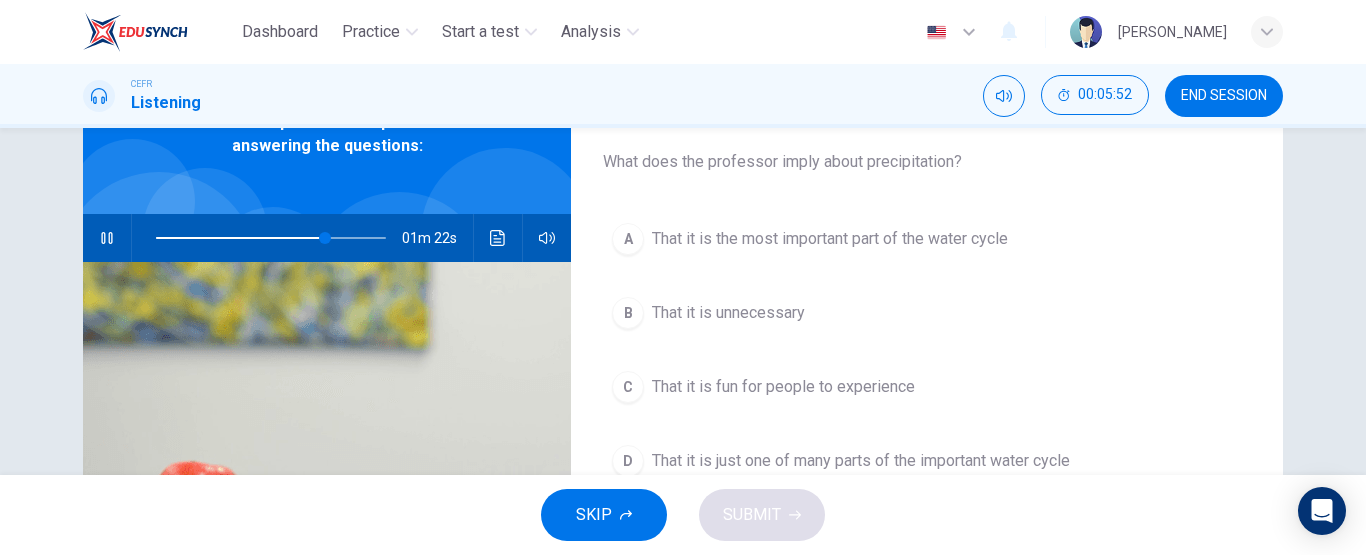 scroll, scrollTop: 113, scrollLeft: 0, axis: vertical 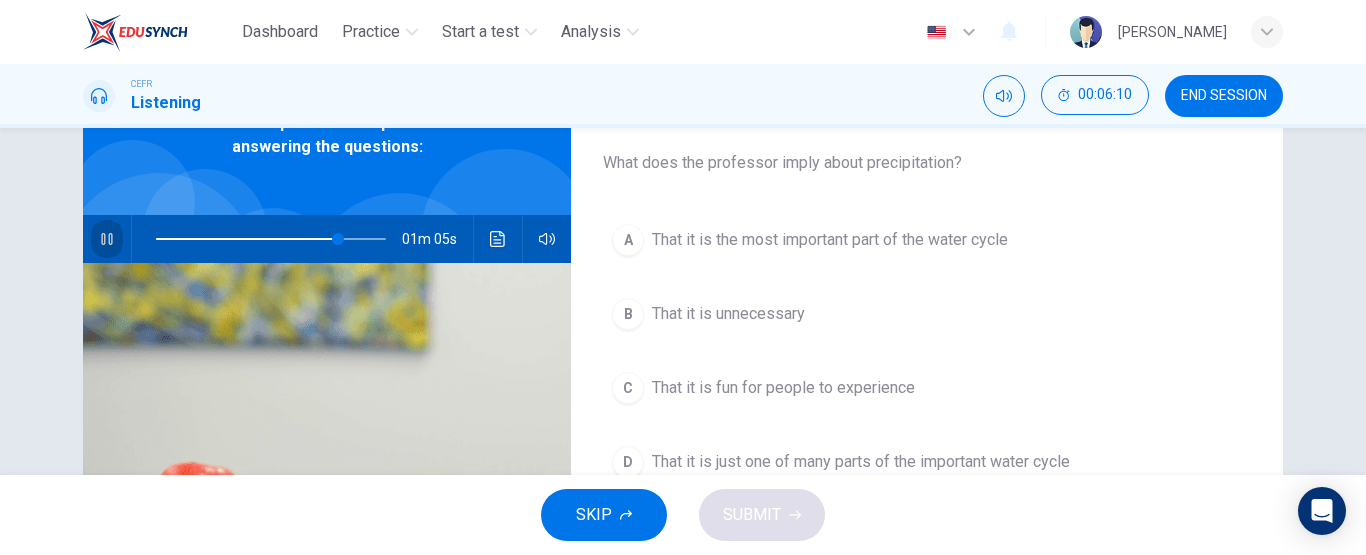 click 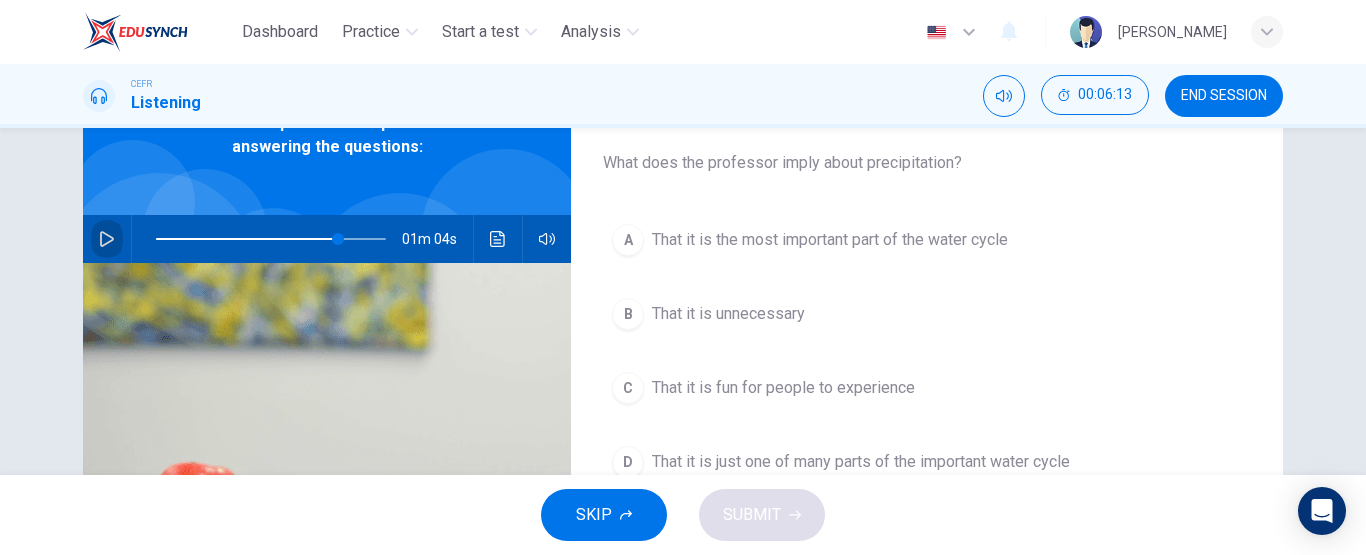 click 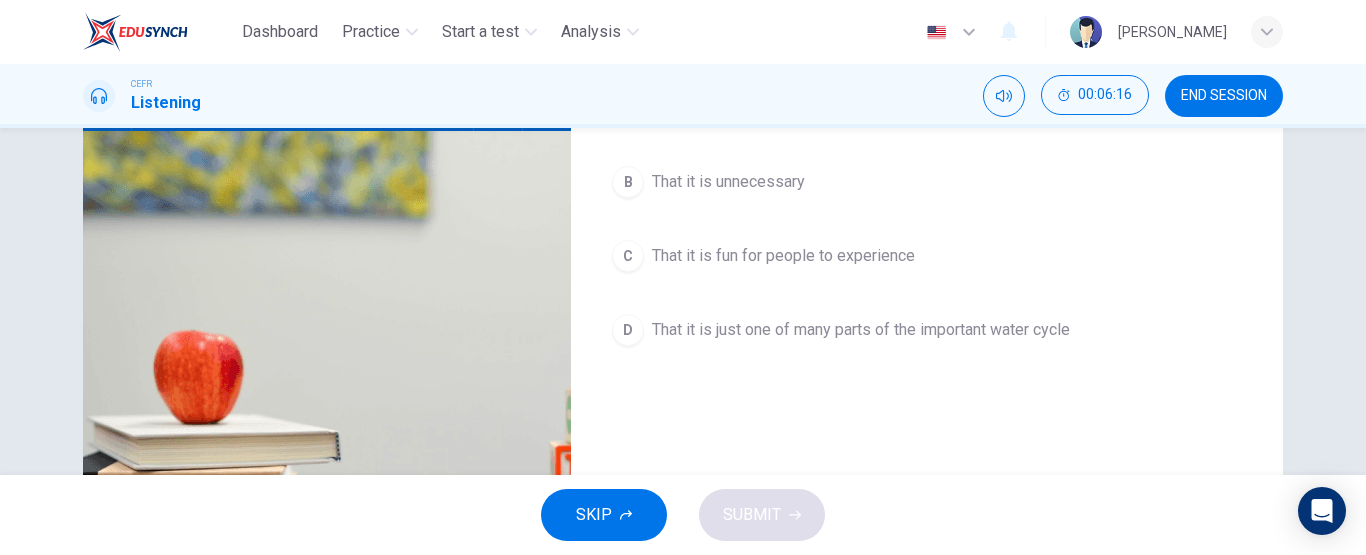 scroll, scrollTop: 251, scrollLeft: 0, axis: vertical 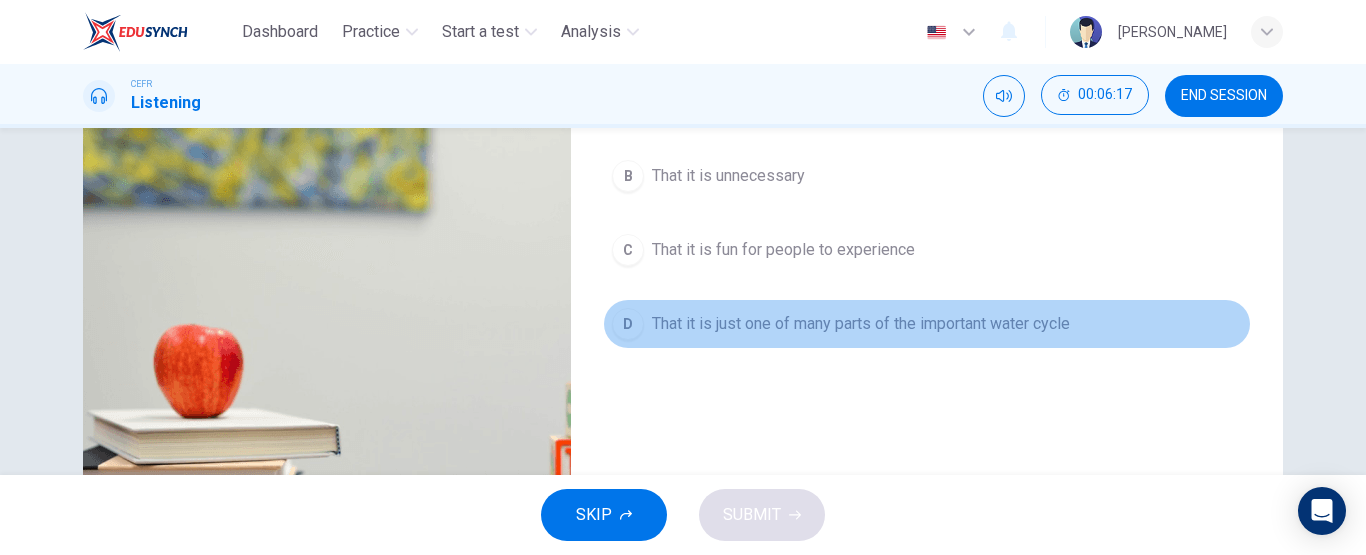 click on "That it is just one of many parts of the important water cycle" at bounding box center (861, 324) 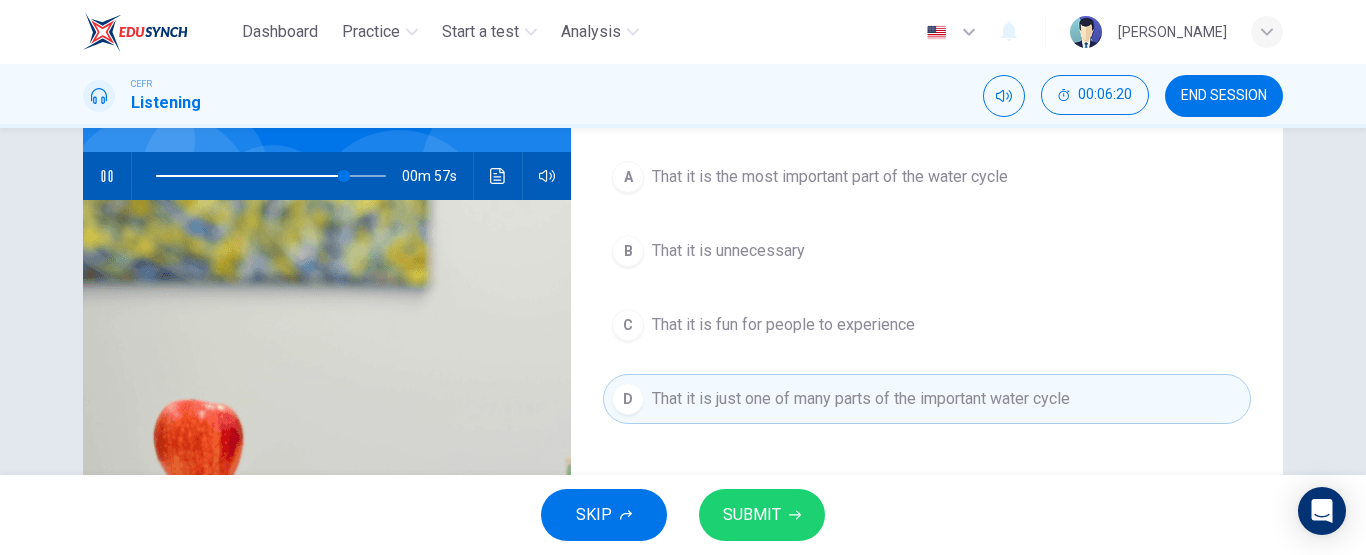 scroll, scrollTop: 184, scrollLeft: 0, axis: vertical 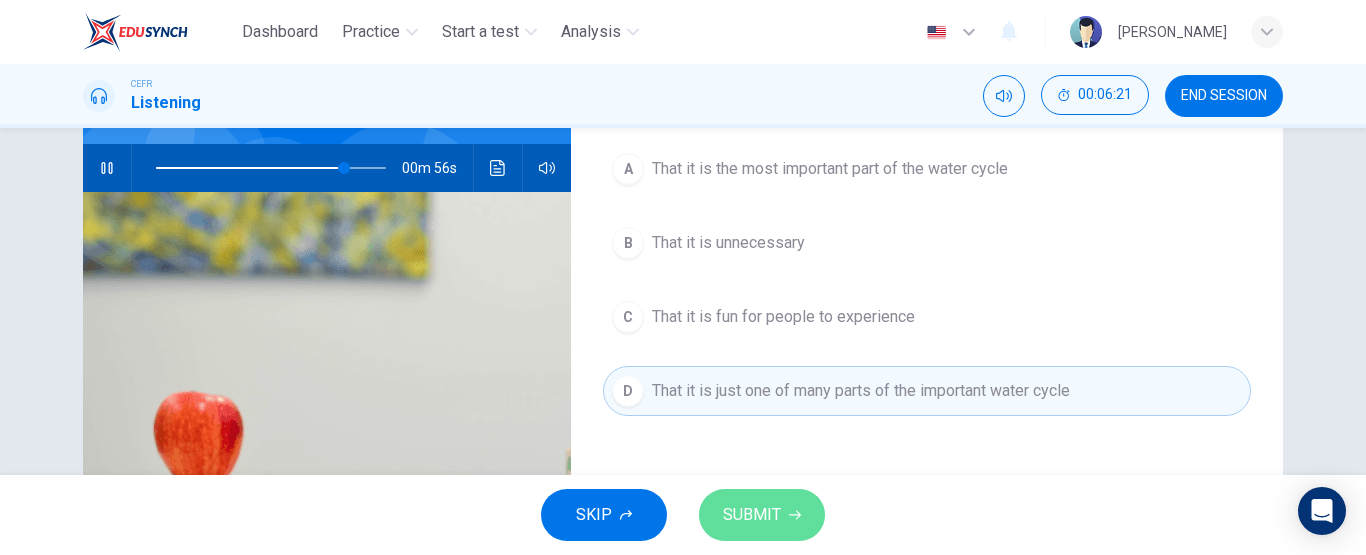 click on "SUBMIT" at bounding box center [762, 515] 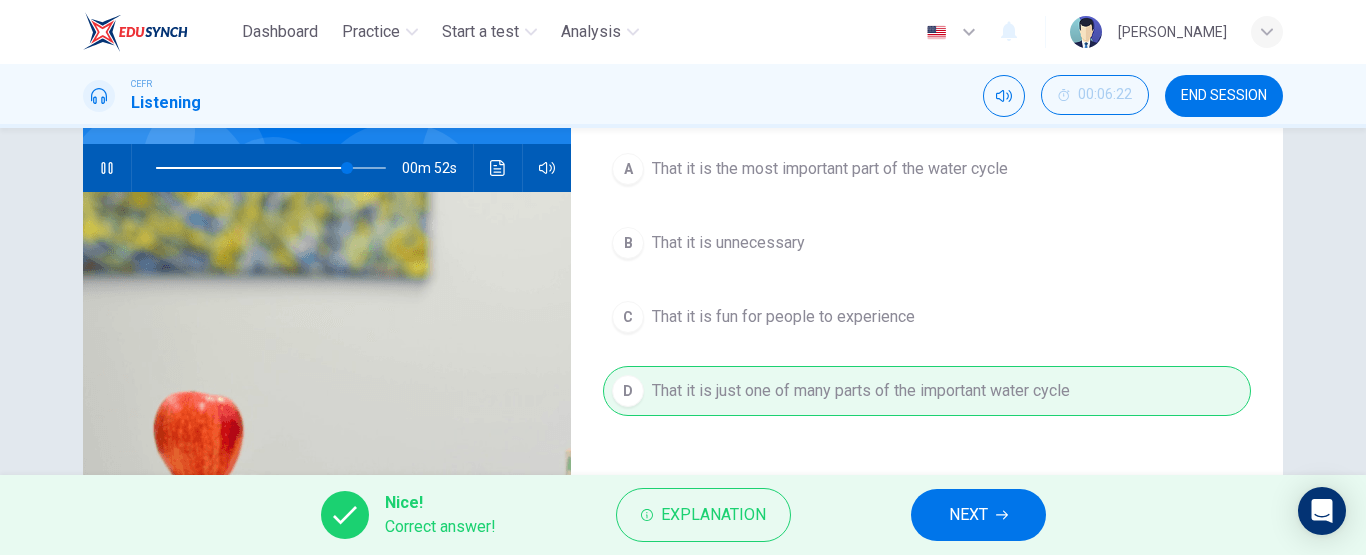 click on "NEXT" at bounding box center [968, 515] 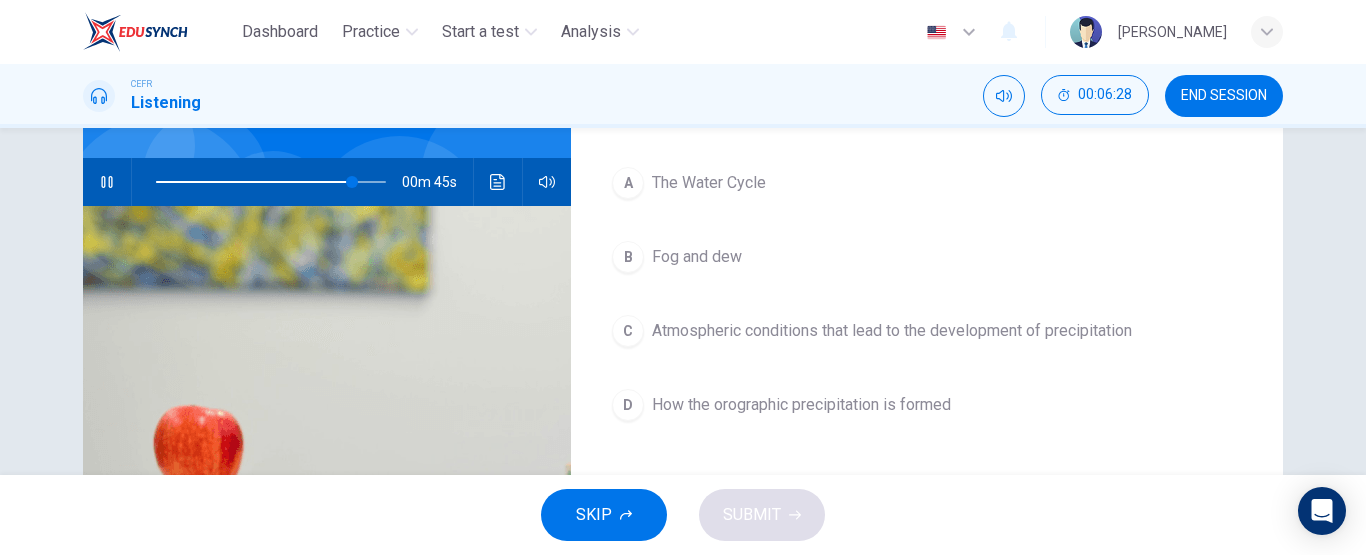 scroll, scrollTop: 75, scrollLeft: 0, axis: vertical 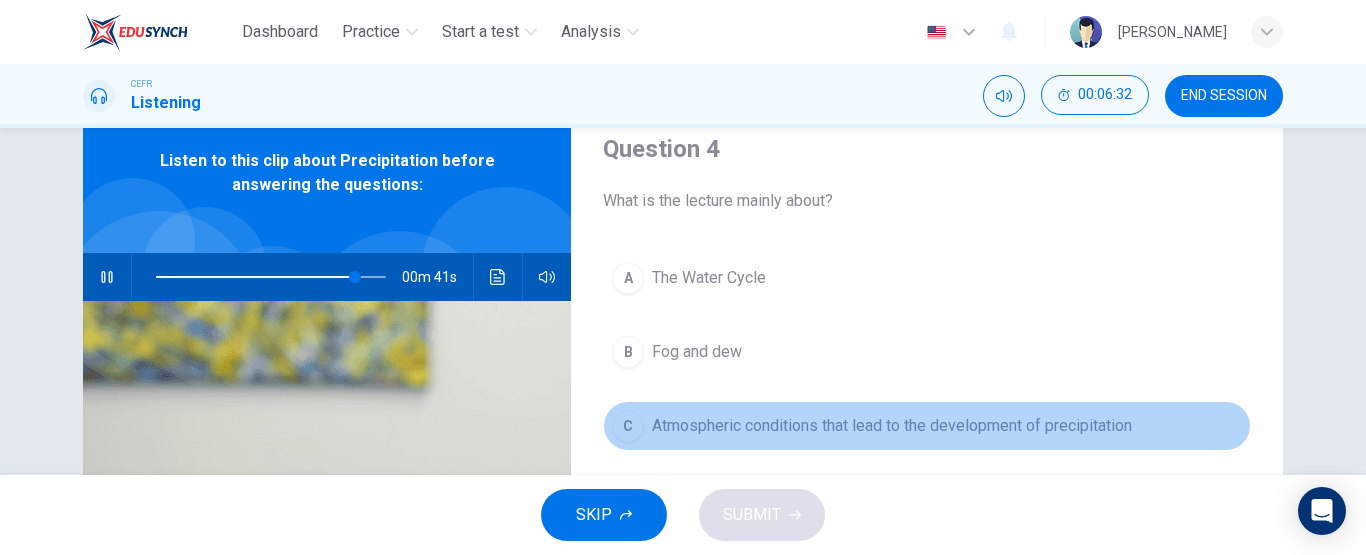 click on "Atmospheric conditions that lead to the development of precipitation" at bounding box center (892, 426) 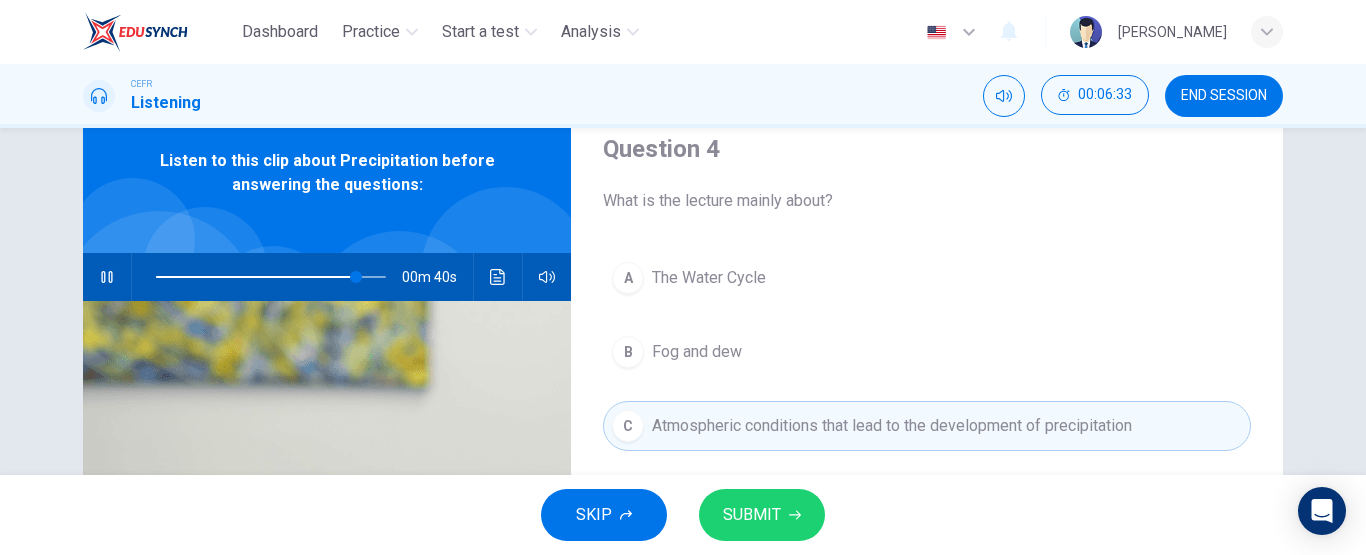 click on "SUBMIT" at bounding box center [752, 515] 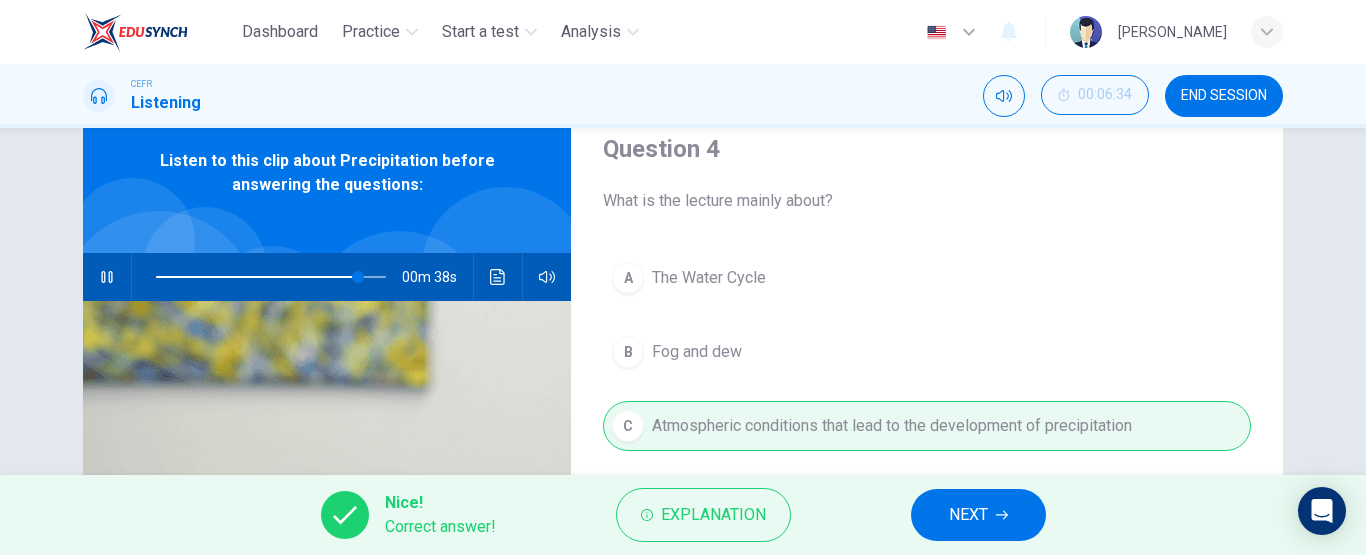 type on "88" 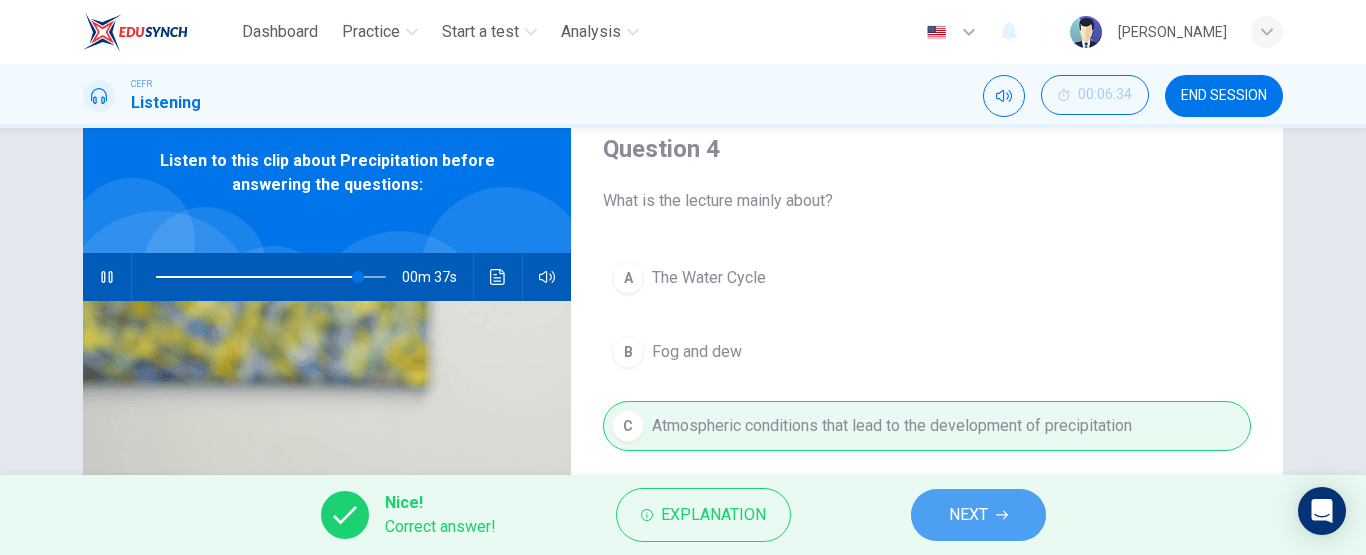 click on "NEXT" at bounding box center [968, 515] 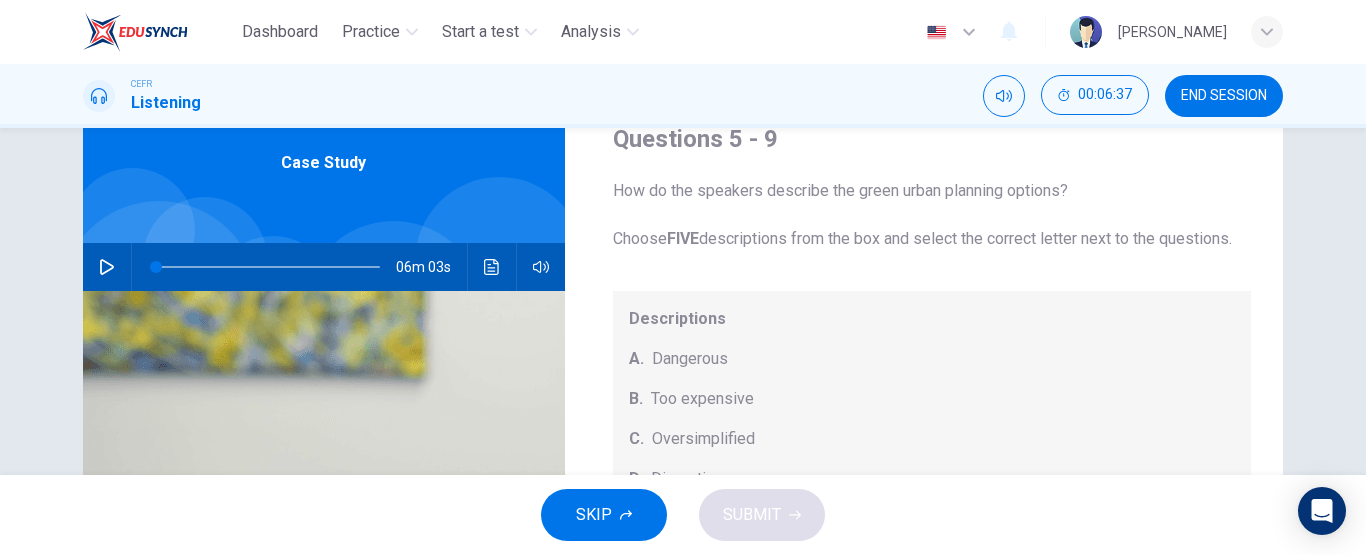 scroll, scrollTop: 0, scrollLeft: 0, axis: both 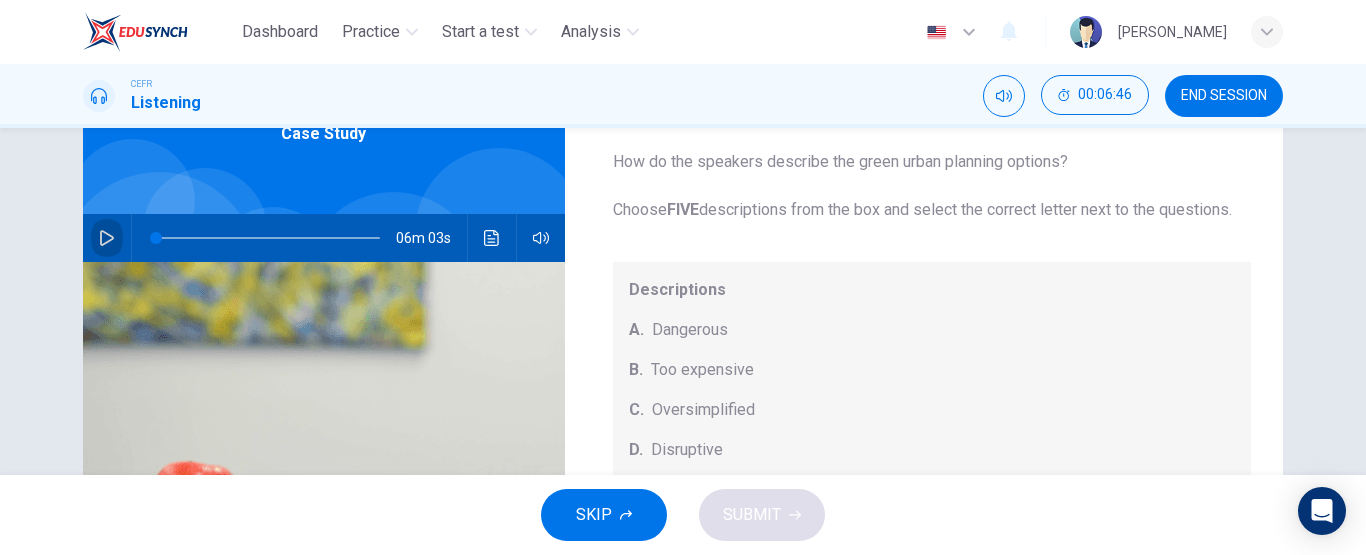 click 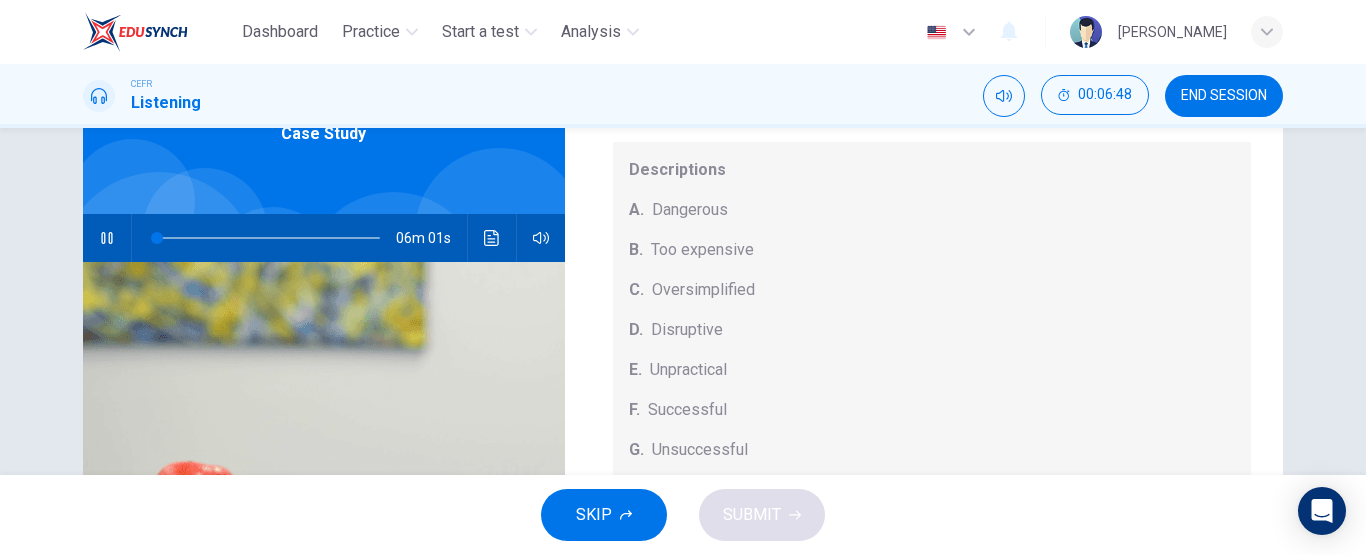 scroll, scrollTop: 209, scrollLeft: 0, axis: vertical 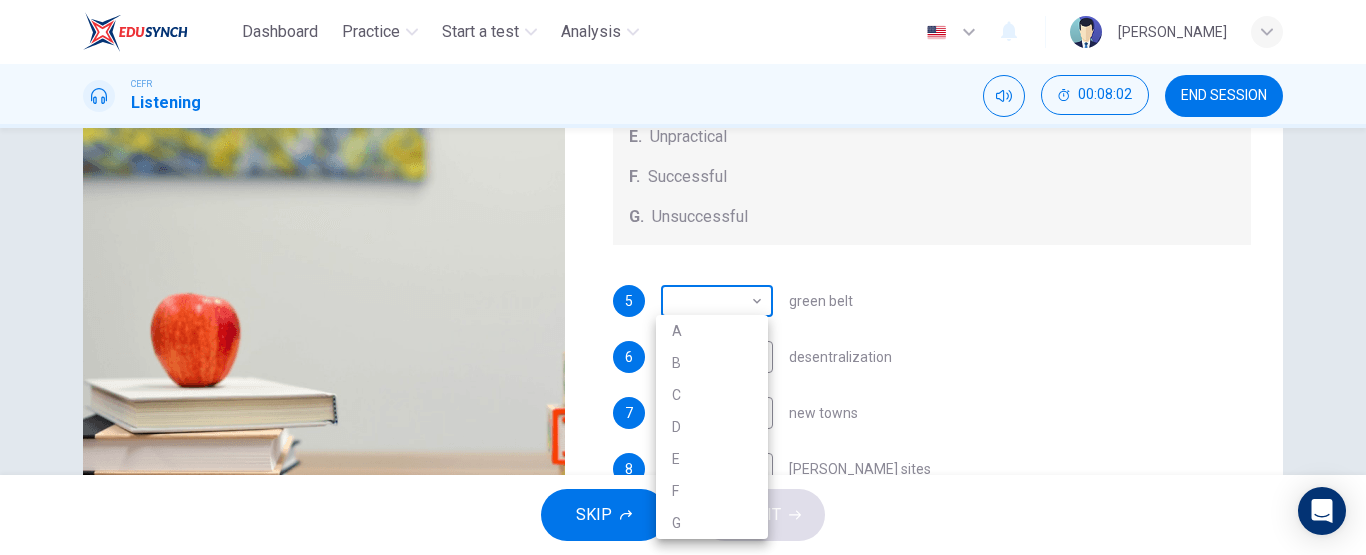 click on "Dashboard Practice Start a test Analysis English en ​ MUHAMMAD BAZLI BIN SHAWAL CEFR Listening 00:08:02 END SESSION Questions 5 - 9 How do the speakers describe the green urban planning options? Choose  FIVE  descriptions from the box and select the correct letter next to the questions. Descriptions A. Dangerous B. Too expensive C. Oversimplified  D. Disruptive E. Unpractical F. Successful G. Unsuccessful 5 ​ ​ green belt 6 ​ ​ desentralization 7 ​ ​ new towns 8 ​ ​ brownfield sites 9 ​ ​ pedestrianized zones Case Study 04m 48s SKIP SUBMIT Dashboard Practice Start a test Analysis Notifications © Copyright  2025
A B C D E F G" at bounding box center (683, 277) 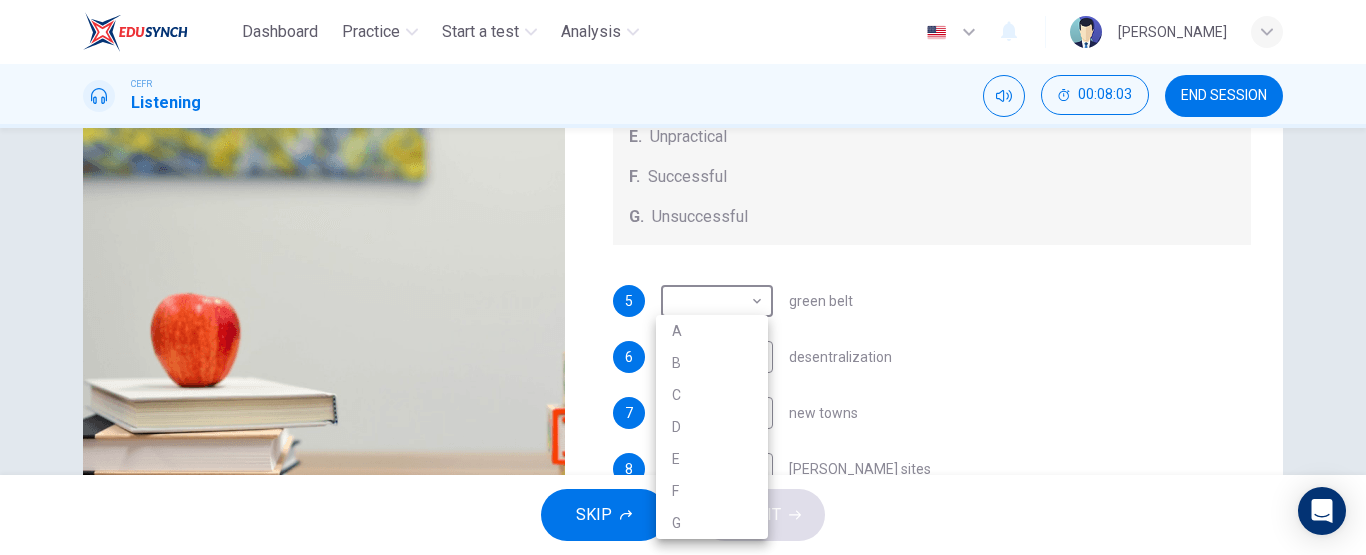 click at bounding box center [683, 277] 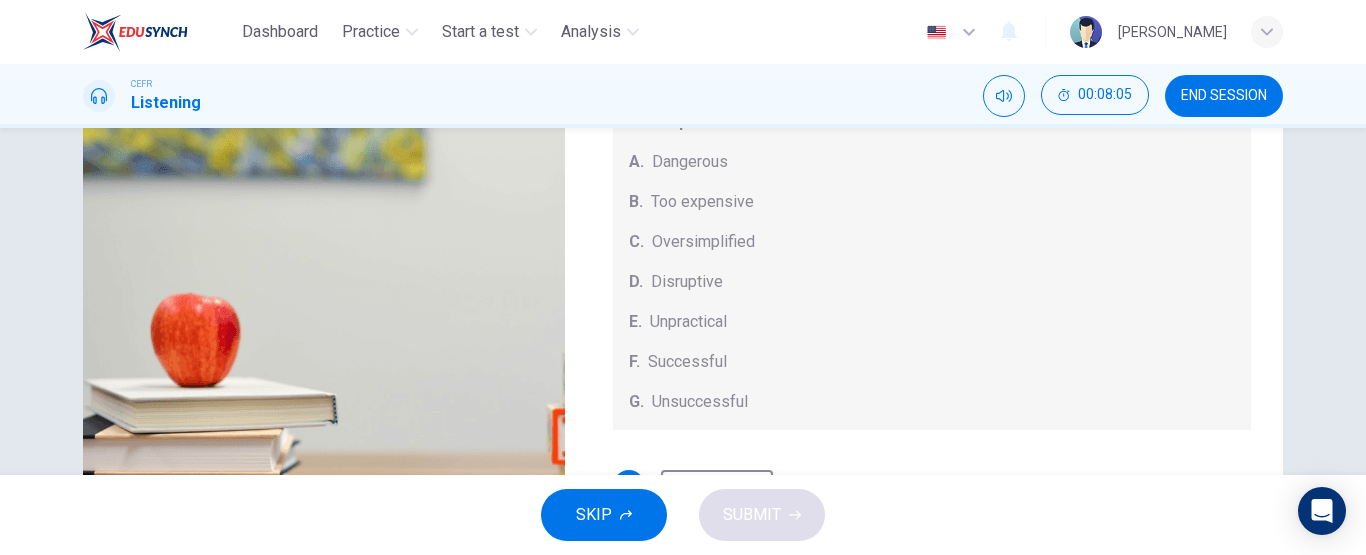 scroll, scrollTop: 209, scrollLeft: 0, axis: vertical 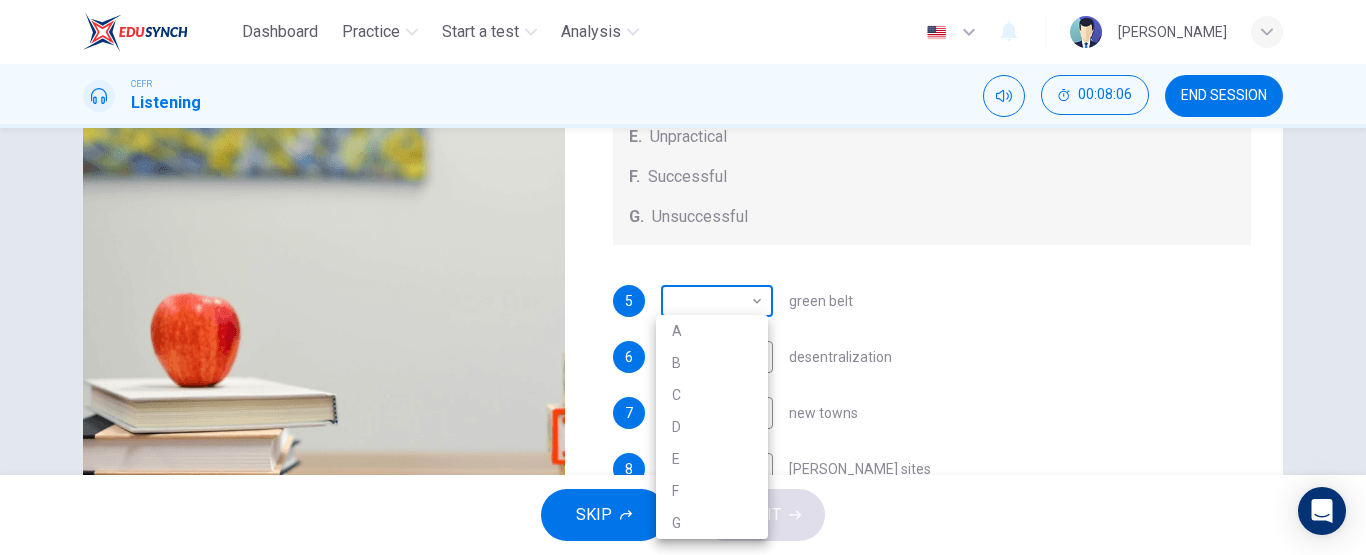 click on "Dashboard Practice Start a test Analysis English en ​ MUHAMMAD BAZLI BIN SHAWAL CEFR Listening 00:08:06 END SESSION Questions 5 - 9 How do the speakers describe the green urban planning options? Choose  FIVE  descriptions from the box and select the correct letter next to the questions. Descriptions A. Dangerous B. Too expensive C. Oversimplified  D. Disruptive E. Unpractical F. Successful G. Unsuccessful 5 ​ ​ green belt 6 ​ ​ desentralization 7 ​ ​ new towns 8 ​ ​ brownfield sites 9 ​ ​ pedestrianized zones Case Study 04m 43s SKIP SUBMIT Dashboard Practice Start a test Analysis Notifications © Copyright  2025
A B C D E F G" at bounding box center (683, 277) 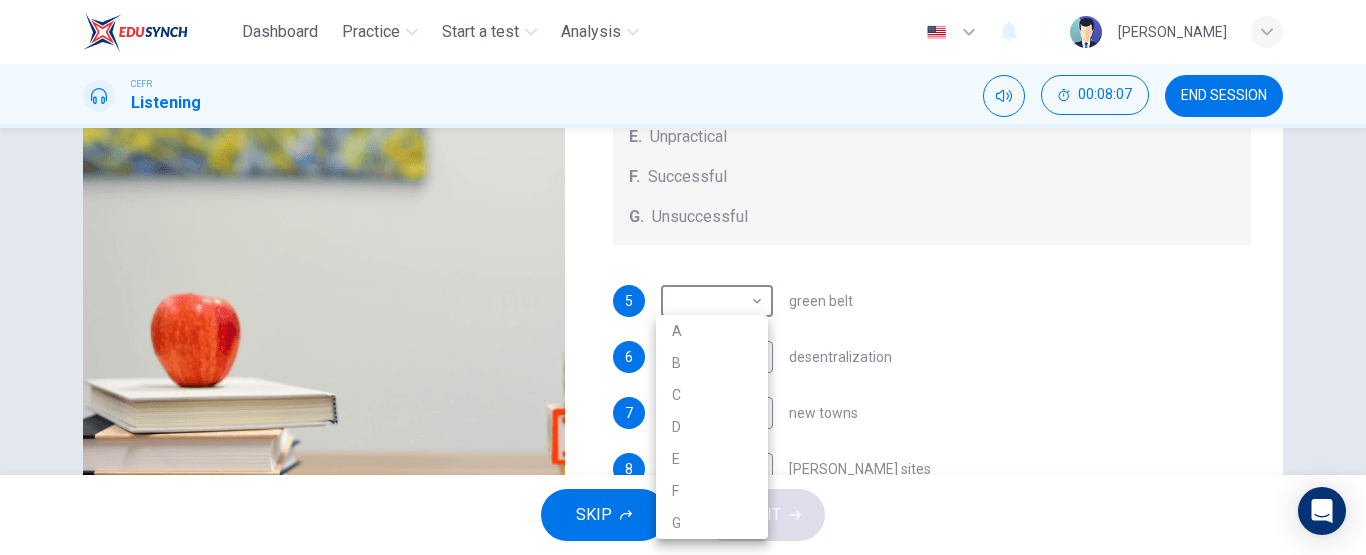 type on "22" 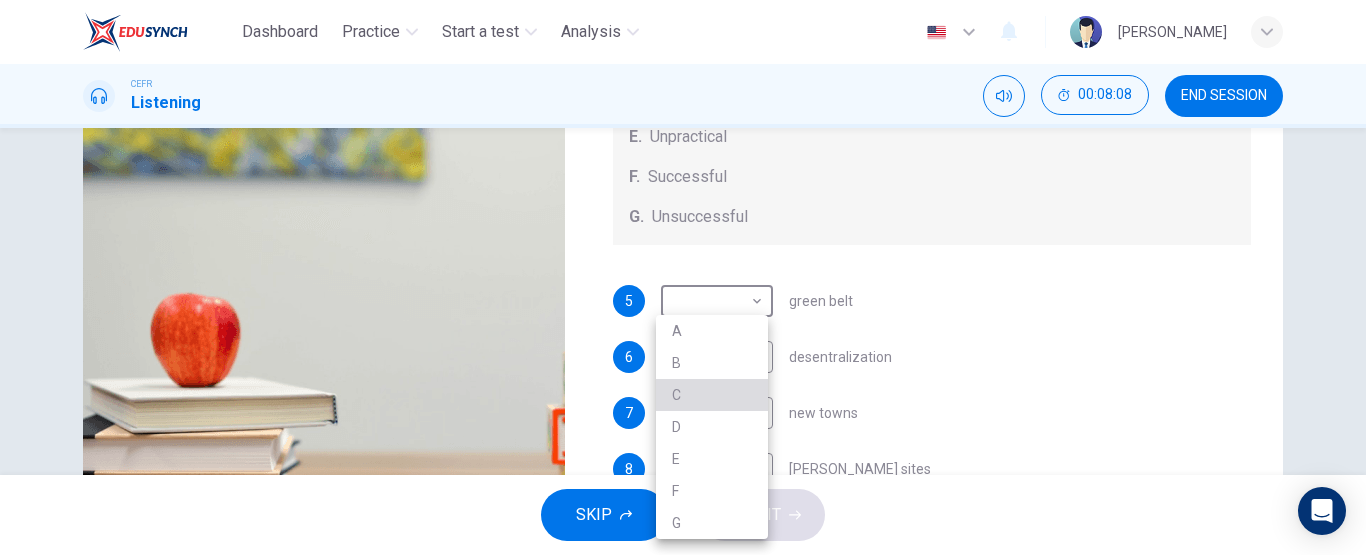 click on "C" at bounding box center [712, 395] 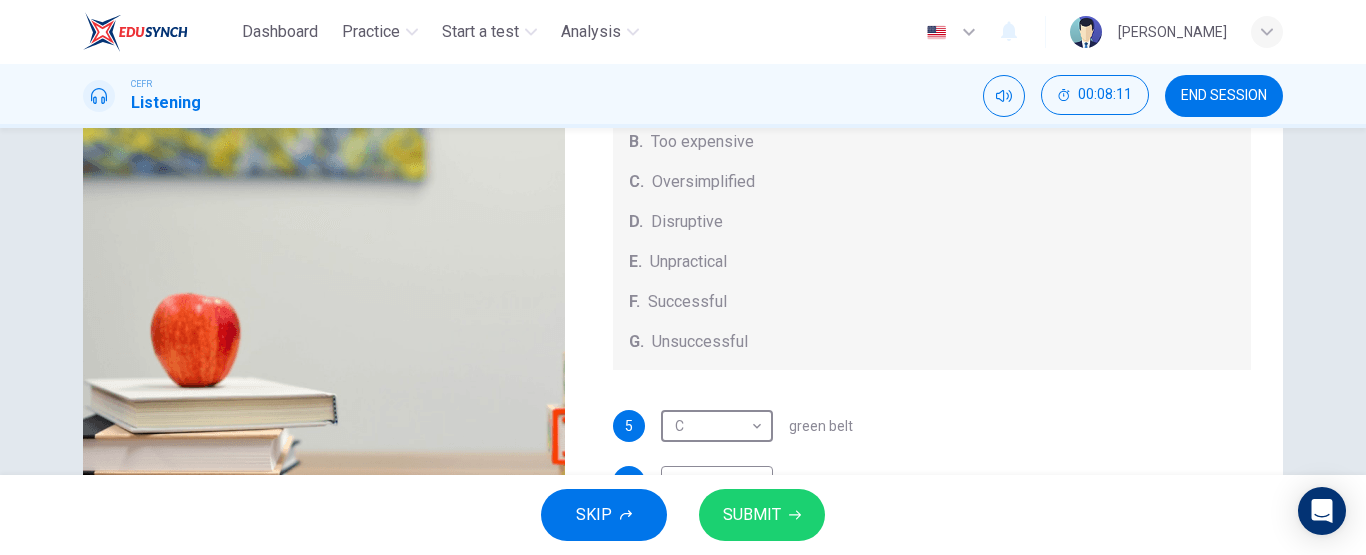 scroll, scrollTop: 0, scrollLeft: 0, axis: both 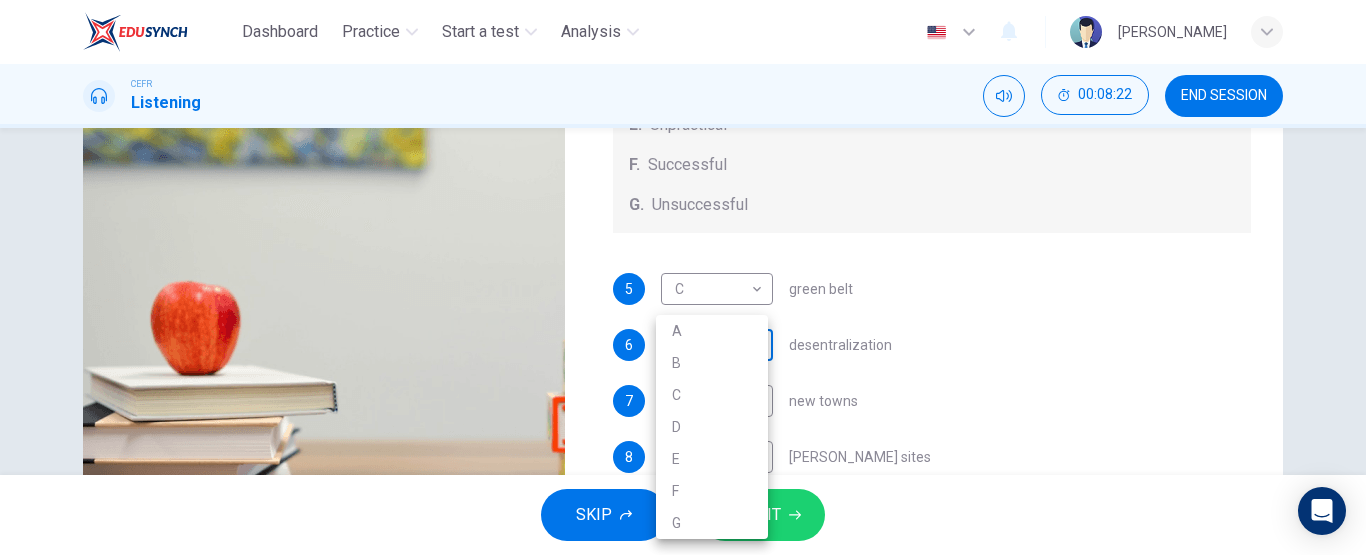 click on "Dashboard Practice Start a test Analysis English en ​ MUHAMMAD BAZLI BIN SHAWAL CEFR Listening 00:08:22 END SESSION Questions 5 - 9 How do the speakers describe the green urban planning options? Choose  FIVE  descriptions from the box and select the correct letter next to the questions. Descriptions A. Dangerous B. Too expensive C. Oversimplified  D. Disruptive E. Unpractical F. Successful G. Unsuccessful 5 C C ​ green belt 6 ​ ​ desentralization 7 ​ ​ new towns 8 ​ ​ brownfield sites 9 ​ ​ pedestrianized zones Case Study 04m 28s SKIP SUBMIT Dashboard Practice Start a test Analysis Notifications © Copyright  2025
A B C D E F G" at bounding box center (683, 277) 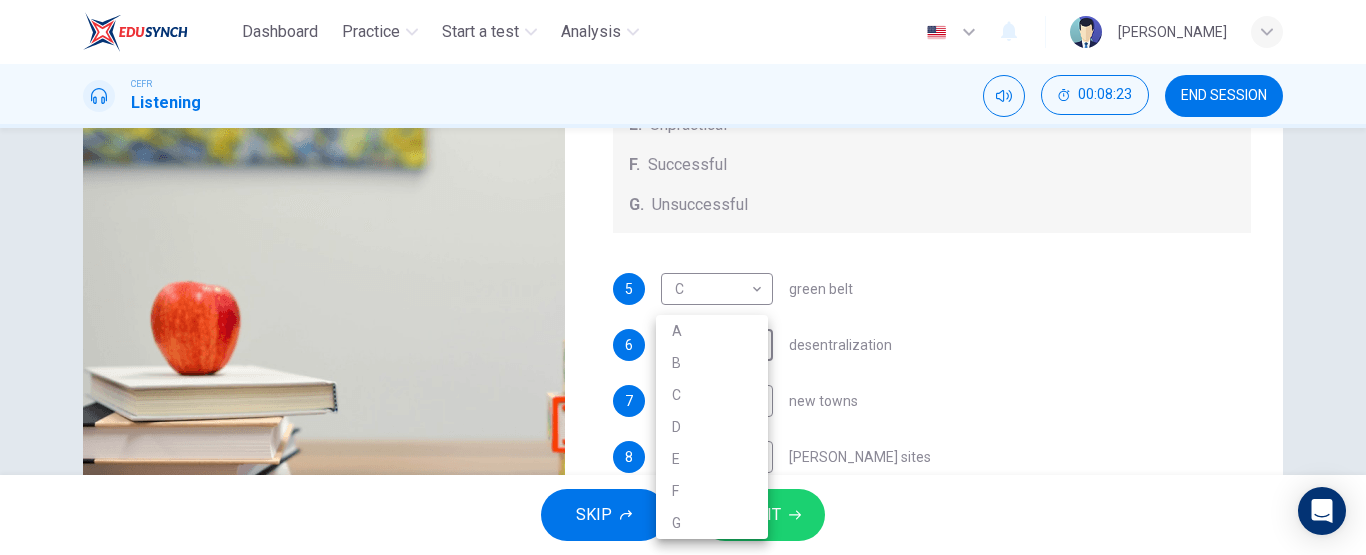 type on "27" 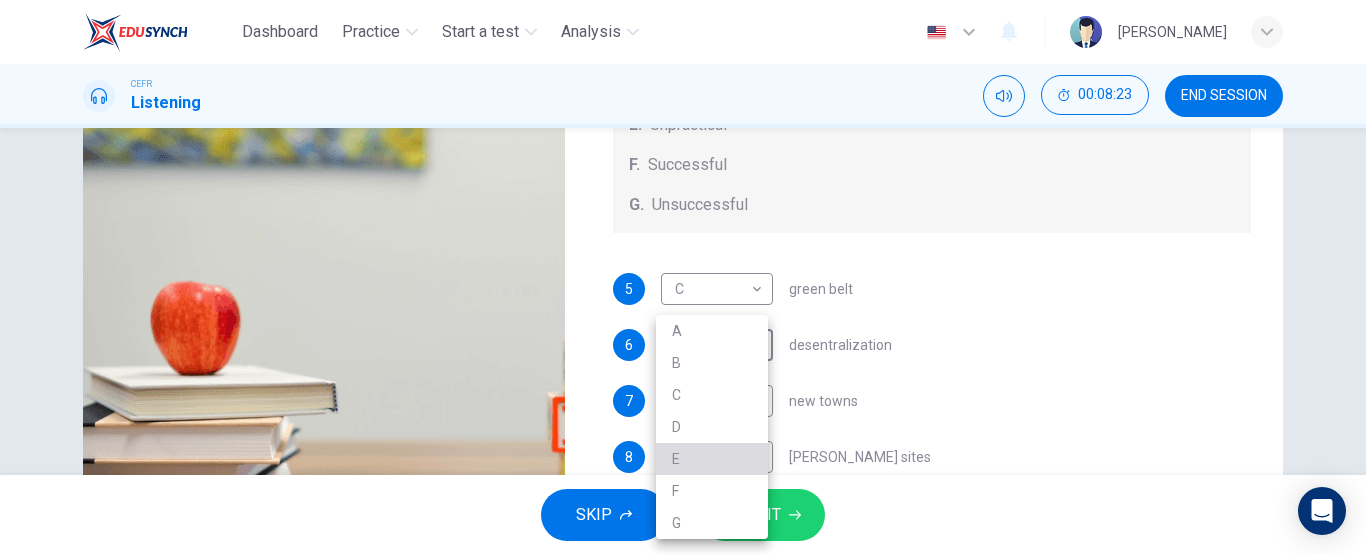 click on "E" at bounding box center [712, 459] 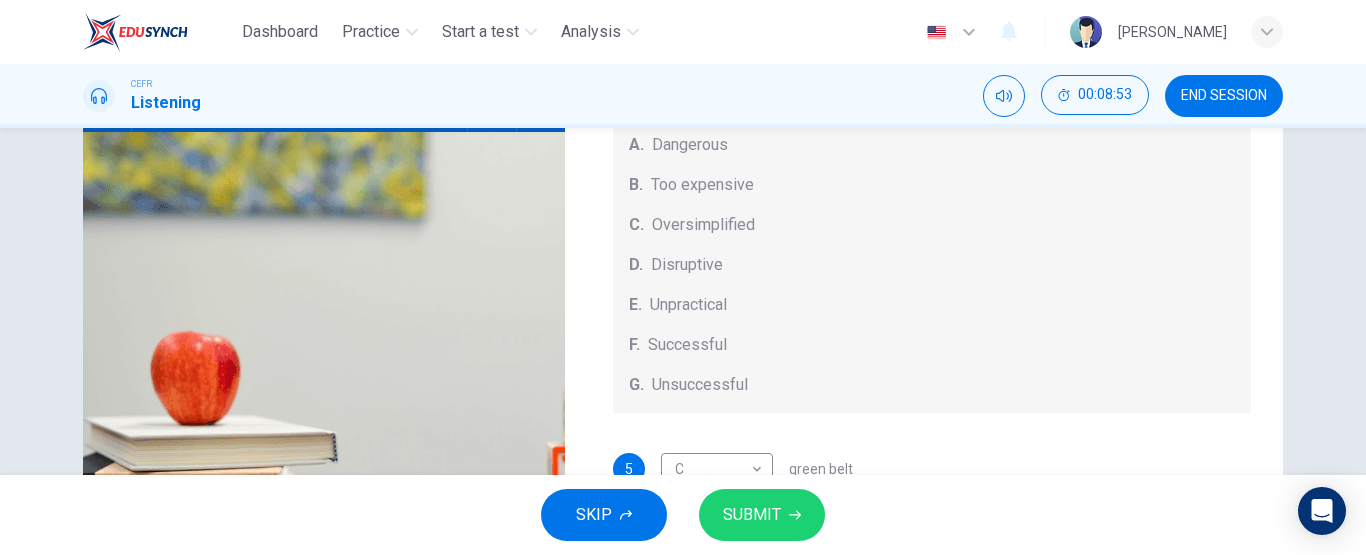 scroll, scrollTop: 209, scrollLeft: 0, axis: vertical 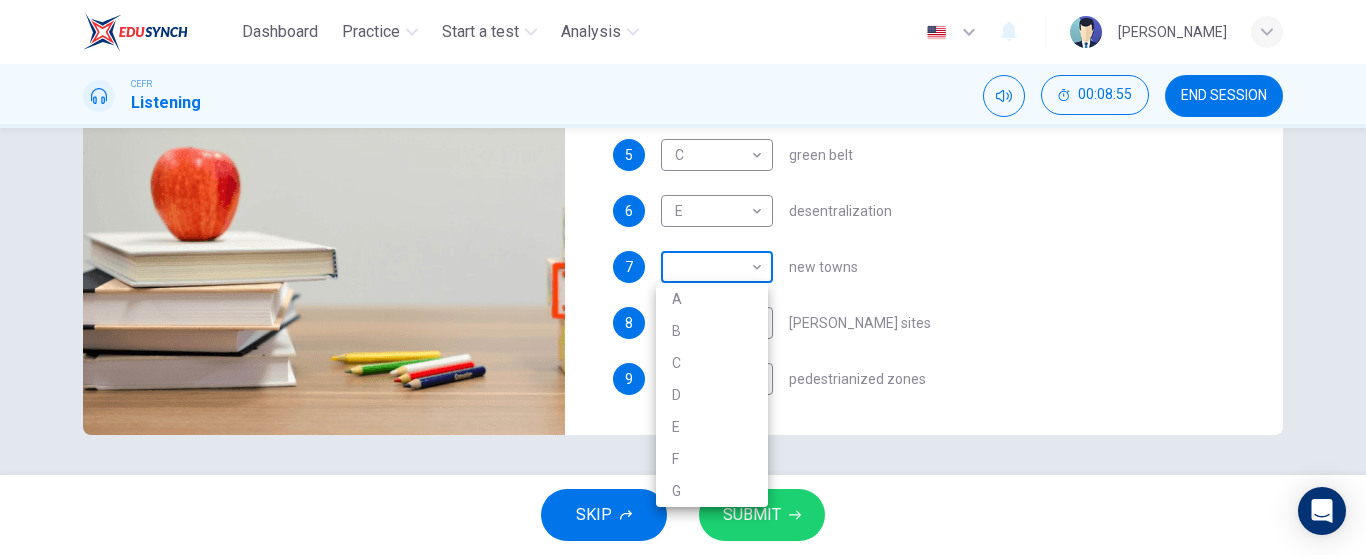 click on "Dashboard Practice Start a test Analysis English en ​ MUHAMMAD BAZLI BIN SHAWAL CEFR Listening 00:08:55 END SESSION Questions 5 - 9 How do the speakers describe the green urban planning options? Choose  FIVE  descriptions from the box and select the correct letter next to the questions. Descriptions A. Dangerous B. Too expensive C. Oversimplified  D. Disruptive E. Unpractical F. Successful G. Unsuccessful 5 C C ​ green belt 6 E E ​ desentralization 7 ​ ​ new towns 8 ​ ​ brownfield sites 9 ​ ​ pedestrianized zones Case Study 03m 55s SKIP SUBMIT Dashboard Practice Start a test Analysis Notifications © Copyright  2025
A B C D E F G" at bounding box center (683, 277) 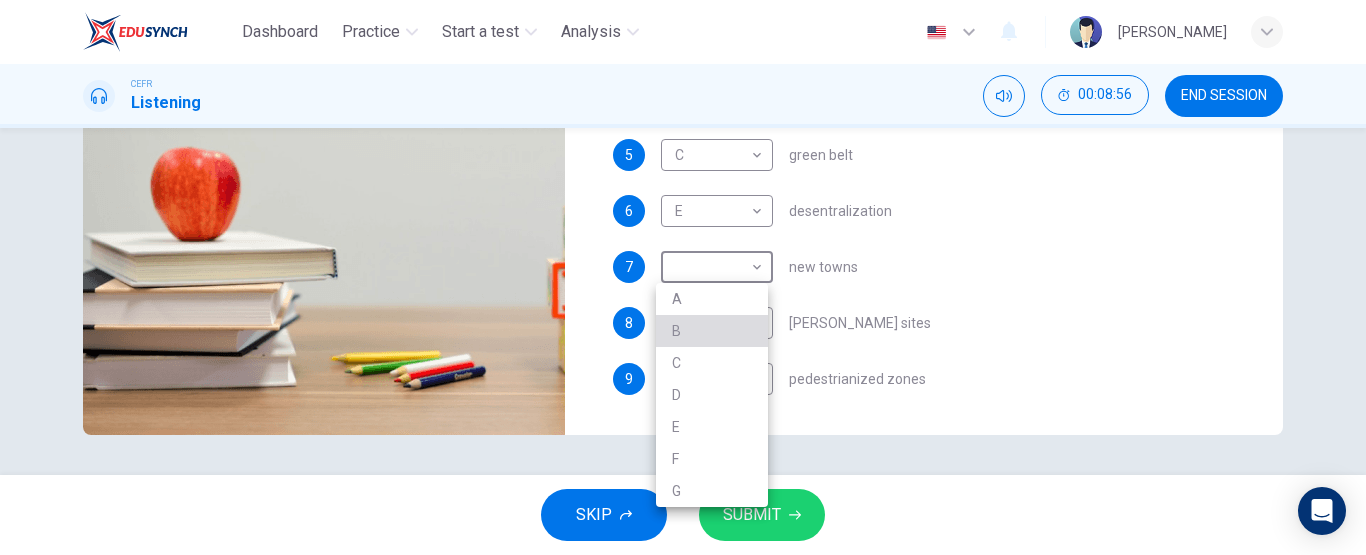 click on "B" at bounding box center (712, 331) 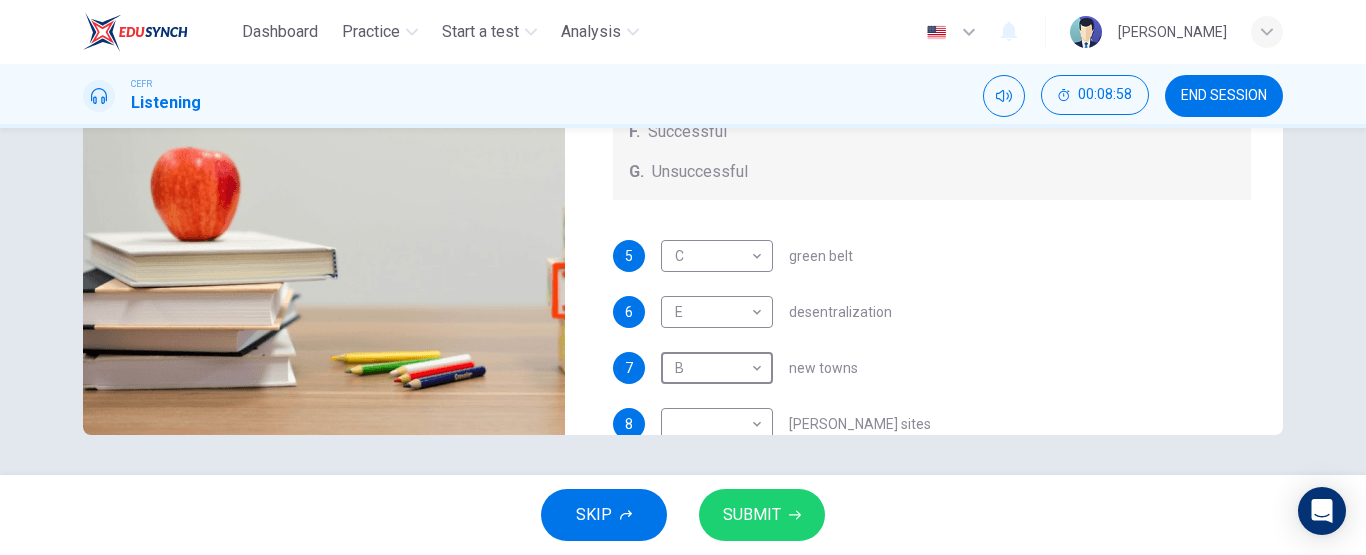 scroll, scrollTop: 0, scrollLeft: 0, axis: both 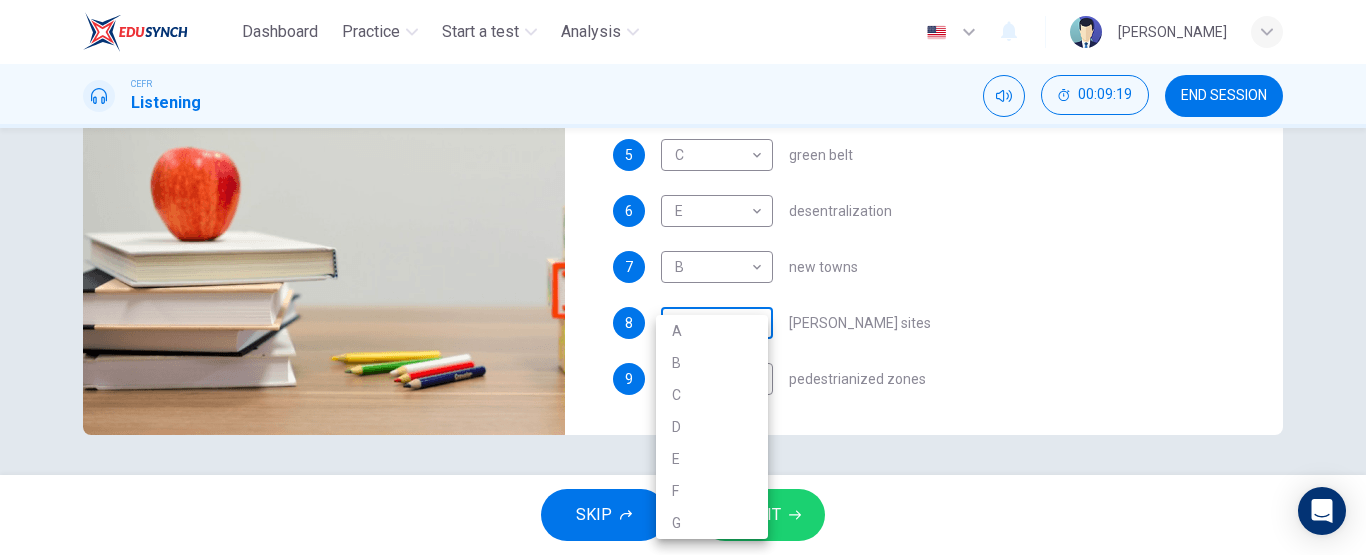 click on "Dashboard Practice Start a test Analysis English en ​ MUHAMMAD BAZLI BIN SHAWAL CEFR Listening 00:09:19 END SESSION Questions 5 - 9 How do the speakers describe the green urban planning options? Choose  FIVE  descriptions from the box and select the correct letter next to the questions. Descriptions A. Dangerous B. Too expensive C. Oversimplified  D. Disruptive E. Unpractical F. Successful G. Unsuccessful 5 C C ​ green belt 6 E E ​ desentralization 7 B B ​ new towns 8 ​ ​ brownfield sites 9 ​ ​ pedestrianized zones Case Study 03m 30s SKIP SUBMIT Dashboard Practice Start a test Analysis Notifications © Copyright  2025
A B C D E F G" at bounding box center (683, 277) 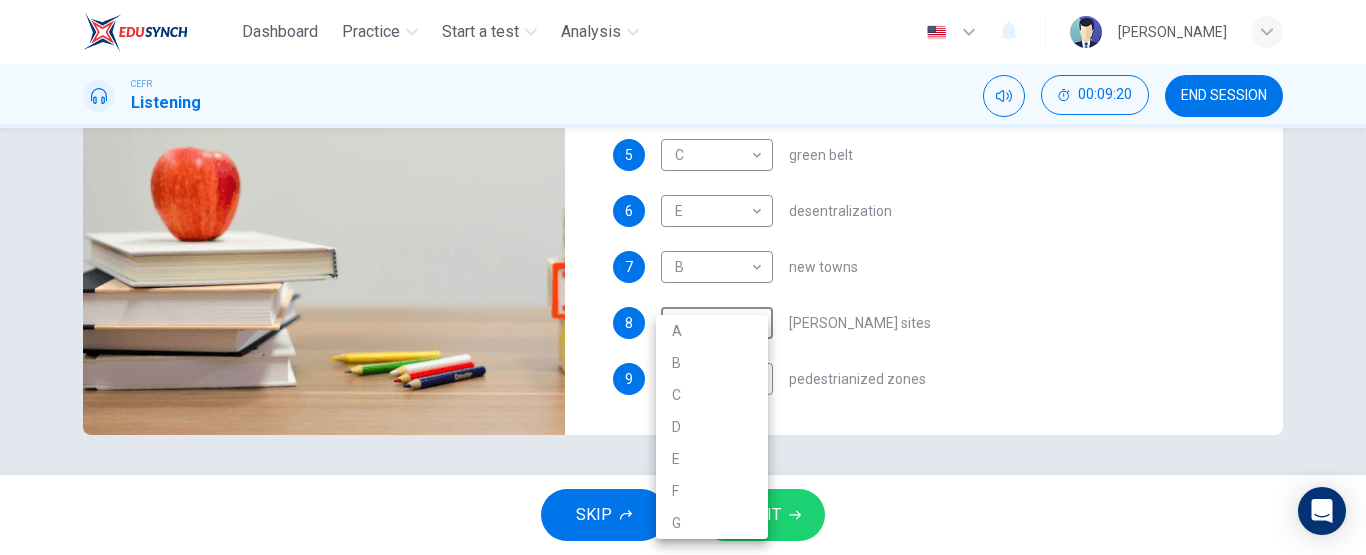 type on "42" 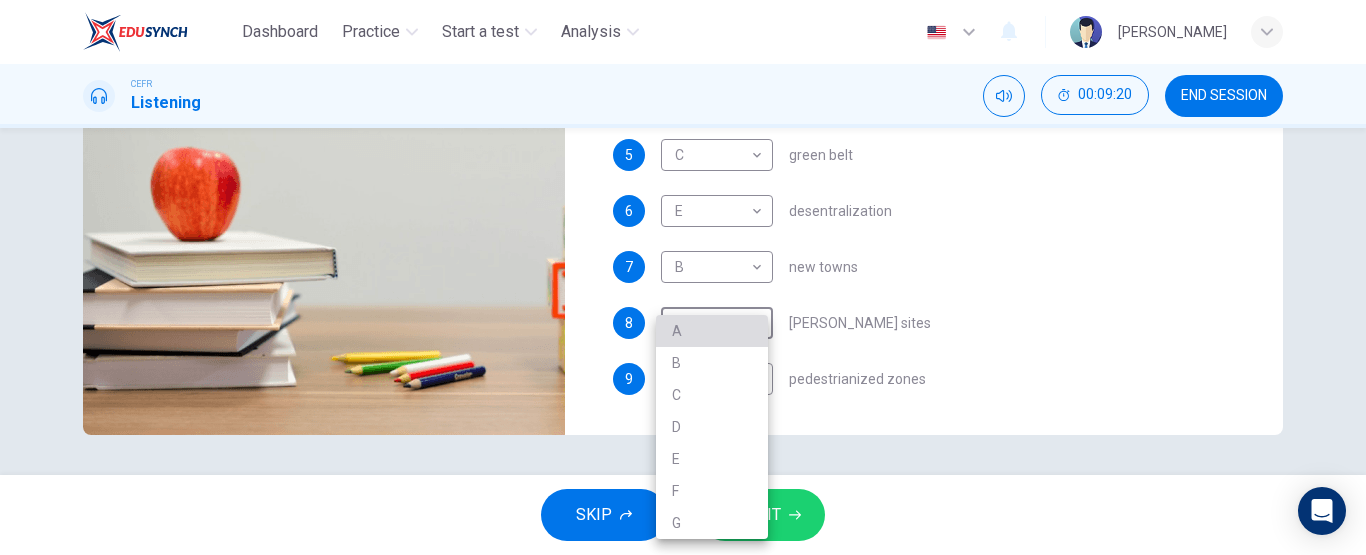 click on "A" at bounding box center (712, 331) 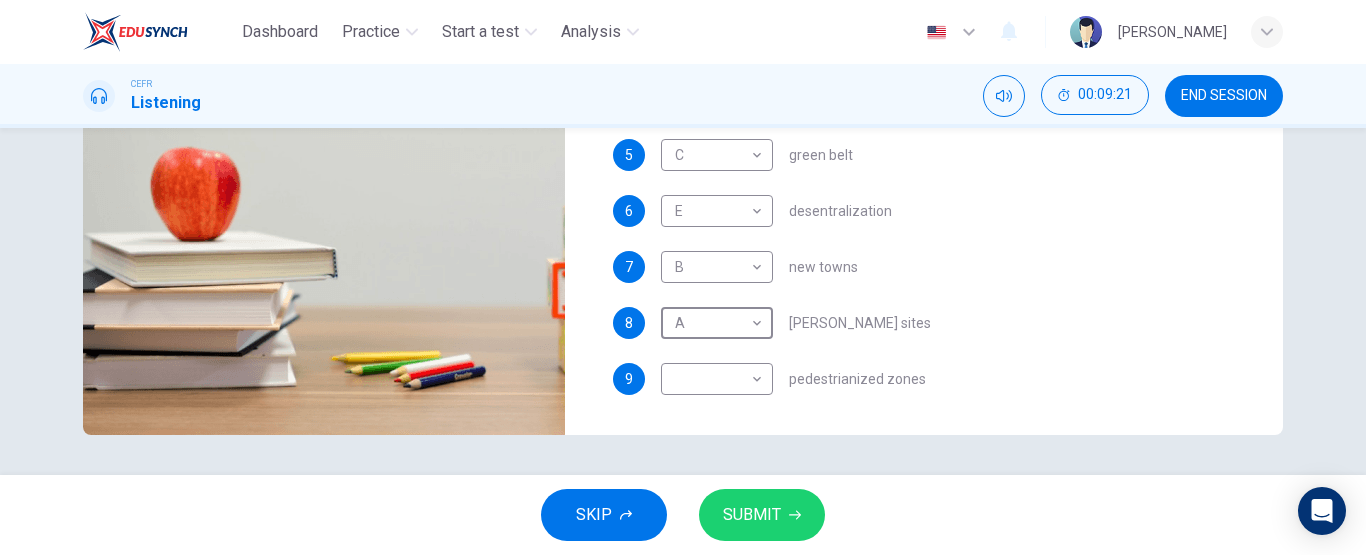 scroll, scrollTop: 0, scrollLeft: 0, axis: both 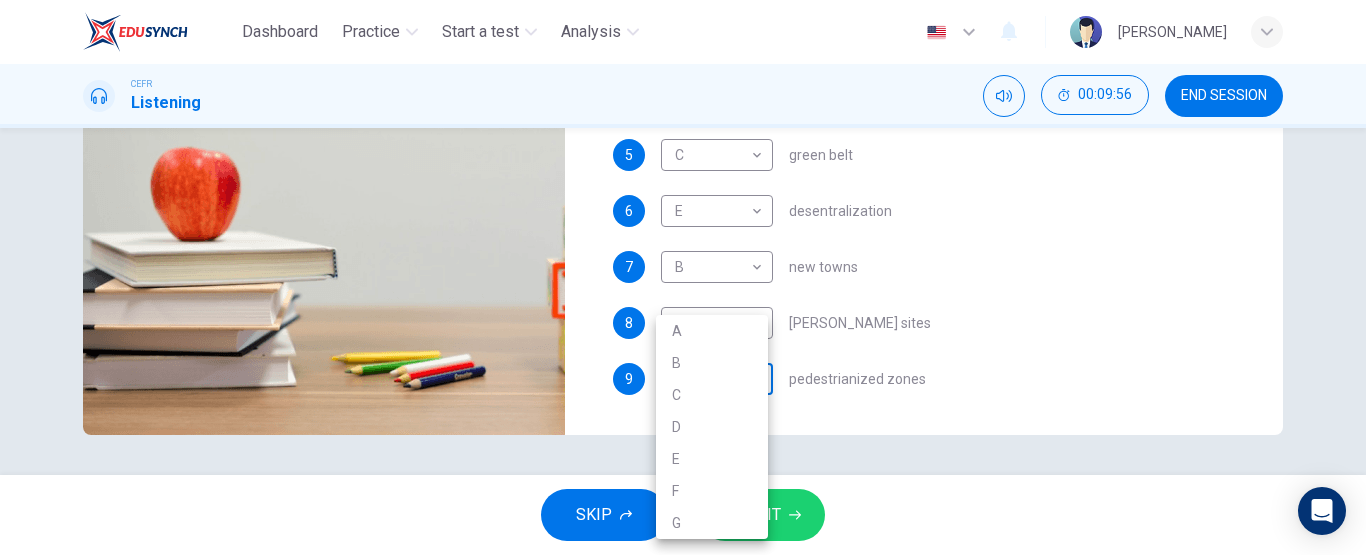 click on "Dashboard Practice Start a test Analysis English en ​ MUHAMMAD BAZLI BIN SHAWAL CEFR Listening 00:09:56 END SESSION Questions 5 - 9 How do the speakers describe the green urban planning options? Choose  FIVE  descriptions from the box and select the correct letter next to the questions. Descriptions A. Dangerous B. Too expensive C. Oversimplified  D. Disruptive E. Unpractical F. Successful G. Unsuccessful 5 C C ​ green belt 6 E E ​ desentralization 7 B B ​ new towns 8 A A ​ brownfield sites 9 ​ ​ pedestrianized zones Case Study 02m 53s SKIP SUBMIT Dashboard Practice Start a test Analysis Notifications © Copyright  2025
A B C D E F G" at bounding box center (683, 277) 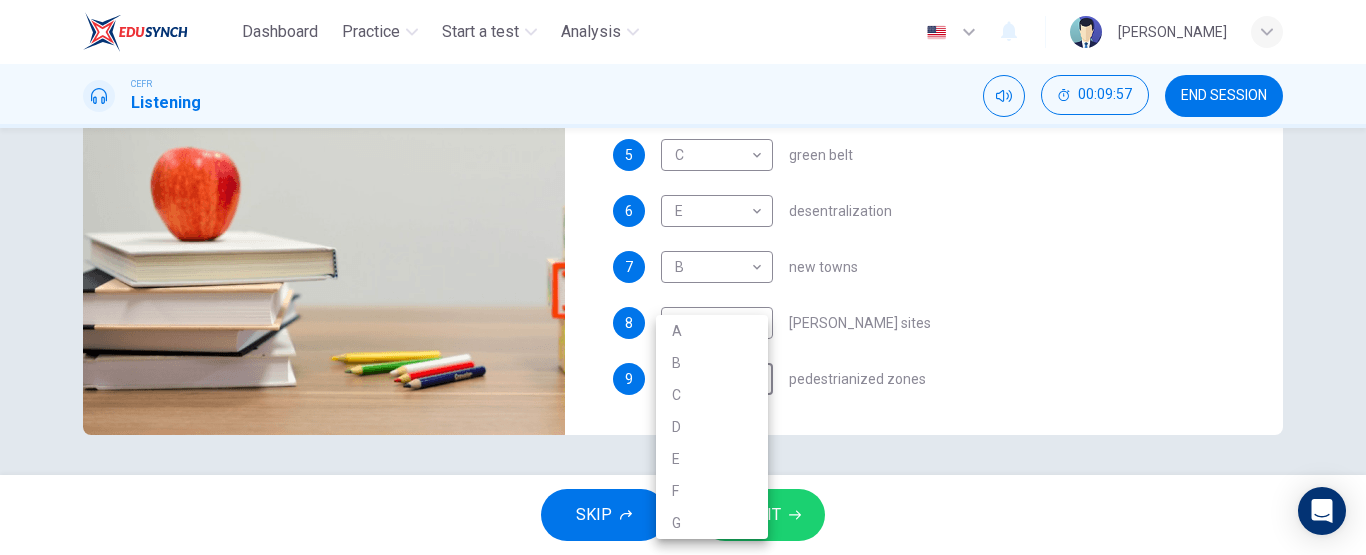 type on "53" 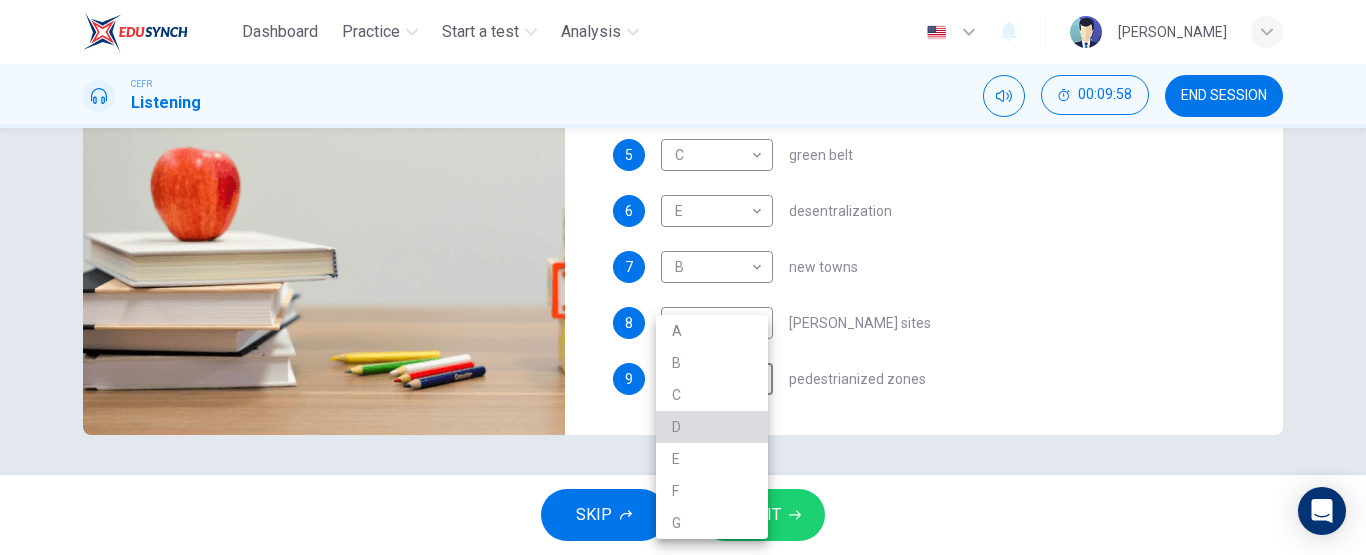click on "D" at bounding box center [712, 427] 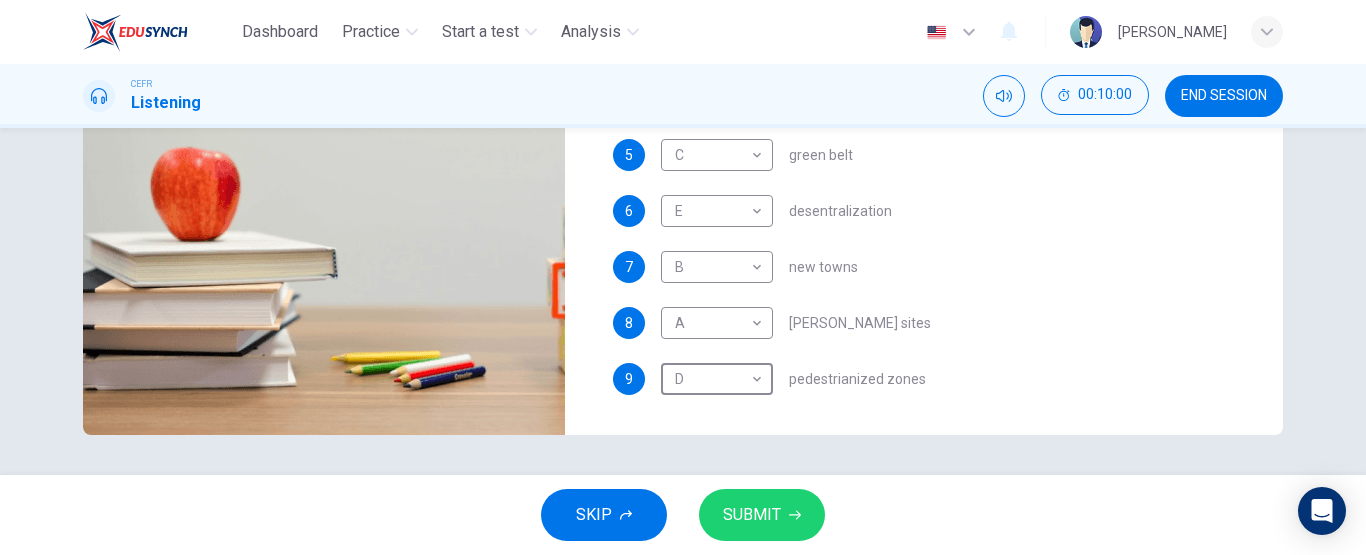 click on "SUBMIT" at bounding box center (752, 515) 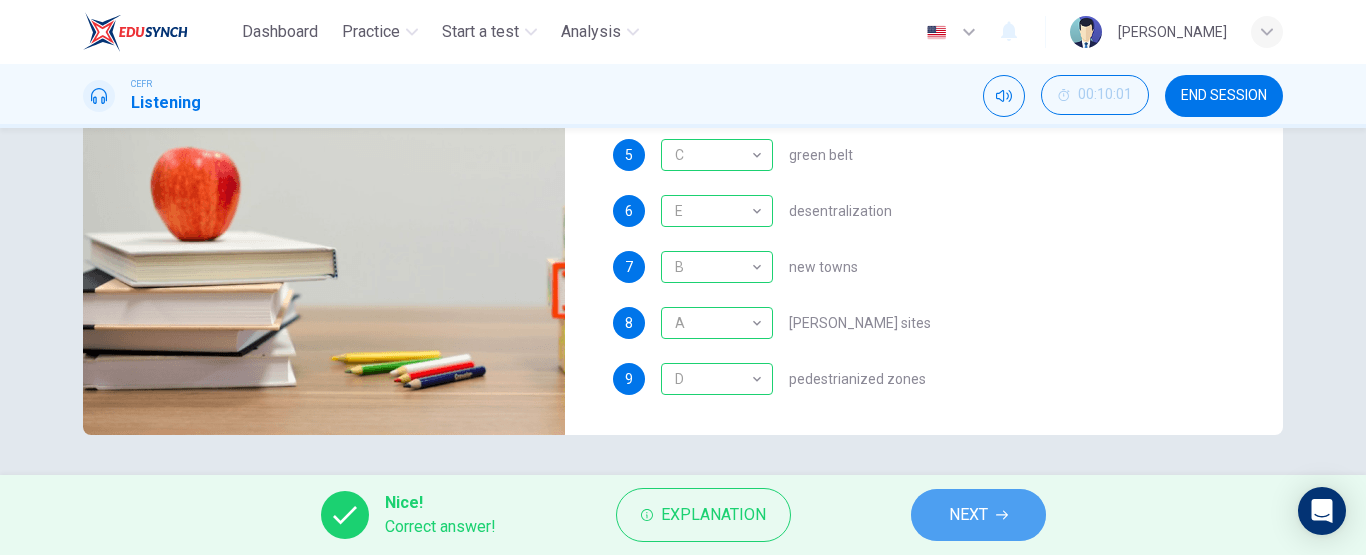 click on "NEXT" at bounding box center (968, 515) 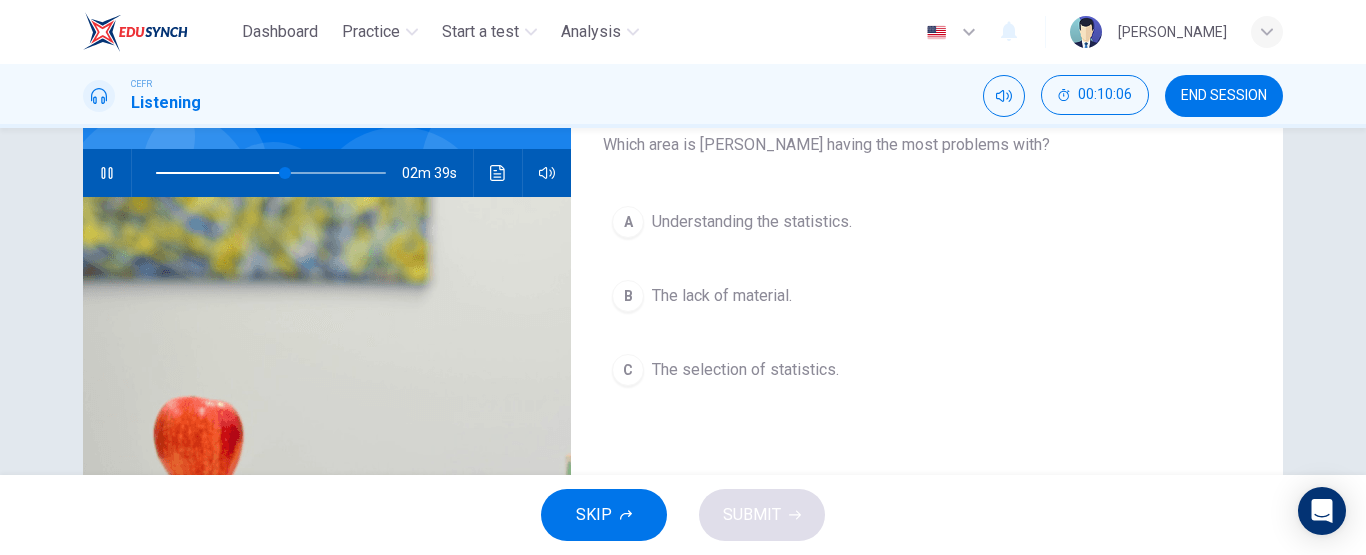 scroll, scrollTop: 155, scrollLeft: 0, axis: vertical 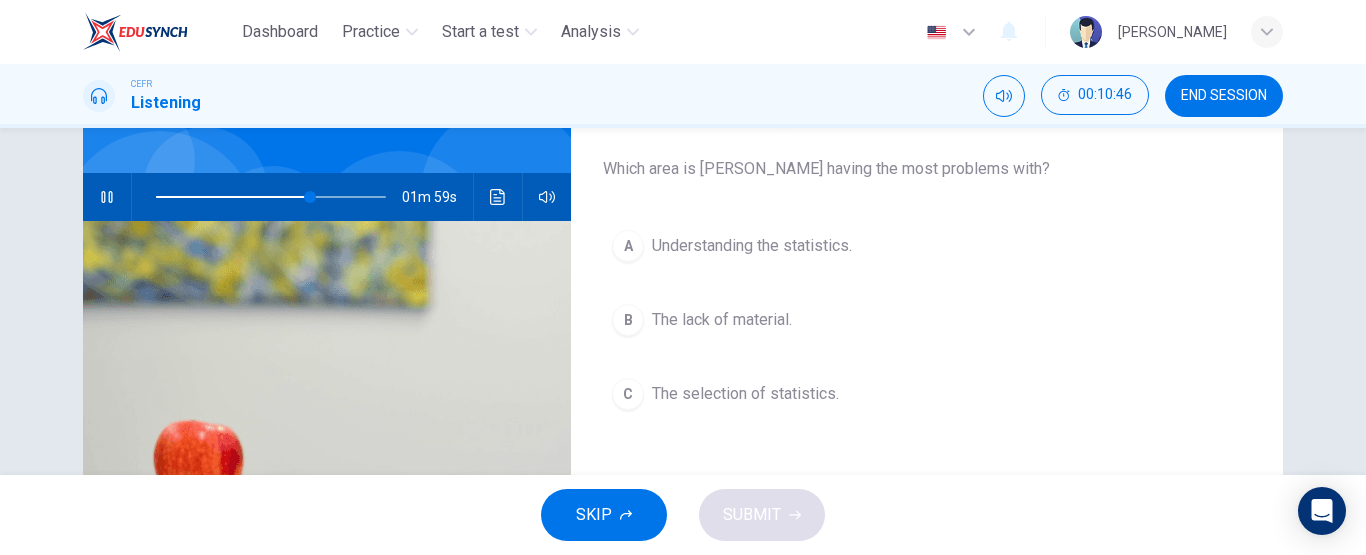 click on "A Understanding the statistics." at bounding box center [927, 246] 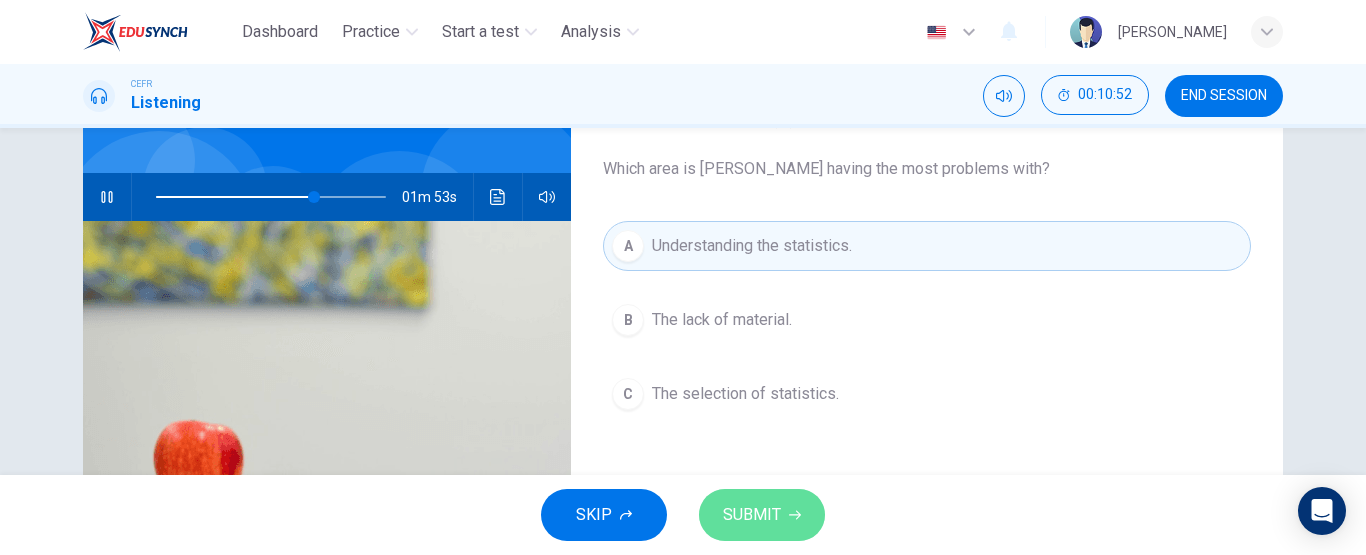 click on "SUBMIT" at bounding box center (762, 515) 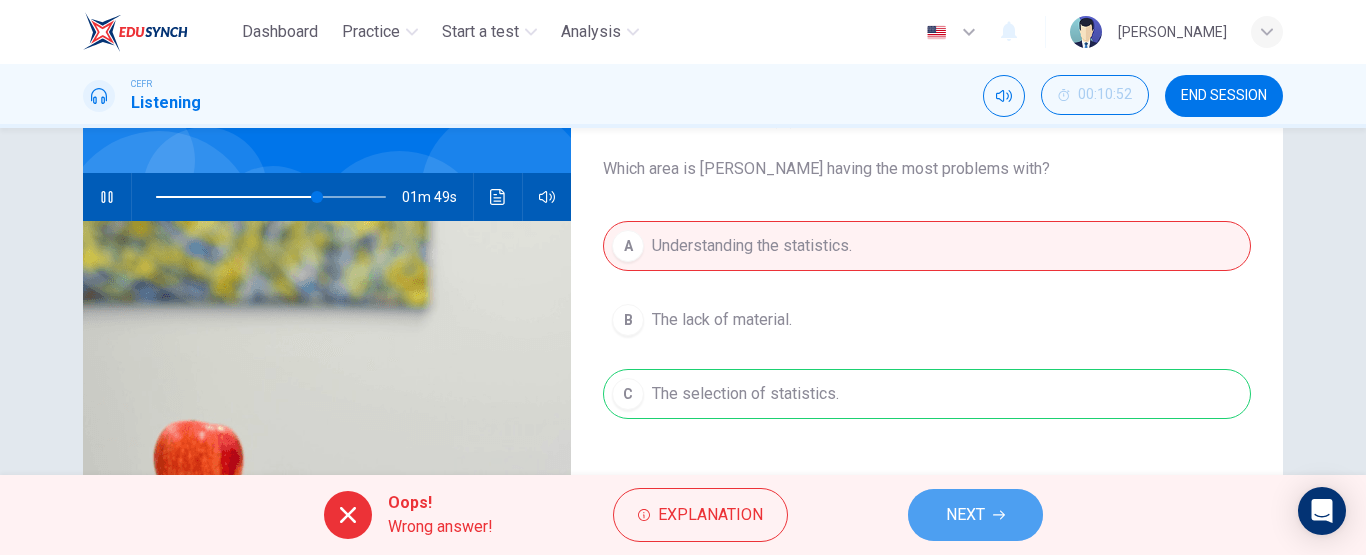 click on "NEXT" at bounding box center (965, 515) 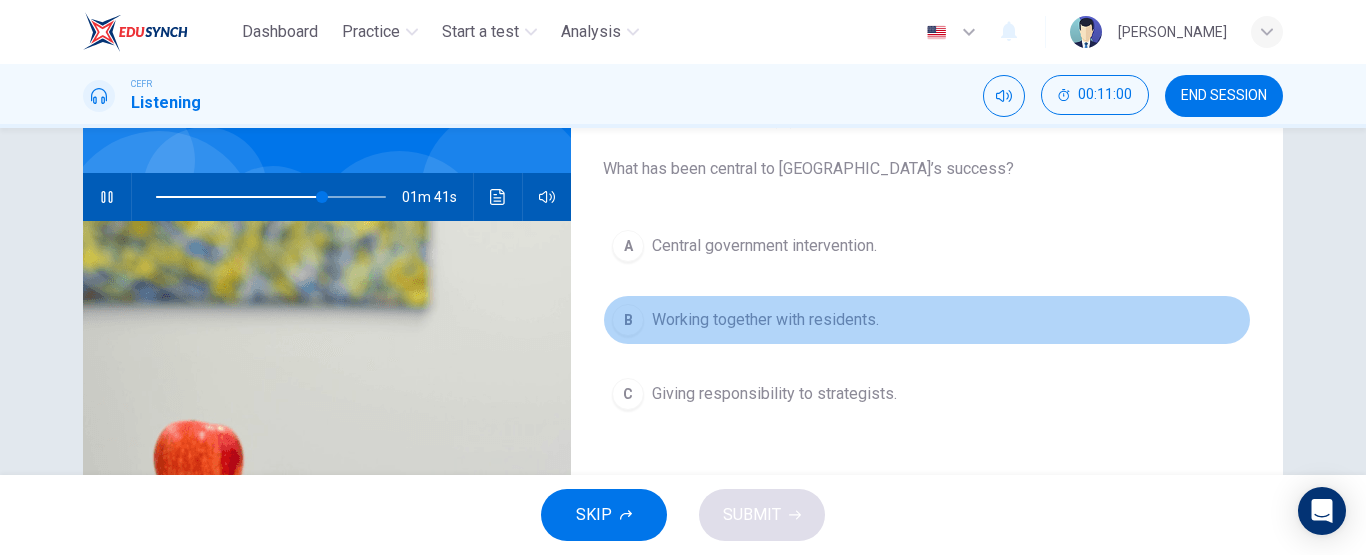 click on "Working together with residents." at bounding box center (765, 320) 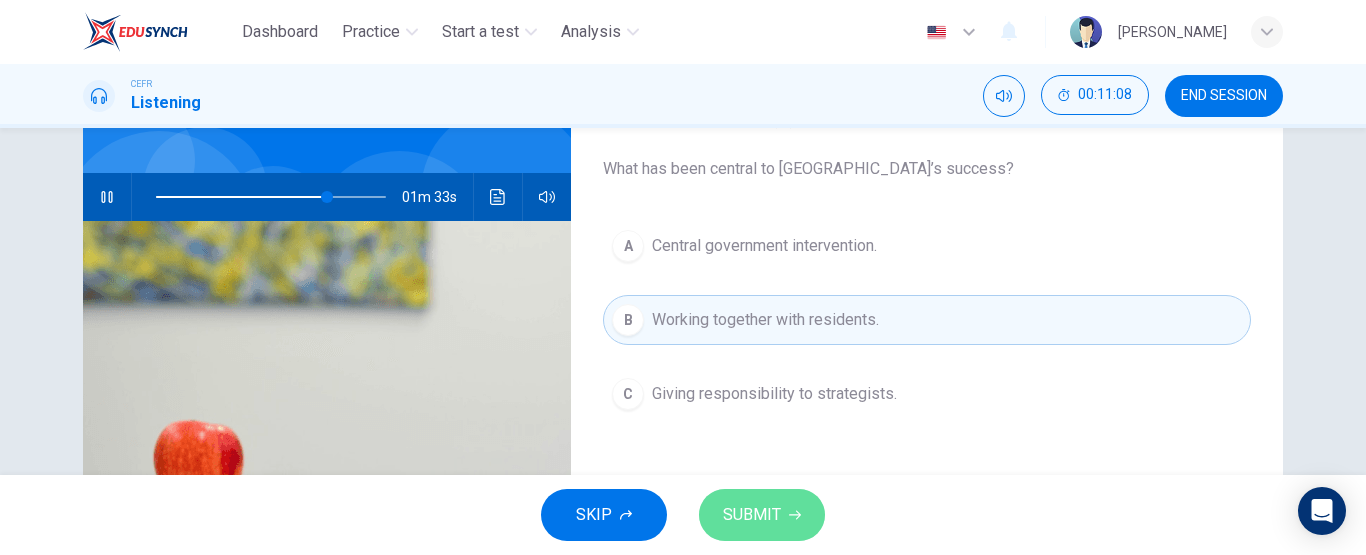 click on "SUBMIT" at bounding box center [752, 515] 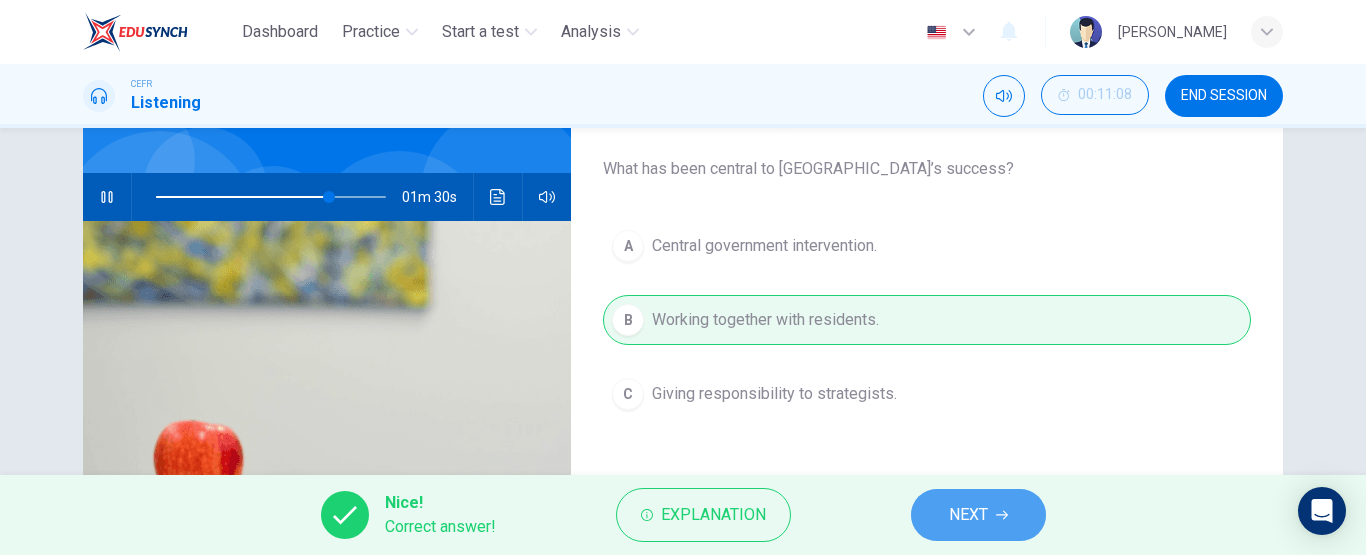 click on "NEXT" at bounding box center (968, 515) 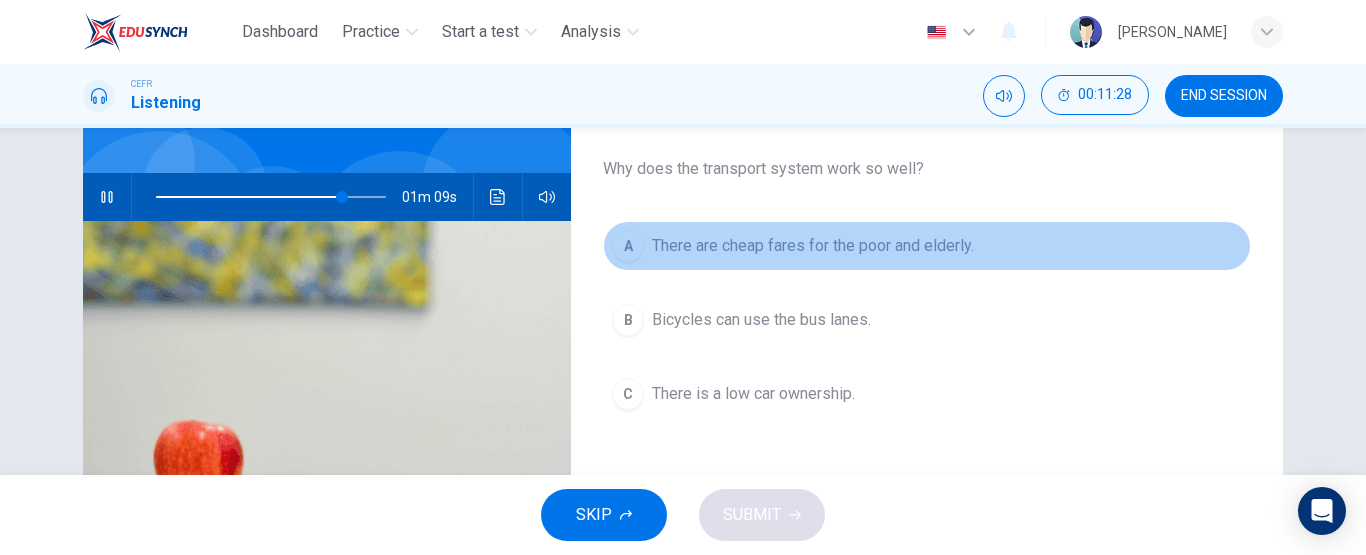 click on "There are cheap fares for the poor and elderly." at bounding box center [813, 246] 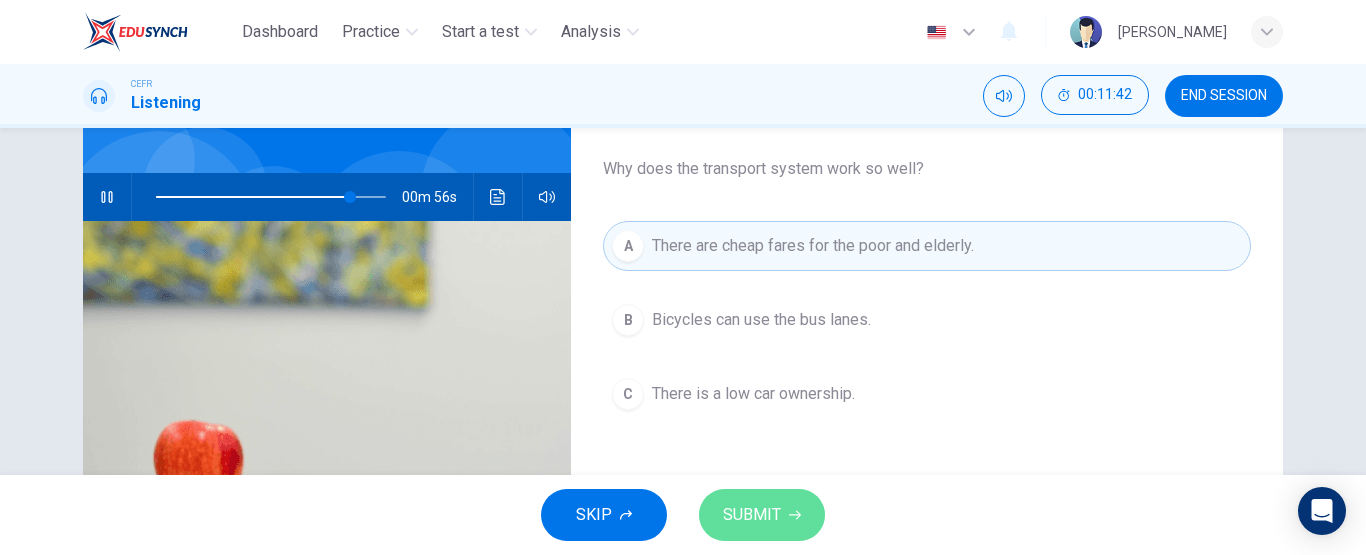 click 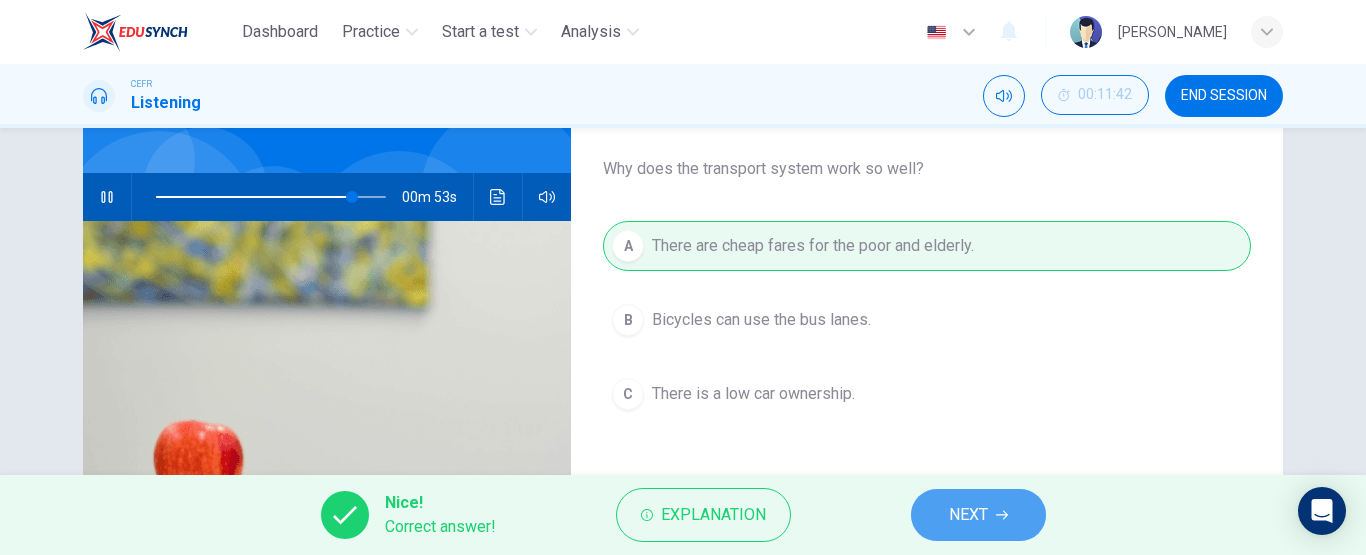 click on "NEXT" at bounding box center (968, 515) 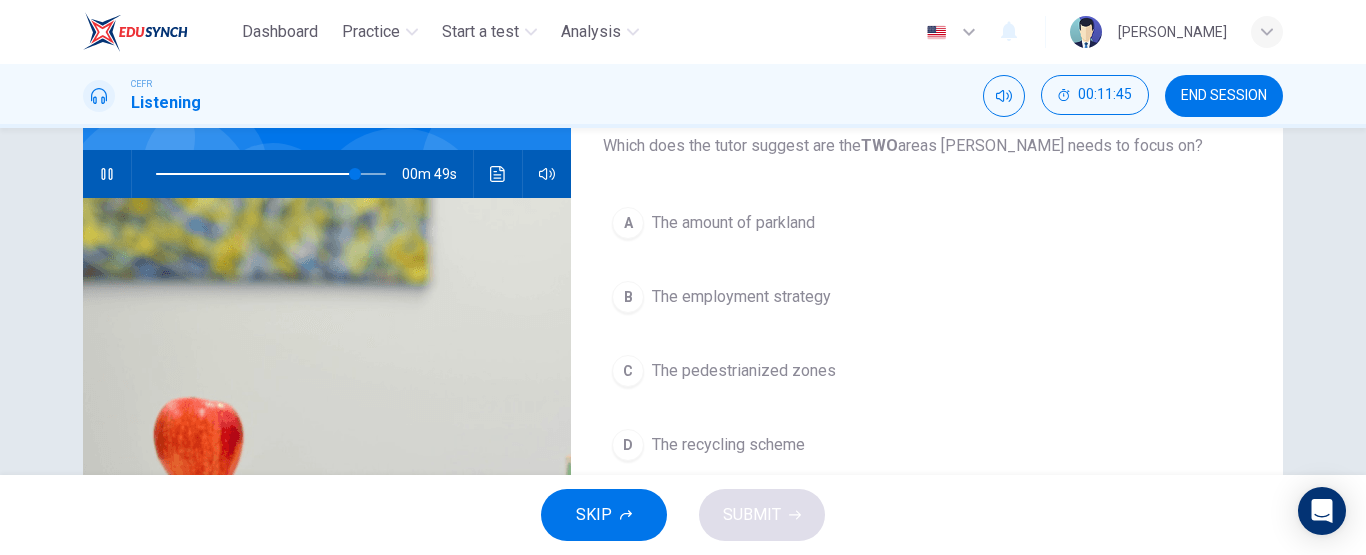 scroll, scrollTop: 181, scrollLeft: 0, axis: vertical 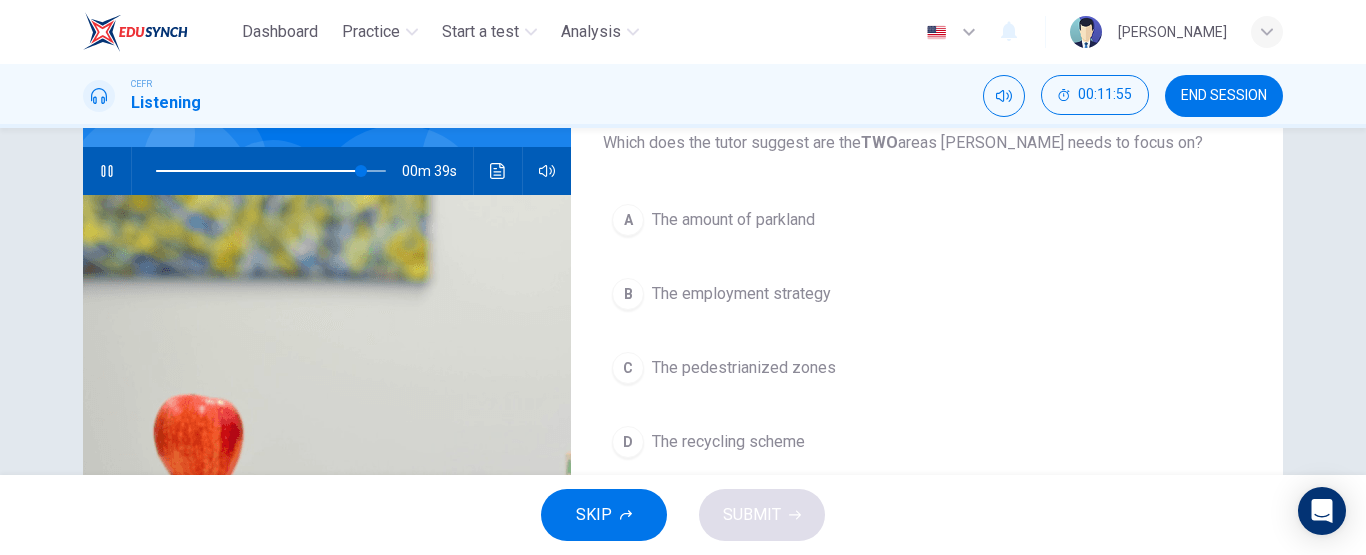 click on "The pedestrianized zones" at bounding box center [744, 368] 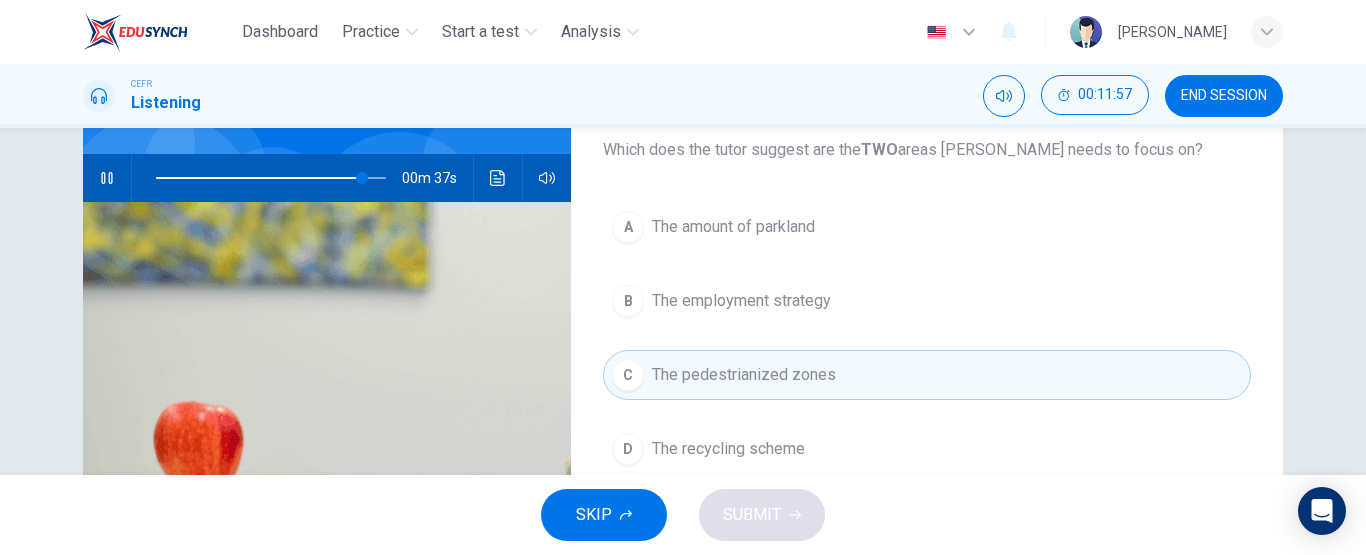 scroll, scrollTop: 170, scrollLeft: 0, axis: vertical 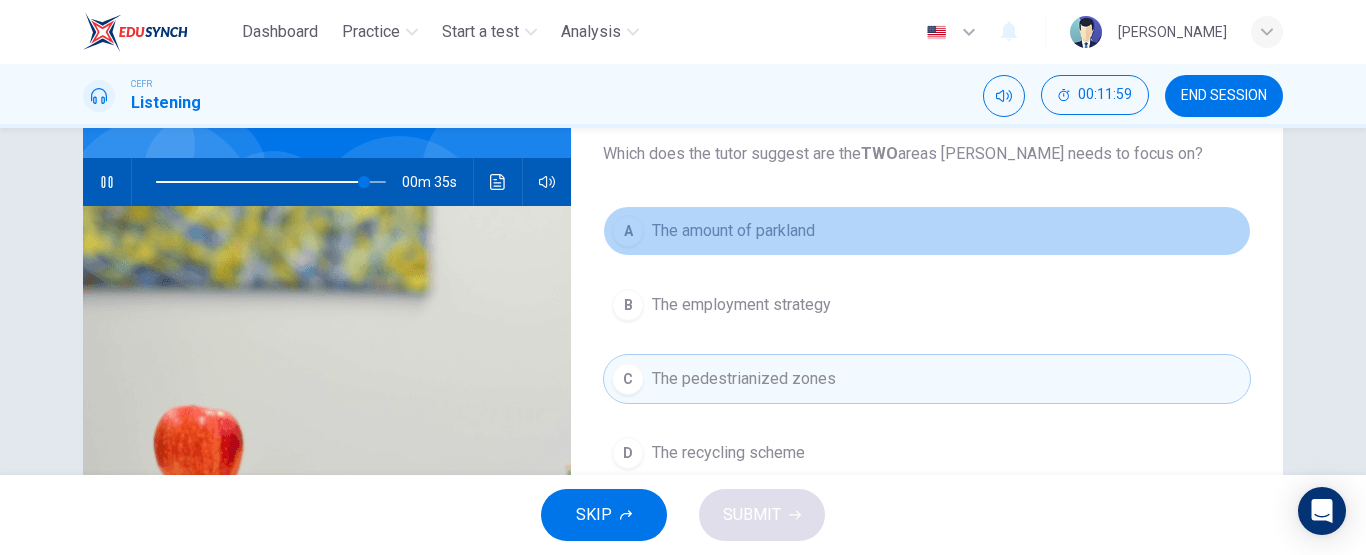 click on "A The amount of parkland" at bounding box center [927, 231] 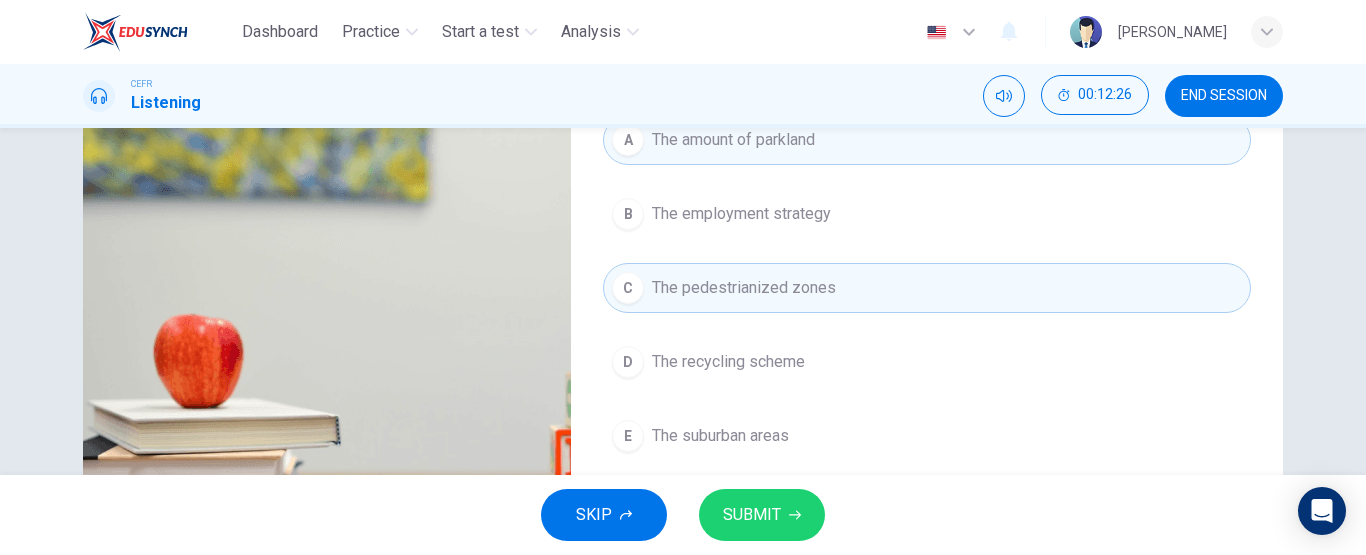 scroll, scrollTop: 262, scrollLeft: 0, axis: vertical 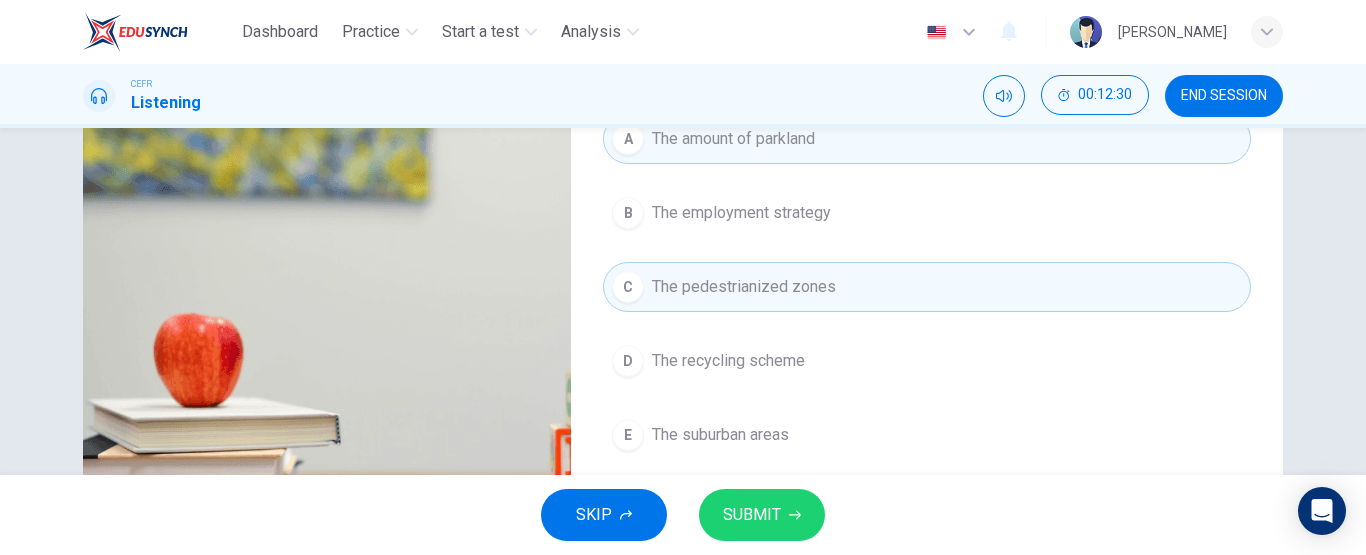 click on "D The recycling scheme" at bounding box center (927, 361) 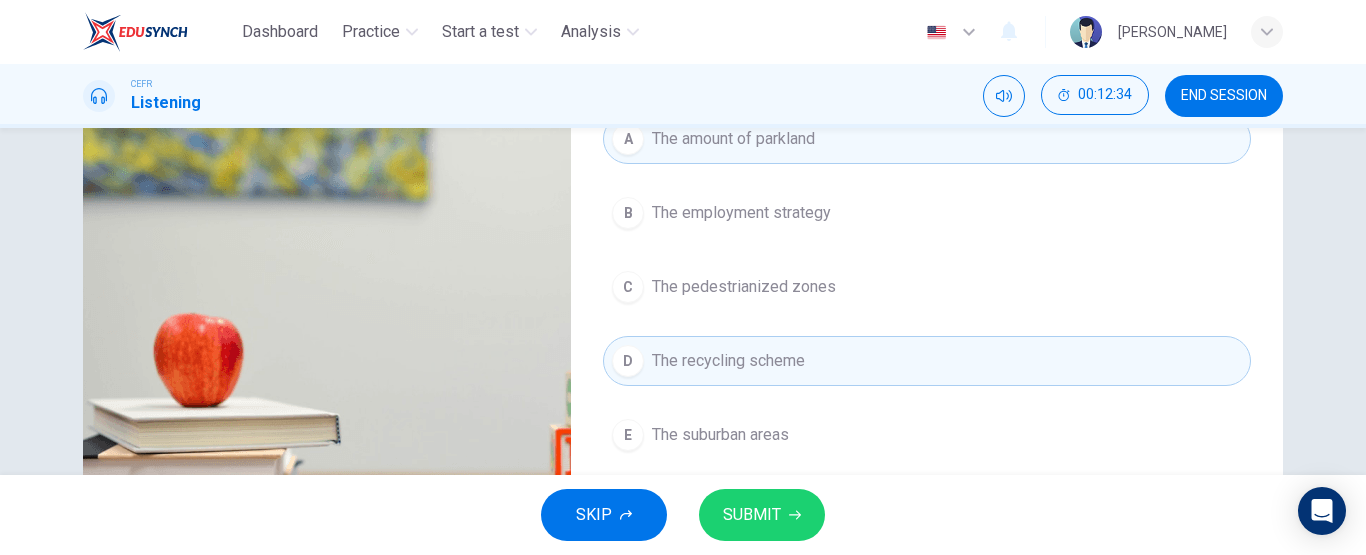 type on "0" 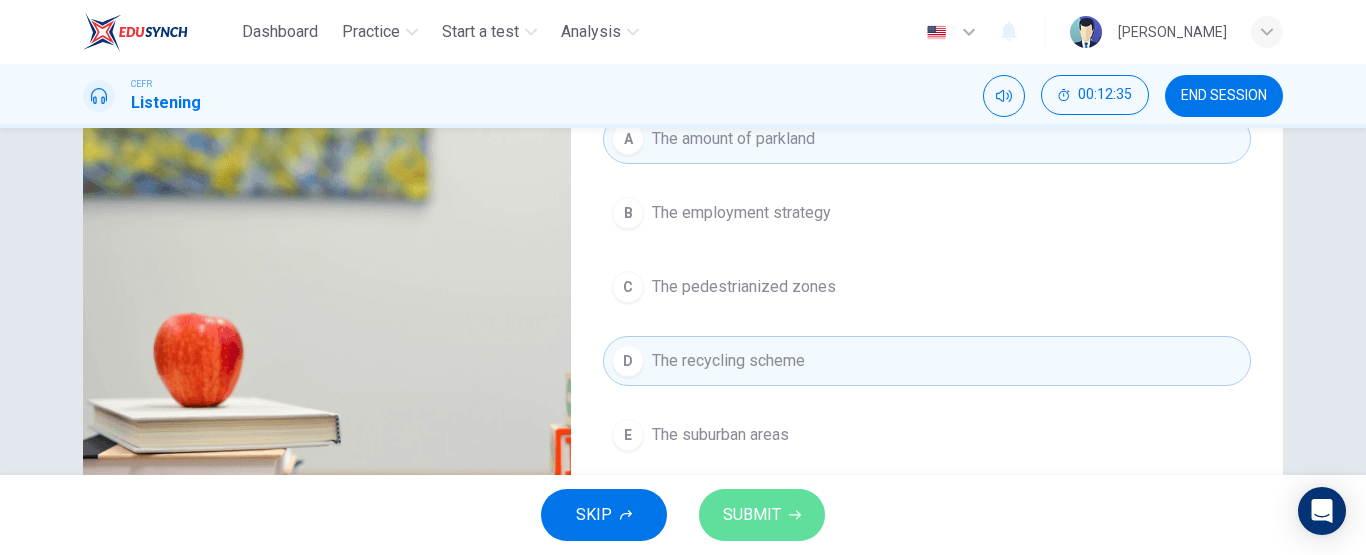 click on "SUBMIT" at bounding box center (752, 515) 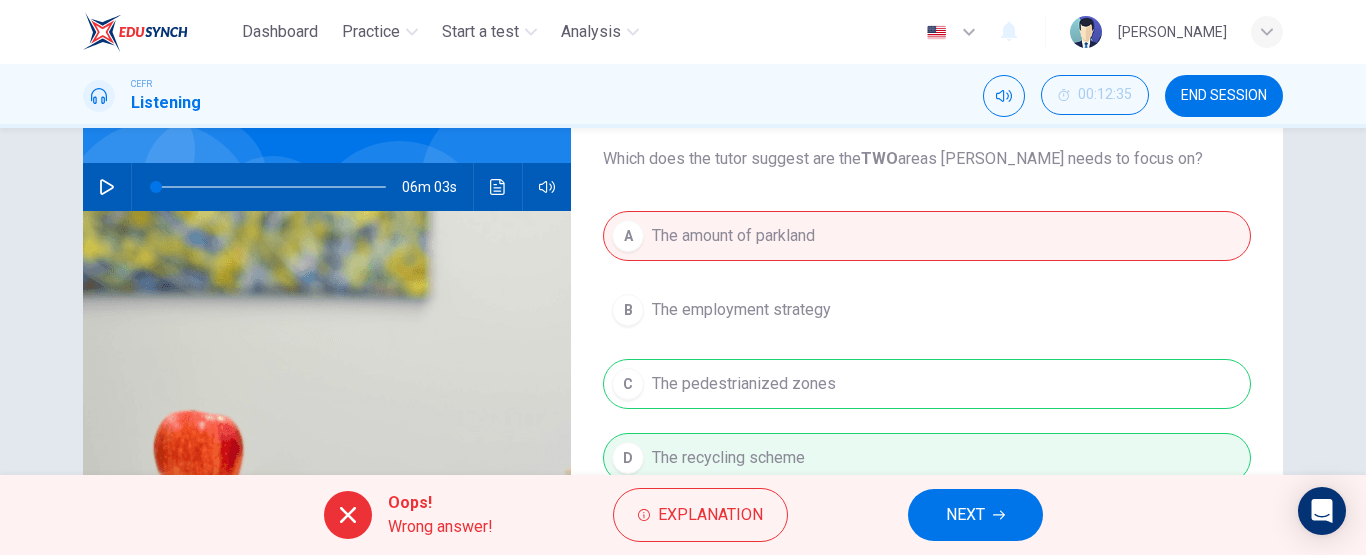 scroll, scrollTop: 286, scrollLeft: 0, axis: vertical 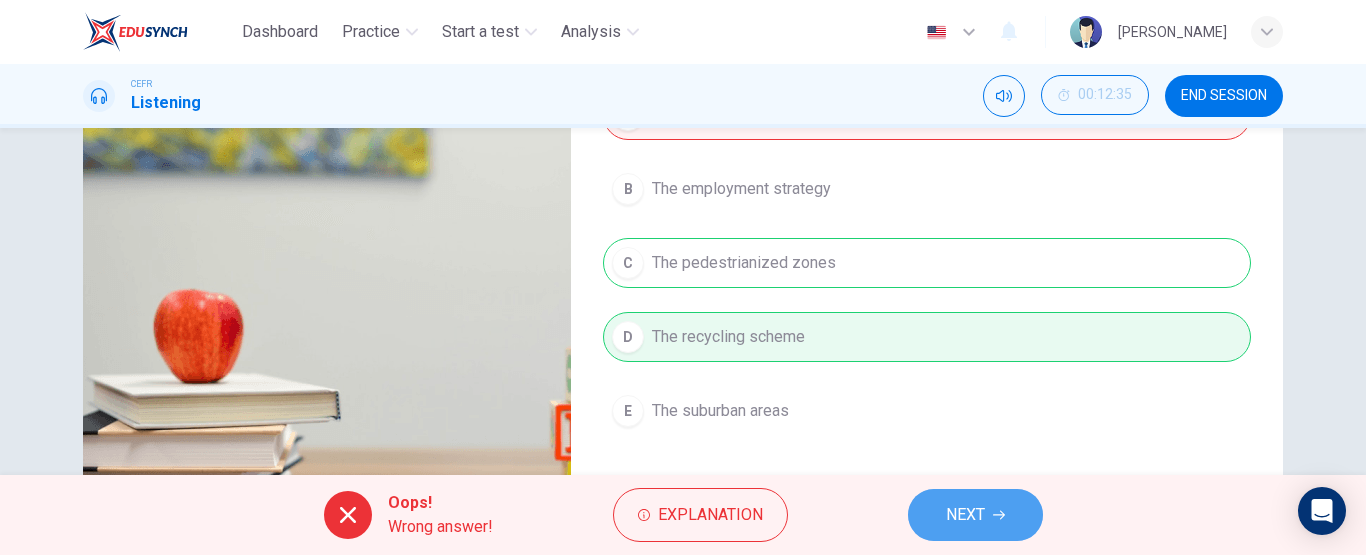 click on "NEXT" at bounding box center [975, 515] 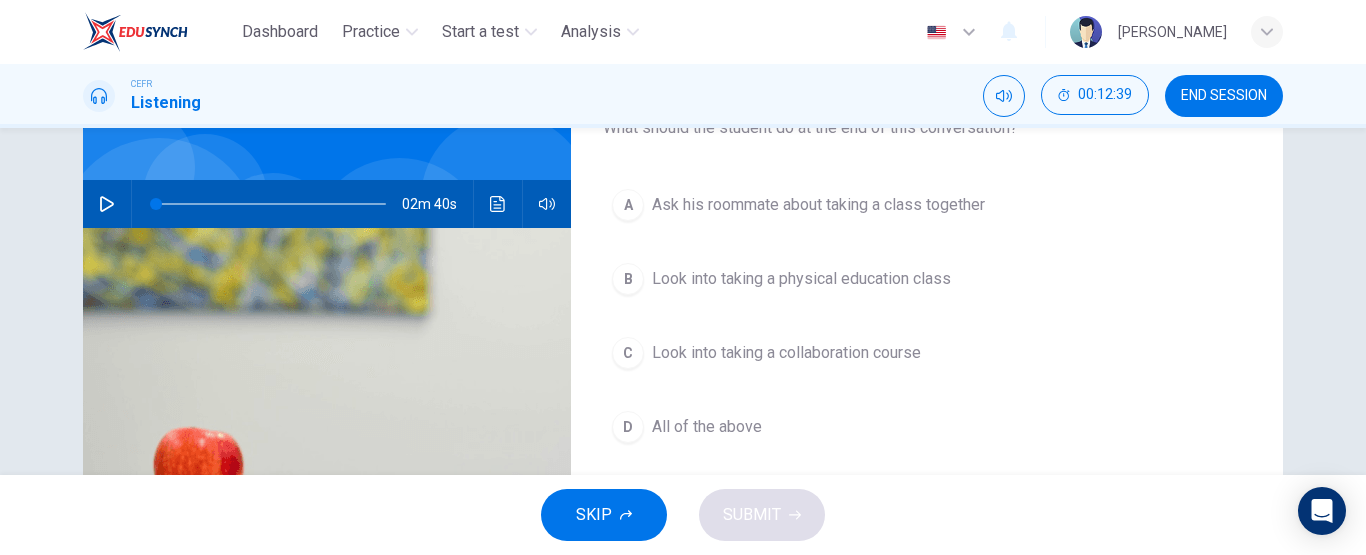 scroll, scrollTop: 0, scrollLeft: 0, axis: both 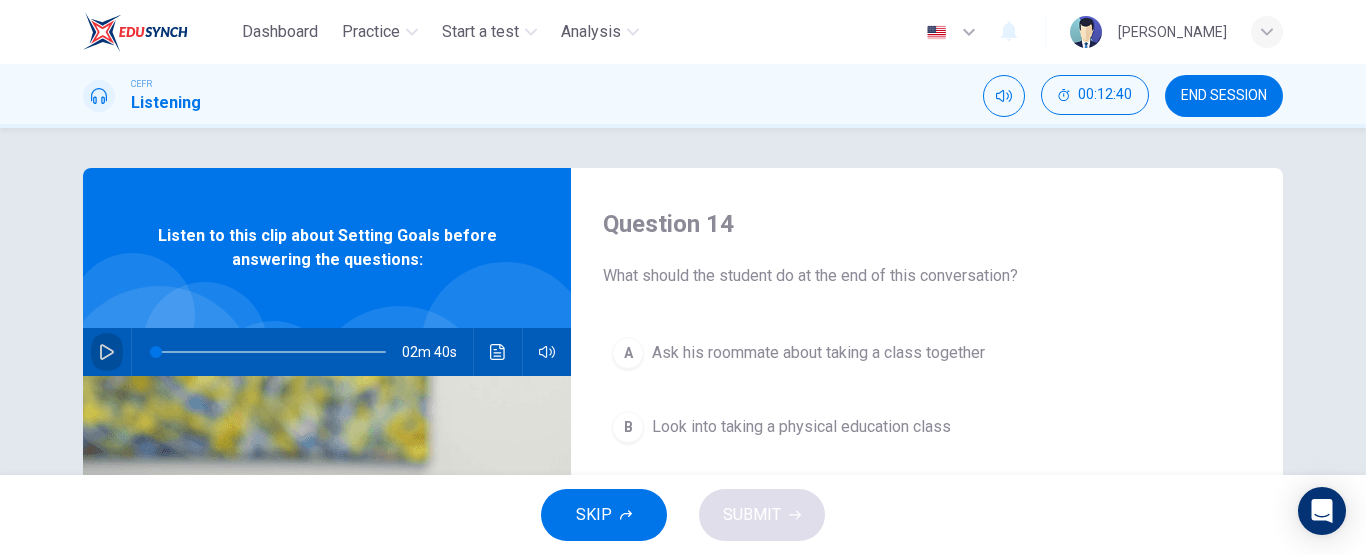 click 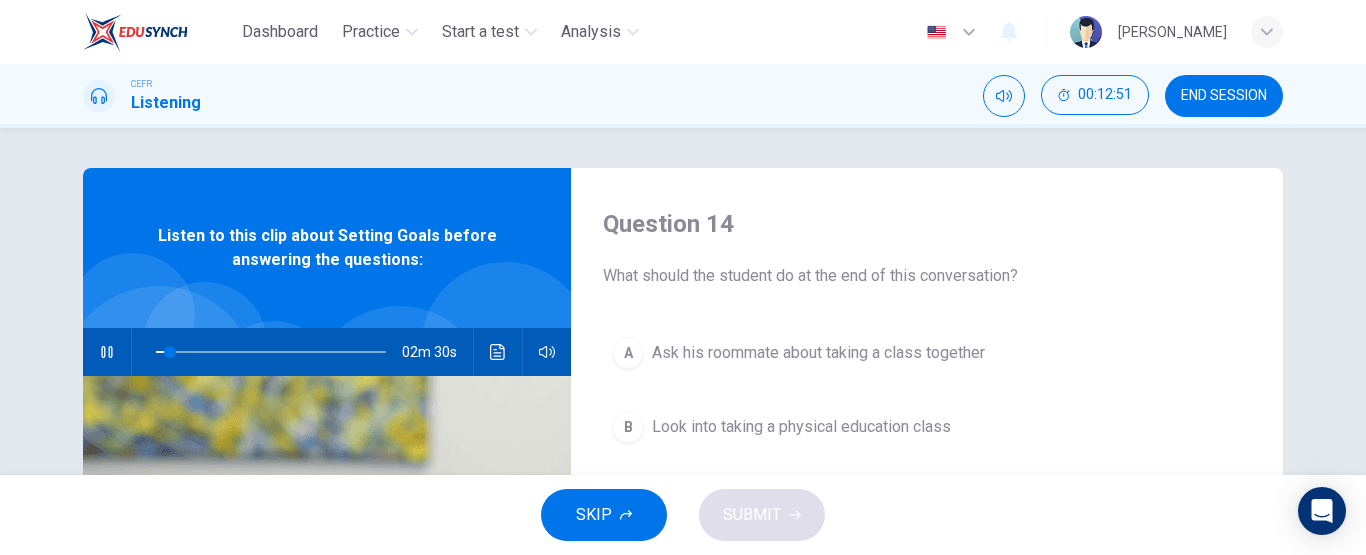 type on "6" 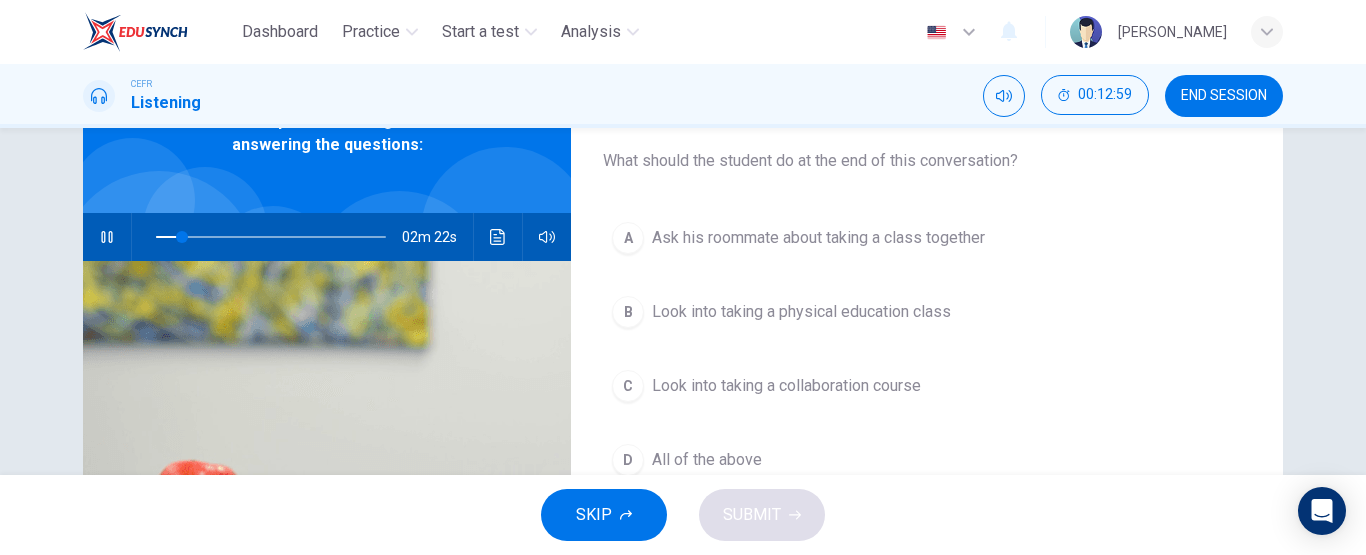 scroll, scrollTop: 134, scrollLeft: 0, axis: vertical 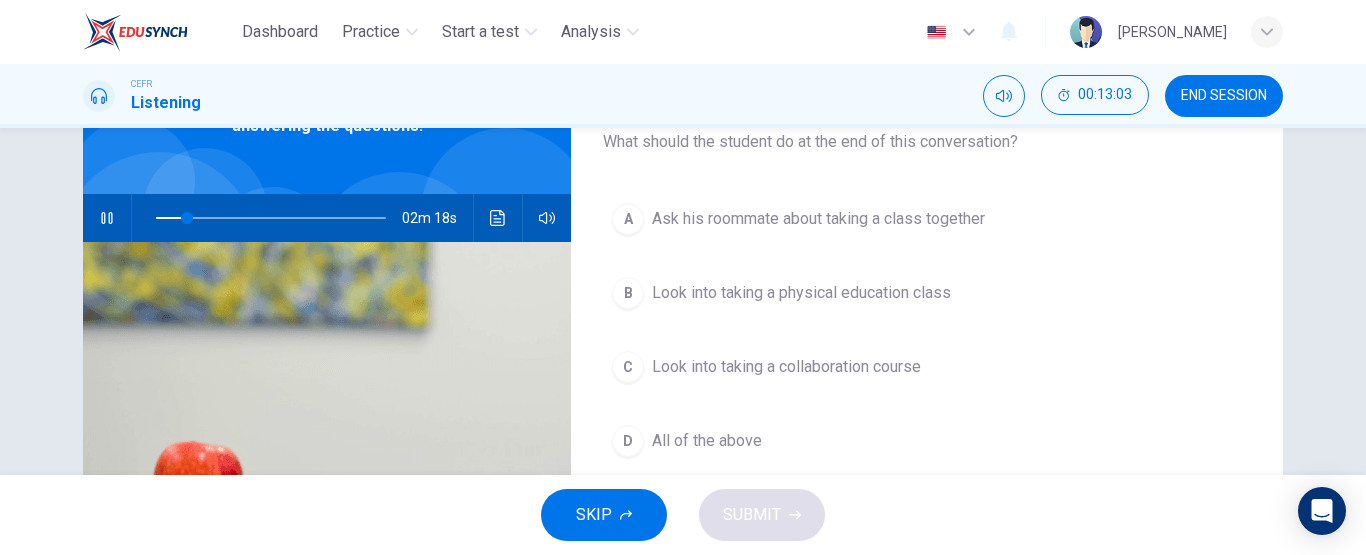 drag, startPoint x: 1120, startPoint y: 320, endPoint x: 961, endPoint y: 351, distance: 161.99382 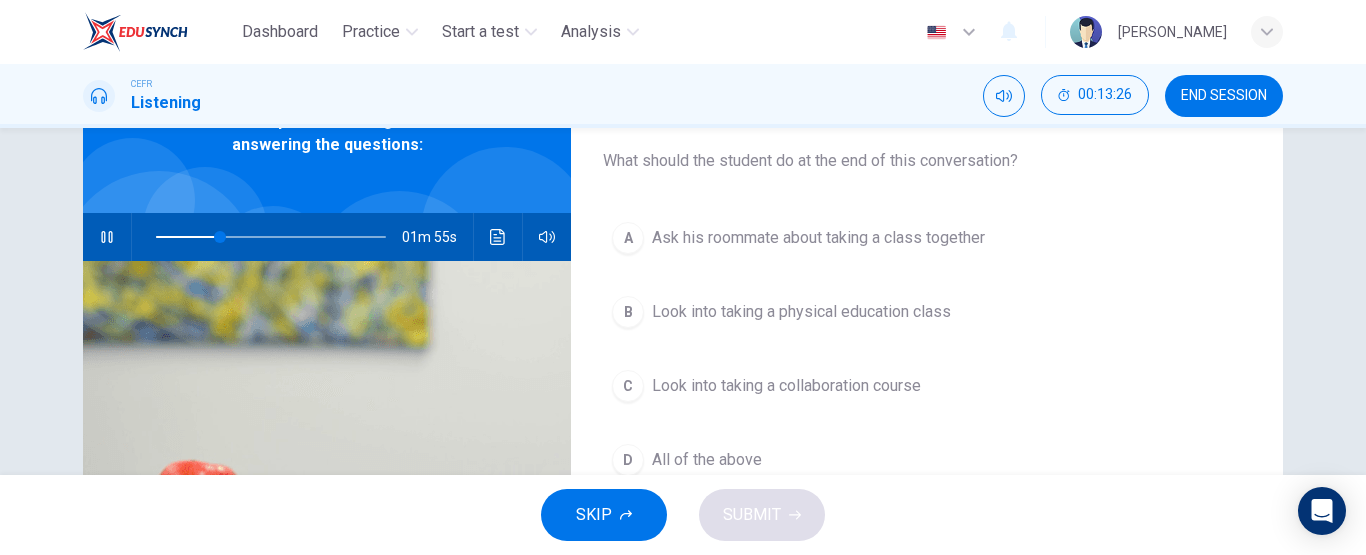 scroll, scrollTop: 116, scrollLeft: 0, axis: vertical 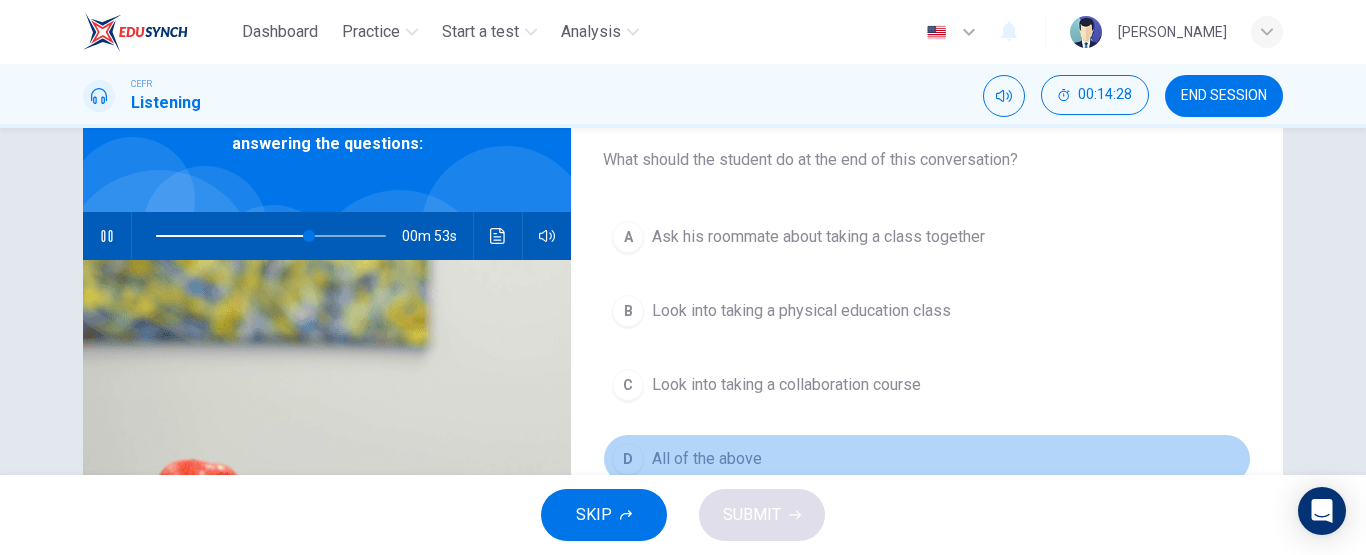 click on "D All of the above" at bounding box center [927, 459] 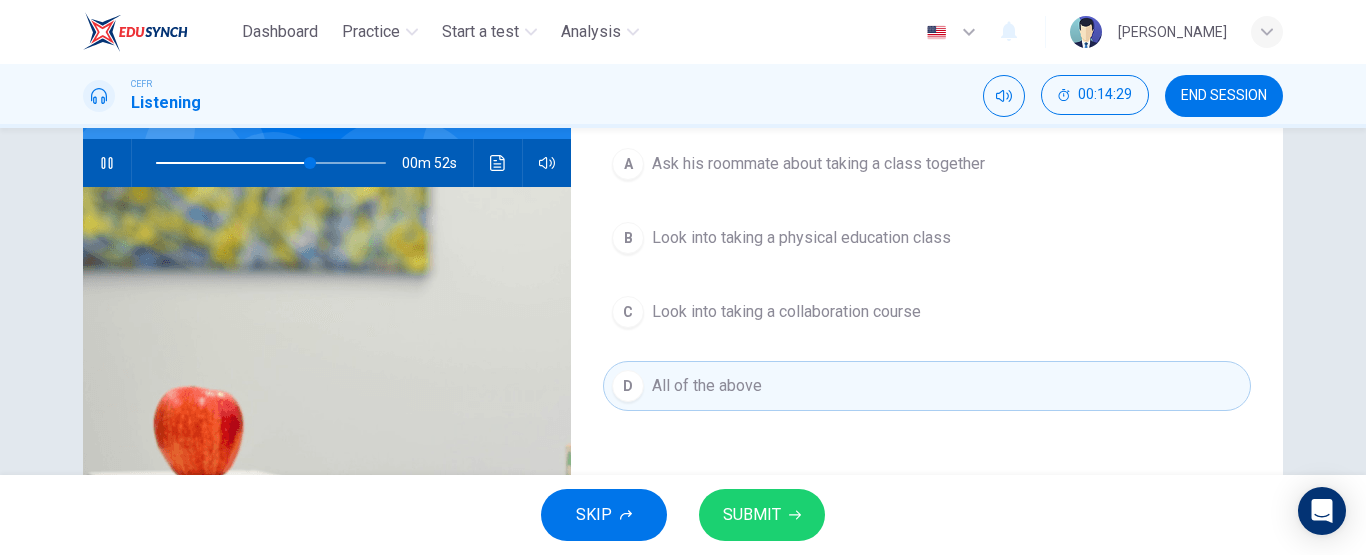 scroll, scrollTop: 188, scrollLeft: 0, axis: vertical 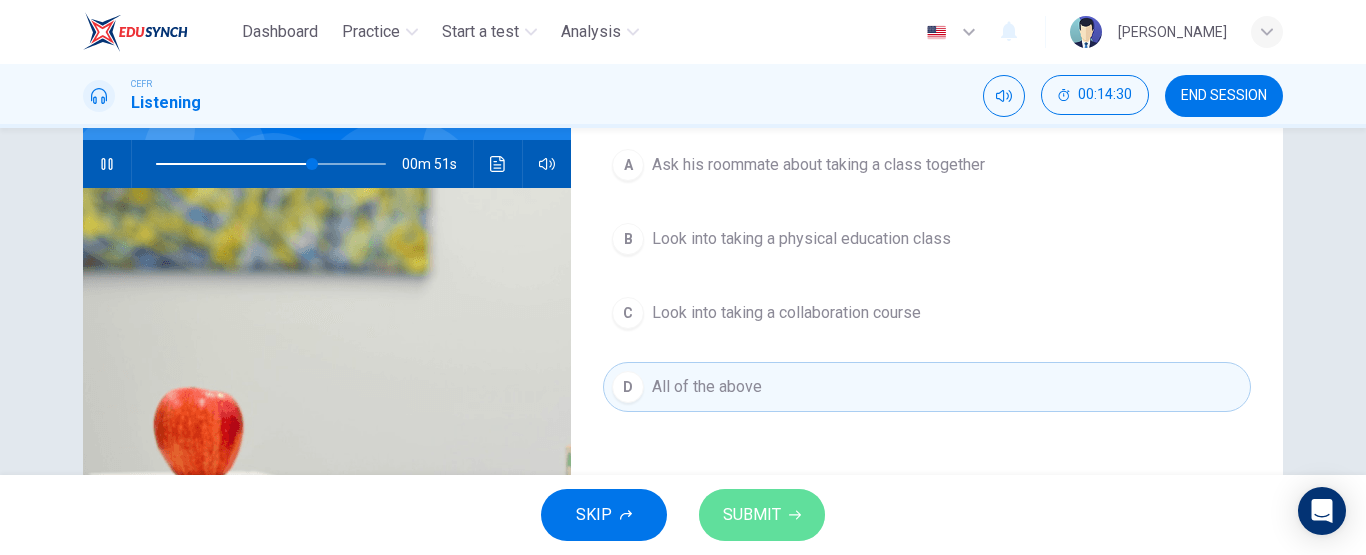 click on "SUBMIT" at bounding box center [762, 515] 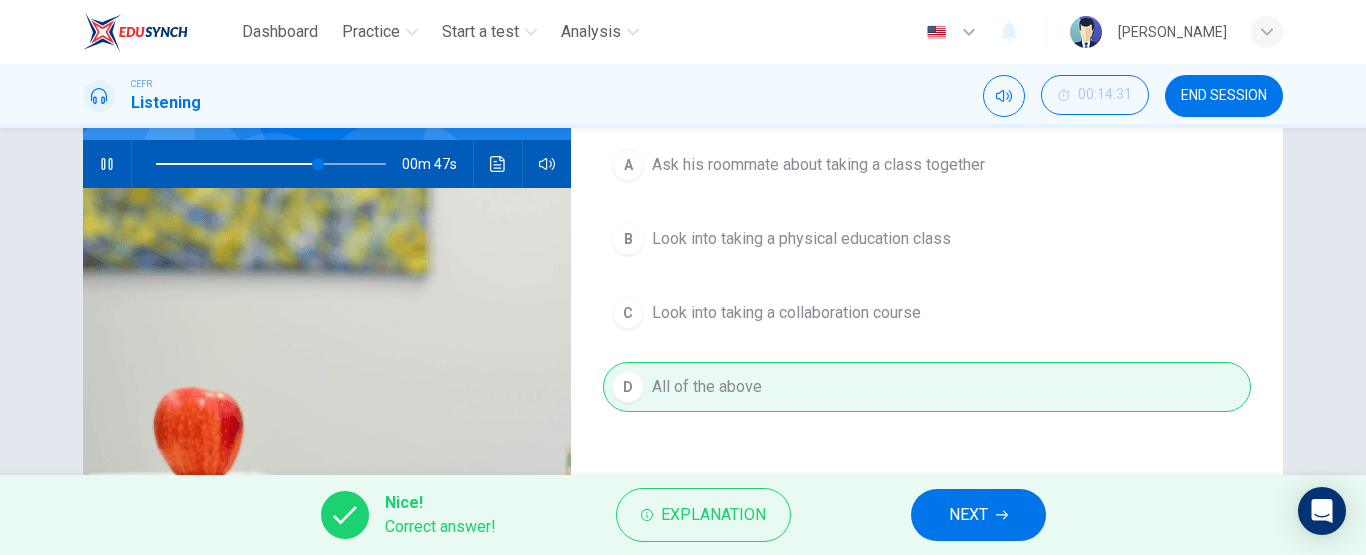 click on "NEXT" at bounding box center (978, 515) 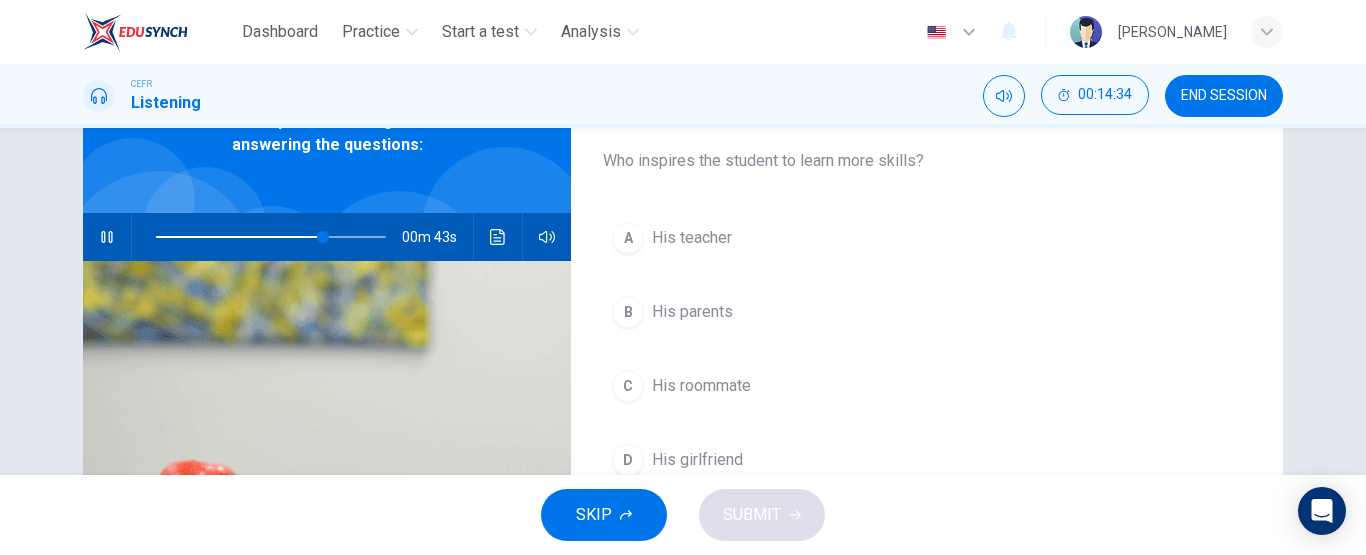 scroll, scrollTop: 114, scrollLeft: 0, axis: vertical 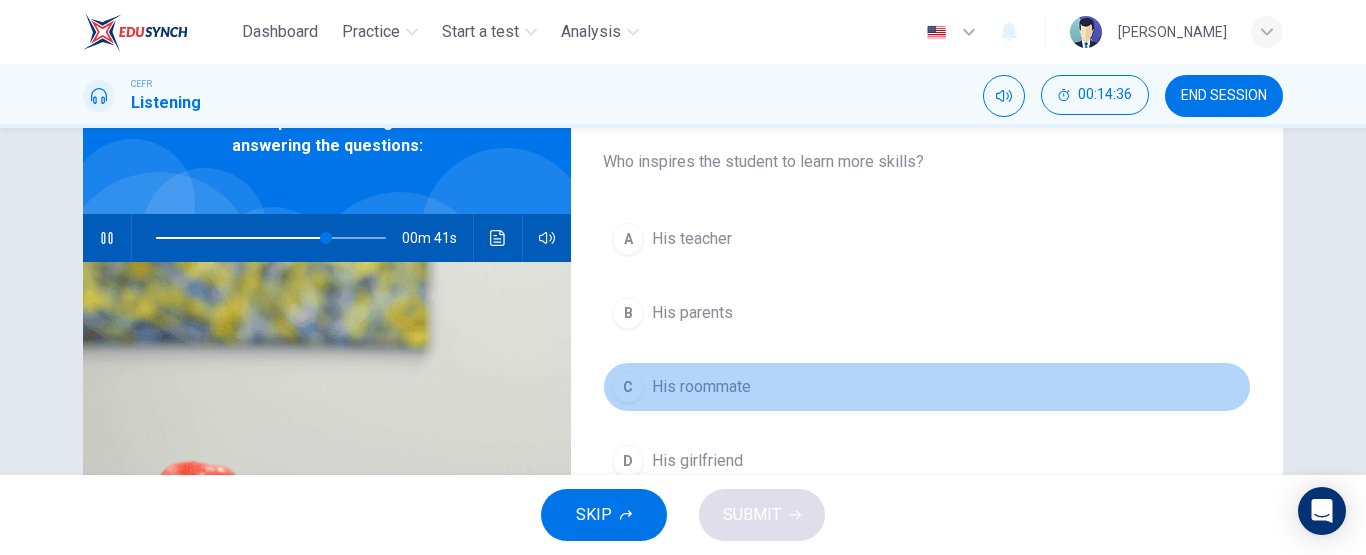 click on "His roommate" at bounding box center [701, 387] 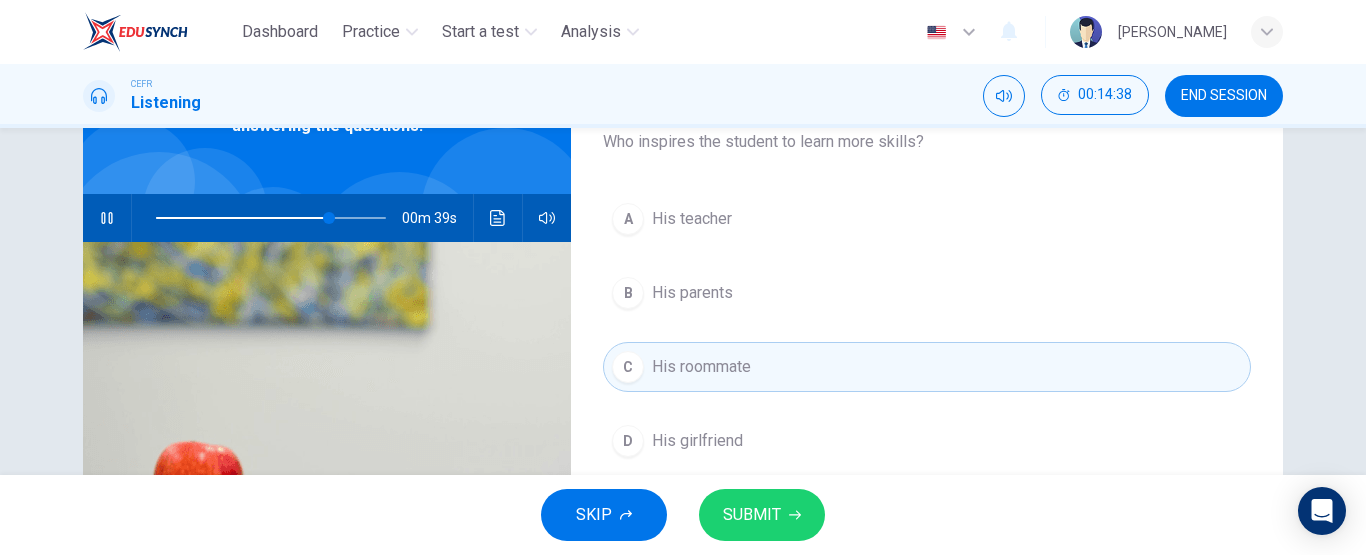 scroll, scrollTop: 133, scrollLeft: 0, axis: vertical 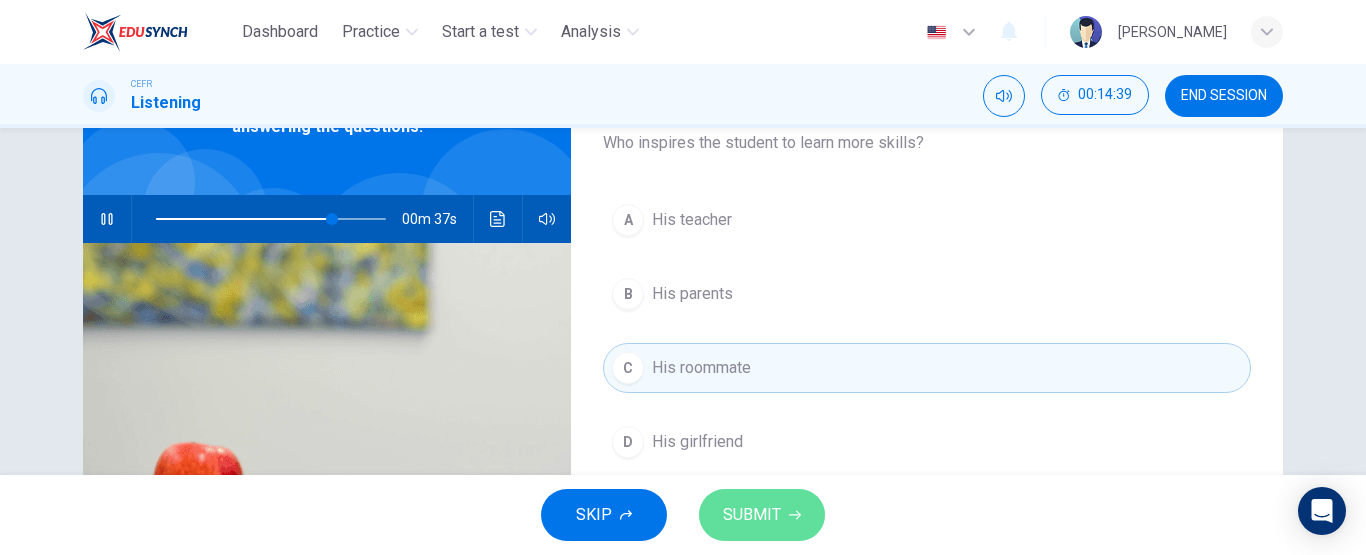 click on "SUBMIT" at bounding box center [752, 515] 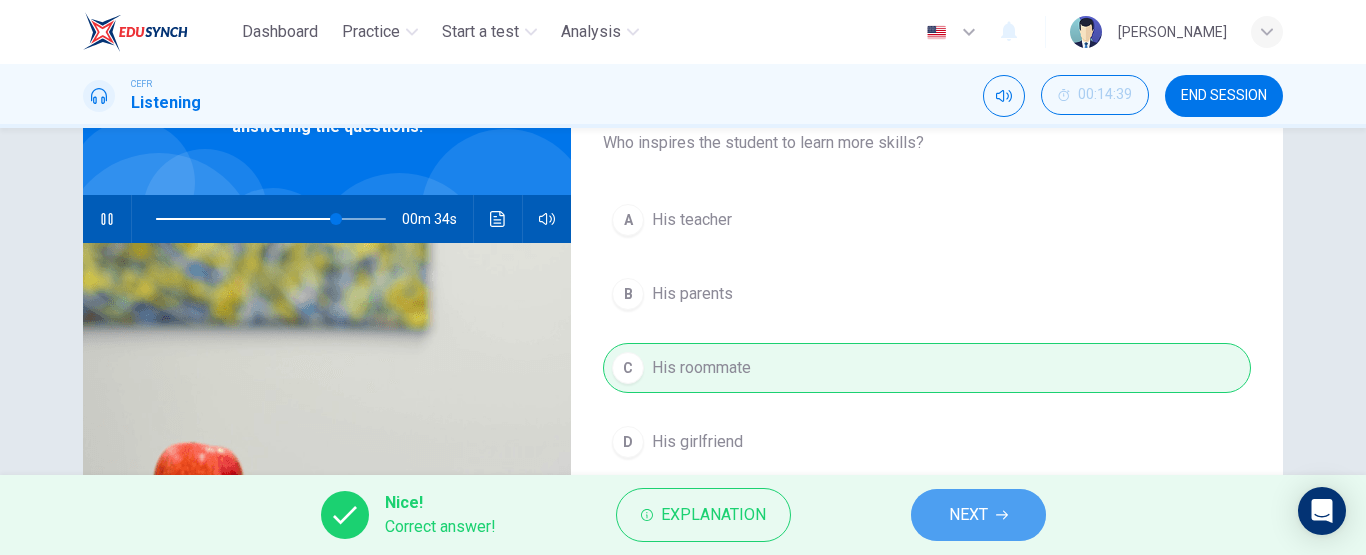 click on "NEXT" at bounding box center [978, 515] 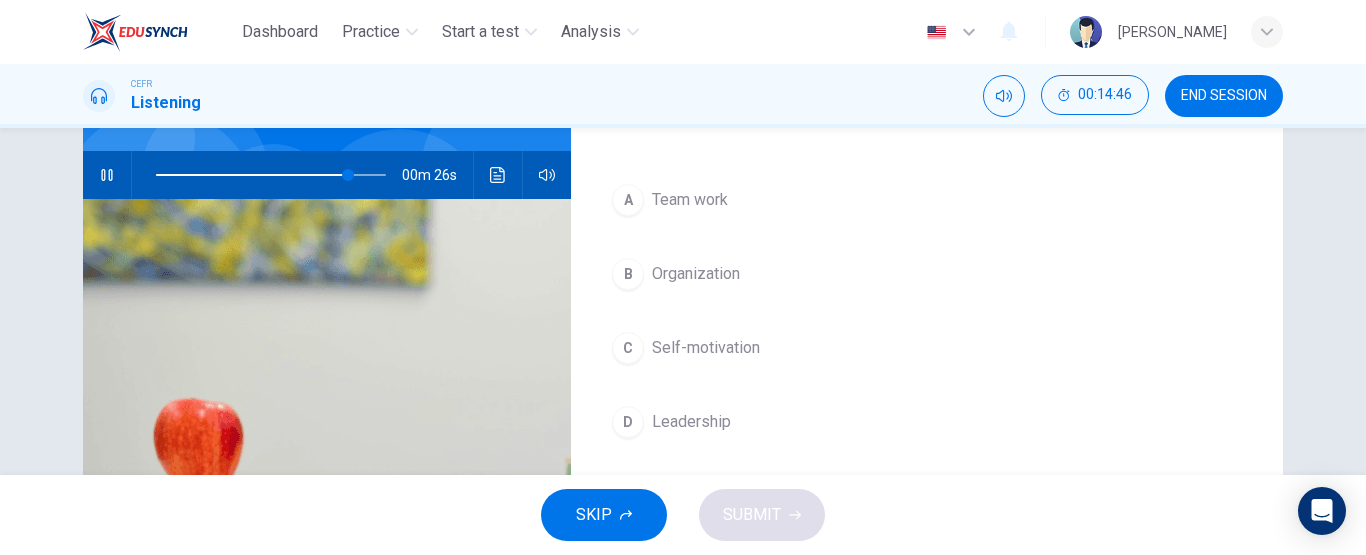 scroll, scrollTop: 164, scrollLeft: 0, axis: vertical 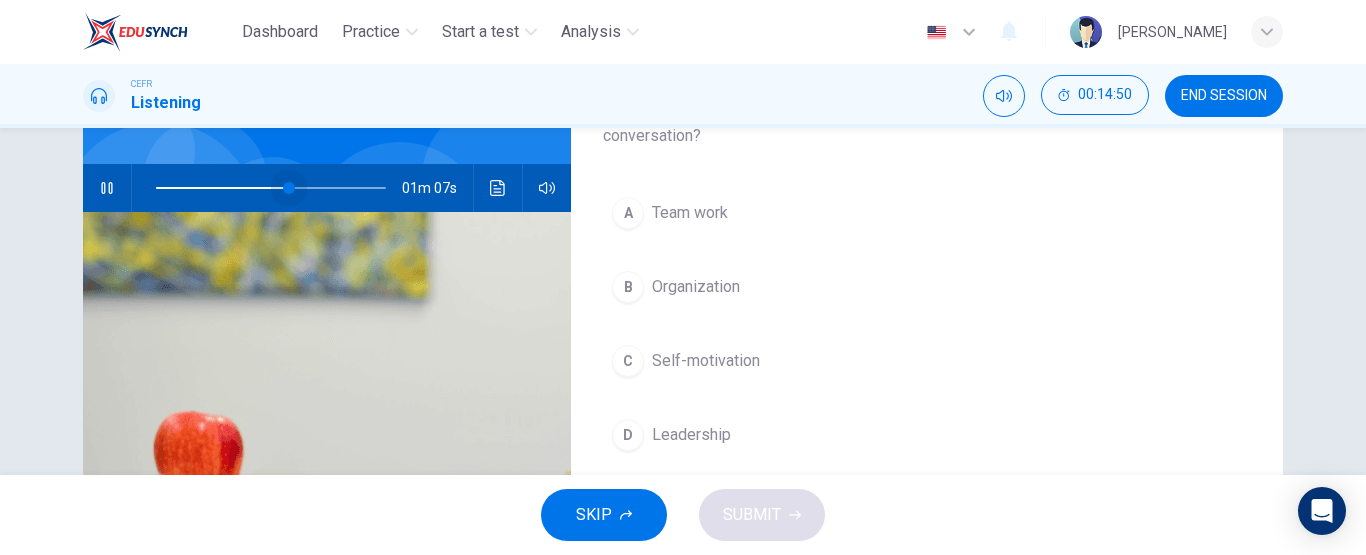 click at bounding box center [271, 188] 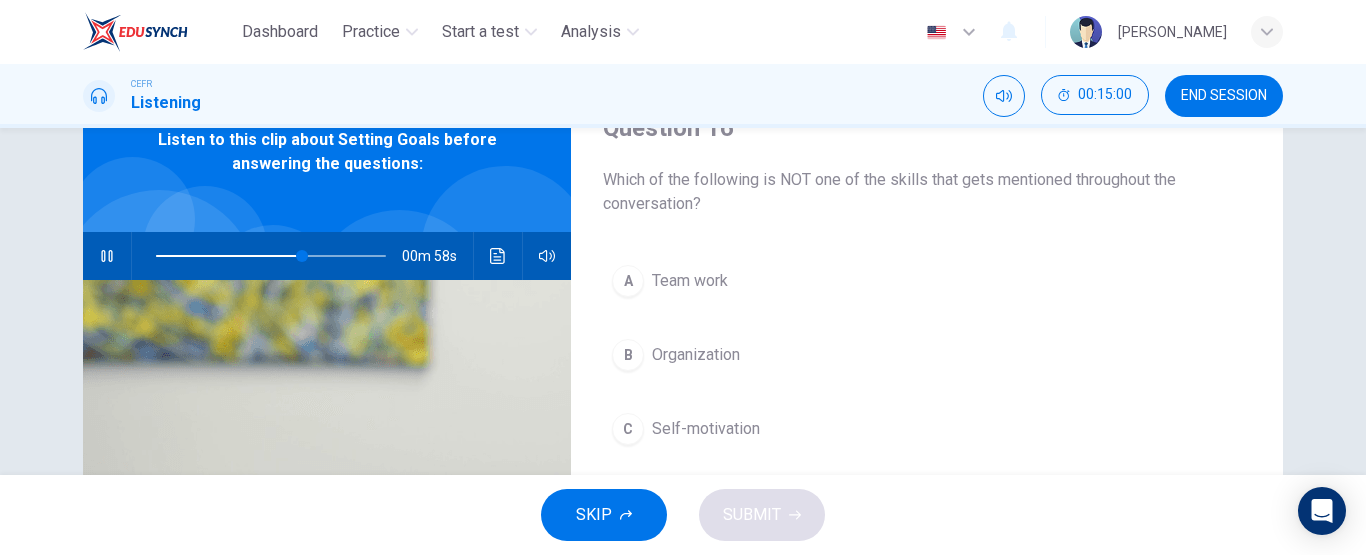 scroll, scrollTop: 95, scrollLeft: 0, axis: vertical 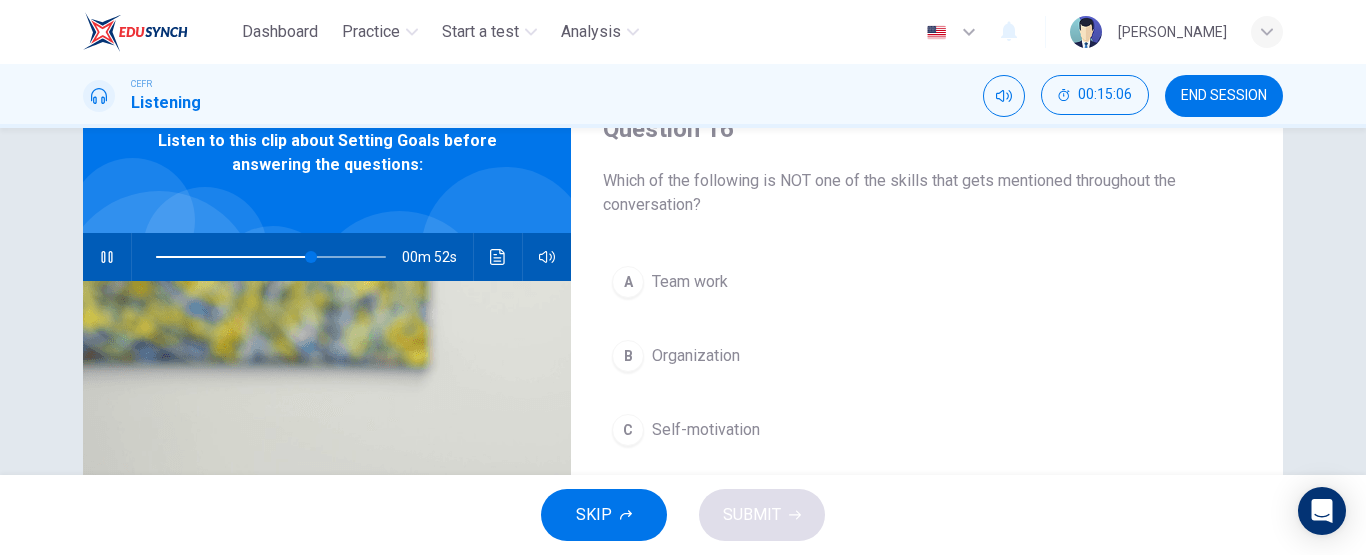 click at bounding box center (271, 257) 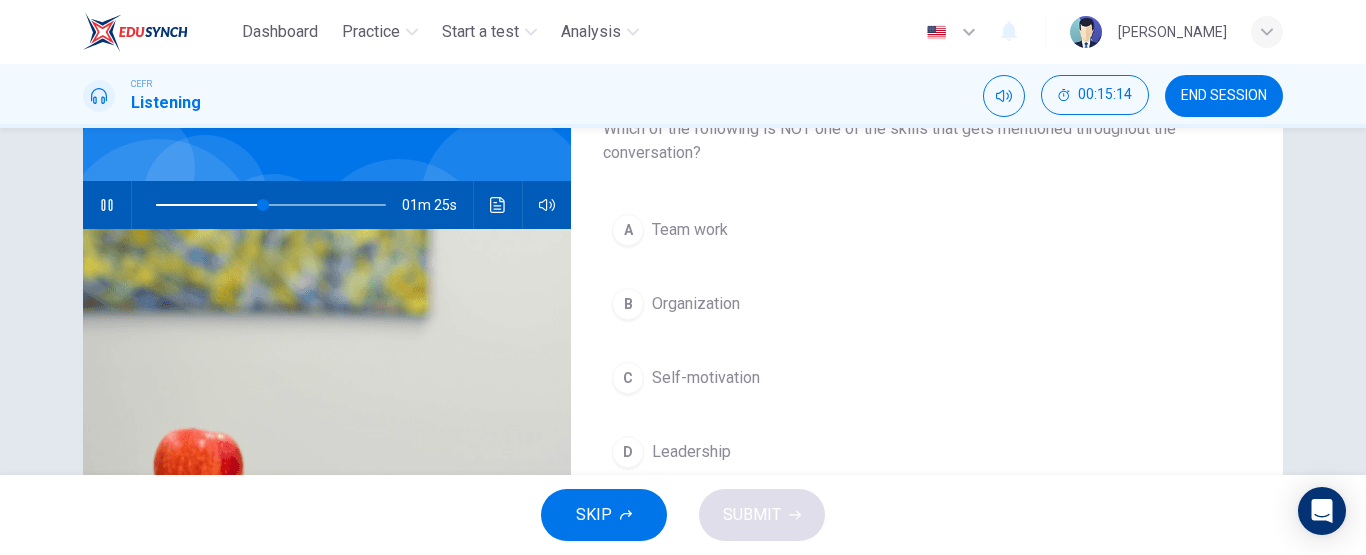 scroll, scrollTop: 153, scrollLeft: 0, axis: vertical 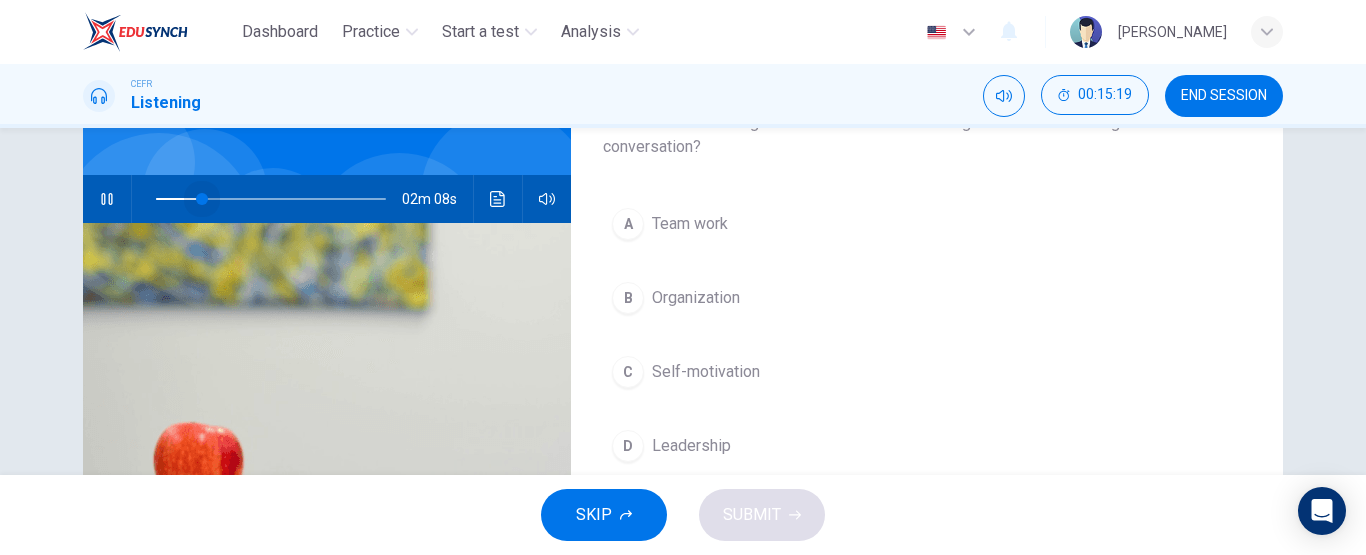 click at bounding box center [271, 199] 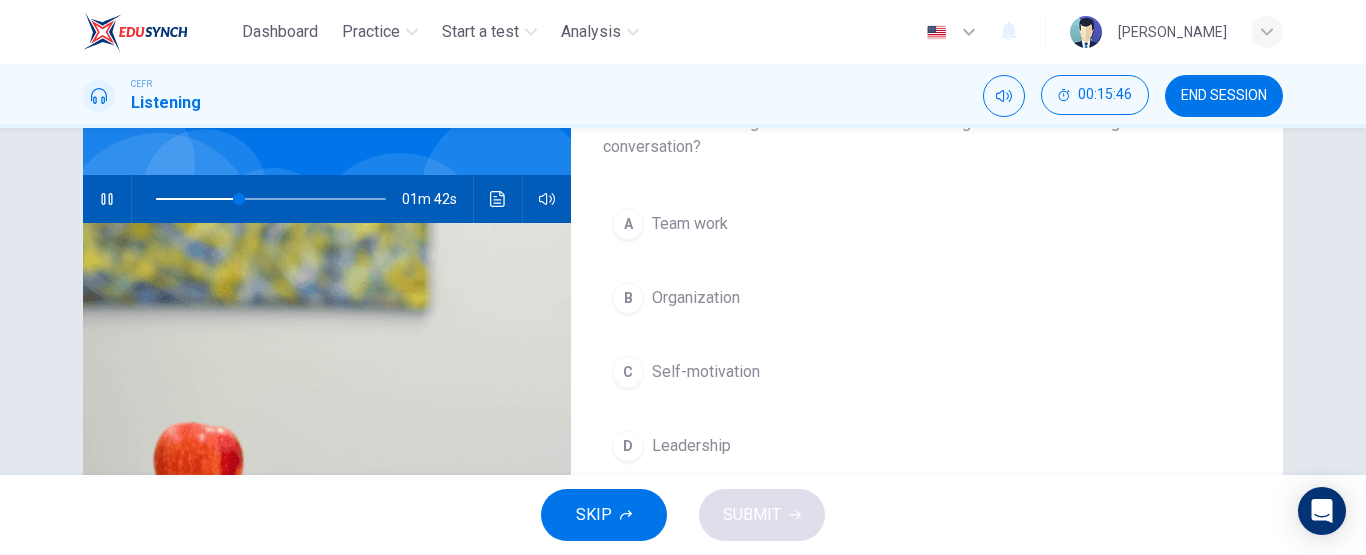 click at bounding box center (107, 199) 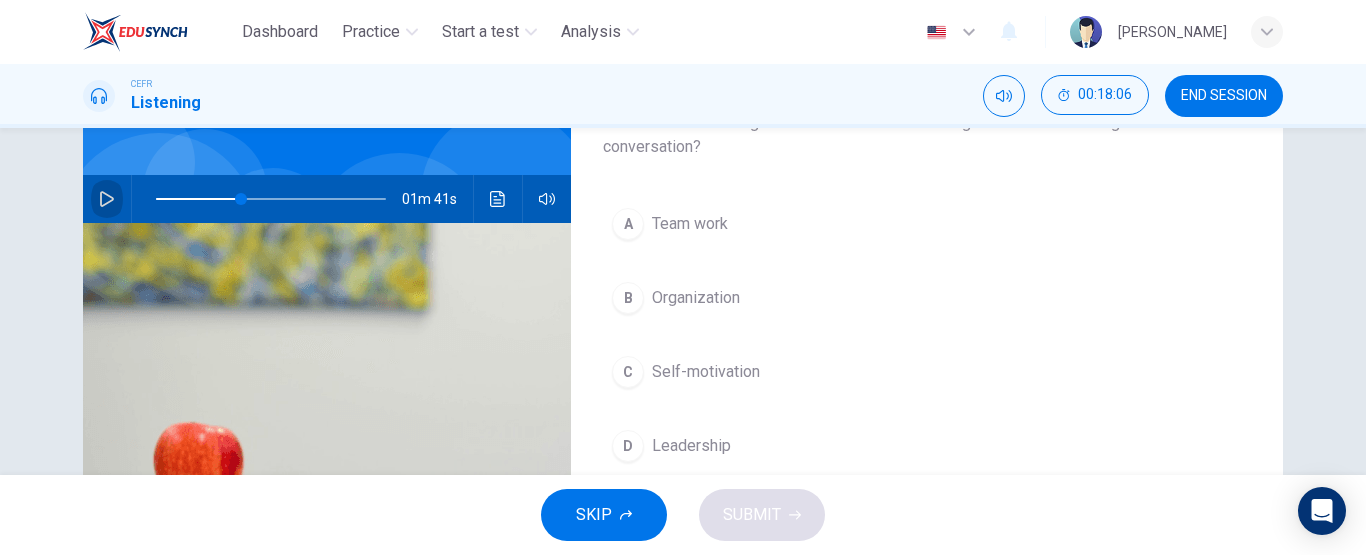 click 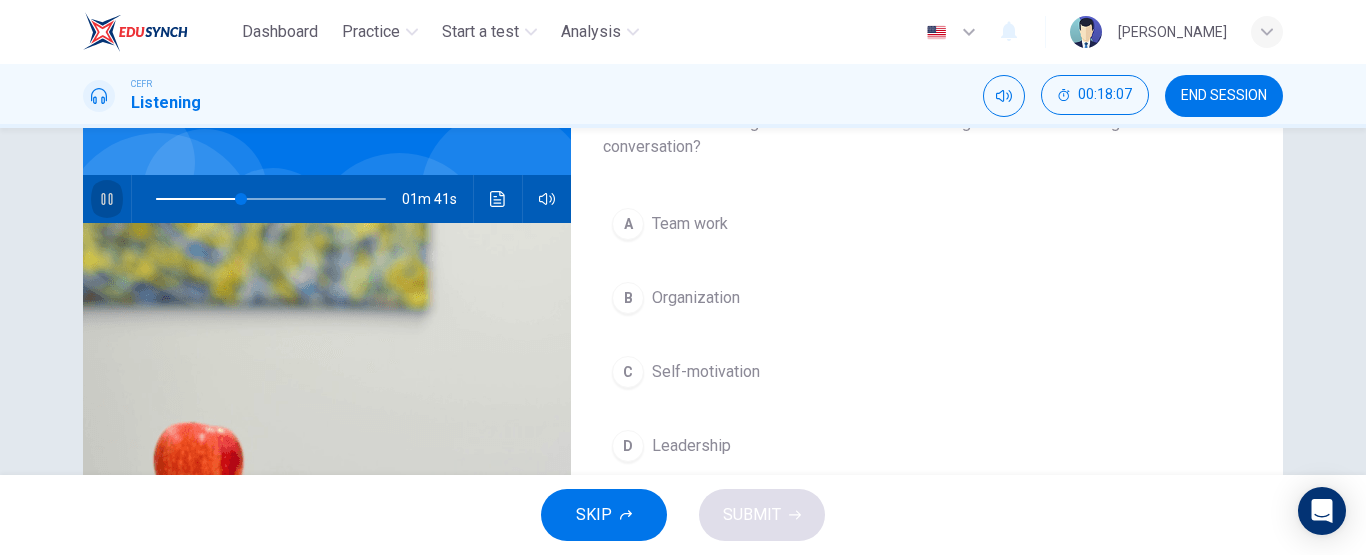 click 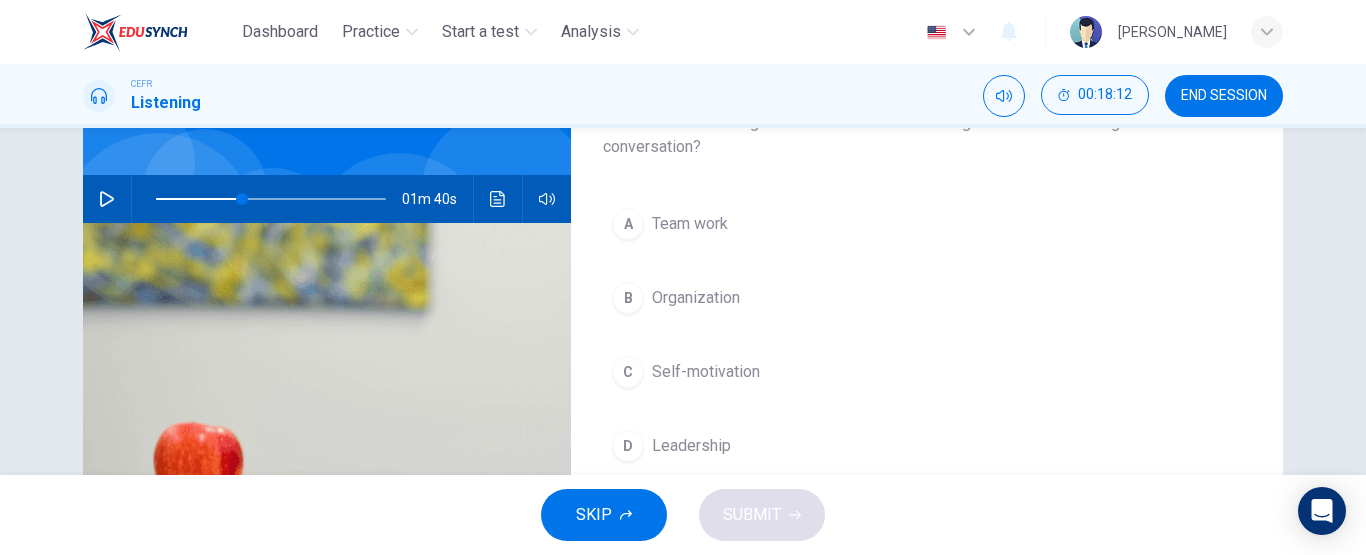 click 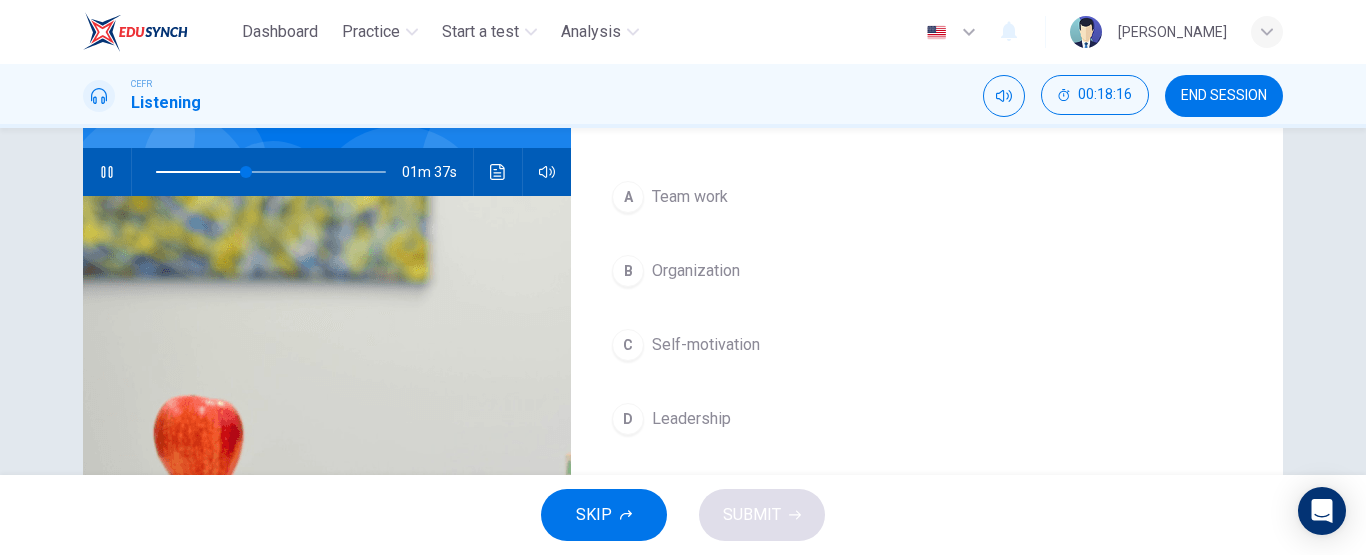 scroll, scrollTop: 181, scrollLeft: 0, axis: vertical 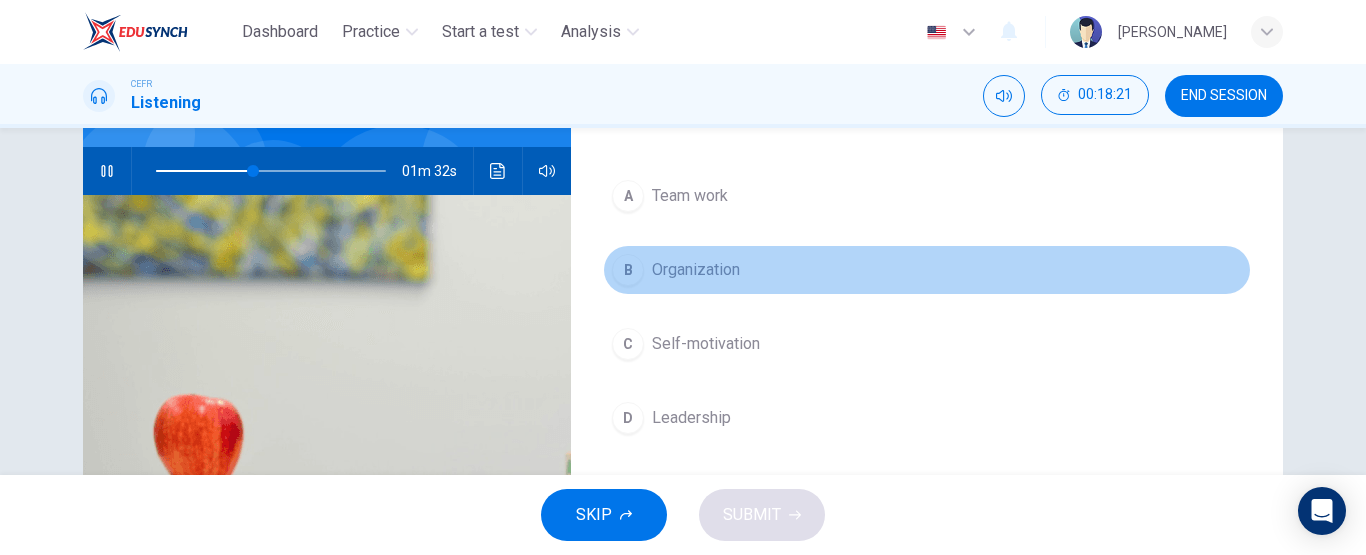 click on "B Organization" at bounding box center (927, 270) 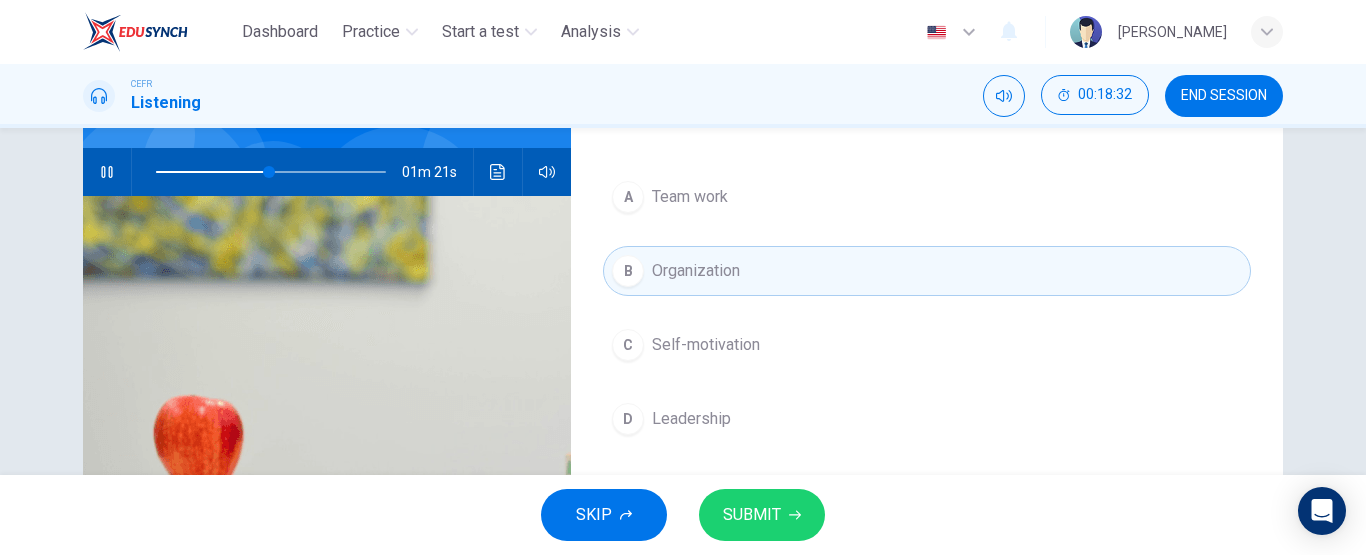 scroll, scrollTop: 181, scrollLeft: 0, axis: vertical 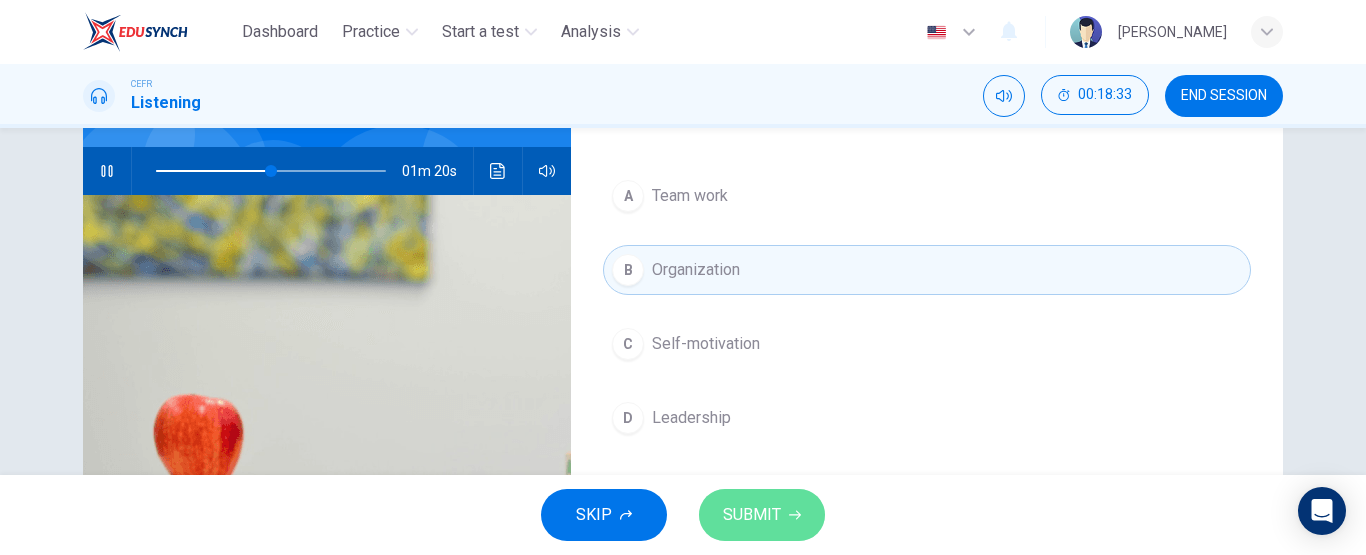 click on "SUBMIT" at bounding box center (752, 515) 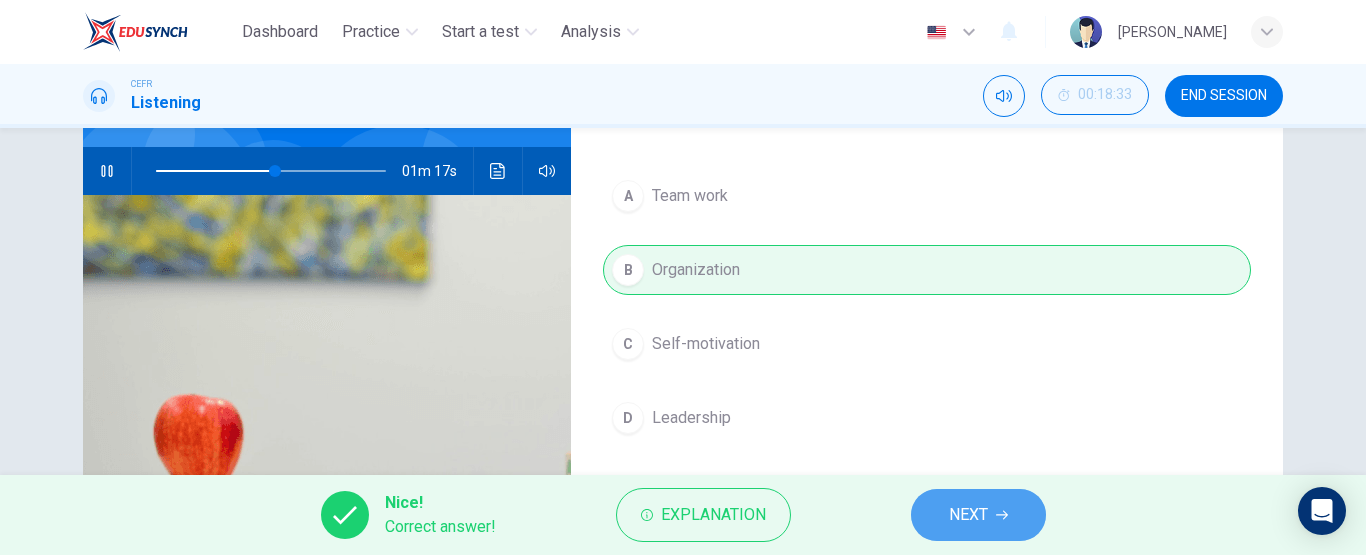 click on "NEXT" at bounding box center (978, 515) 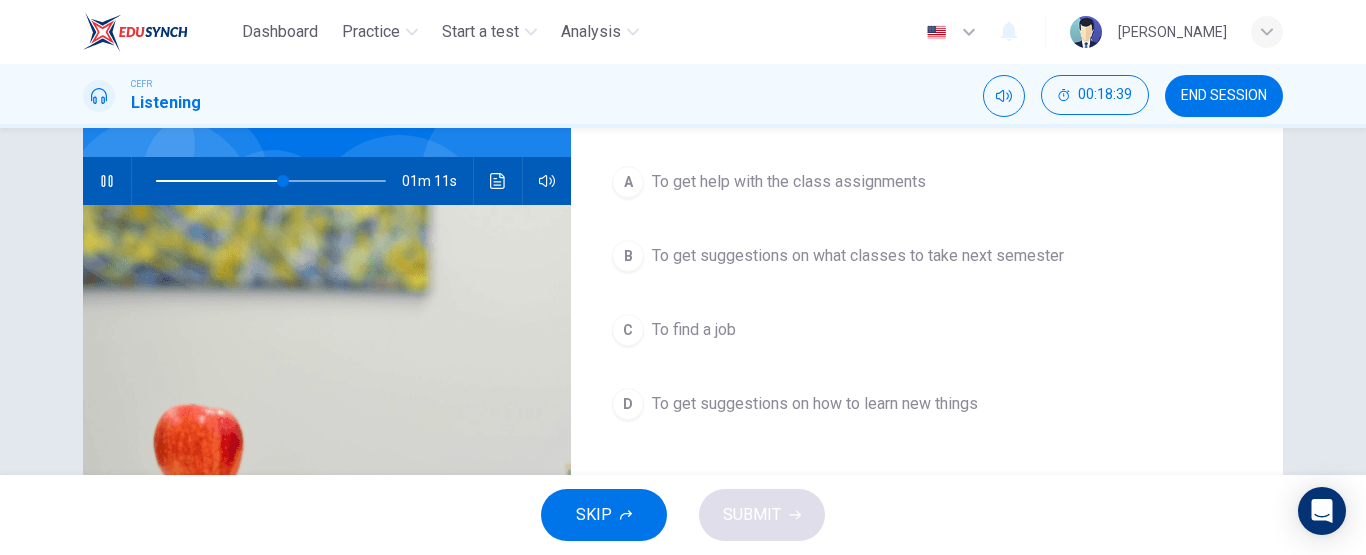 scroll, scrollTop: 175, scrollLeft: 0, axis: vertical 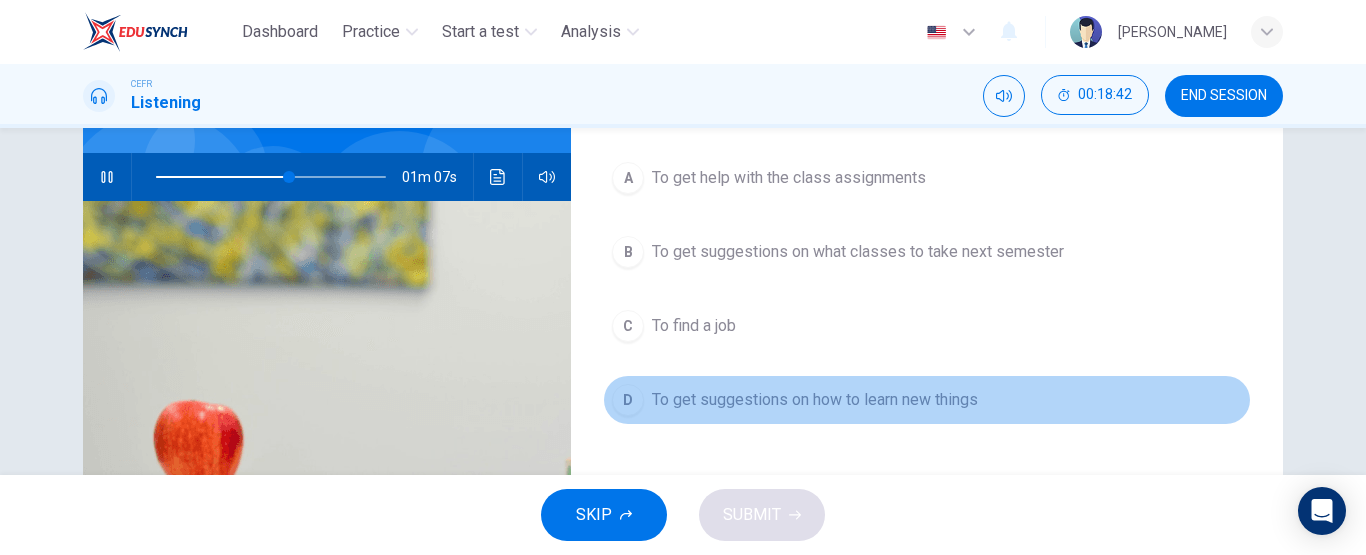 click on "To get suggestions on how to learn new things" at bounding box center [815, 400] 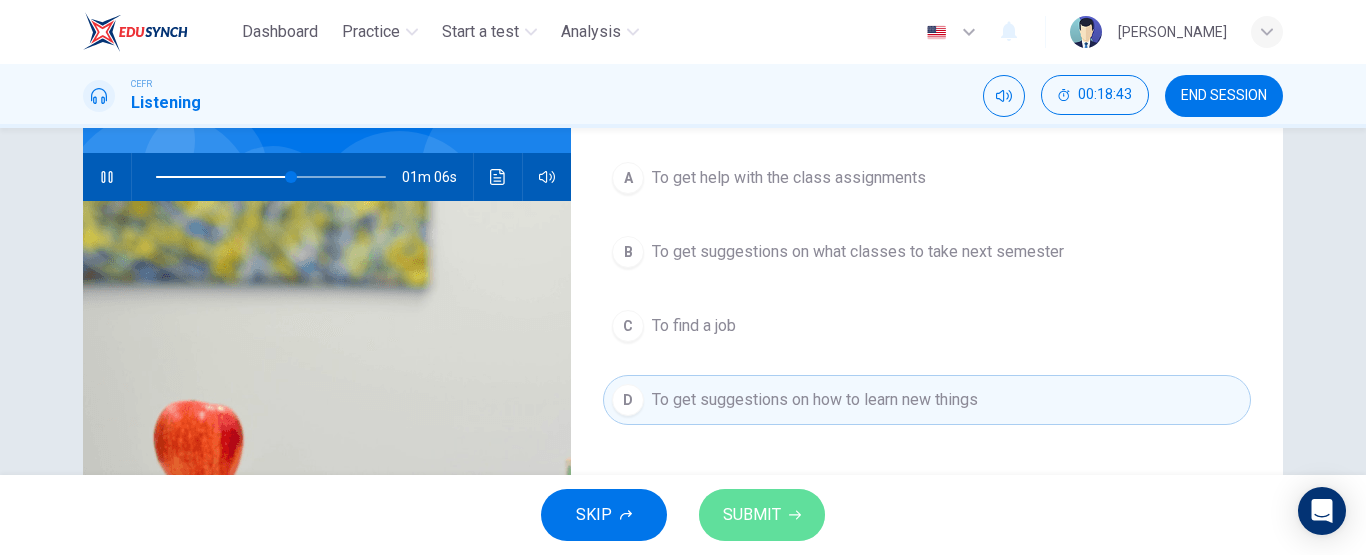 click on "SUBMIT" at bounding box center (752, 515) 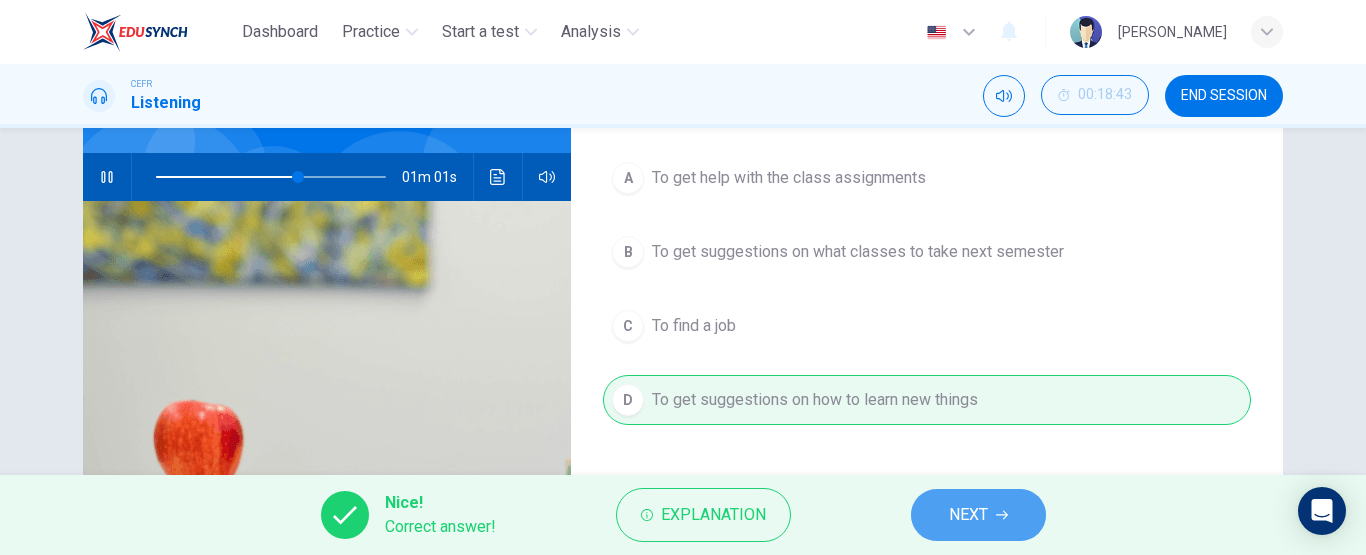 click on "NEXT" at bounding box center (968, 515) 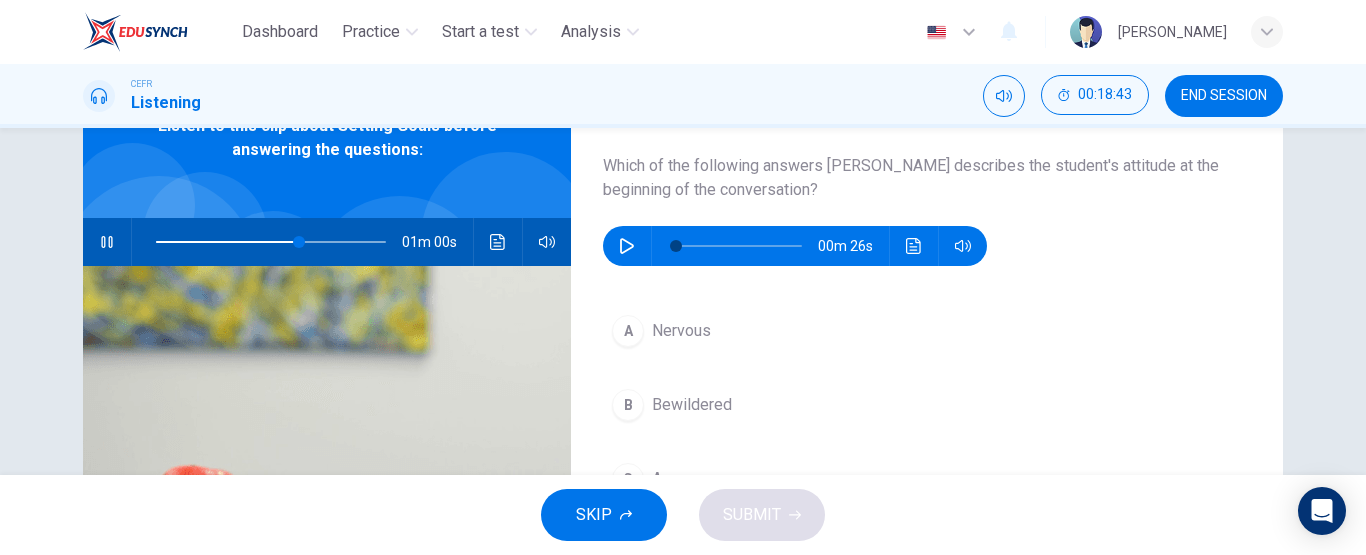 scroll, scrollTop: 97, scrollLeft: 0, axis: vertical 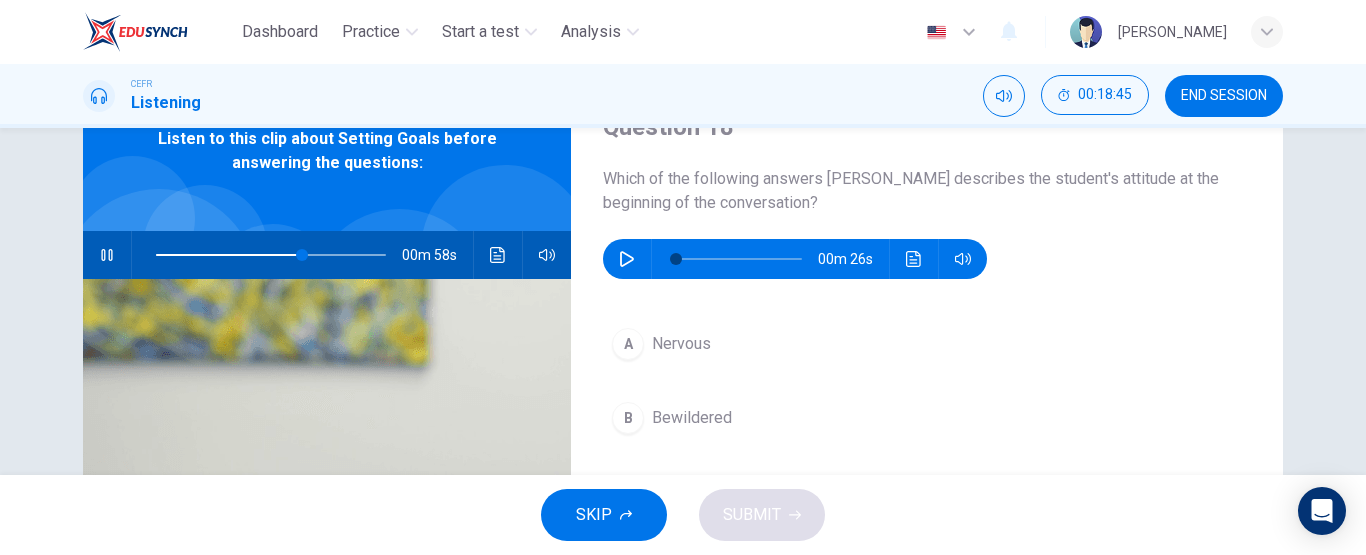 click 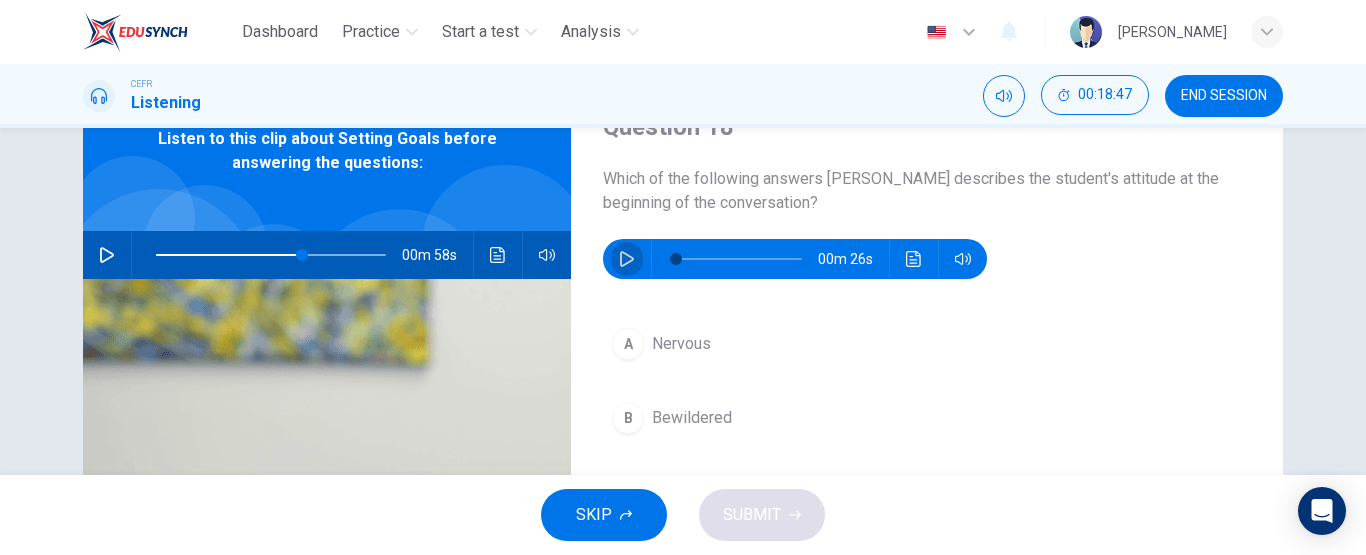 click at bounding box center [627, 259] 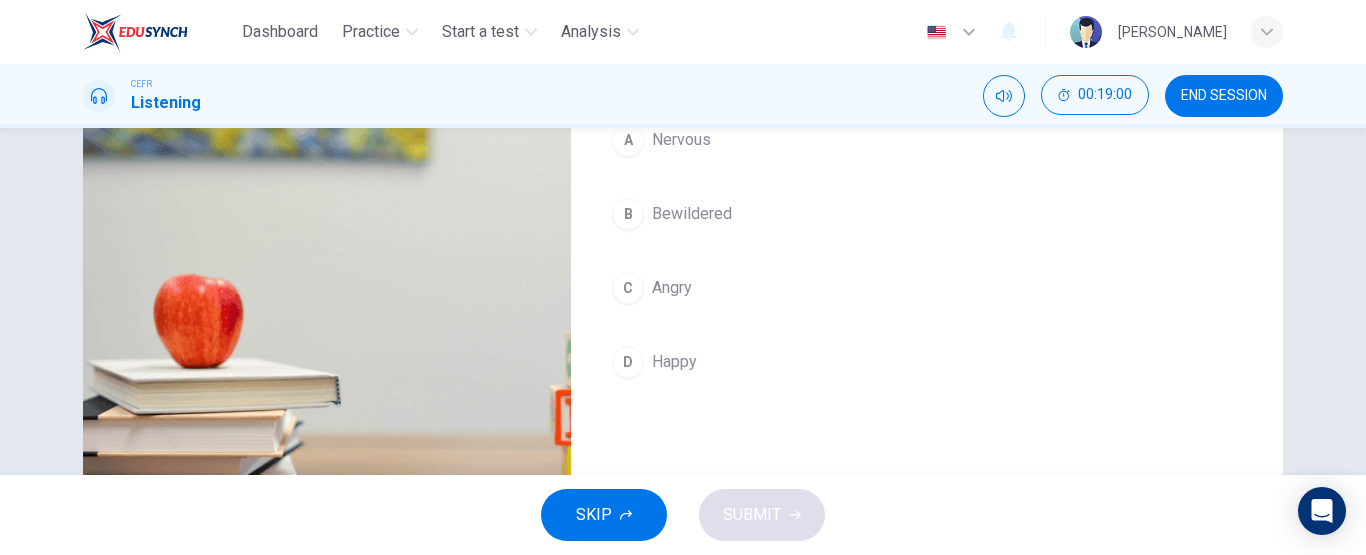 scroll, scrollTop: 262, scrollLeft: 0, axis: vertical 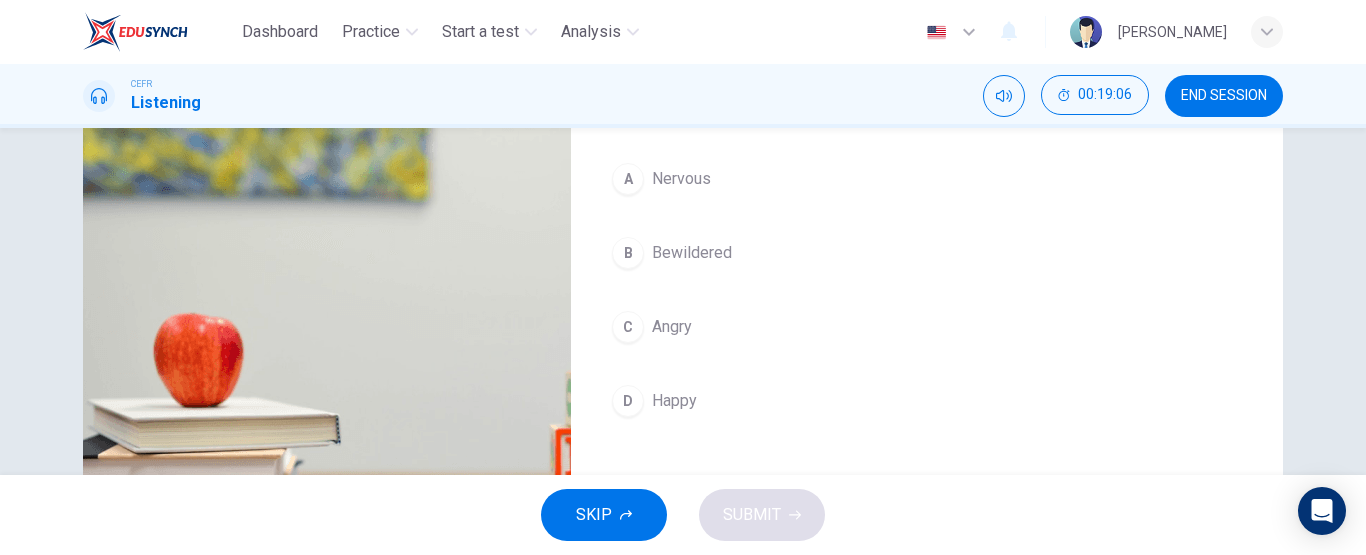 type on "72" 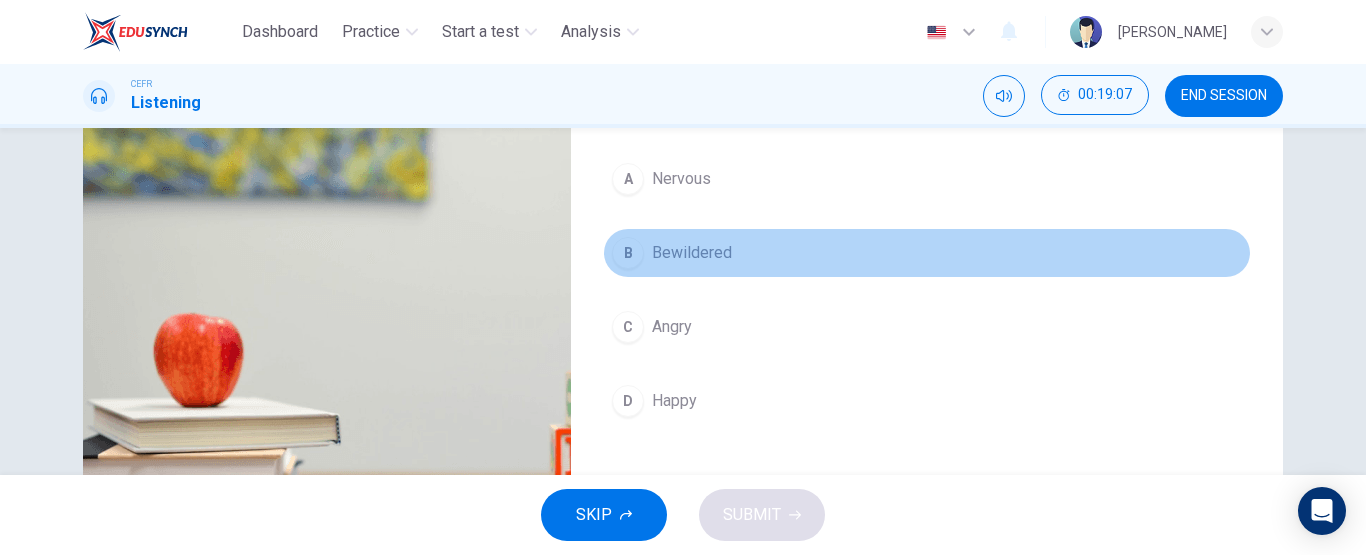 click on "B Bewildered" at bounding box center (927, 253) 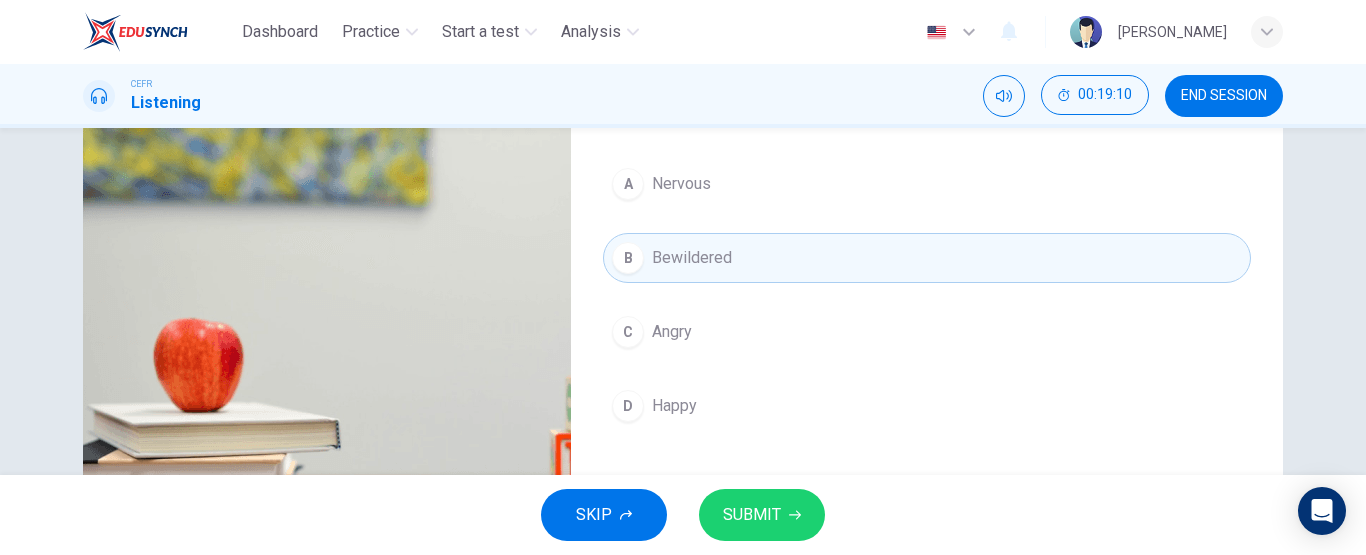 scroll, scrollTop: 256, scrollLeft: 0, axis: vertical 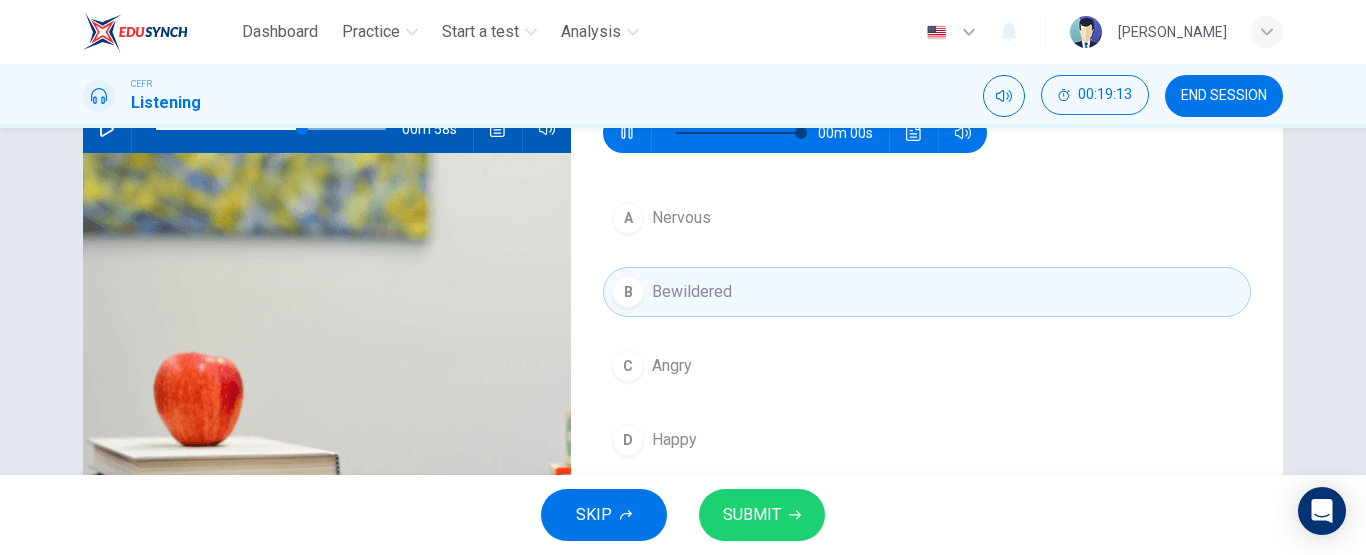 type on "0" 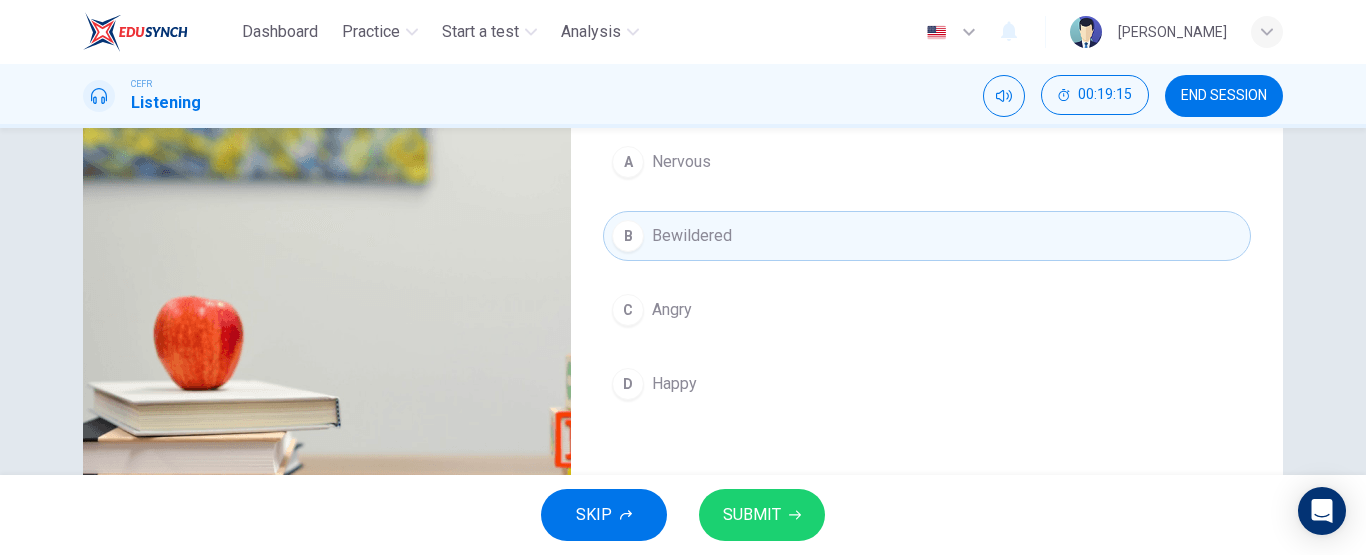 scroll, scrollTop: 251, scrollLeft: 0, axis: vertical 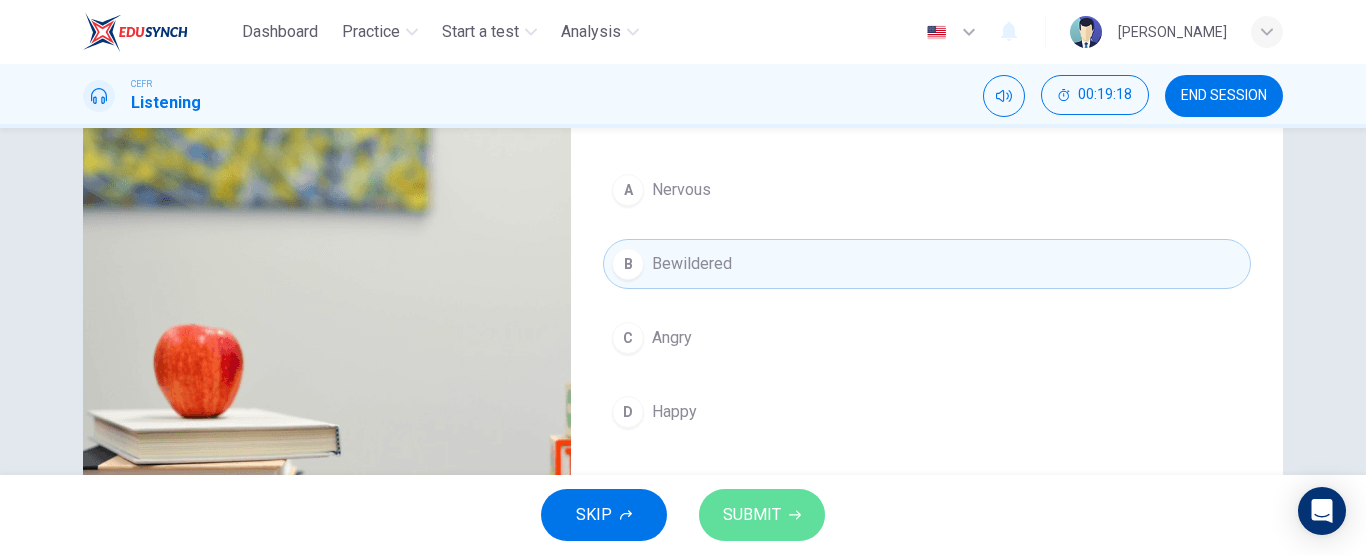 click on "SUBMIT" at bounding box center [752, 515] 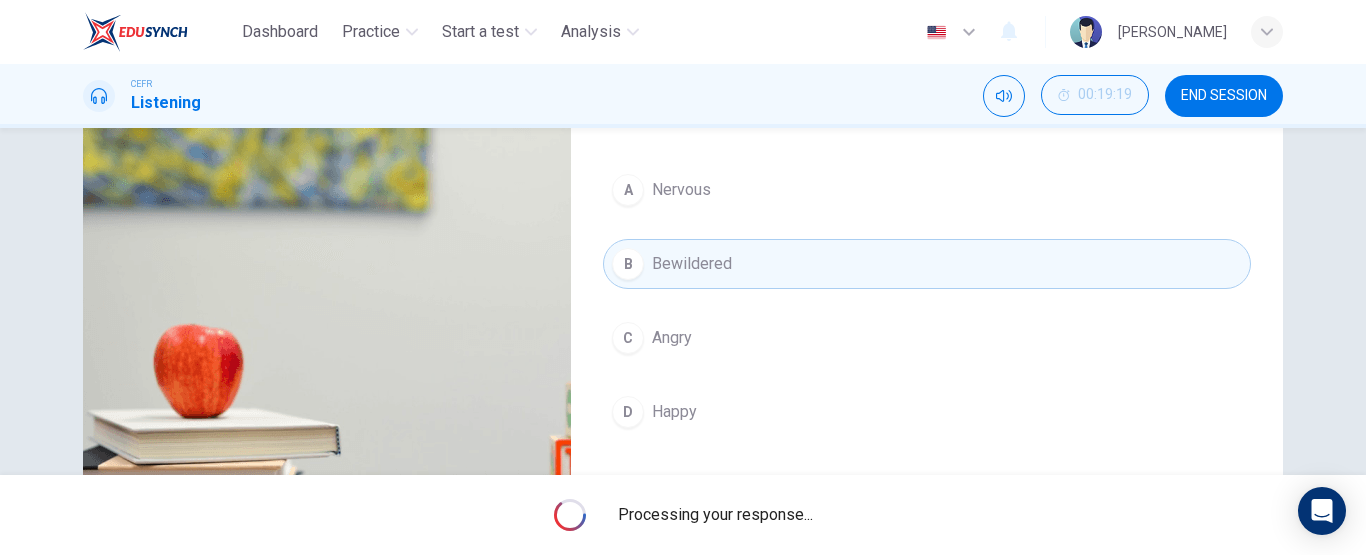 type on "63" 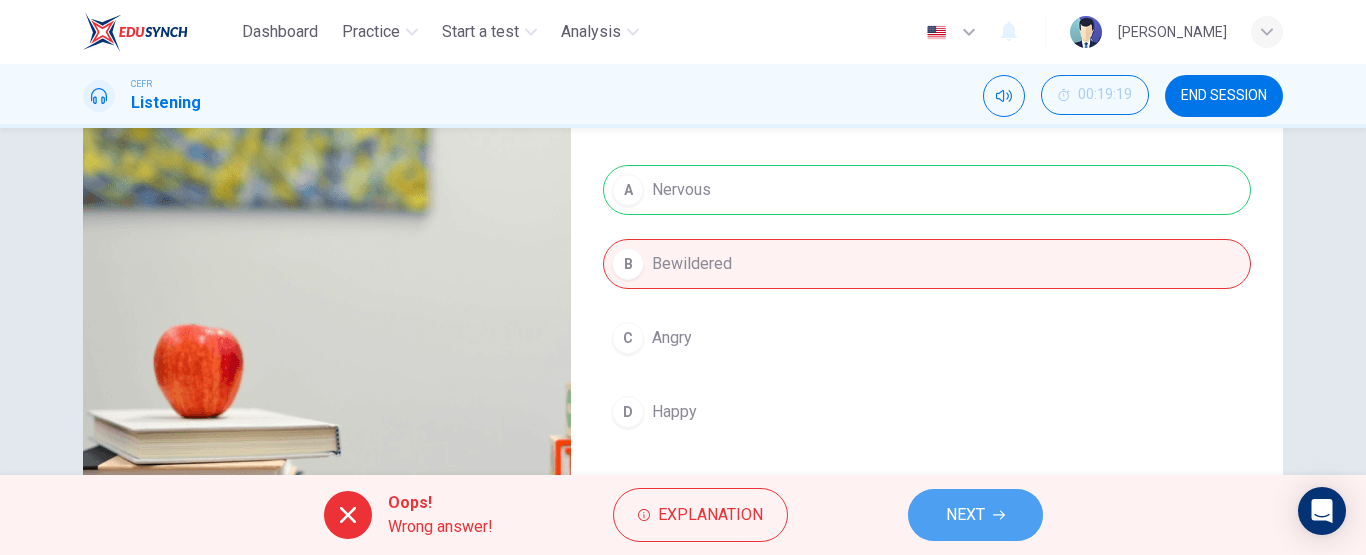 click on "NEXT" at bounding box center [975, 515] 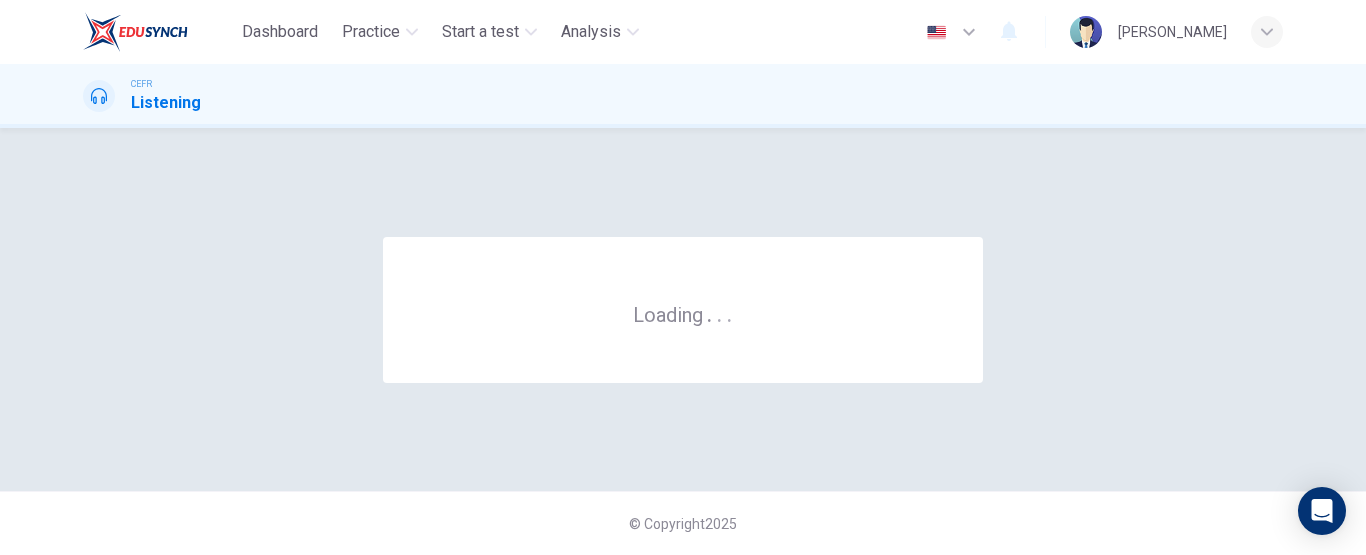 scroll, scrollTop: 0, scrollLeft: 0, axis: both 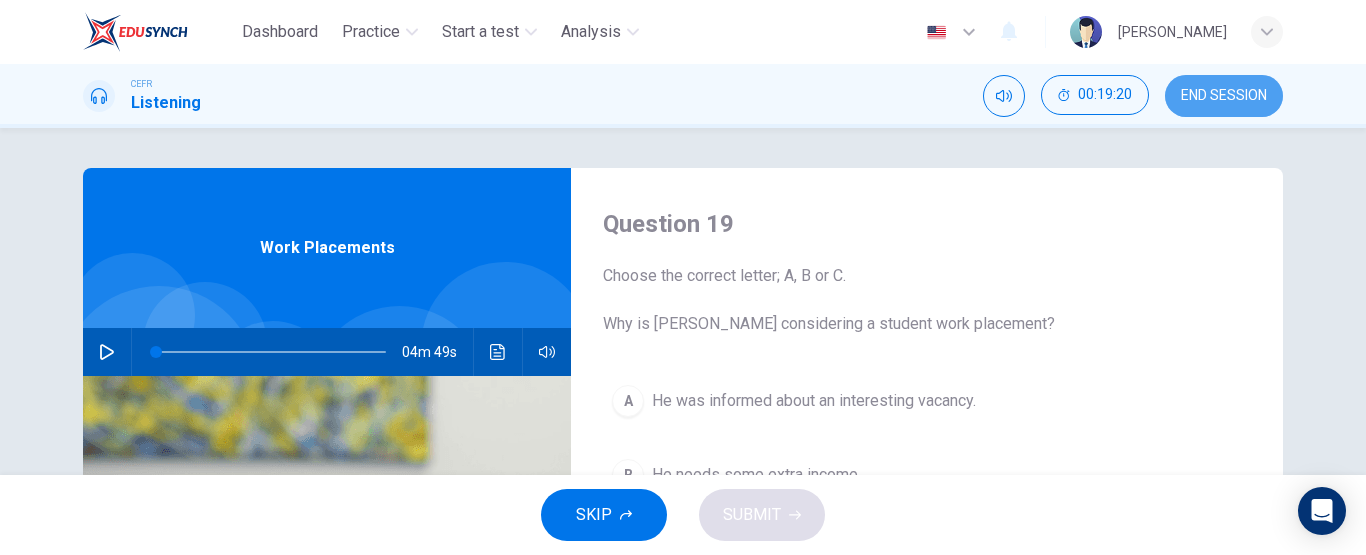 click on "END SESSION" at bounding box center [1224, 96] 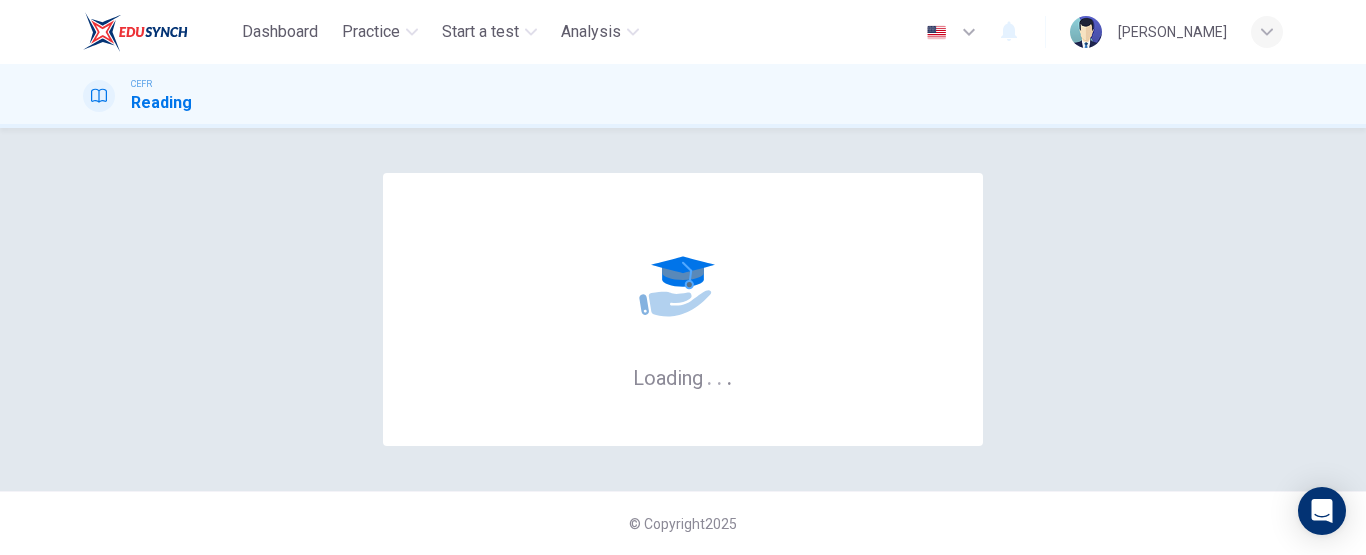 scroll, scrollTop: 0, scrollLeft: 0, axis: both 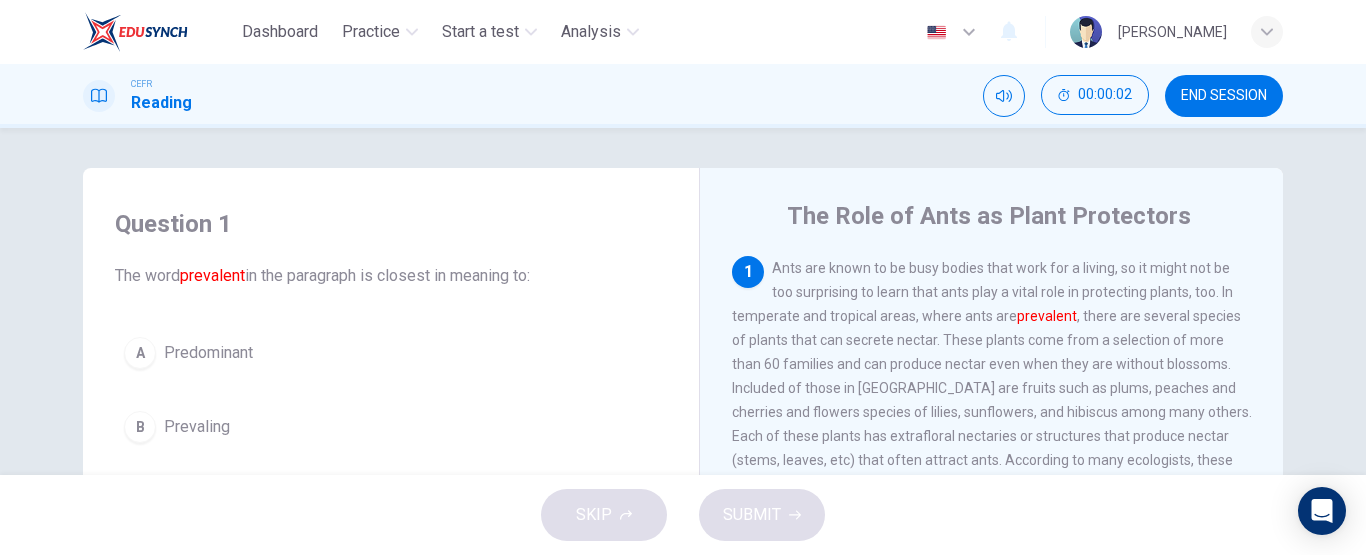 click on "Question 1 The word  prevalent  in the paragraph is closest in meaning to:" at bounding box center [391, 248] 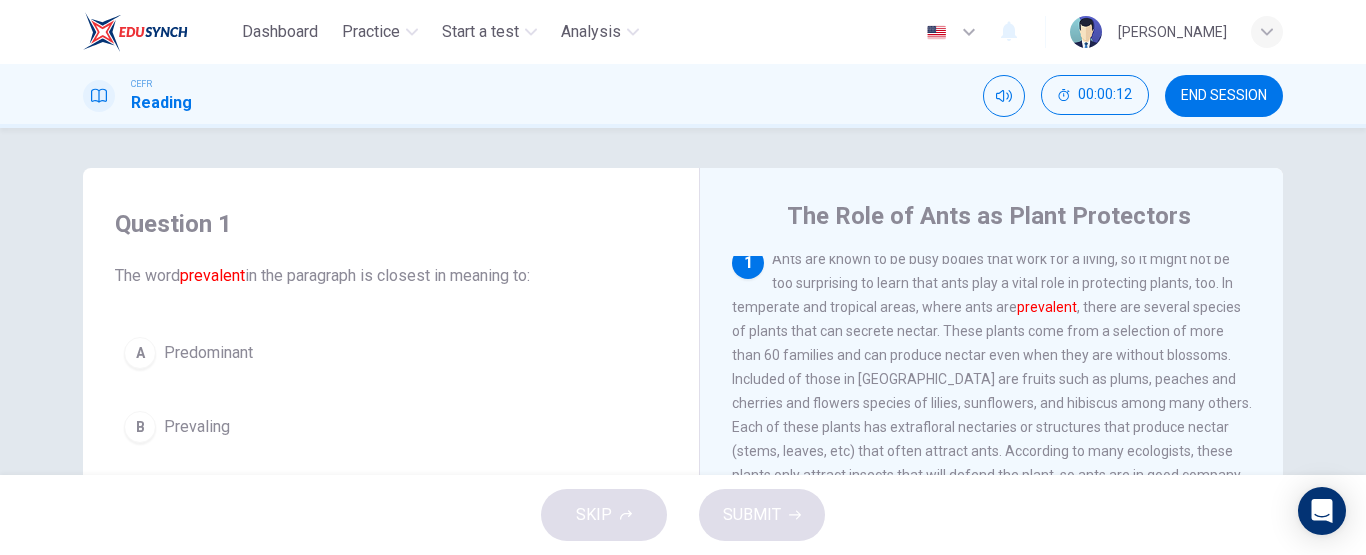 scroll, scrollTop: 0, scrollLeft: 0, axis: both 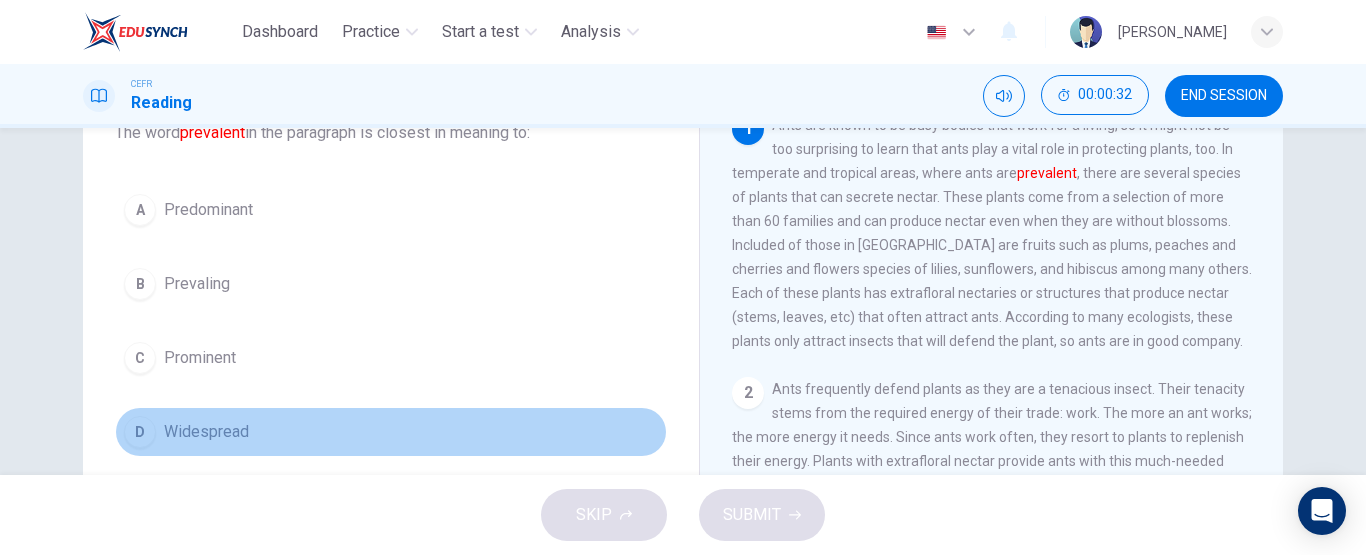 click on "Widespread" at bounding box center (206, 432) 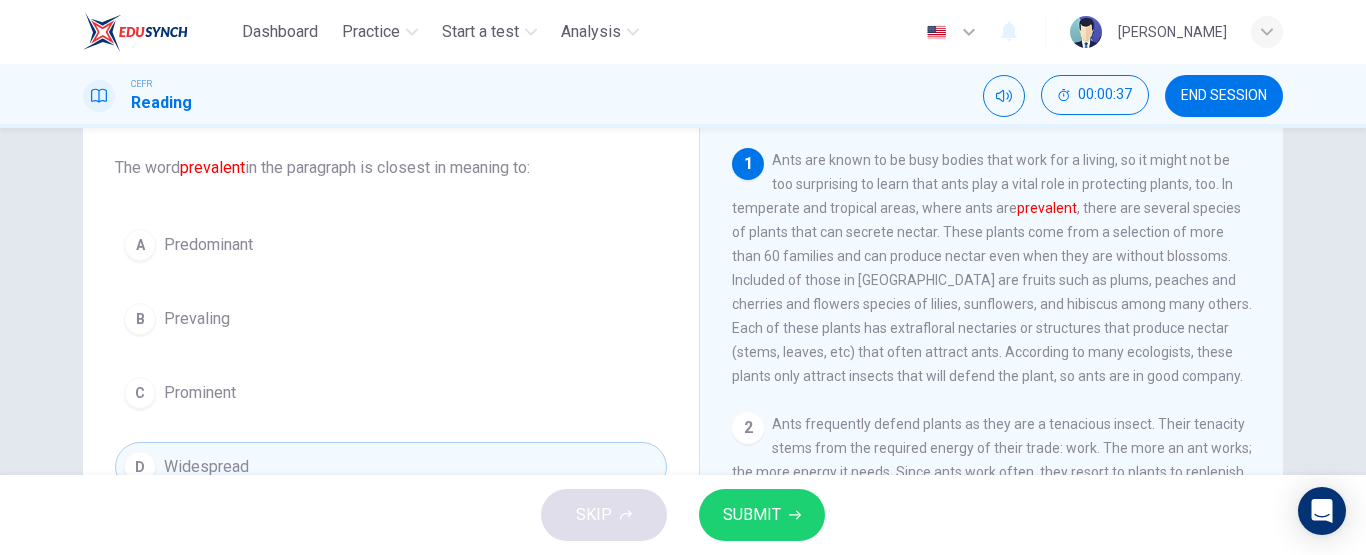scroll, scrollTop: 112, scrollLeft: 0, axis: vertical 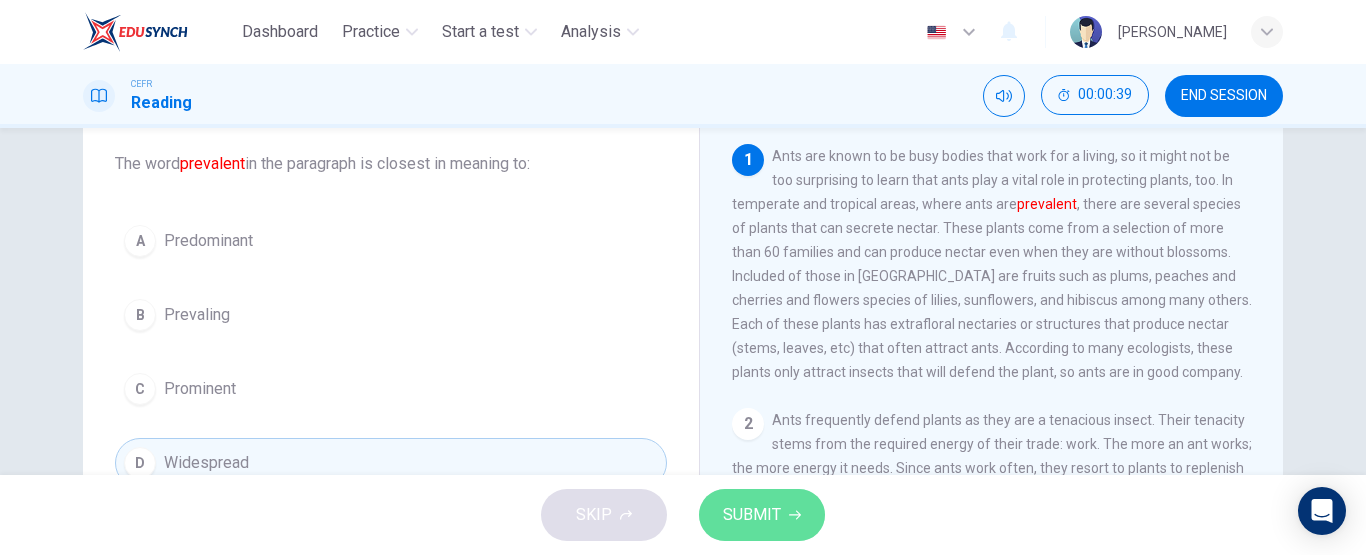 click on "SUBMIT" at bounding box center [752, 515] 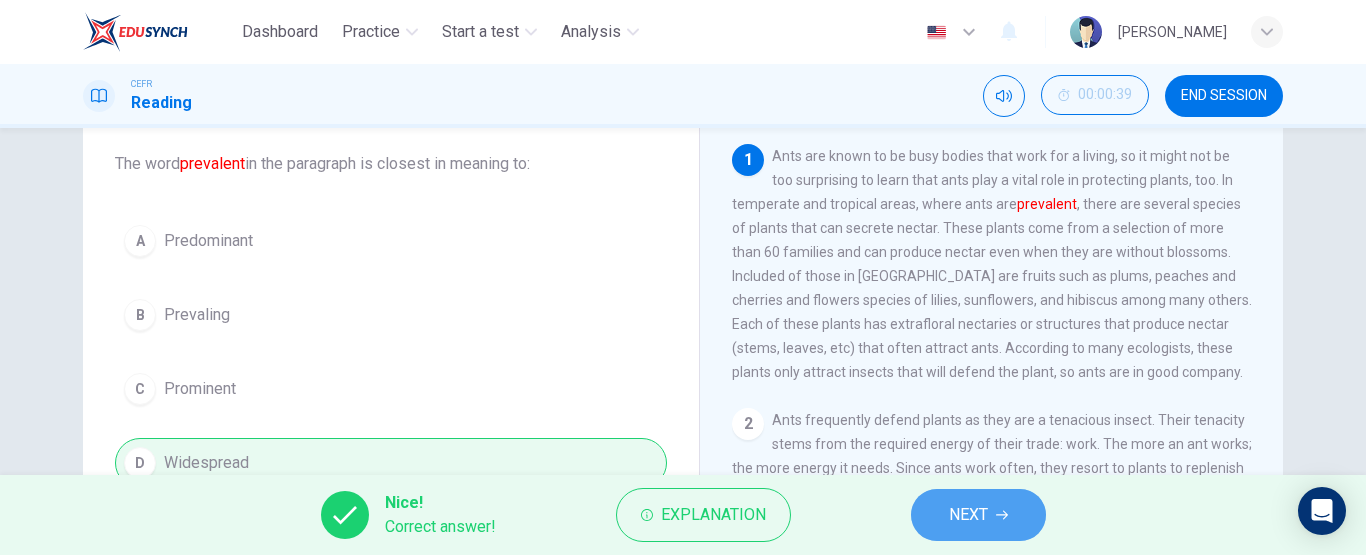 click 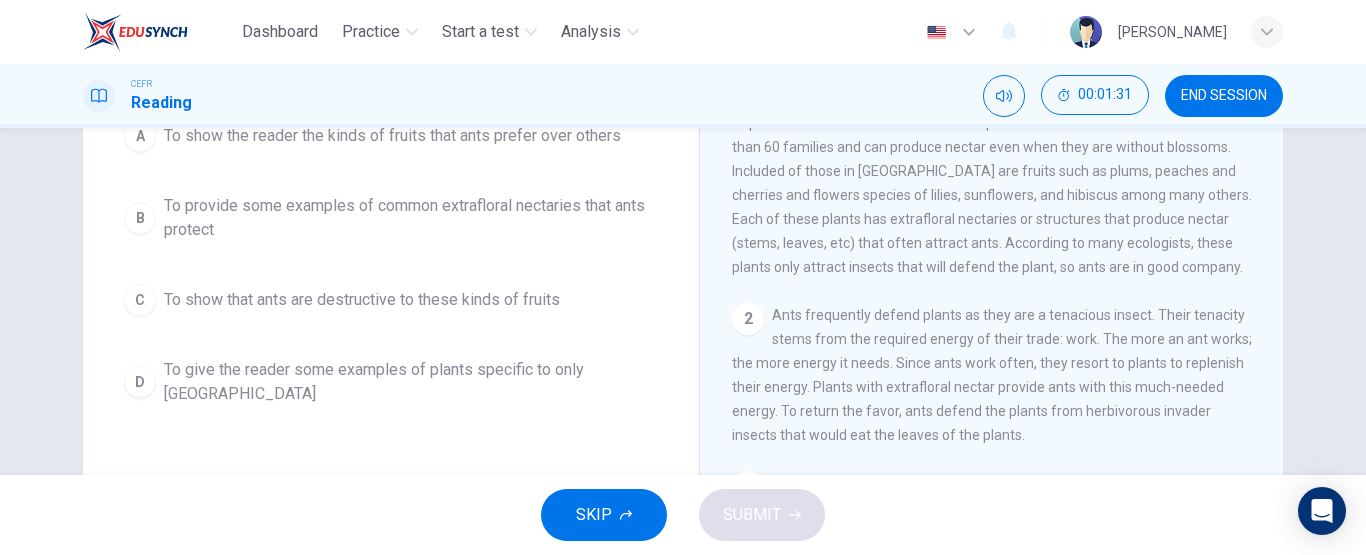 scroll, scrollTop: 219, scrollLeft: 0, axis: vertical 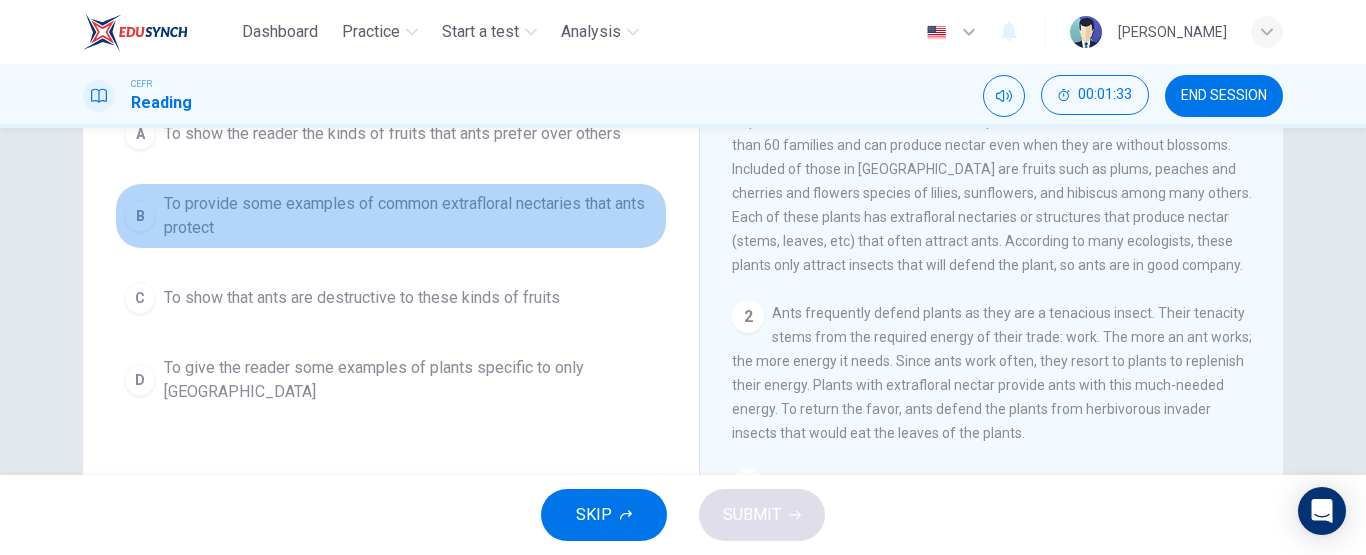 click on "To provide some examples of common extrafloral nectaries that ants protect" at bounding box center (411, 216) 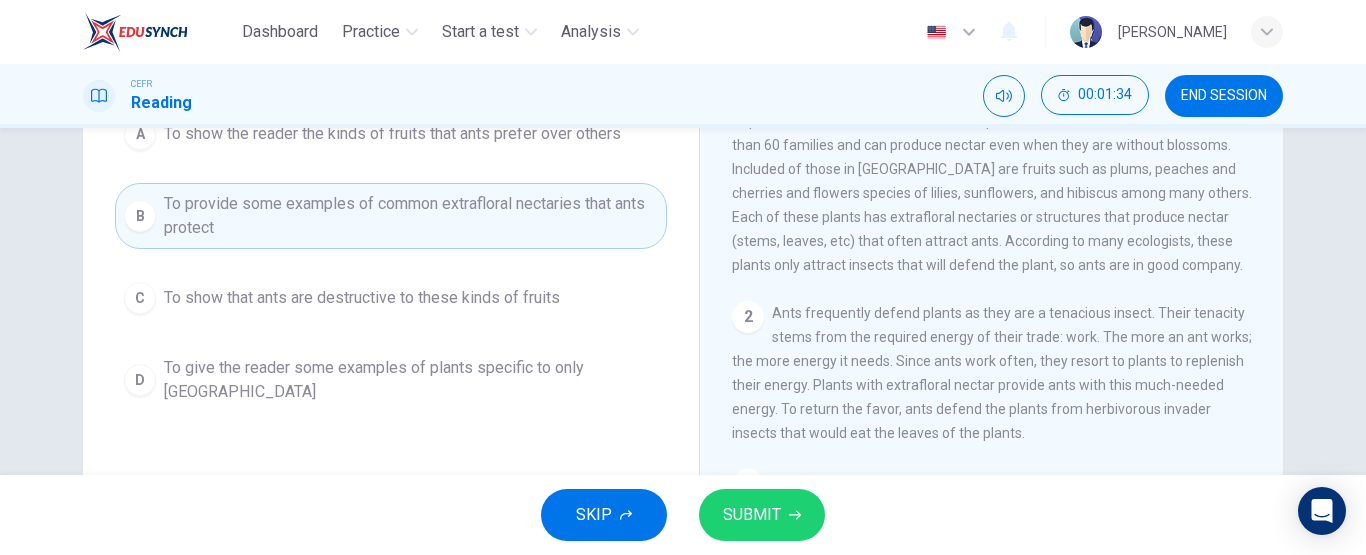 click on "To provide some examples of common extrafloral nectaries that ants protect" at bounding box center (411, 216) 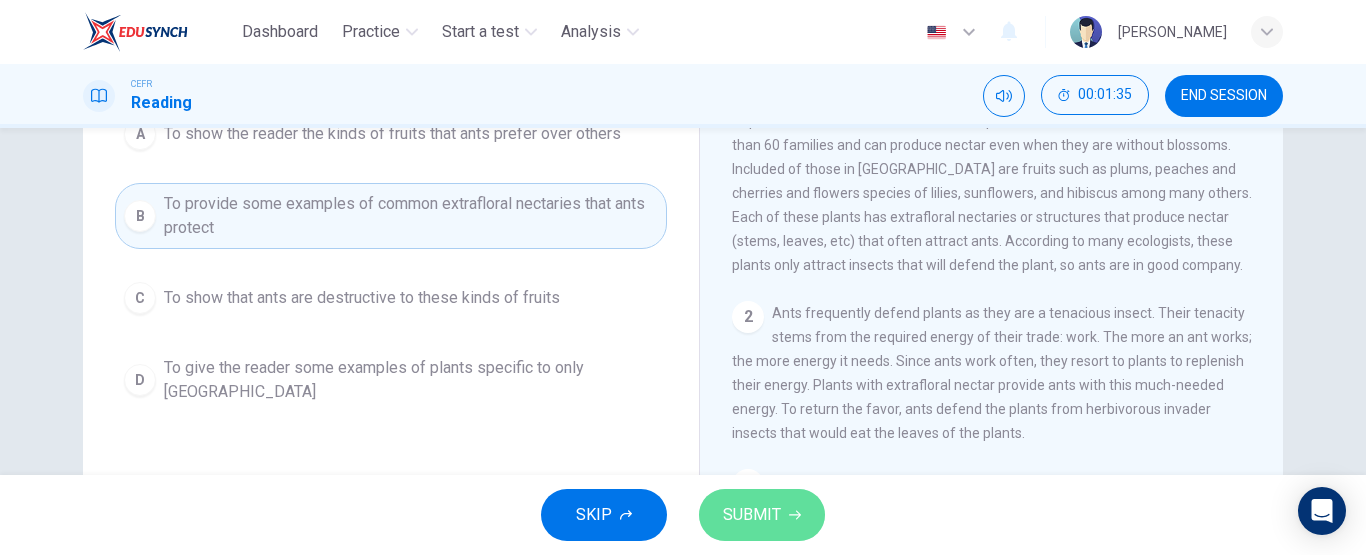 click on "SUBMIT" at bounding box center [752, 515] 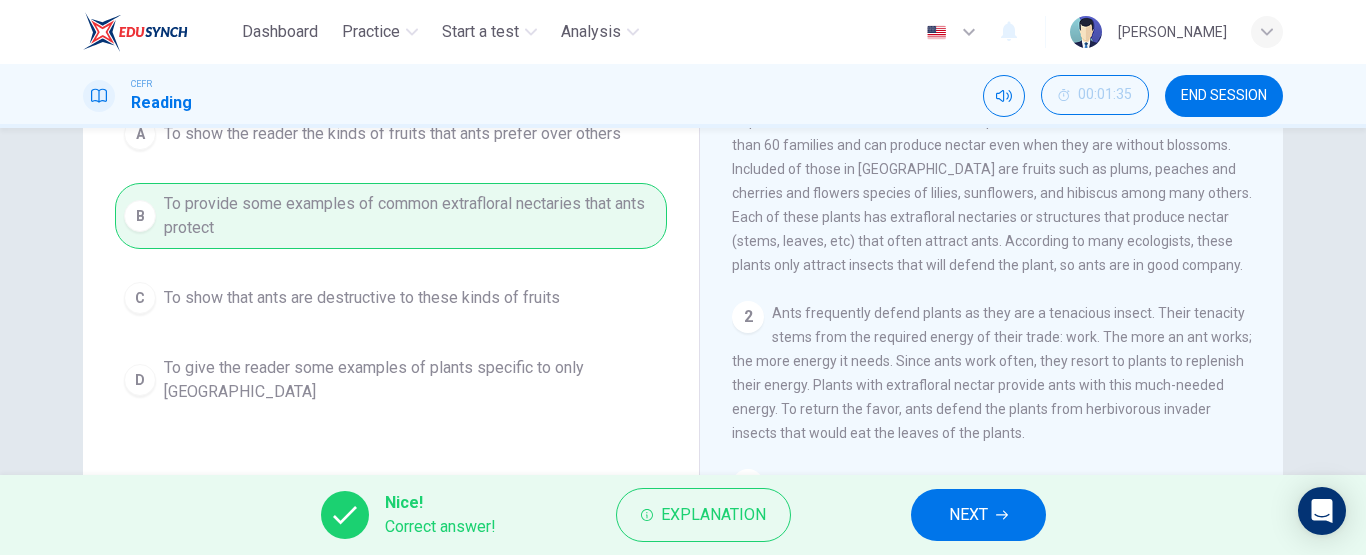 click on "NEXT" at bounding box center [978, 515] 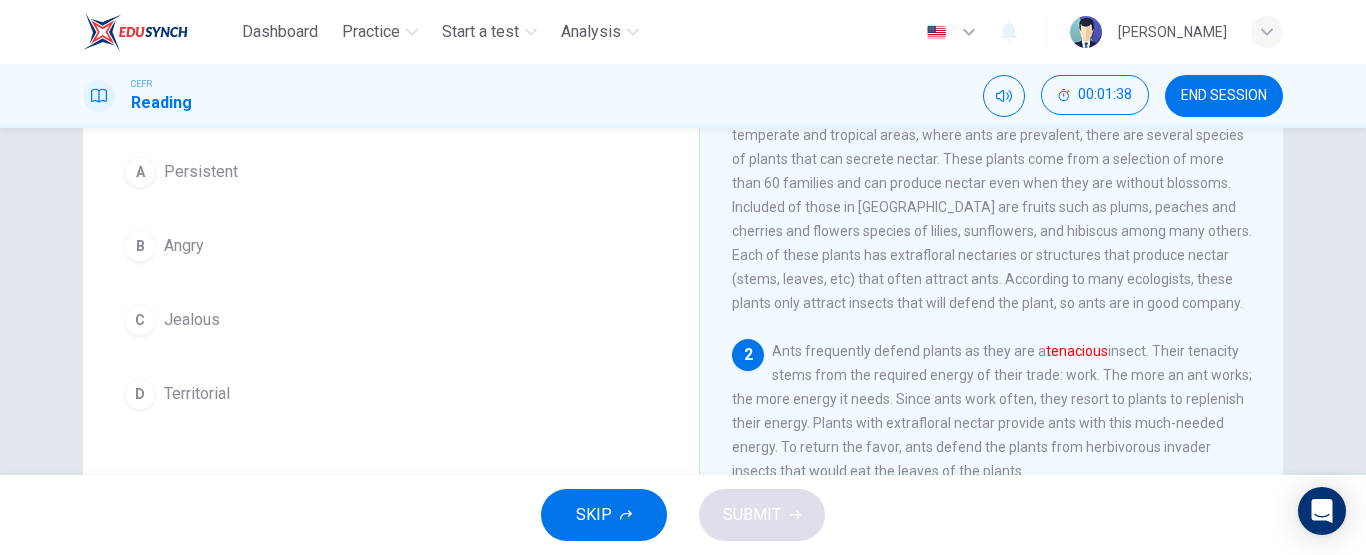 scroll, scrollTop: 186, scrollLeft: 0, axis: vertical 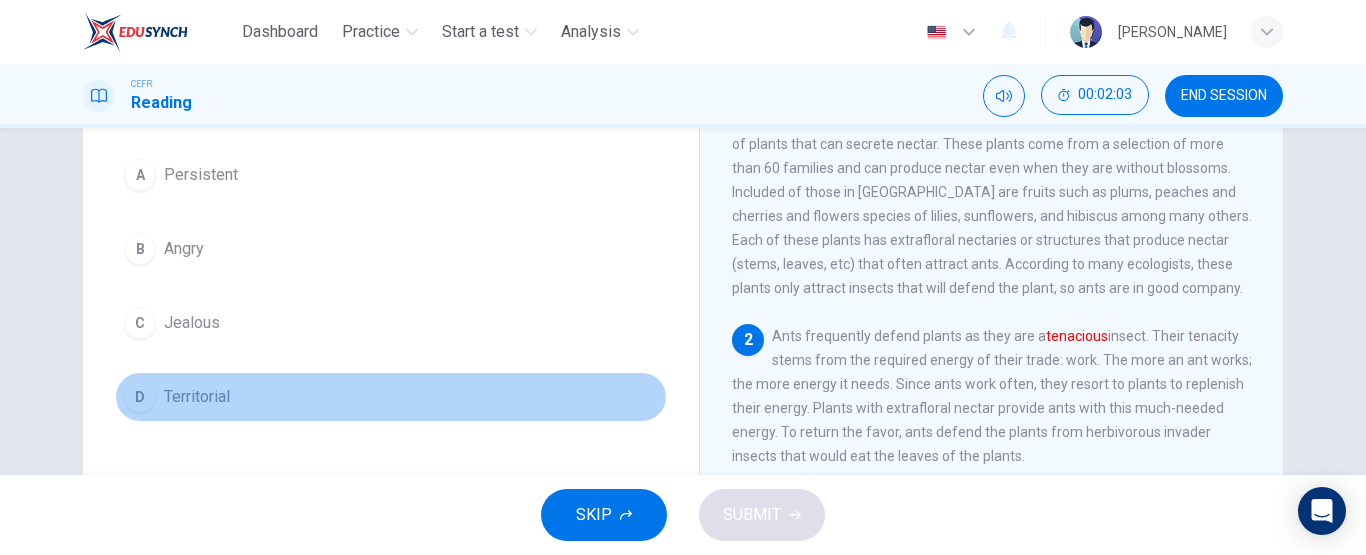 click on "D  Territorial" at bounding box center [391, 397] 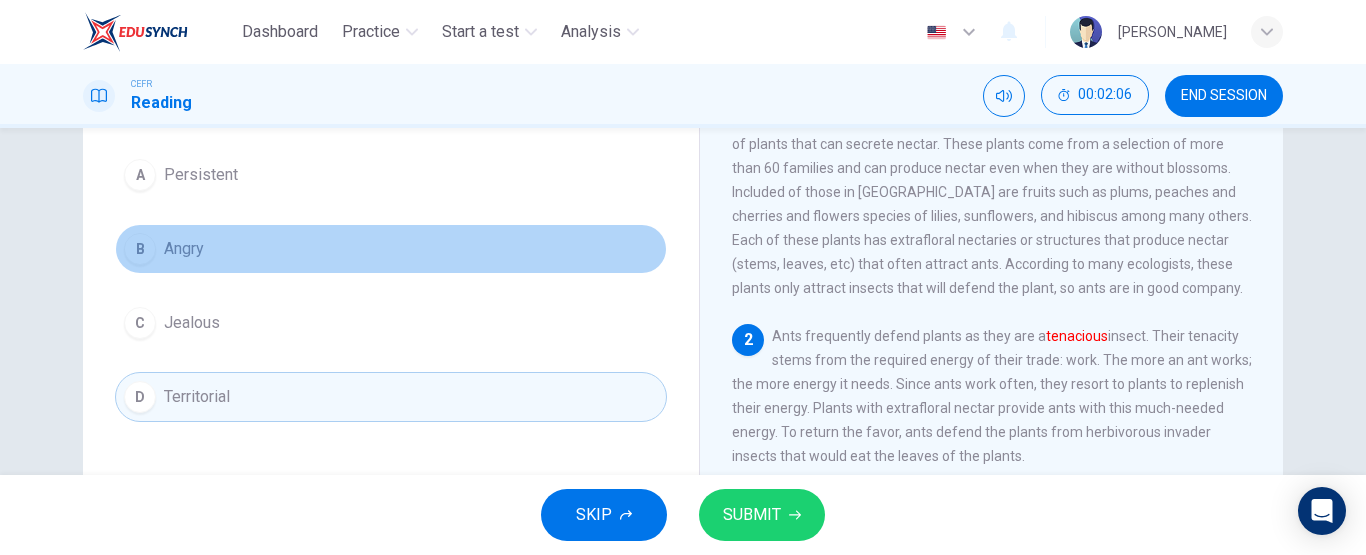 click on "B  Angry" at bounding box center [391, 249] 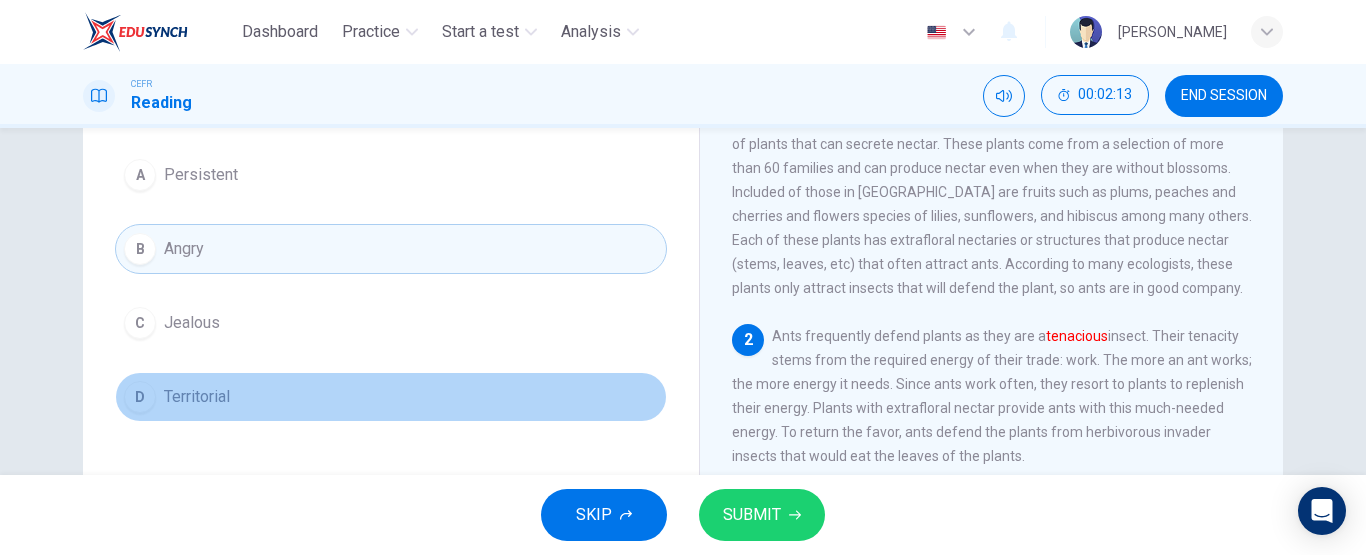 click on "D  Territorial" at bounding box center [391, 397] 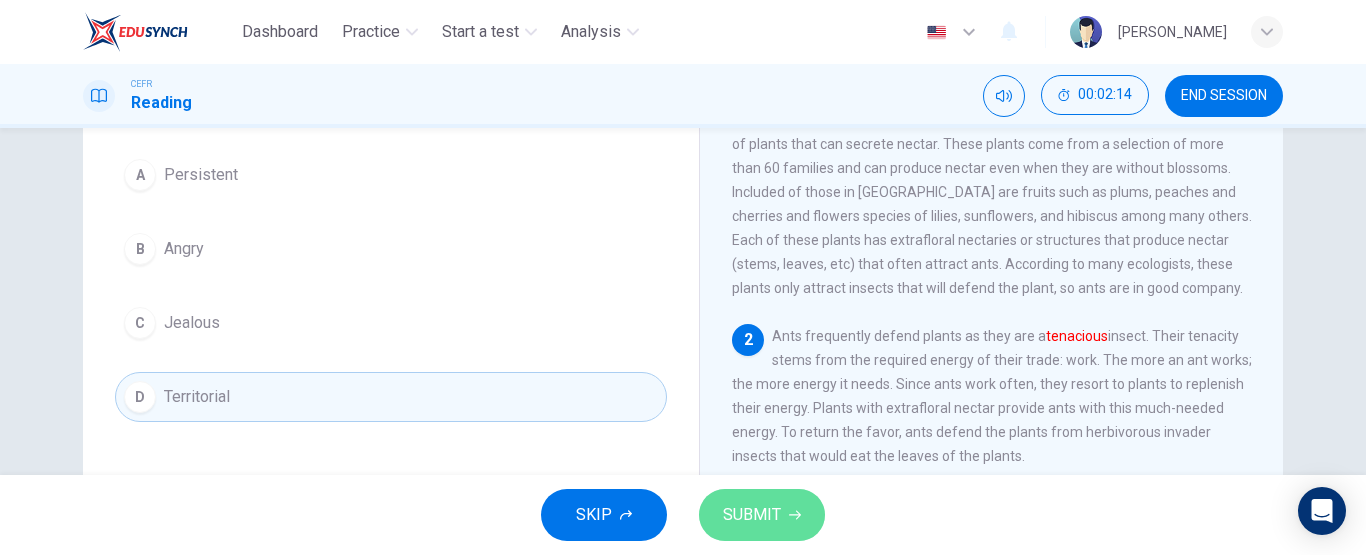 click on "SUBMIT" at bounding box center (752, 515) 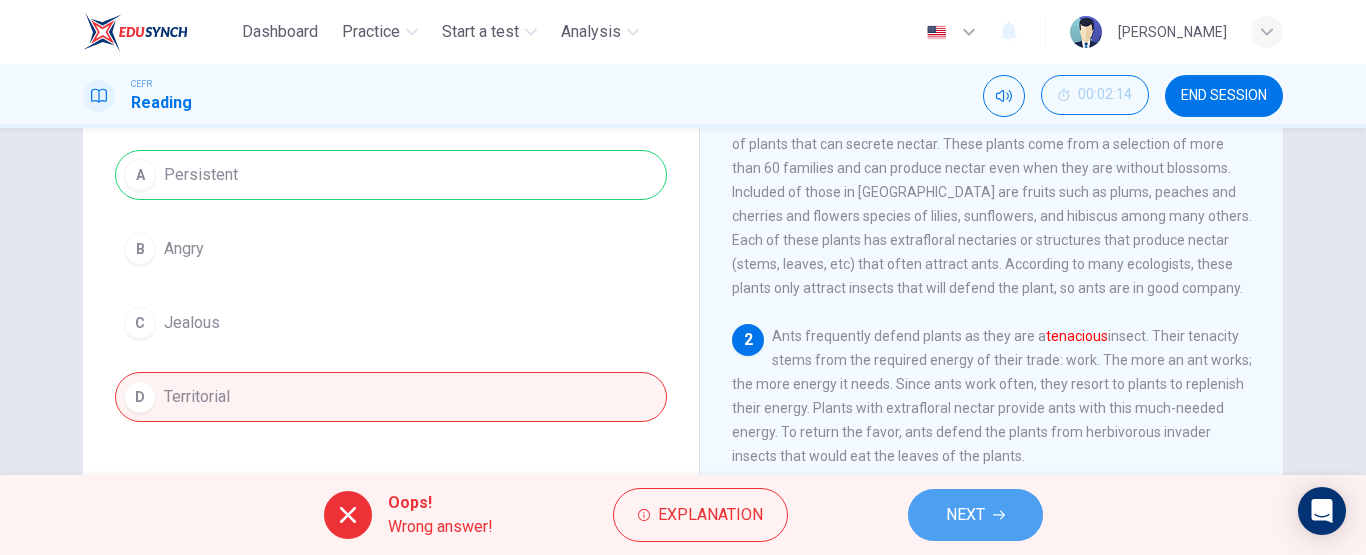 click on "NEXT" at bounding box center [975, 515] 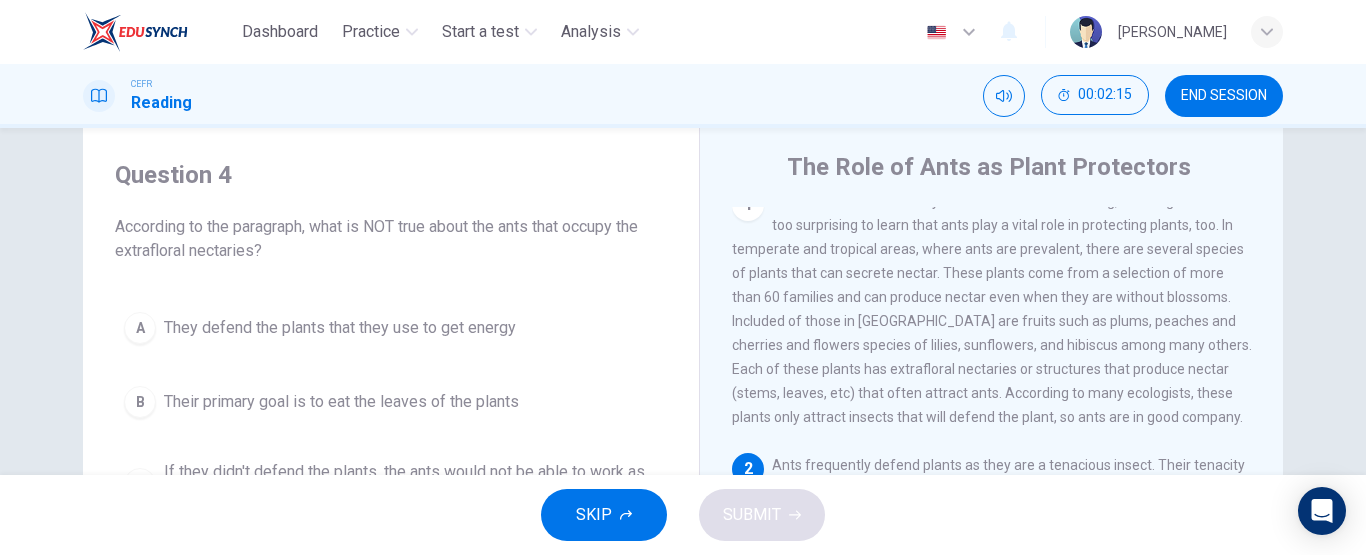 scroll, scrollTop: 48, scrollLeft: 0, axis: vertical 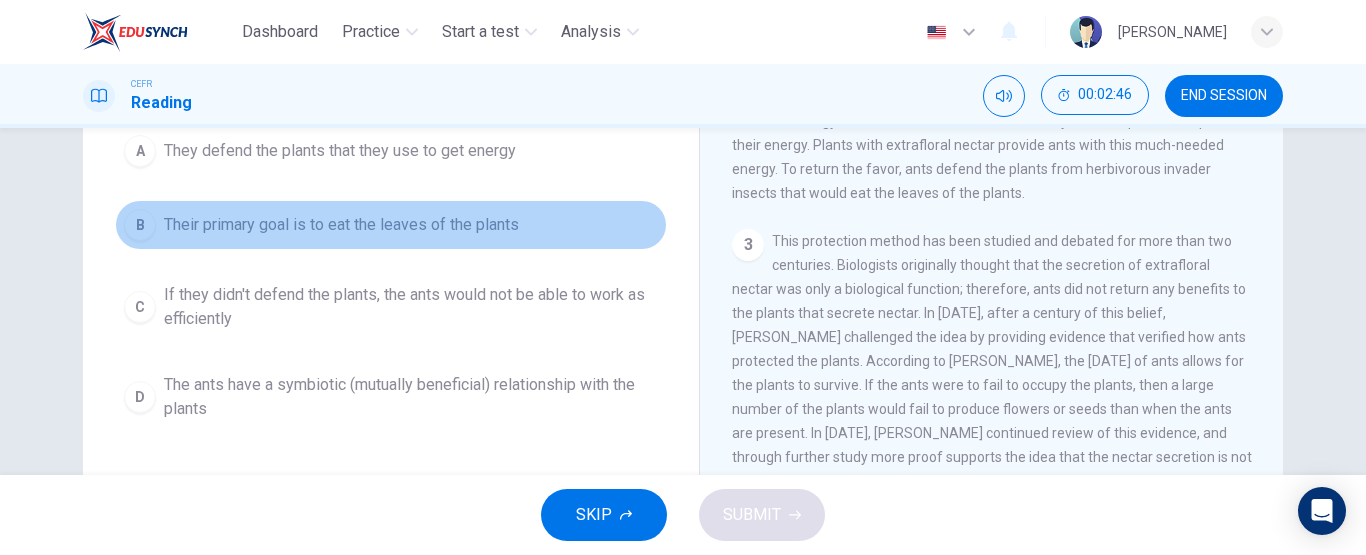 click on "Their primary goal is to eat the leaves of the plants" at bounding box center (341, 225) 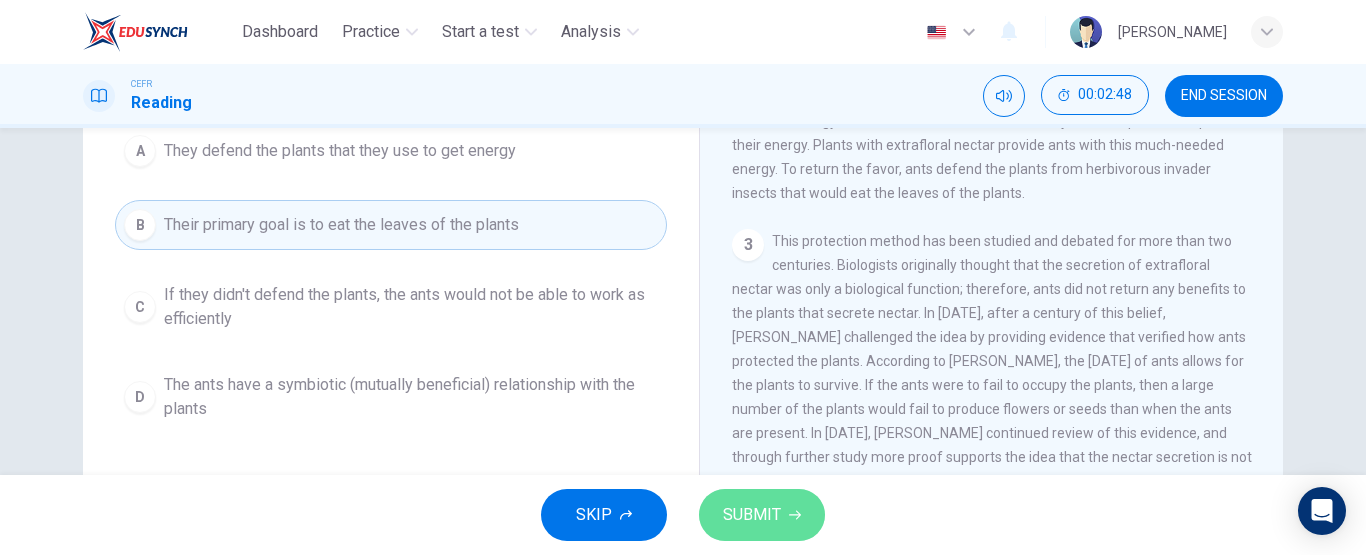 click on "SUBMIT" at bounding box center (752, 515) 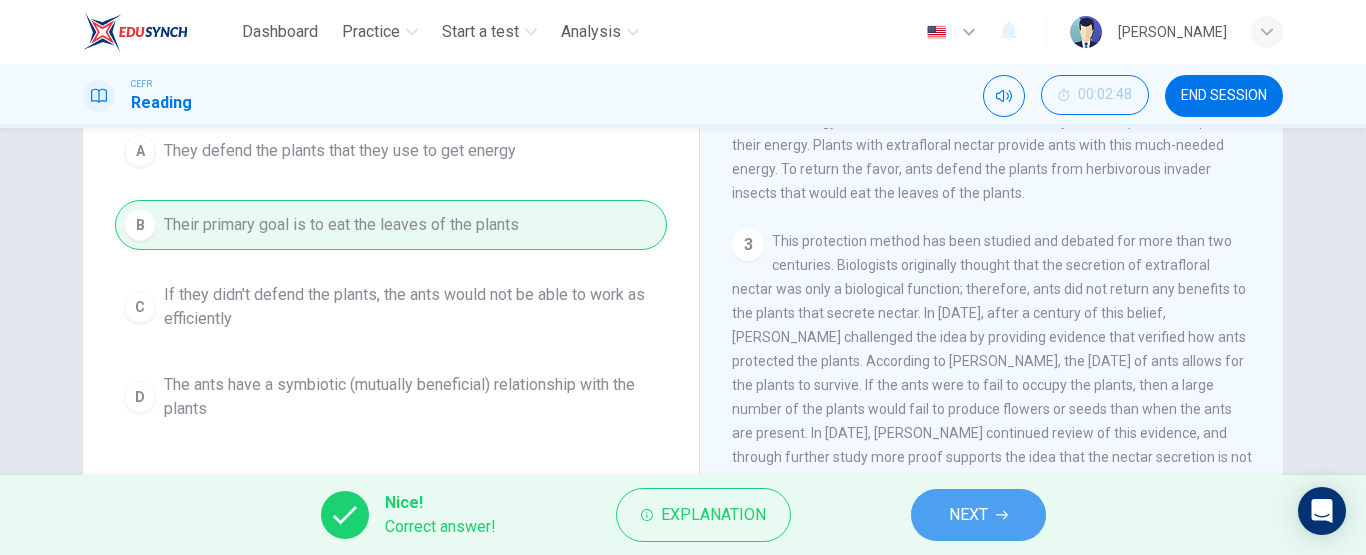 click on "NEXT" at bounding box center (968, 515) 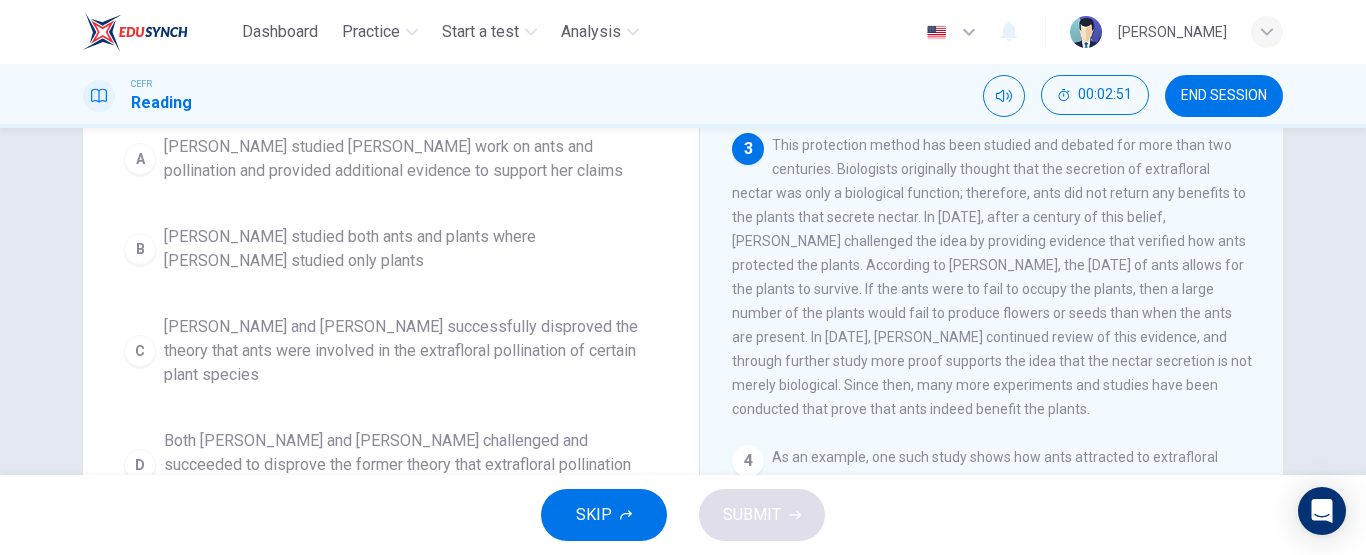 scroll, scrollTop: 330, scrollLeft: 0, axis: vertical 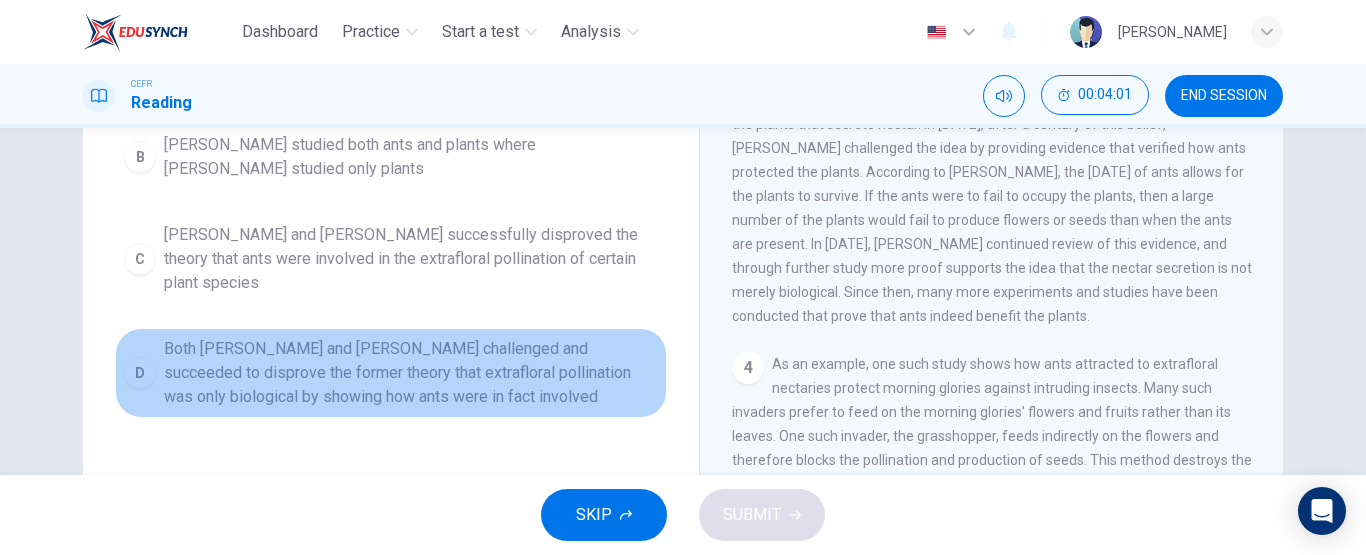 click on "Both Wheeler and Bentley challenged and succeeded to disprove the former theory that extrafloral pollination was only biological by showing how ants were in fact involved" at bounding box center (411, 373) 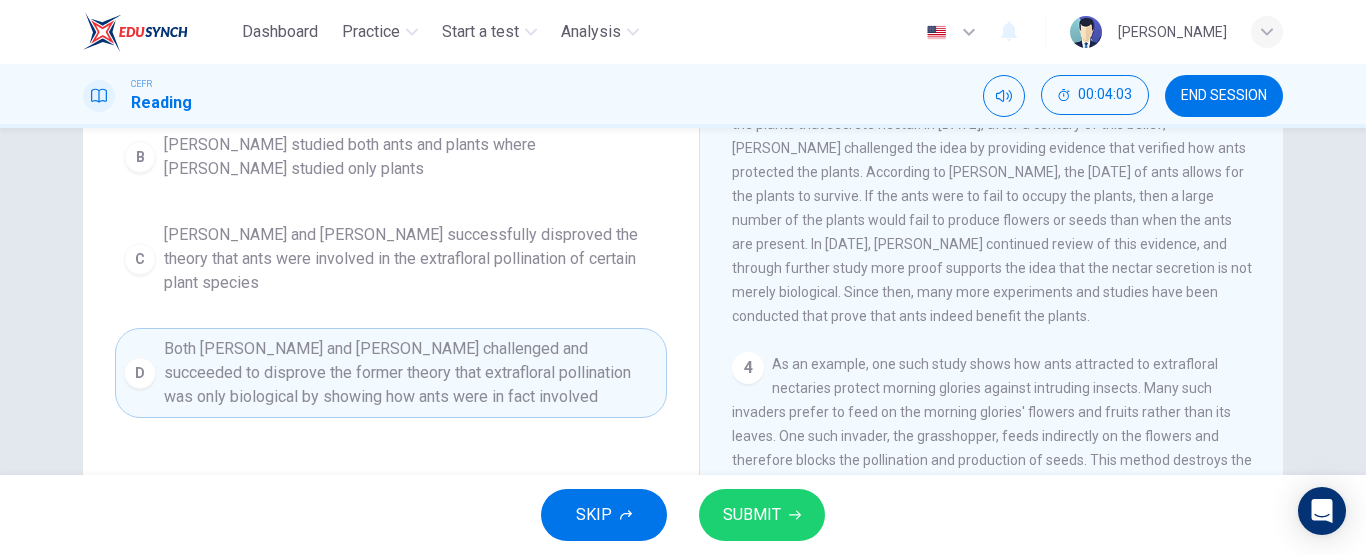 click on "SUBMIT" at bounding box center (752, 515) 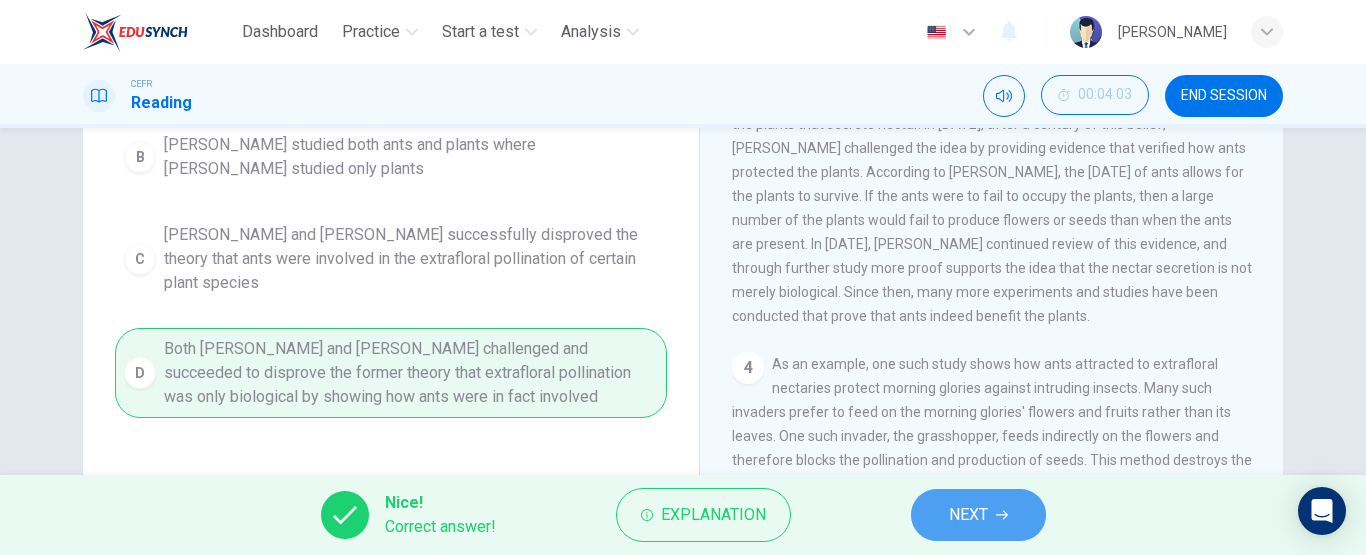 click on "NEXT" at bounding box center [968, 515] 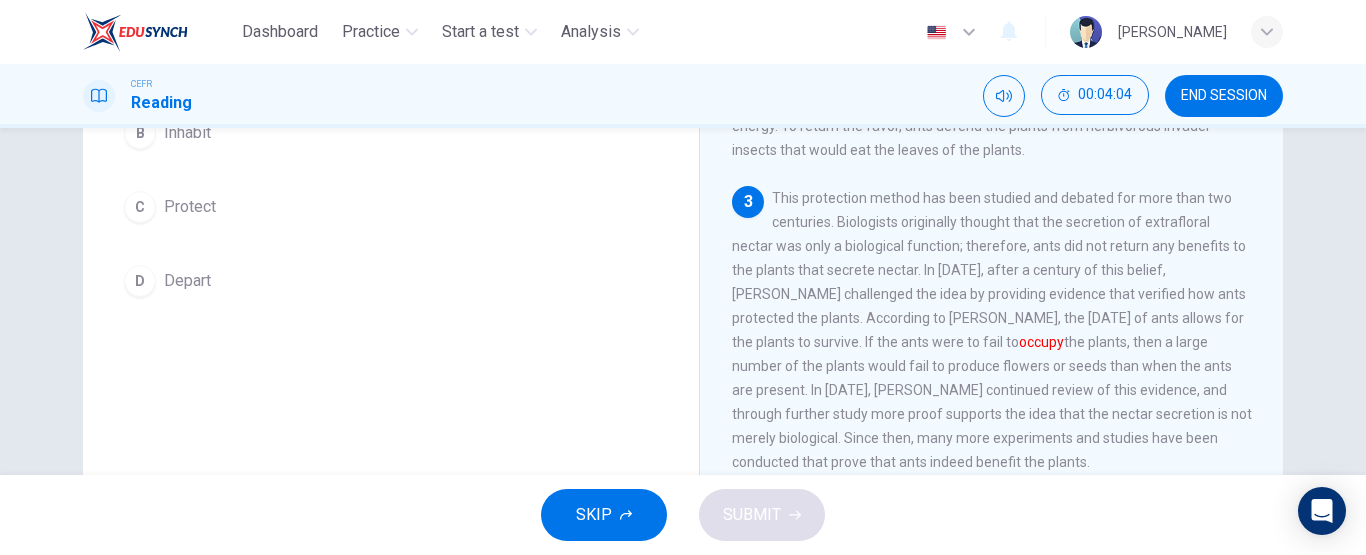 scroll, scrollTop: 207, scrollLeft: 0, axis: vertical 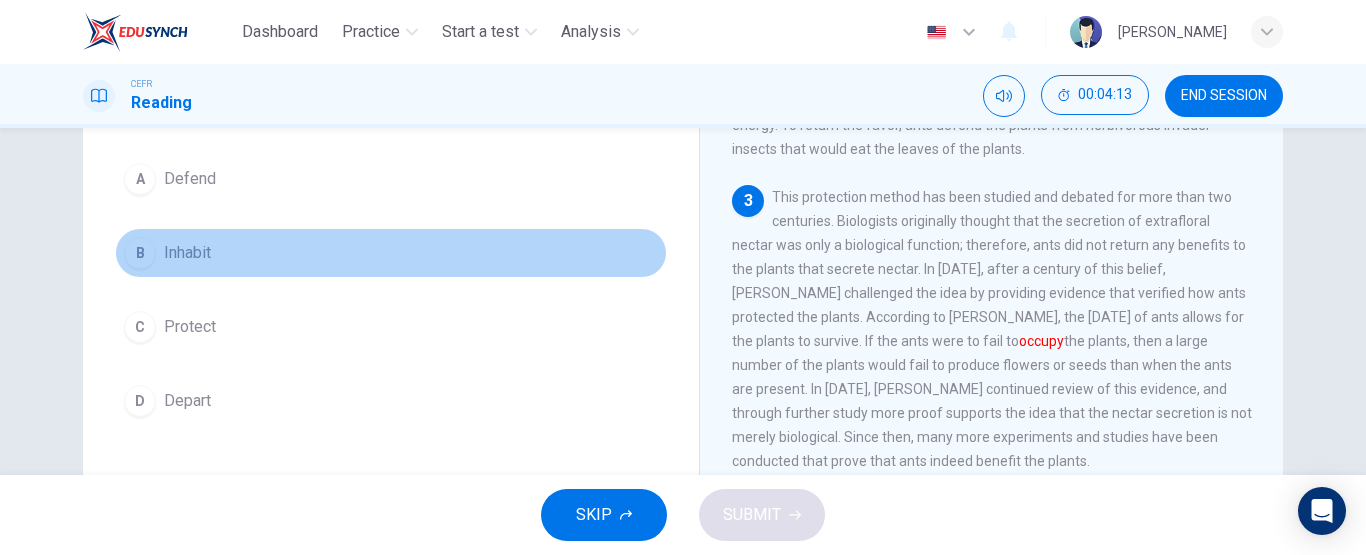 click on "B Inhabit" at bounding box center (391, 253) 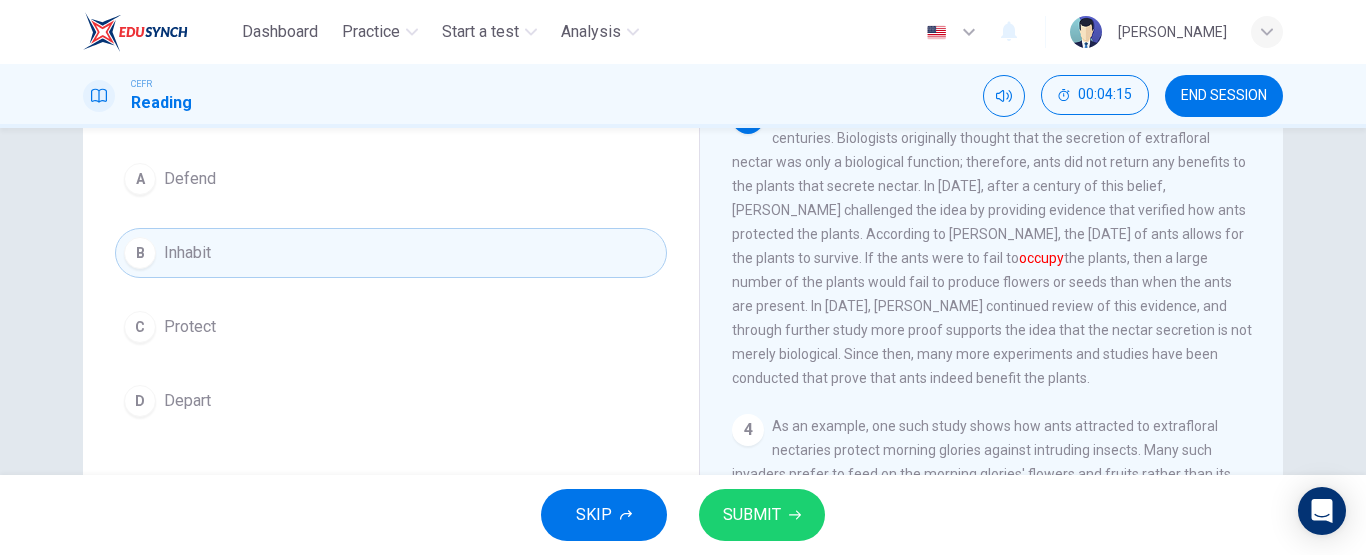 scroll, scrollTop: 415, scrollLeft: 0, axis: vertical 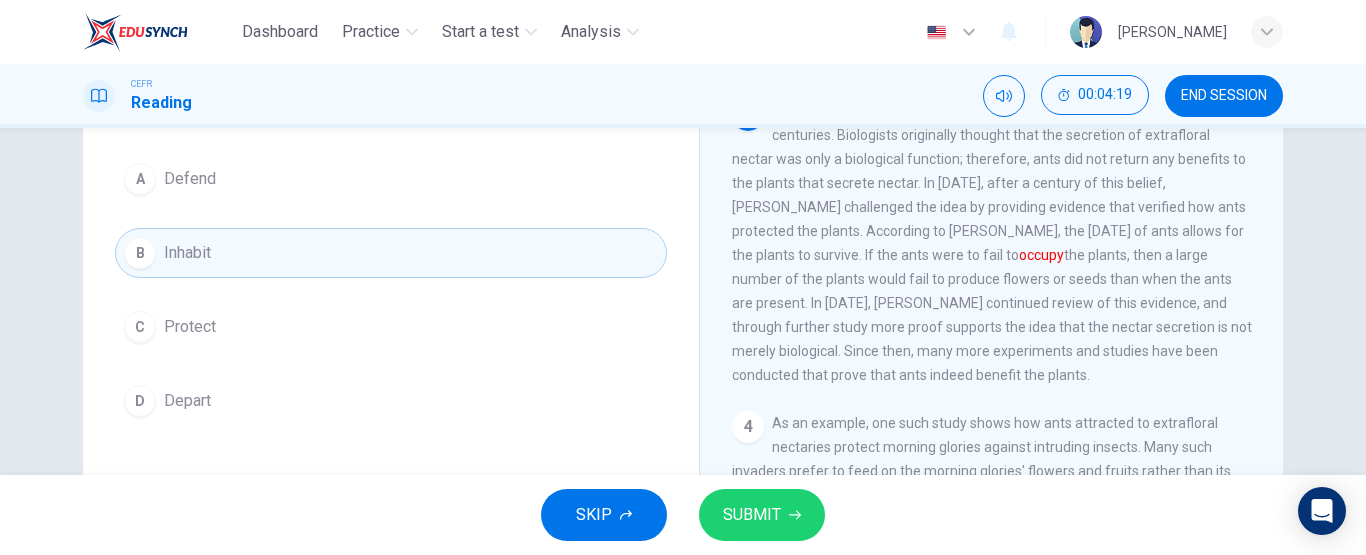click on "SUBMIT" at bounding box center [752, 515] 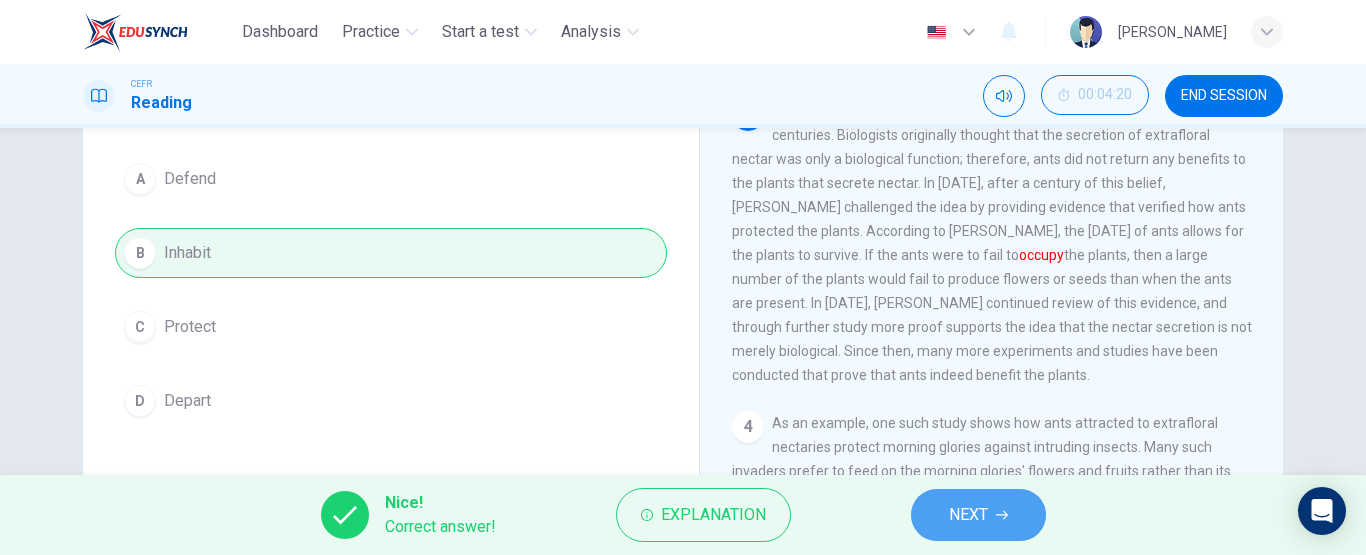 click on "NEXT" at bounding box center [978, 515] 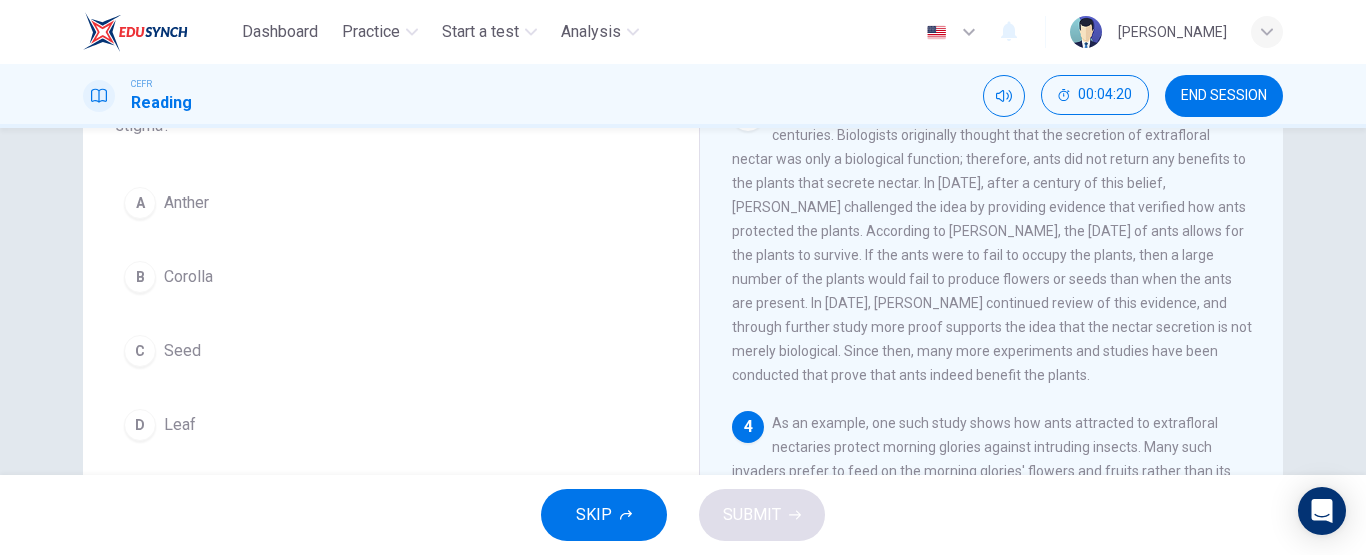 scroll, scrollTop: 198, scrollLeft: 0, axis: vertical 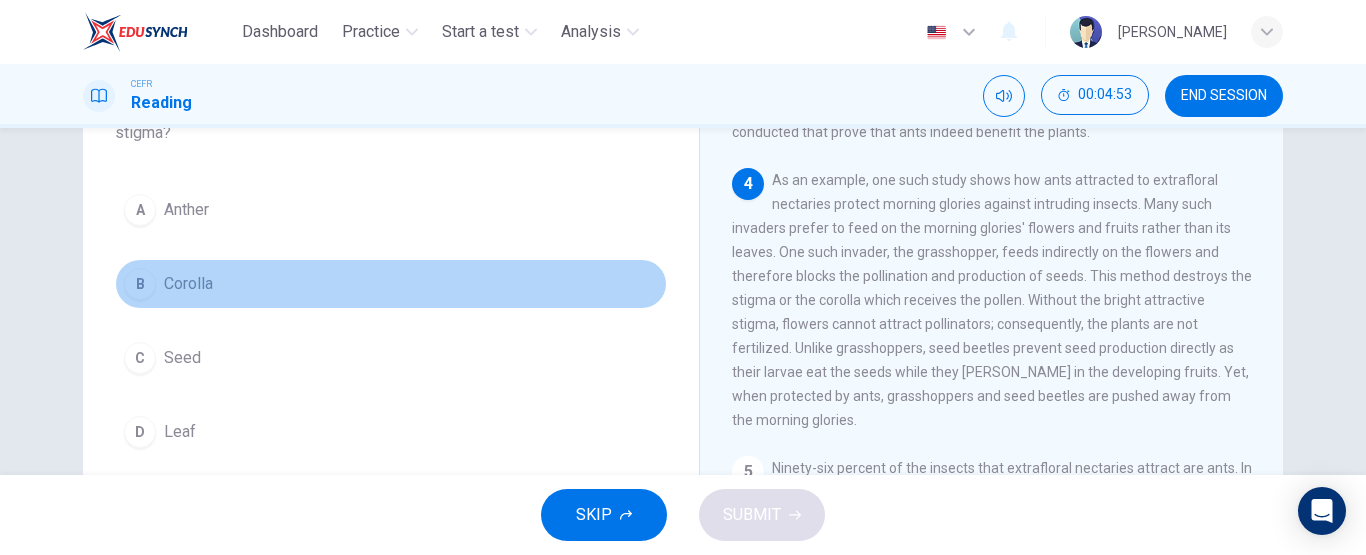 click on "B Corolla" at bounding box center (391, 284) 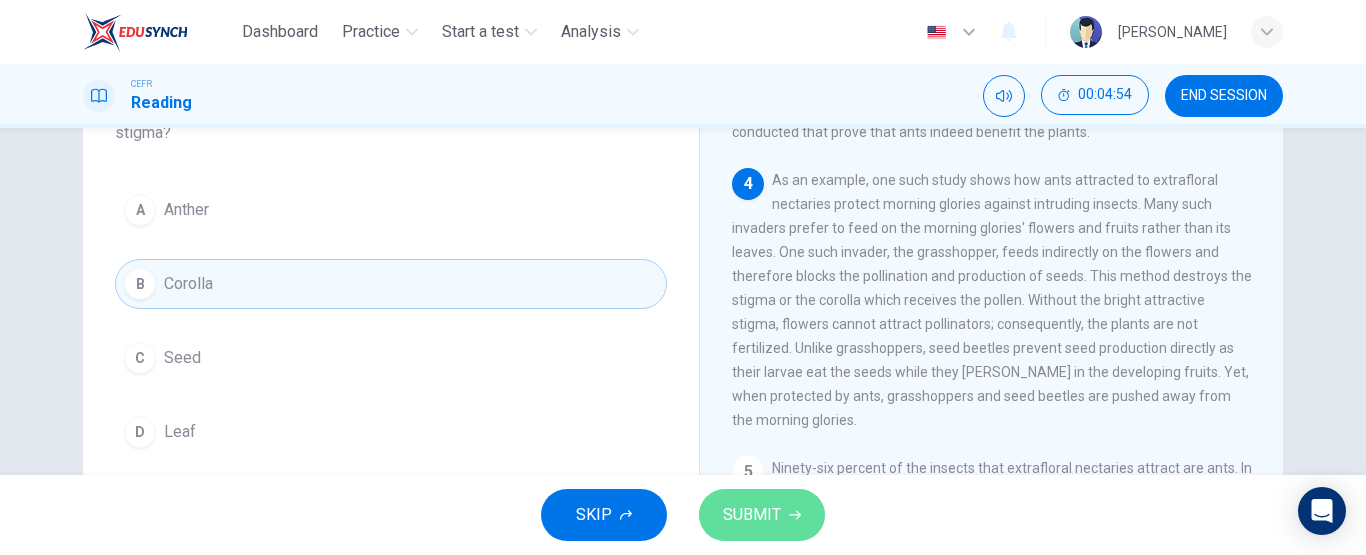 click on "SUBMIT" at bounding box center (752, 515) 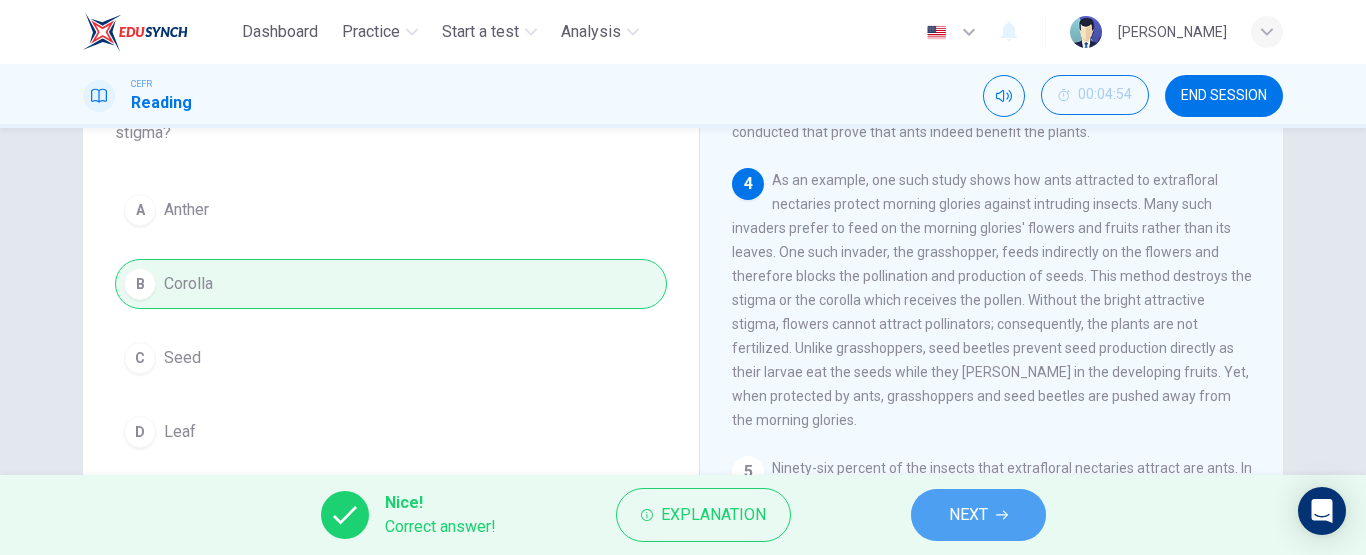 click on "NEXT" at bounding box center [978, 515] 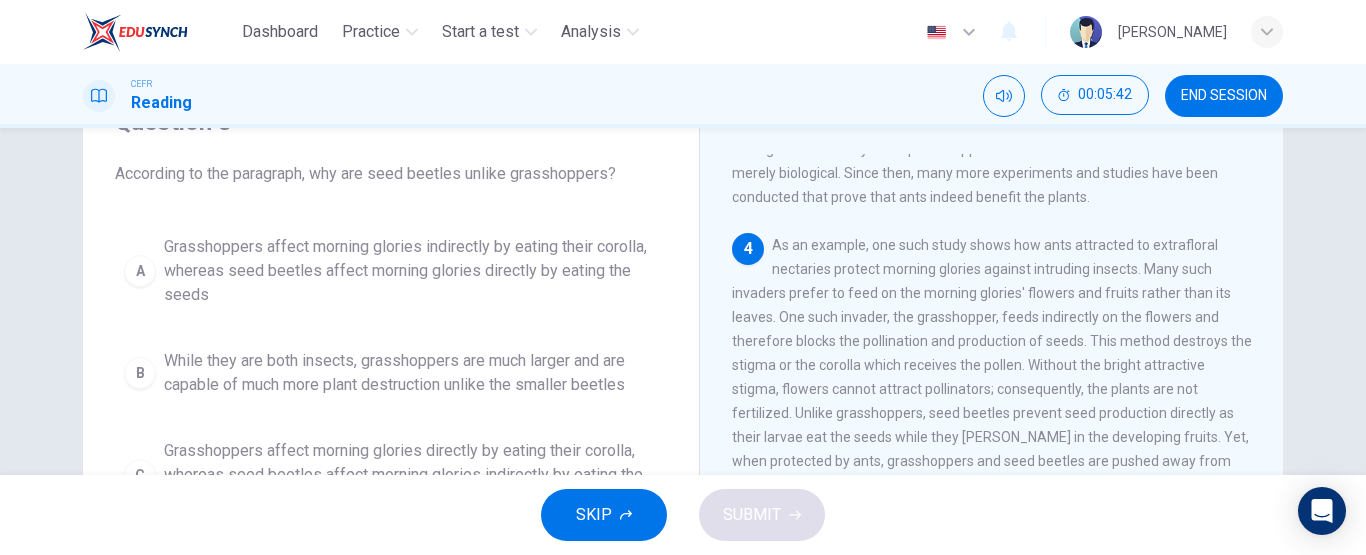 scroll, scrollTop: 101, scrollLeft: 0, axis: vertical 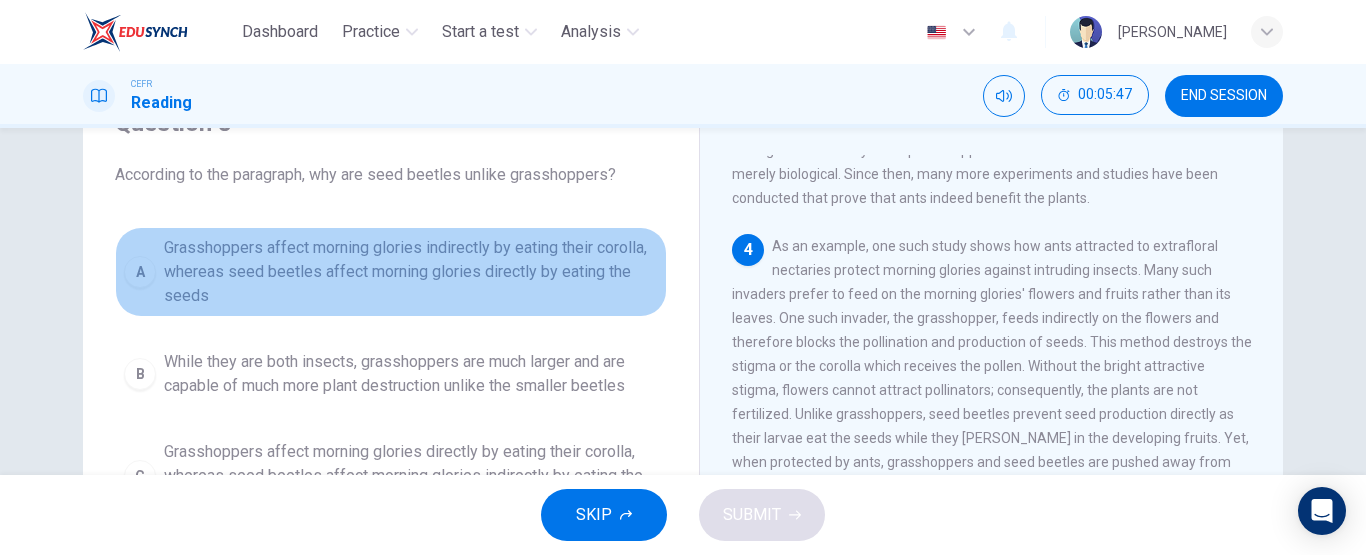 click on "Grasshoppers affect morning glories indirectly by eating their corolla, whereas seed beetles affect morning glories directly by eating the seeds" at bounding box center [411, 272] 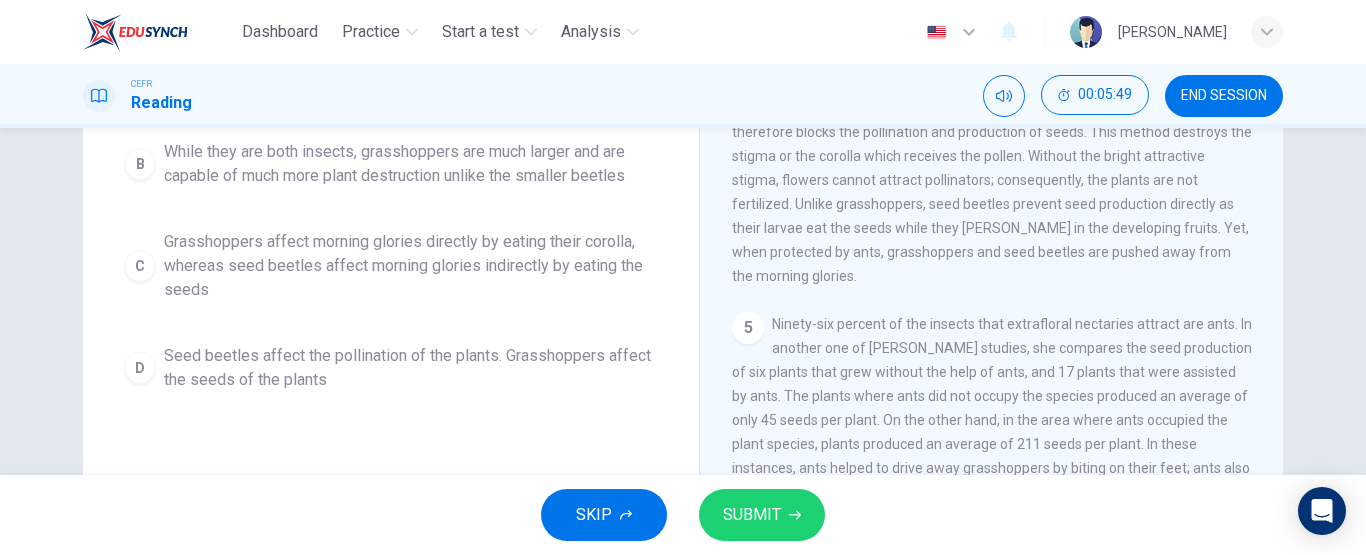 scroll, scrollTop: 312, scrollLeft: 0, axis: vertical 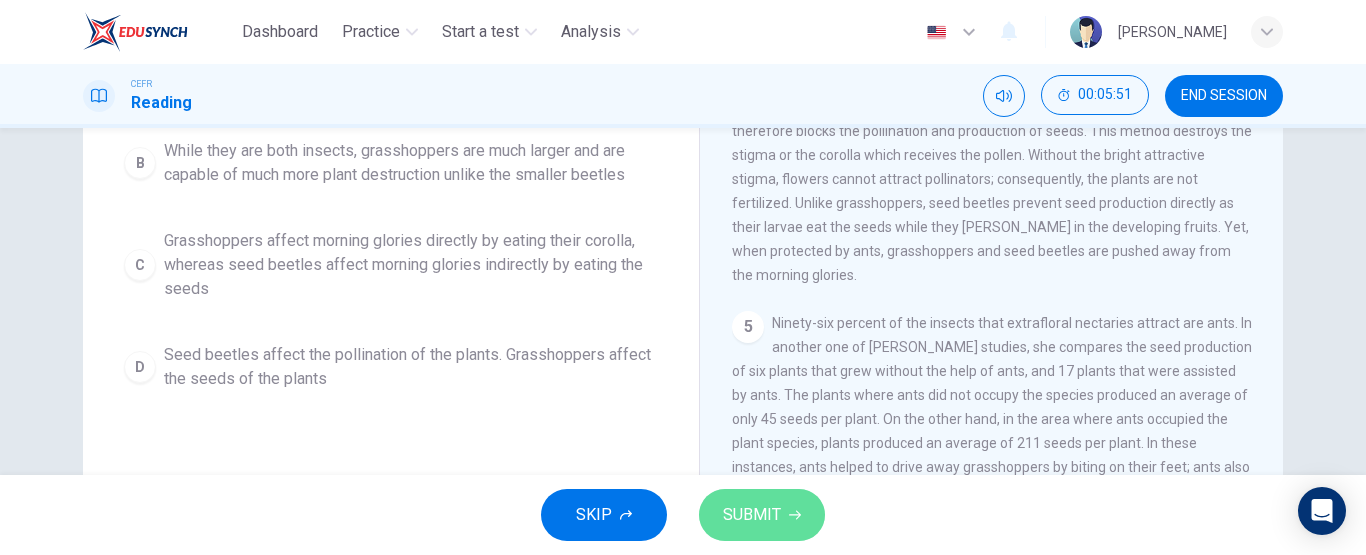 click on "SUBMIT" at bounding box center [752, 515] 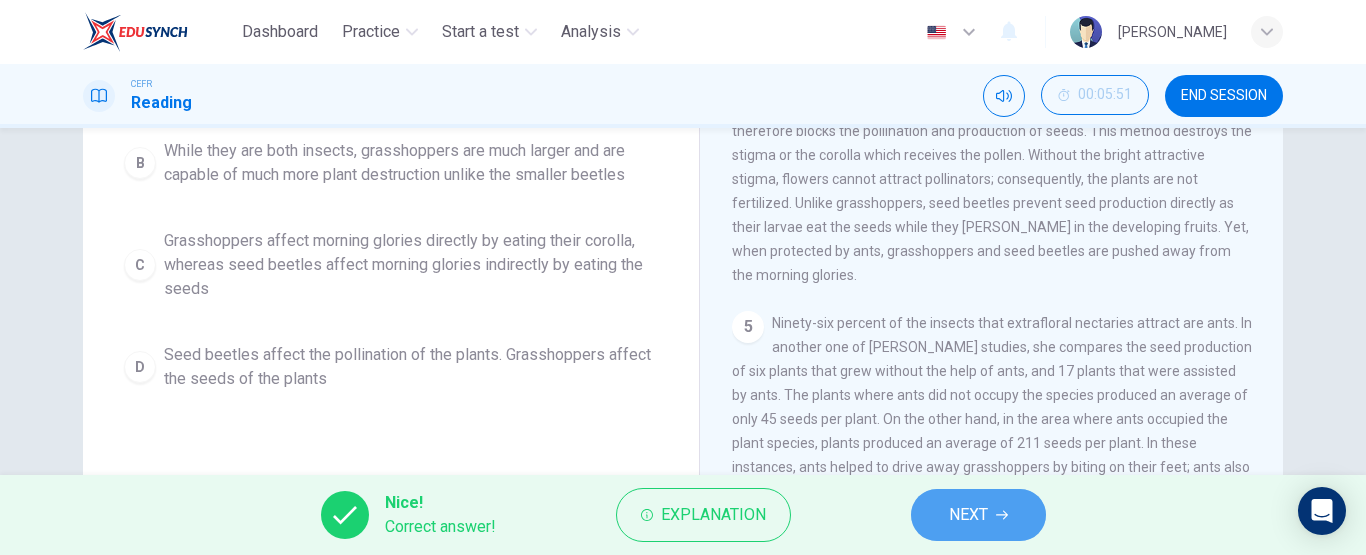 click on "NEXT" at bounding box center [978, 515] 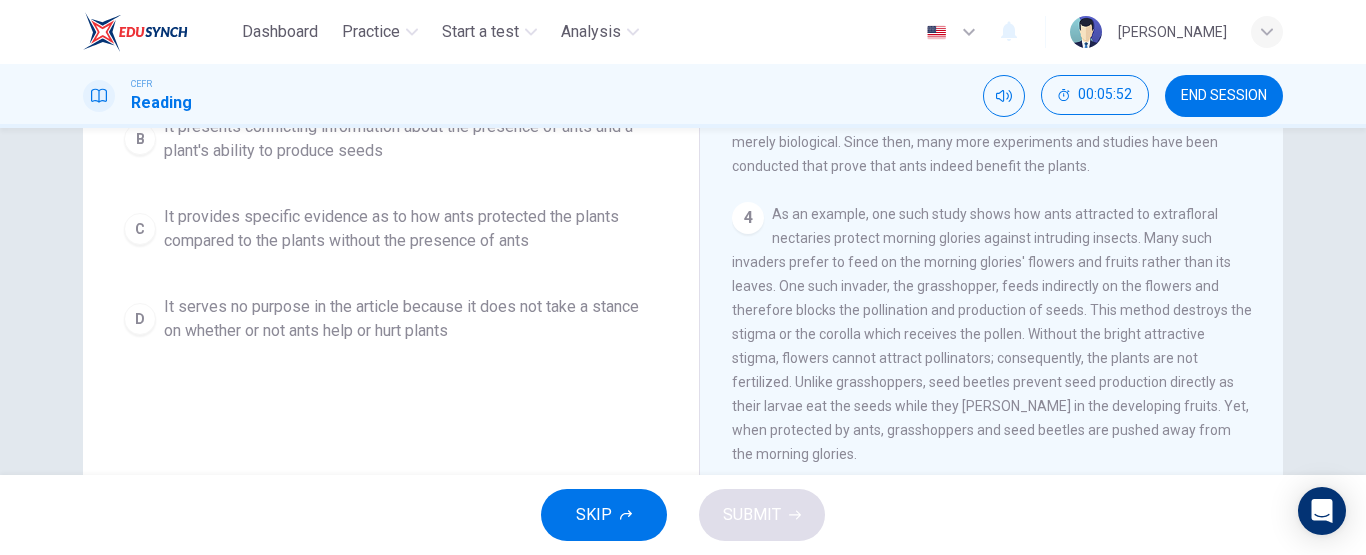 scroll, scrollTop: 484, scrollLeft: 0, axis: vertical 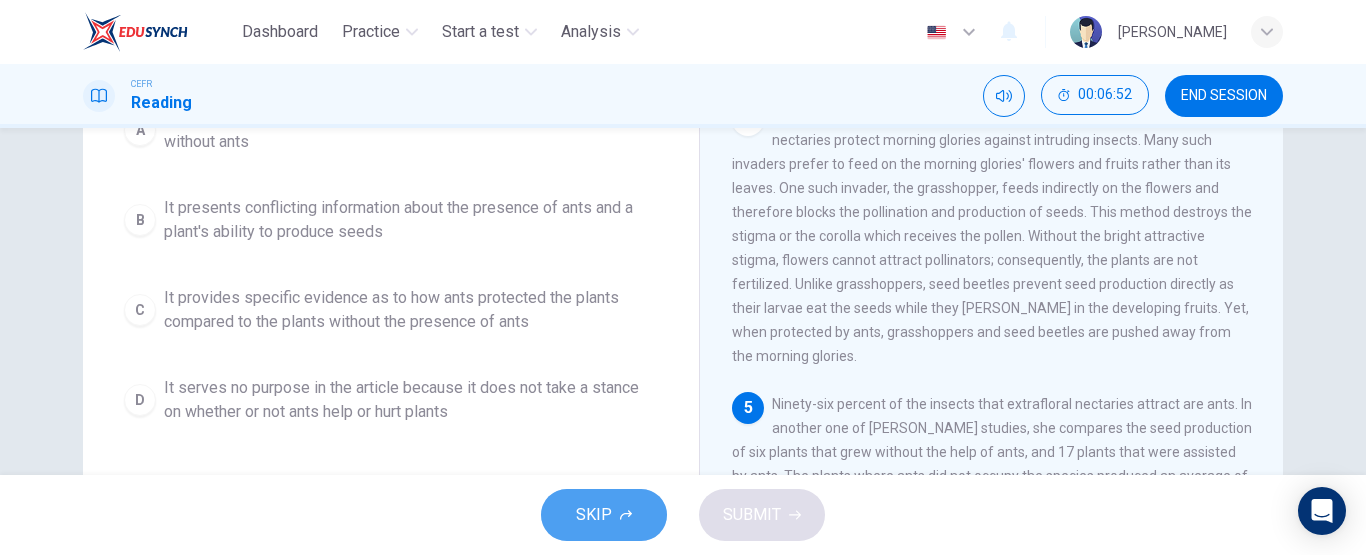 click on "SKIP" at bounding box center [594, 515] 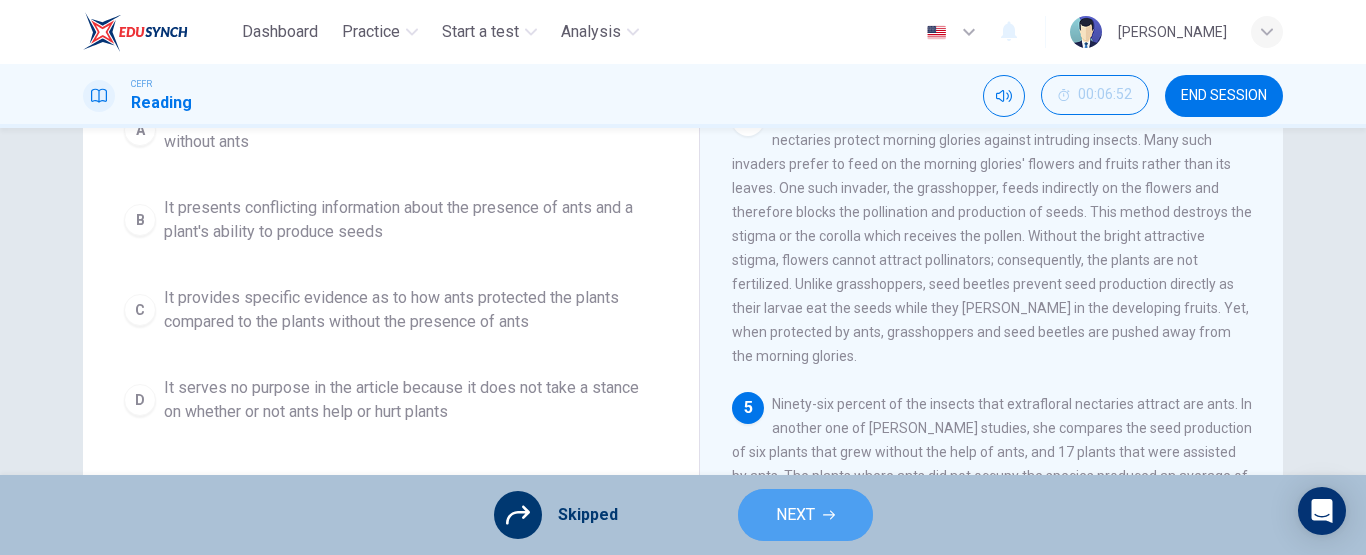 click on "NEXT" at bounding box center (795, 515) 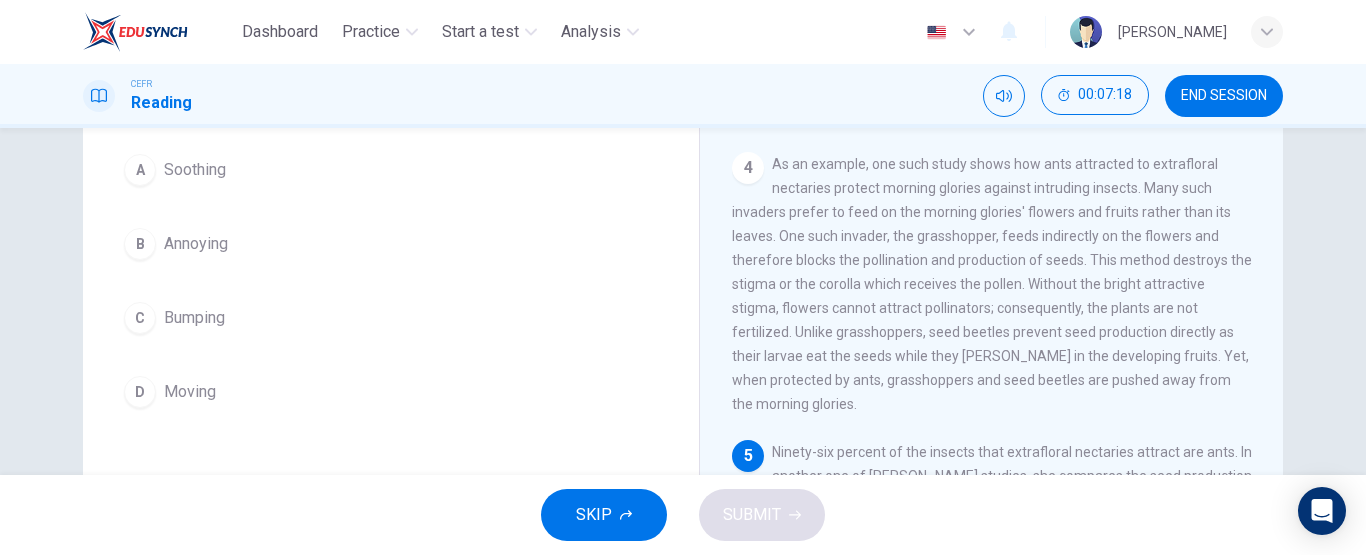 scroll, scrollTop: 184, scrollLeft: 0, axis: vertical 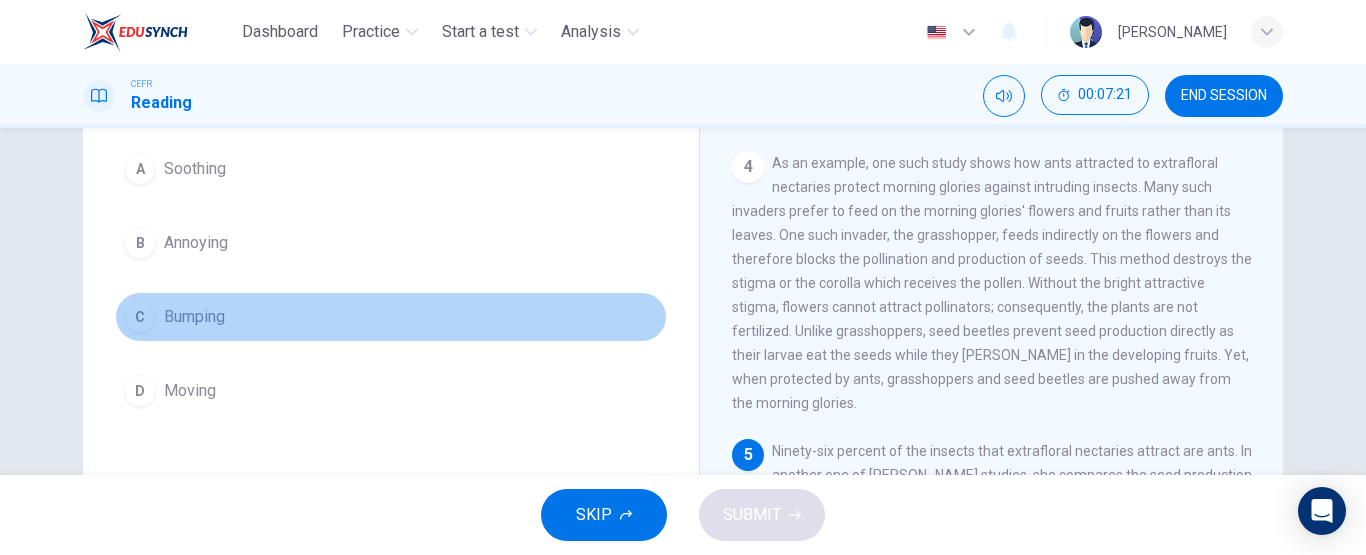 click on "C Bumping" at bounding box center [391, 317] 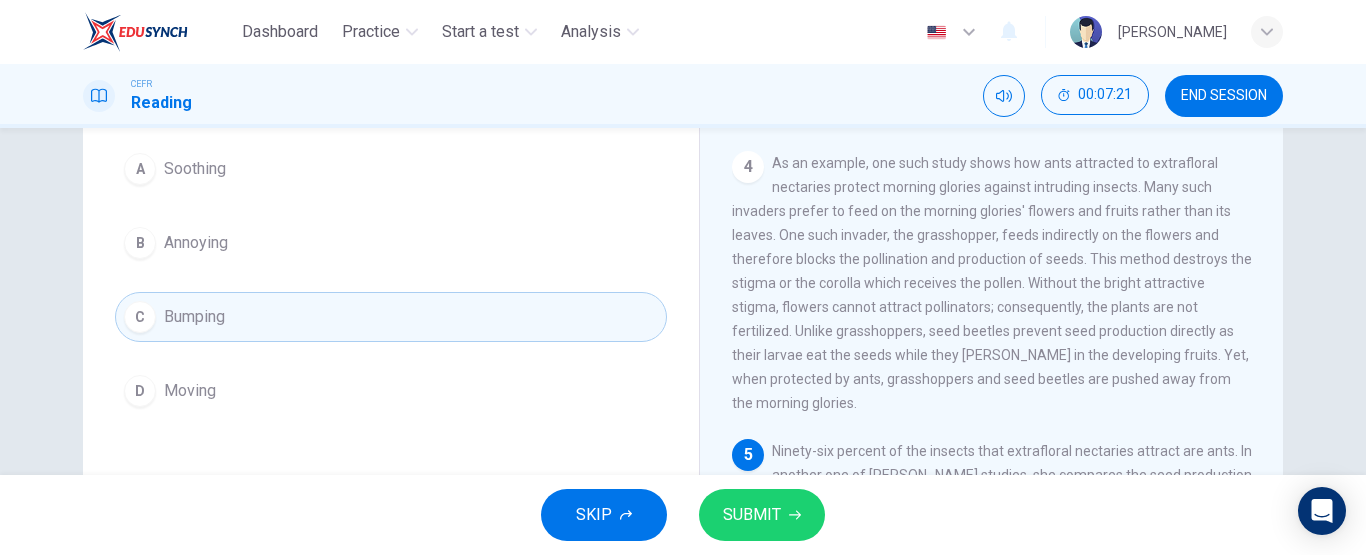 scroll, scrollTop: 309, scrollLeft: 0, axis: vertical 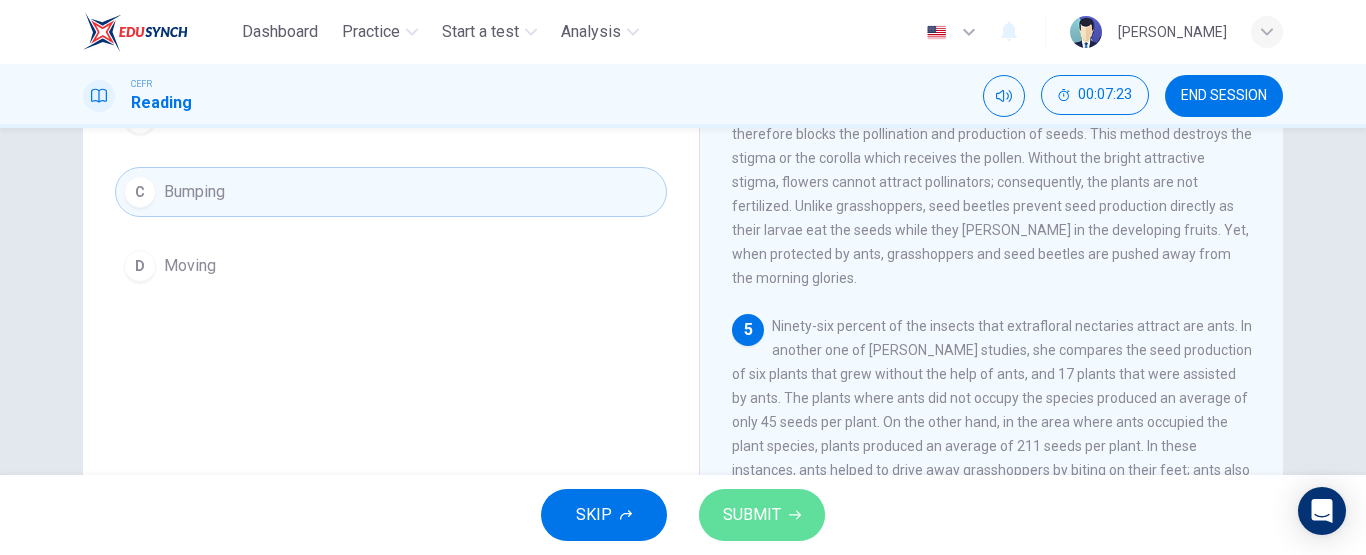 click on "SUBMIT" at bounding box center [762, 515] 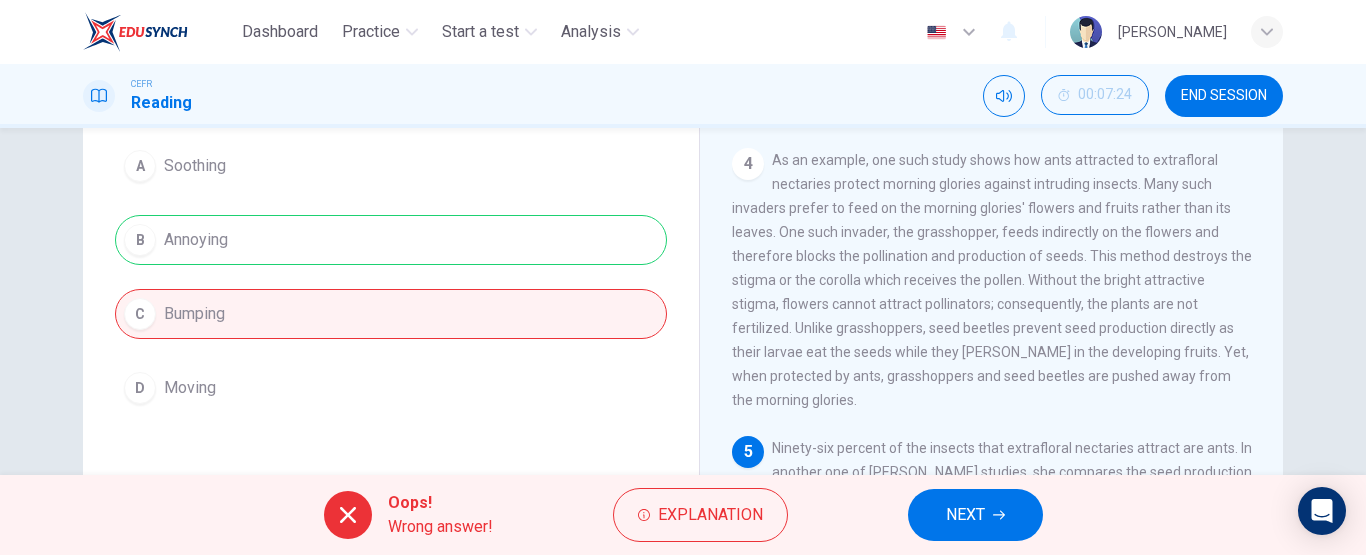 scroll, scrollTop: 161, scrollLeft: 0, axis: vertical 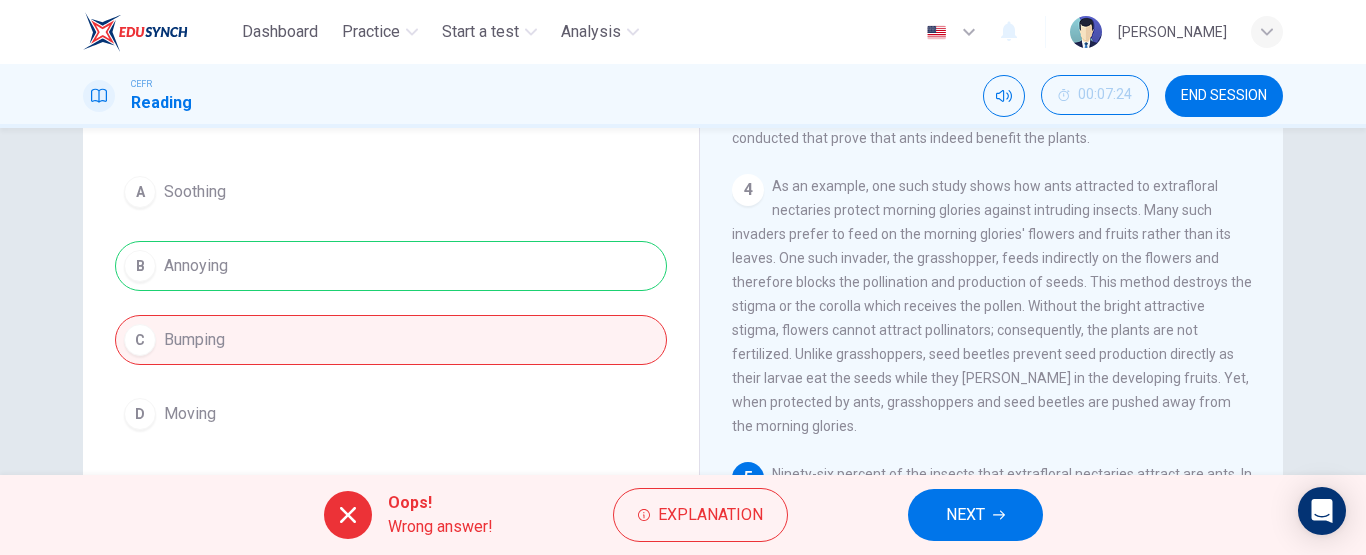 click on "NEXT" at bounding box center [965, 515] 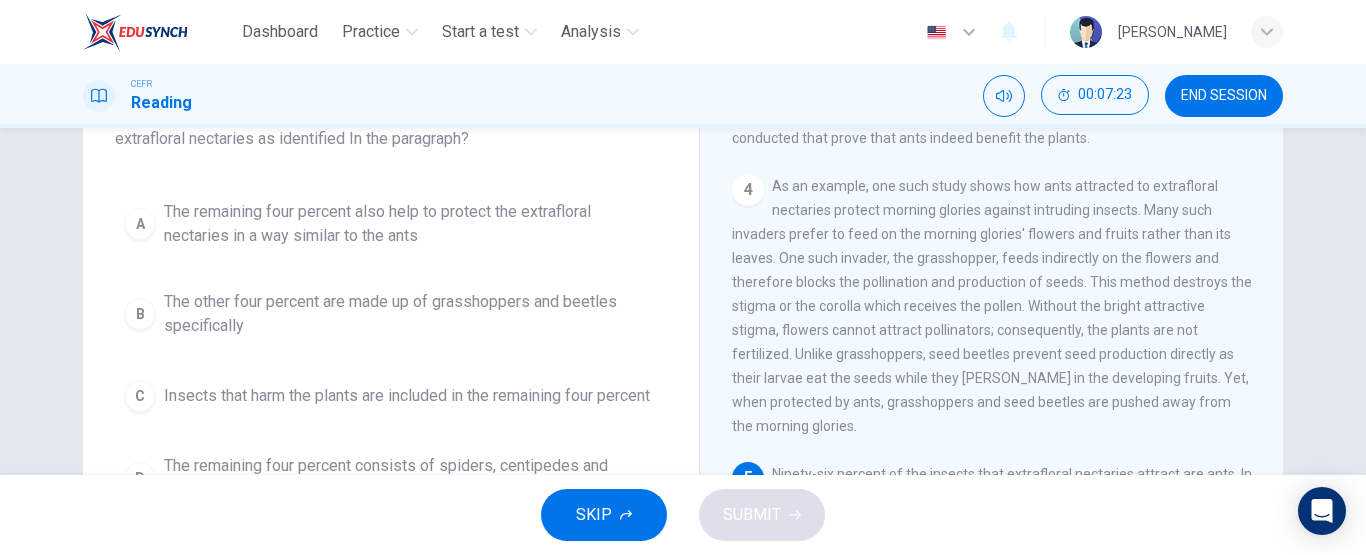 scroll, scrollTop: 185, scrollLeft: 0, axis: vertical 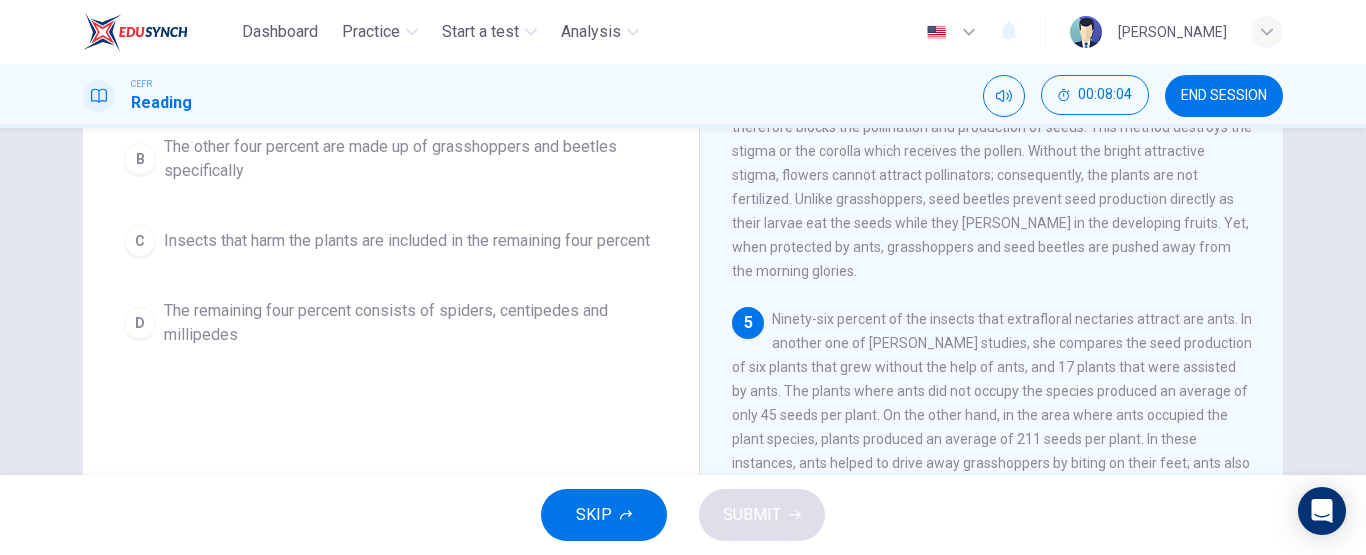 click on "Insects that harm the plants are included in the remaining four percent" at bounding box center [407, 241] 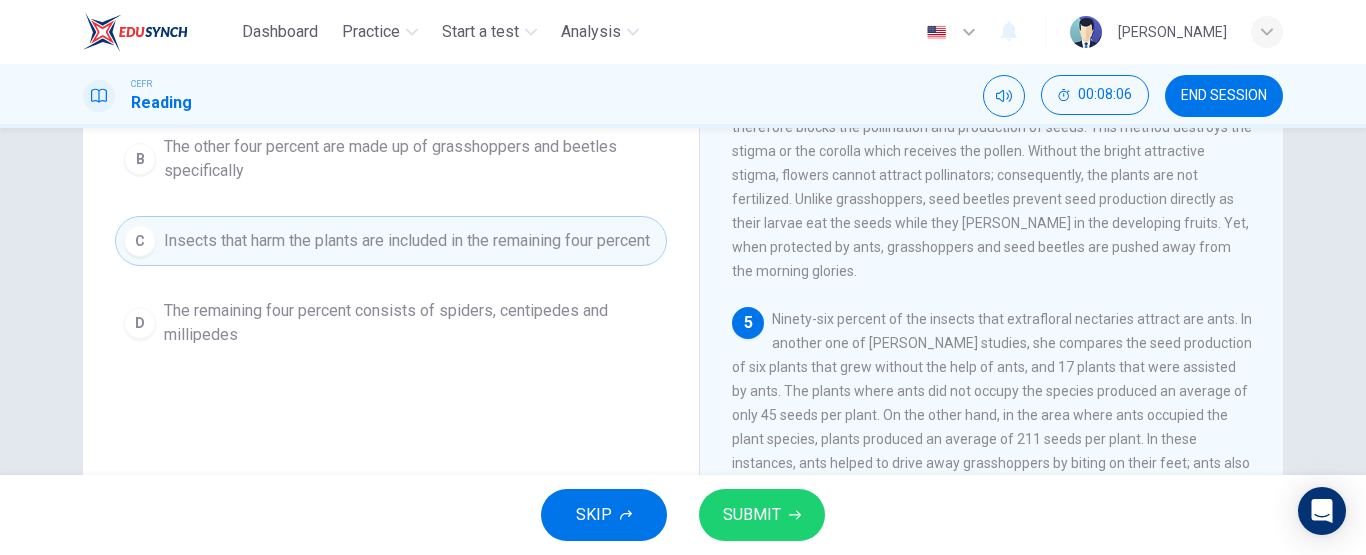 scroll, scrollTop: 428, scrollLeft: 0, axis: vertical 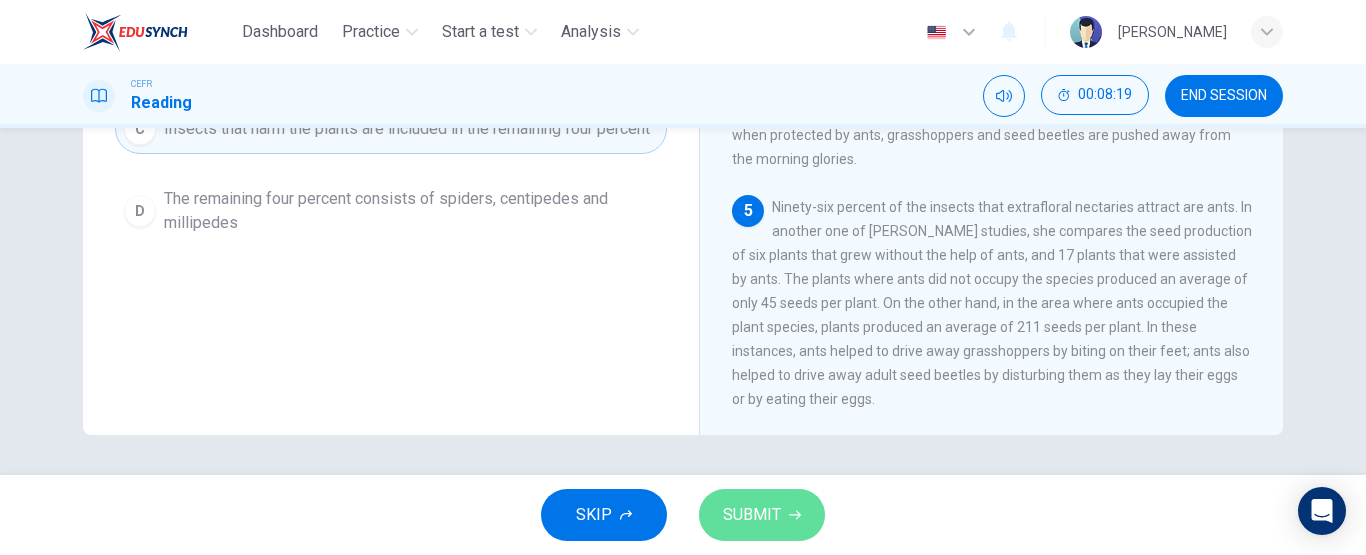 click on "SUBMIT" at bounding box center [752, 515] 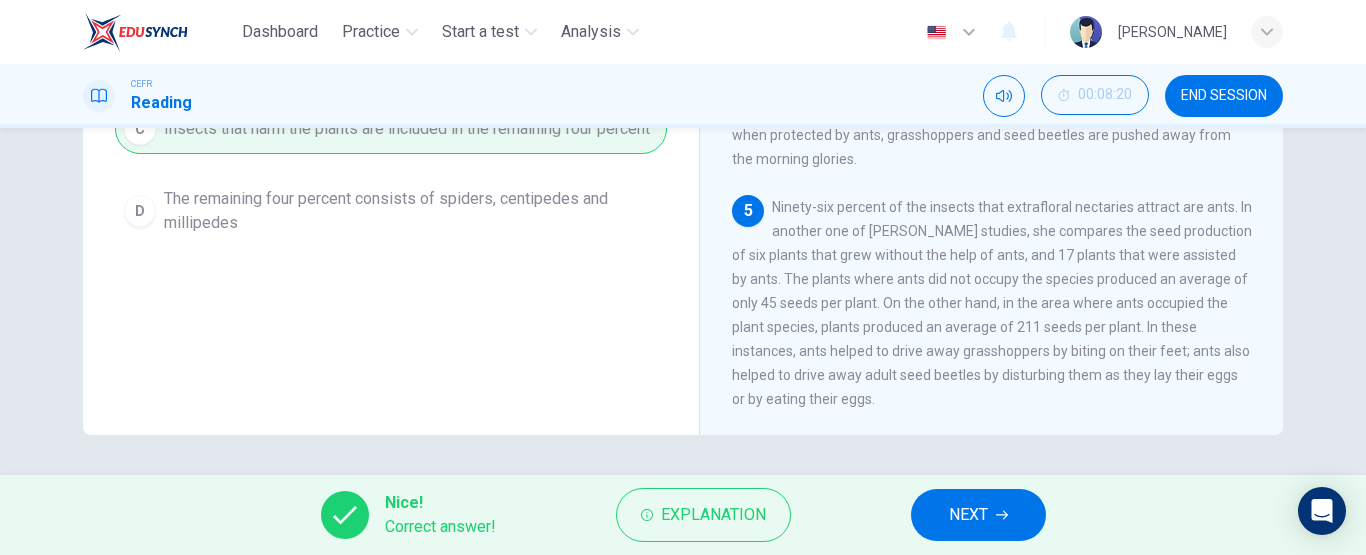 click on "NEXT" at bounding box center (968, 515) 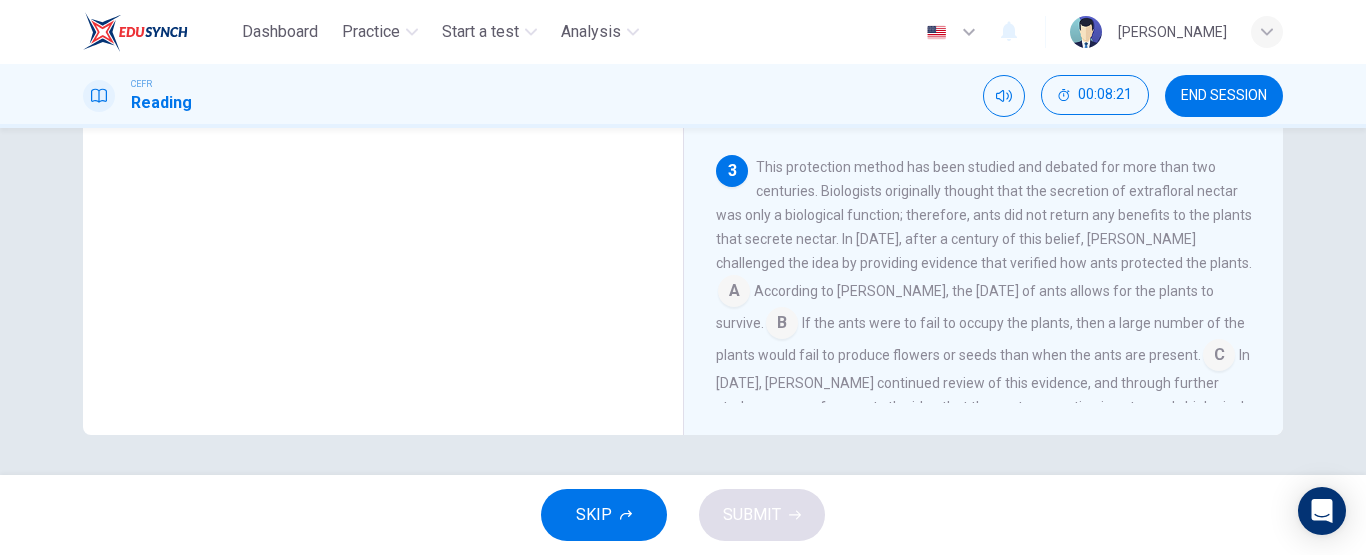 scroll, scrollTop: 104, scrollLeft: 0, axis: vertical 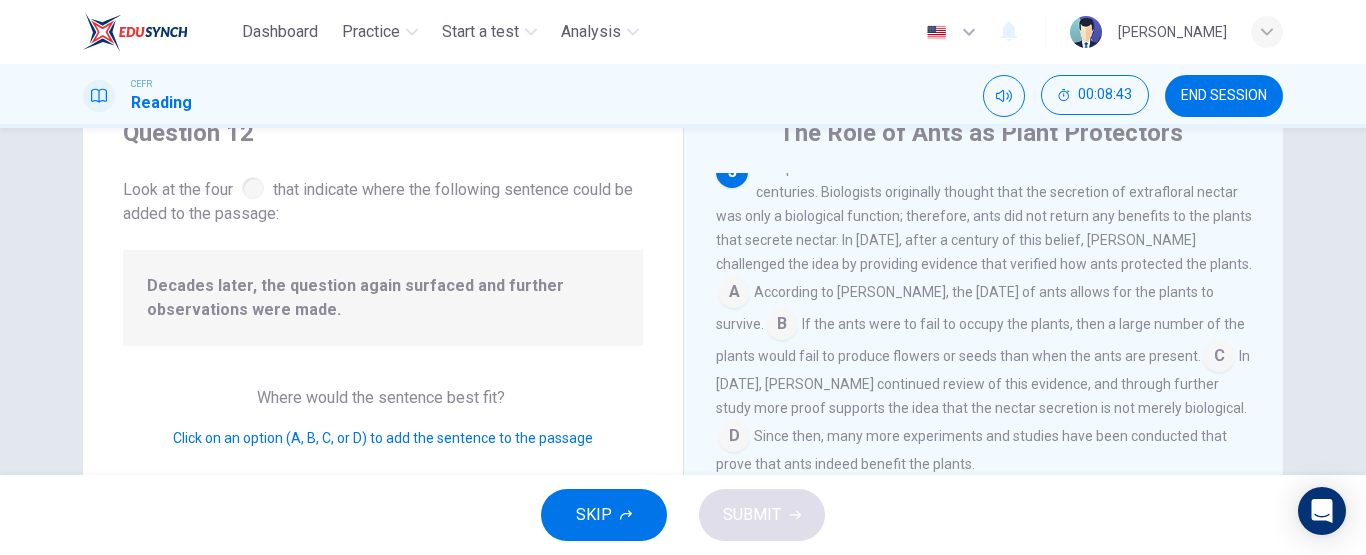 click at bounding box center (1219, 358) 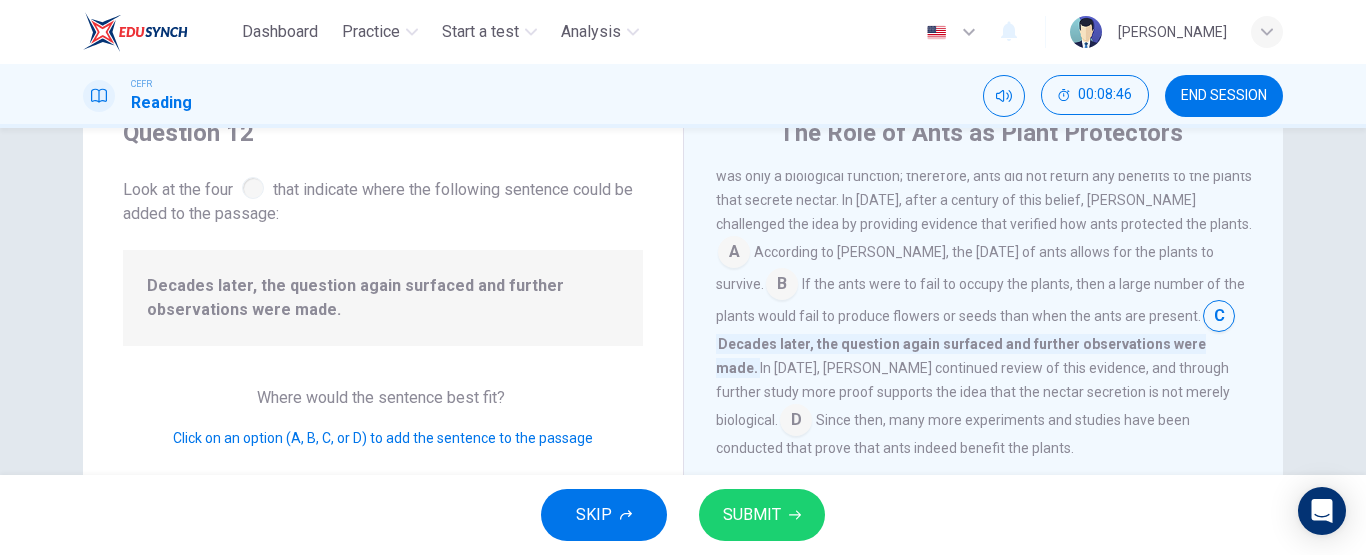 scroll, scrollTop: 496, scrollLeft: 0, axis: vertical 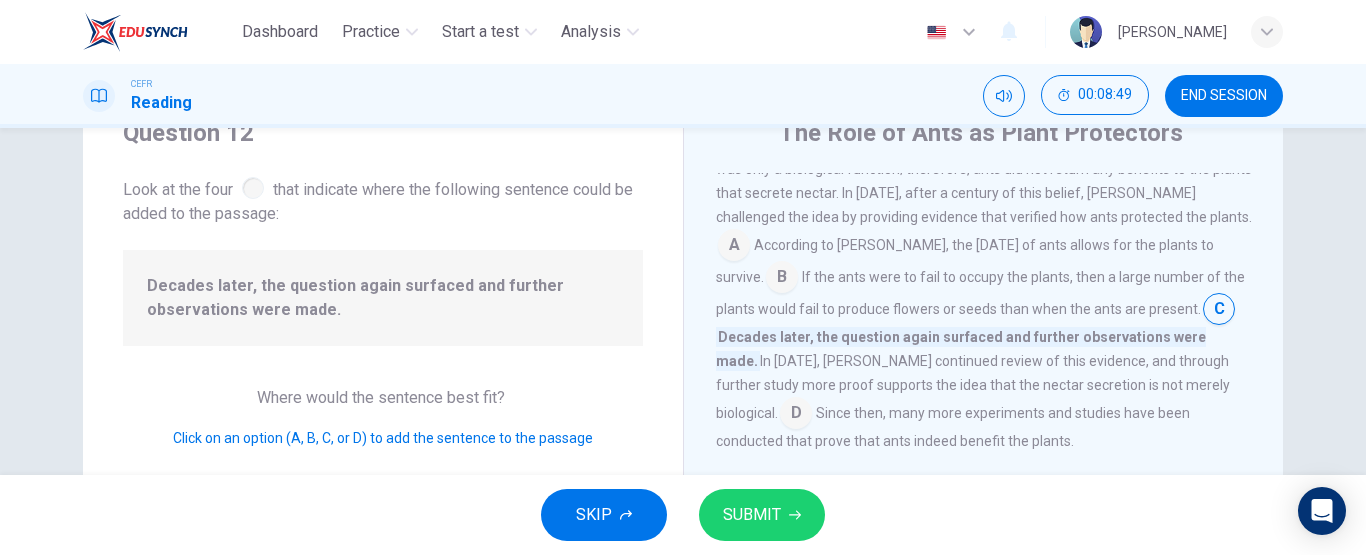 click on "SUBMIT" at bounding box center (752, 515) 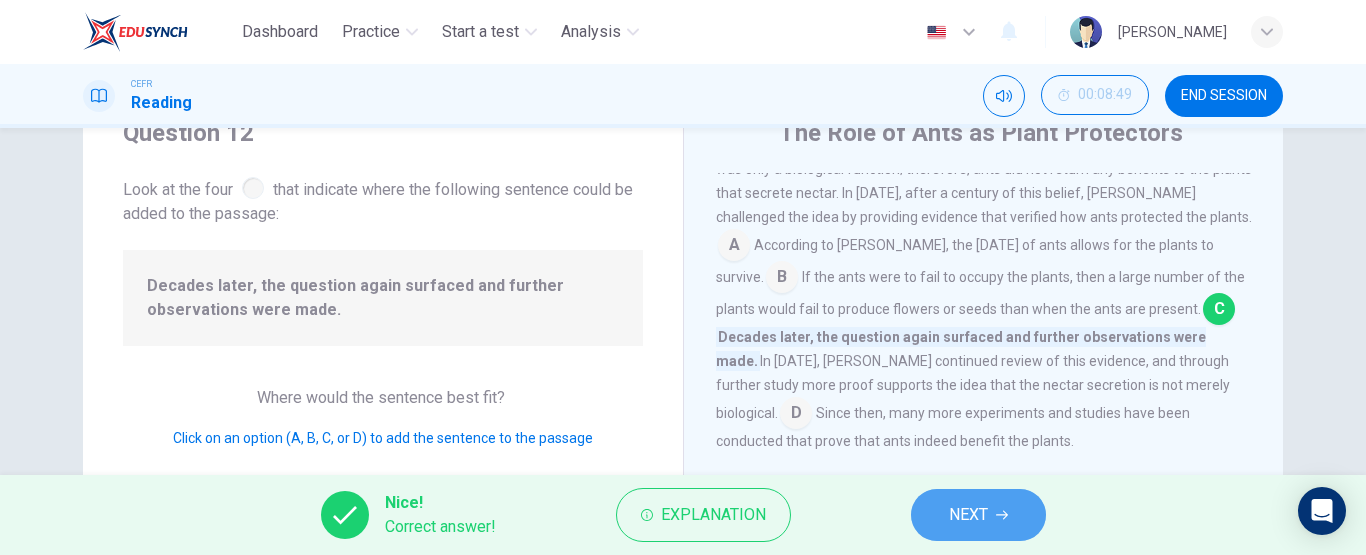 click on "NEXT" at bounding box center (978, 515) 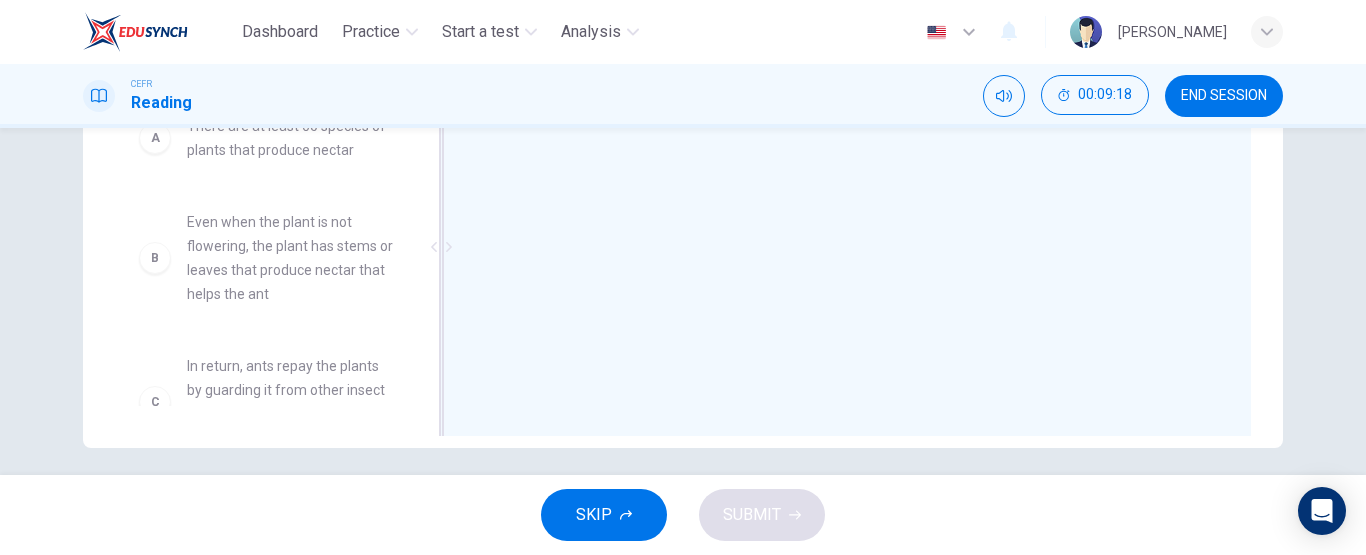 scroll, scrollTop: 428, scrollLeft: 0, axis: vertical 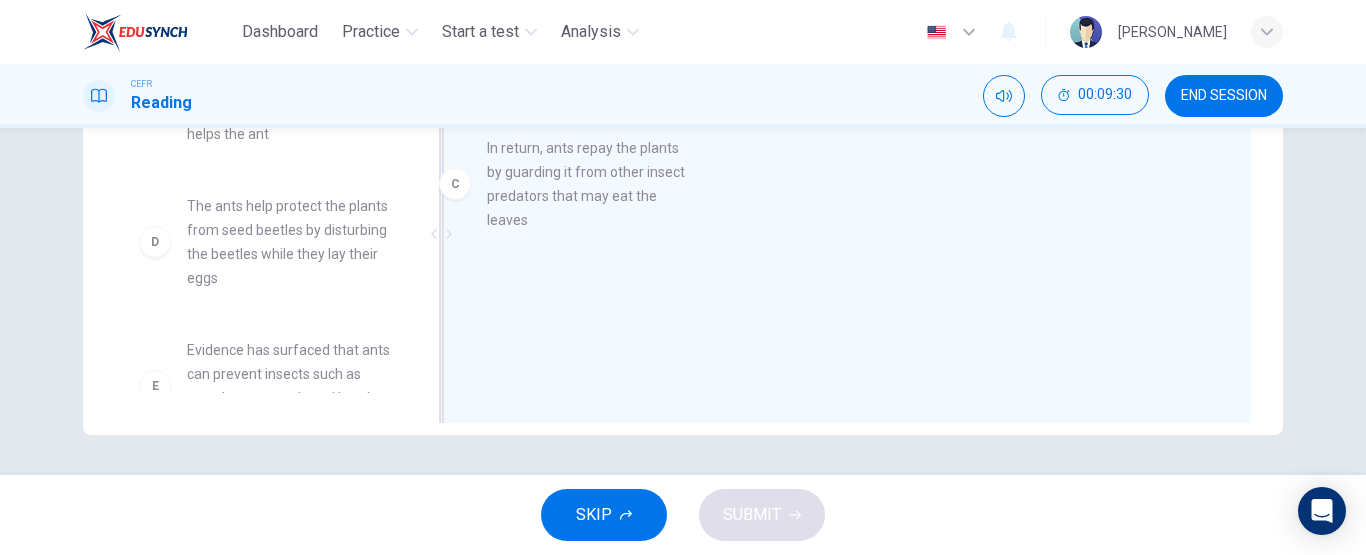 drag, startPoint x: 342, startPoint y: 256, endPoint x: 669, endPoint y: 187, distance: 334.20053 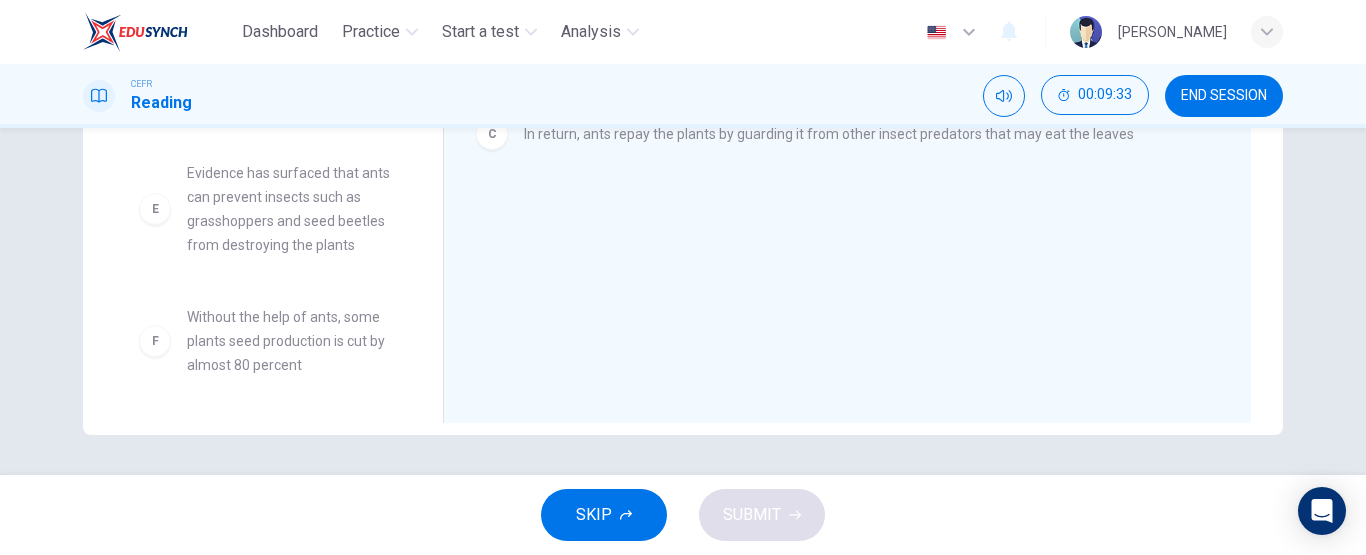 scroll, scrollTop: 341, scrollLeft: 0, axis: vertical 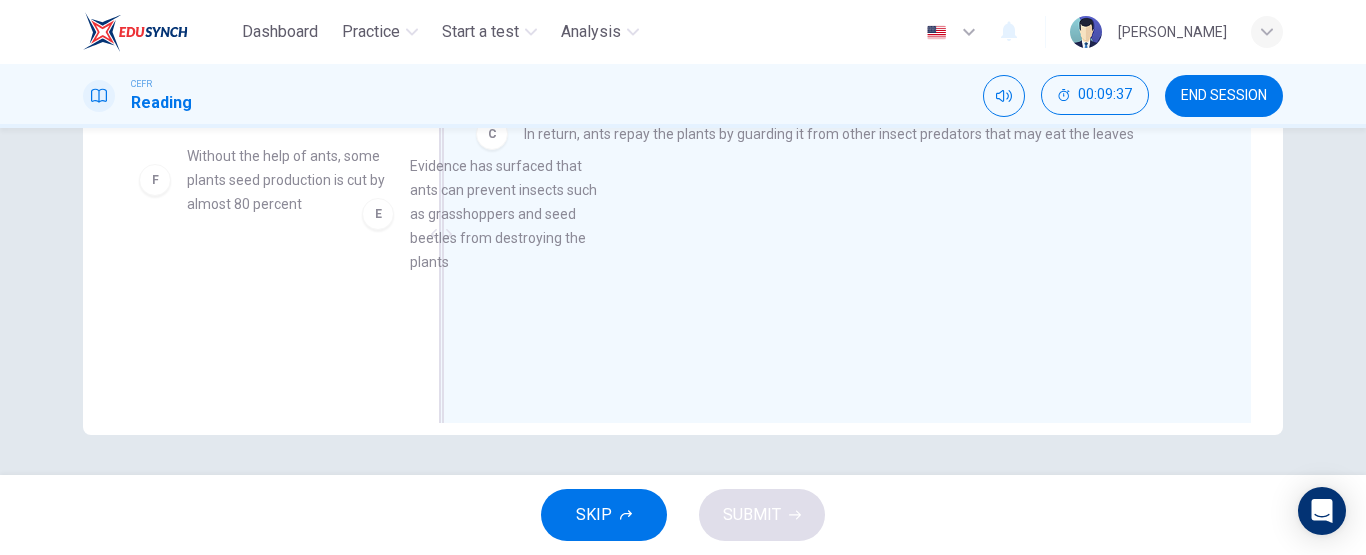 drag, startPoint x: 345, startPoint y: 200, endPoint x: 606, endPoint y: 199, distance: 261.00192 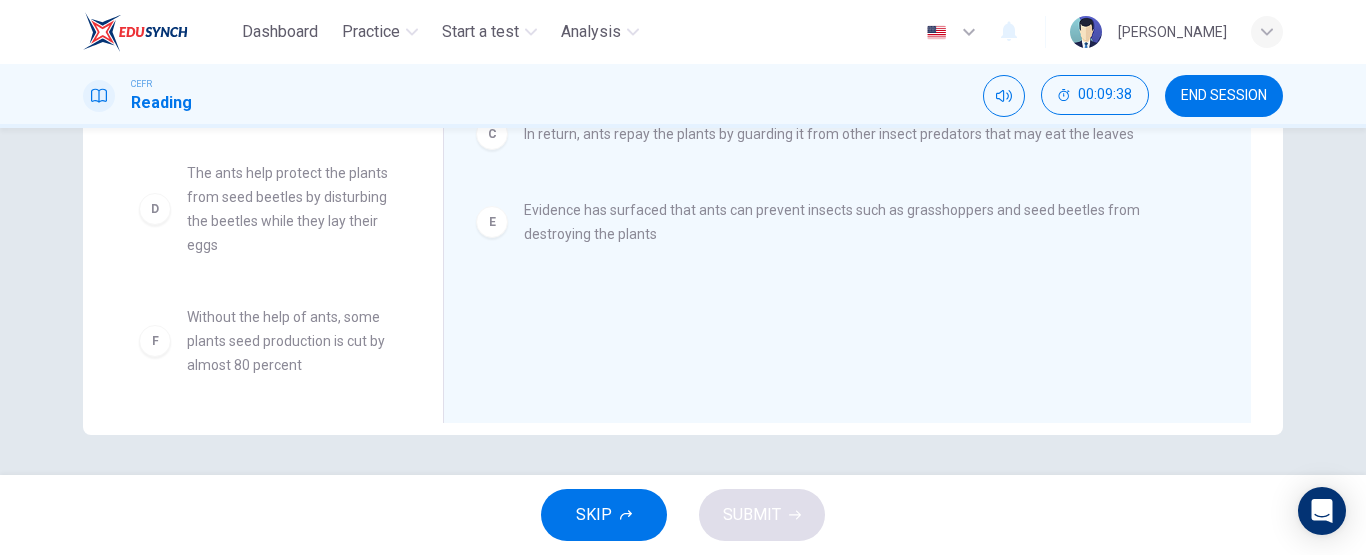 scroll, scrollTop: 180, scrollLeft: 0, axis: vertical 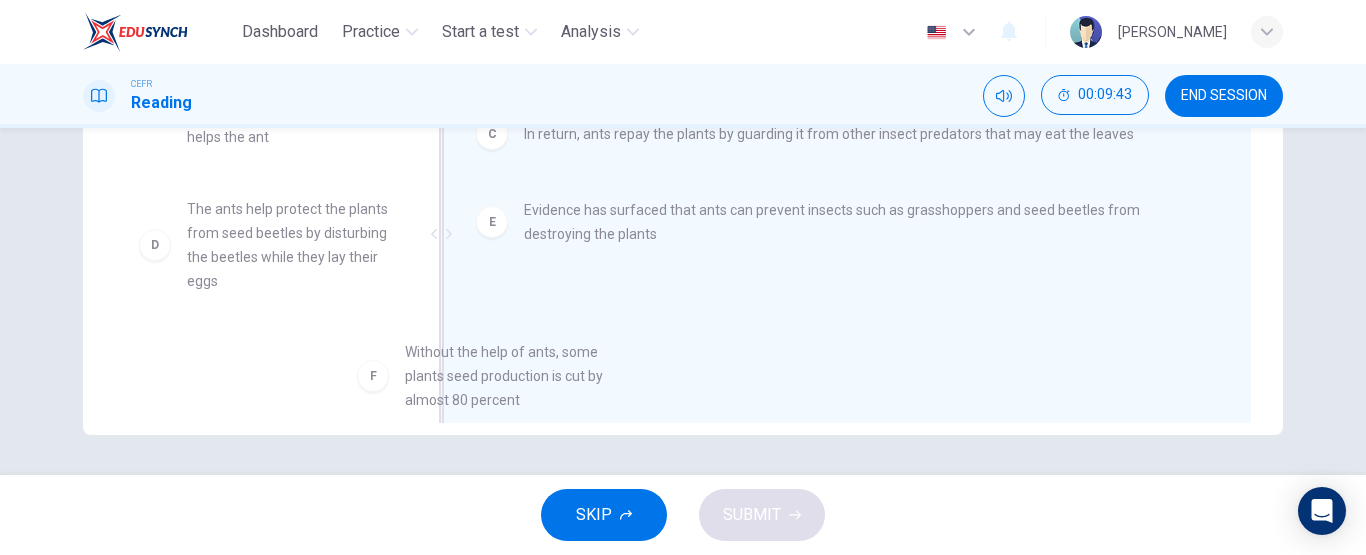 drag, startPoint x: 355, startPoint y: 366, endPoint x: 606, endPoint y: 349, distance: 251.57504 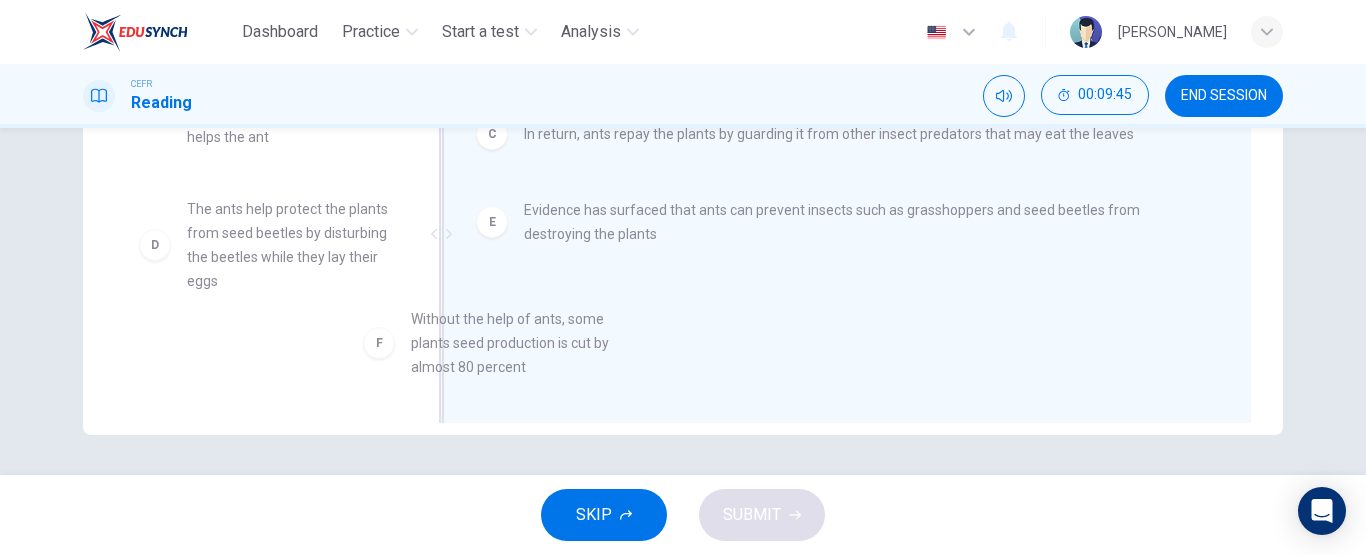 scroll, scrollTop: 147, scrollLeft: 0, axis: vertical 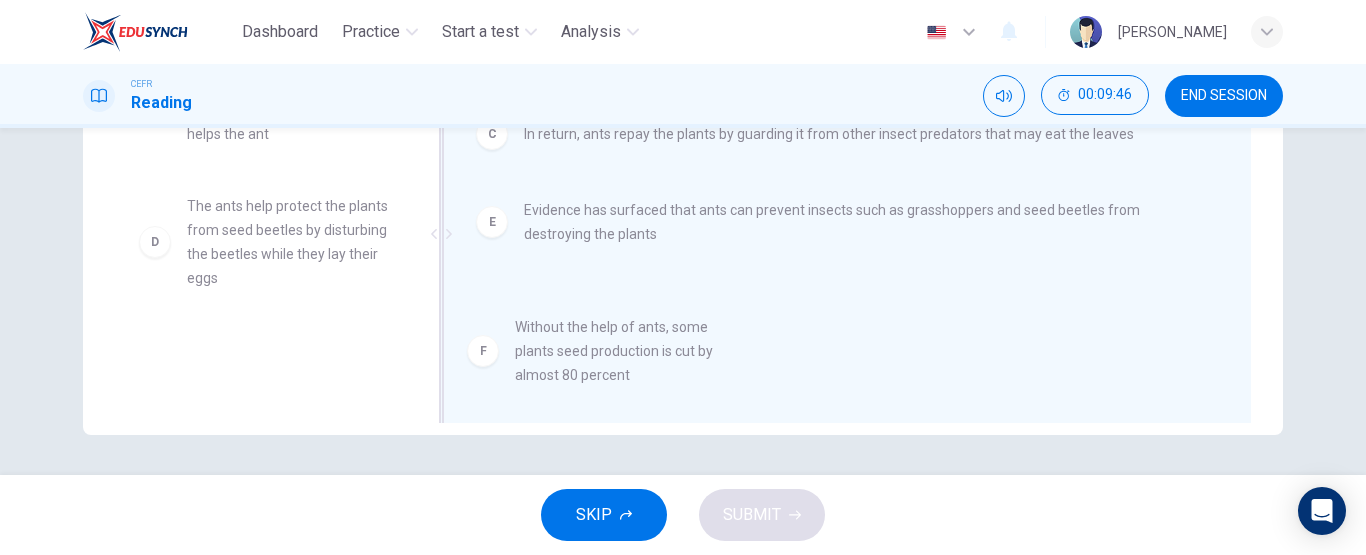 drag, startPoint x: 286, startPoint y: 358, endPoint x: 634, endPoint y: 331, distance: 349.04584 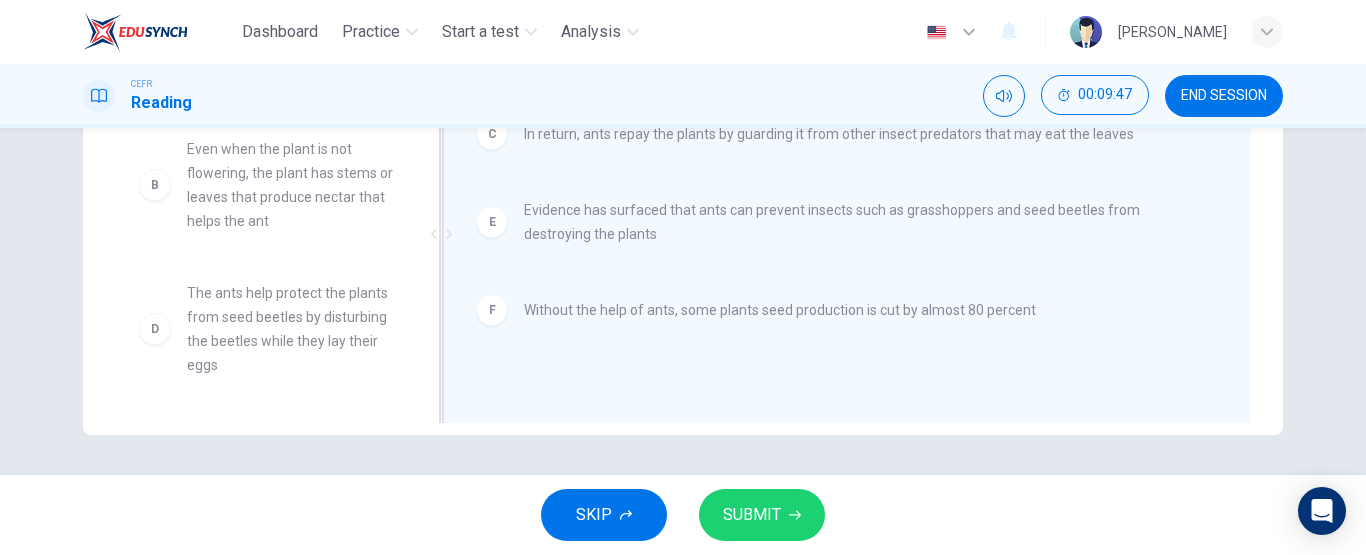 scroll, scrollTop: 60, scrollLeft: 0, axis: vertical 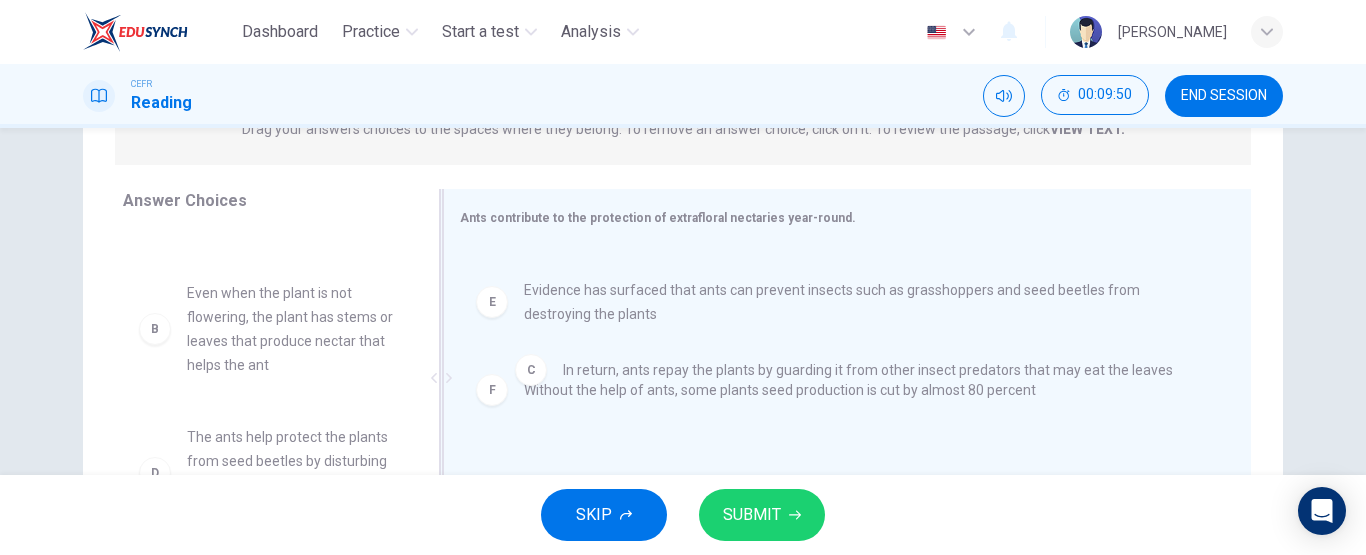 drag, startPoint x: 663, startPoint y: 278, endPoint x: 708, endPoint y: 375, distance: 106.929886 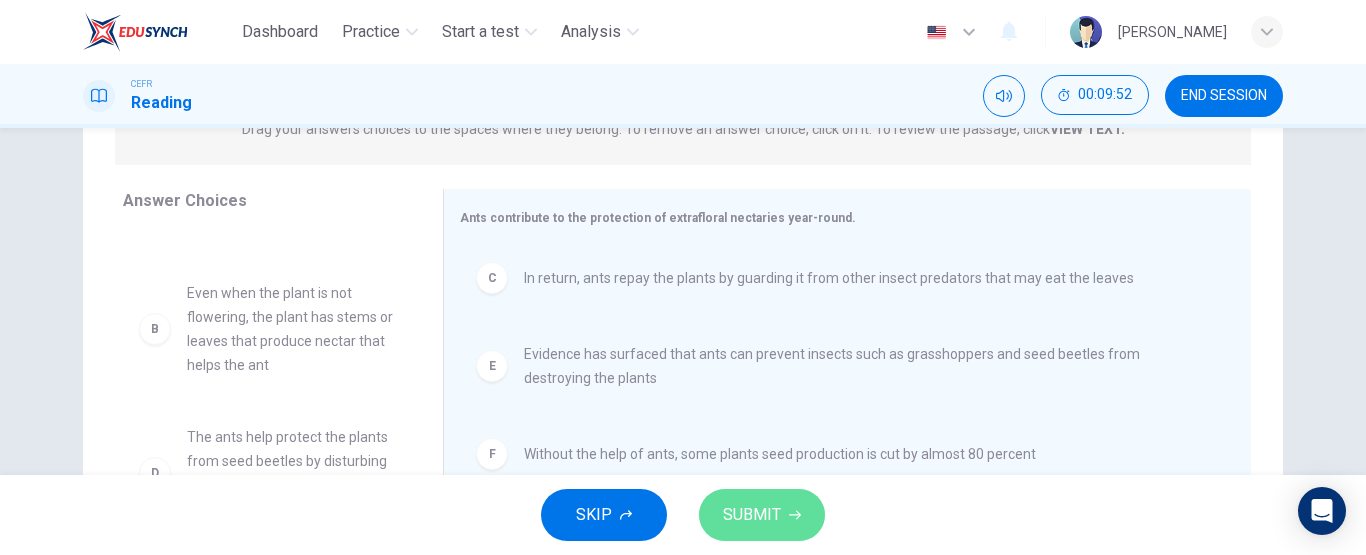click on "SUBMIT" at bounding box center (762, 515) 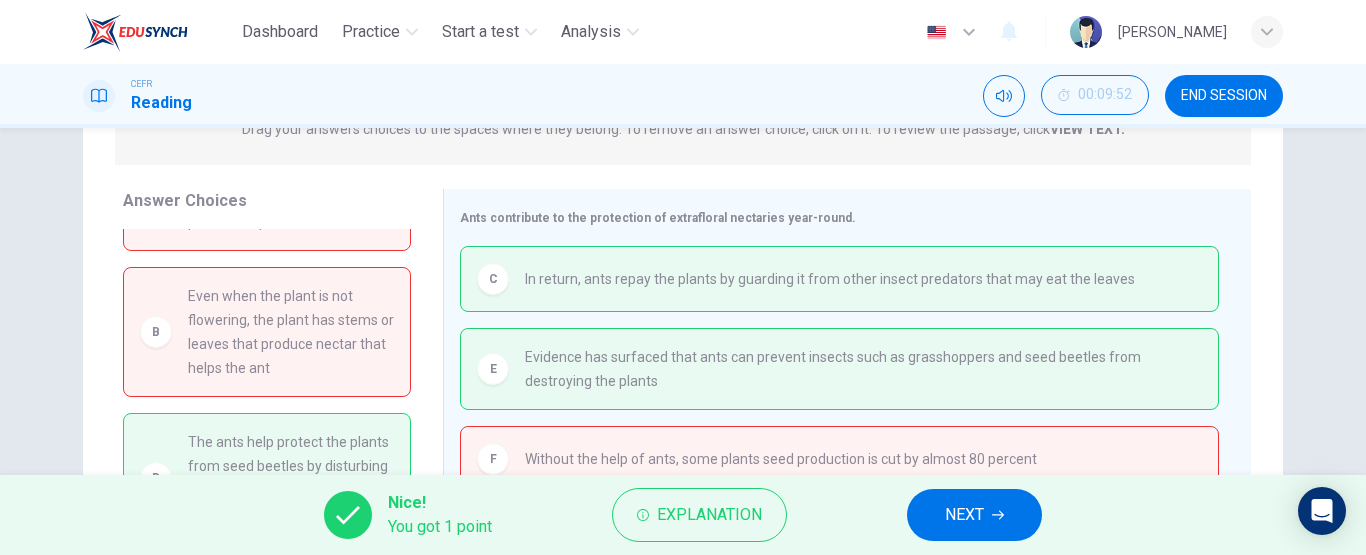 scroll, scrollTop: 66, scrollLeft: 0, axis: vertical 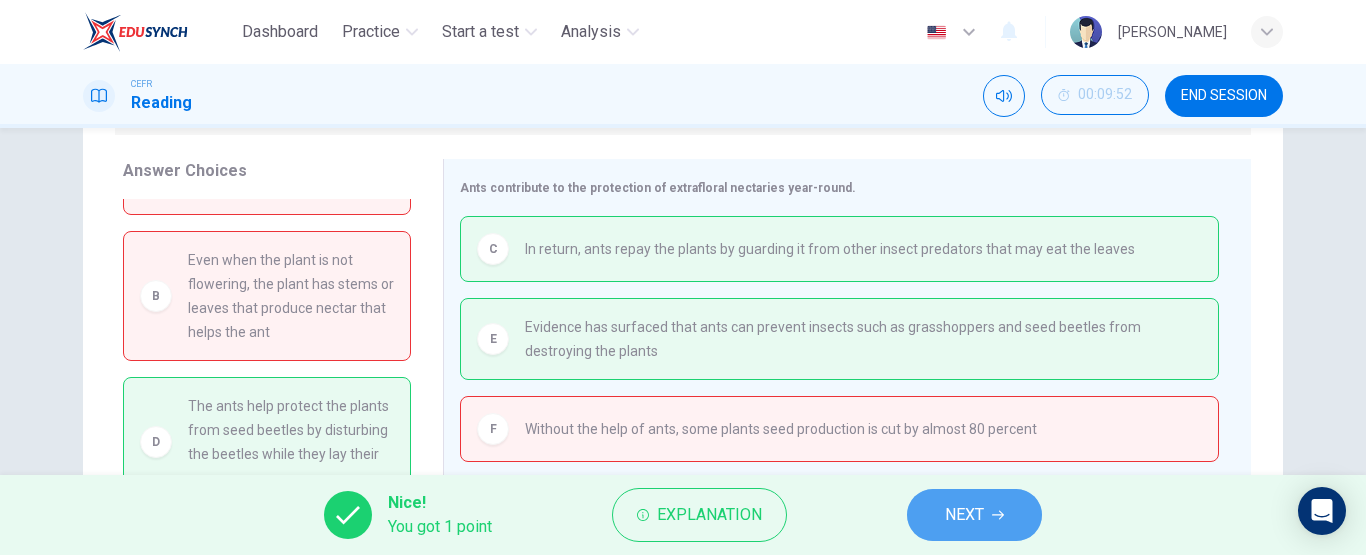 click on "NEXT" at bounding box center [974, 515] 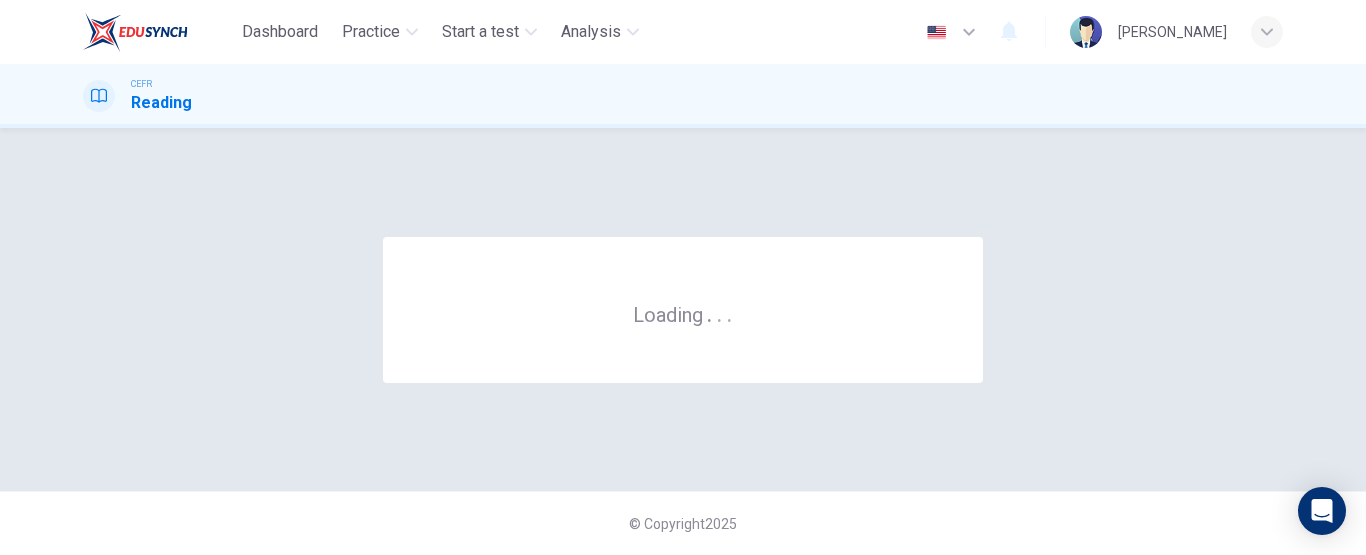 scroll, scrollTop: 0, scrollLeft: 0, axis: both 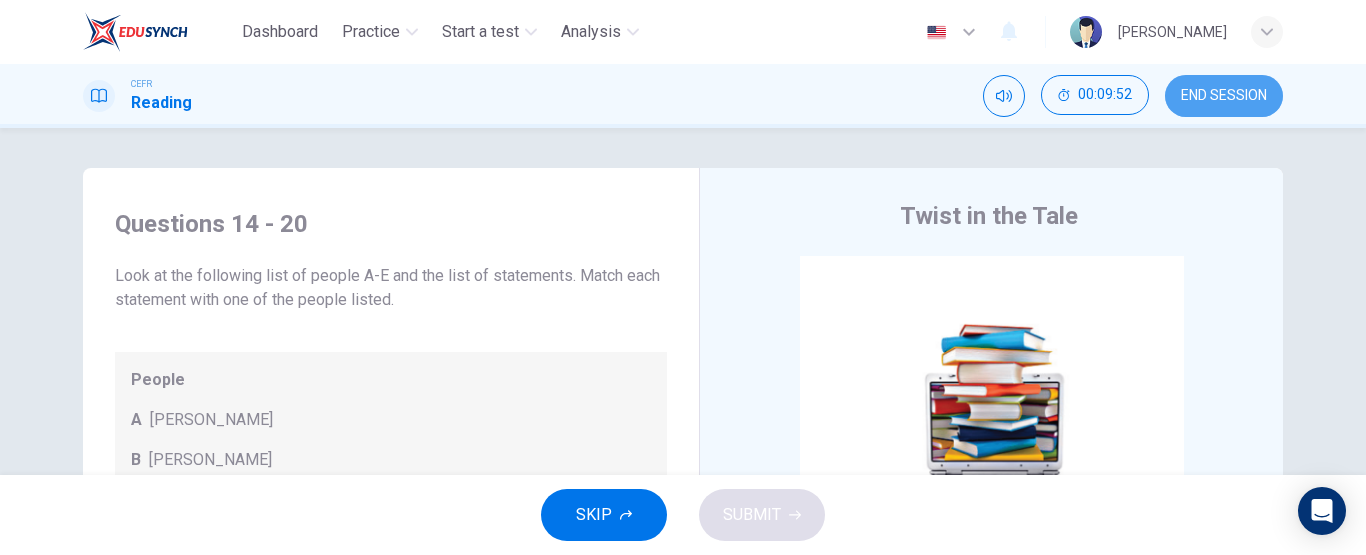 click on "END SESSION" at bounding box center [1224, 96] 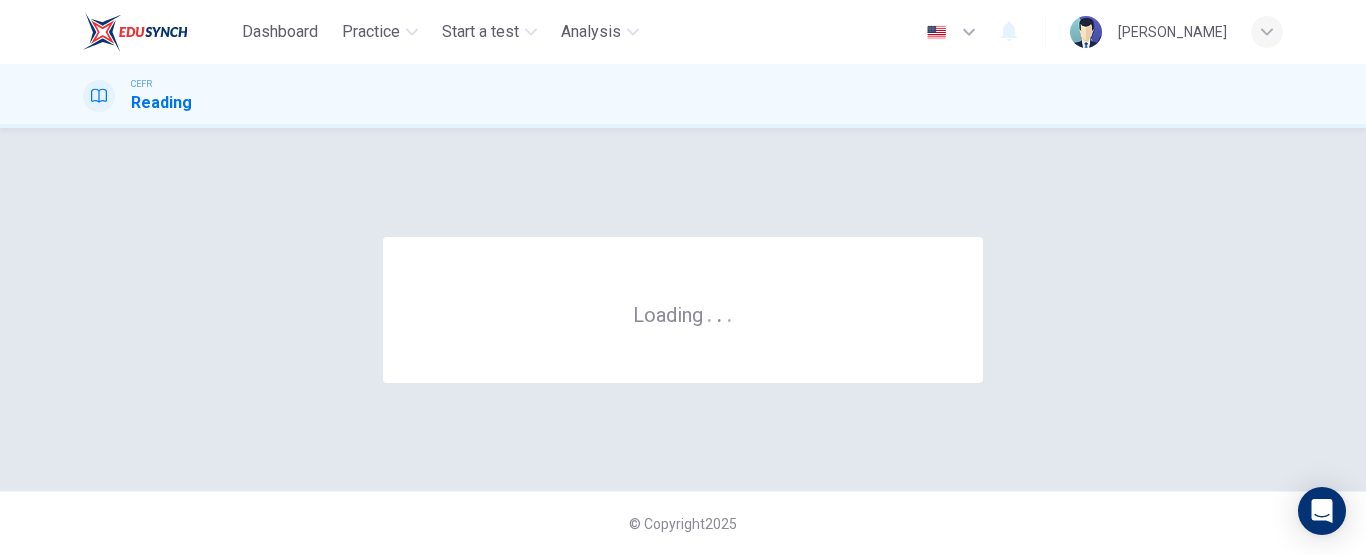 scroll, scrollTop: 0, scrollLeft: 0, axis: both 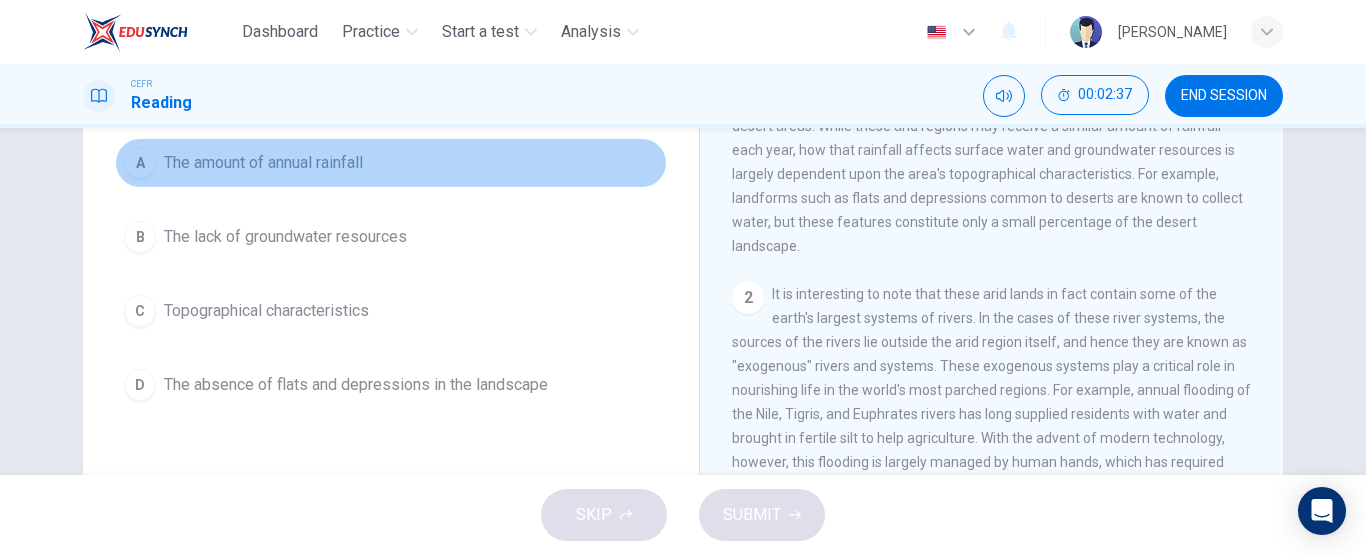 click on "The amount of annual rainfall" at bounding box center (263, 163) 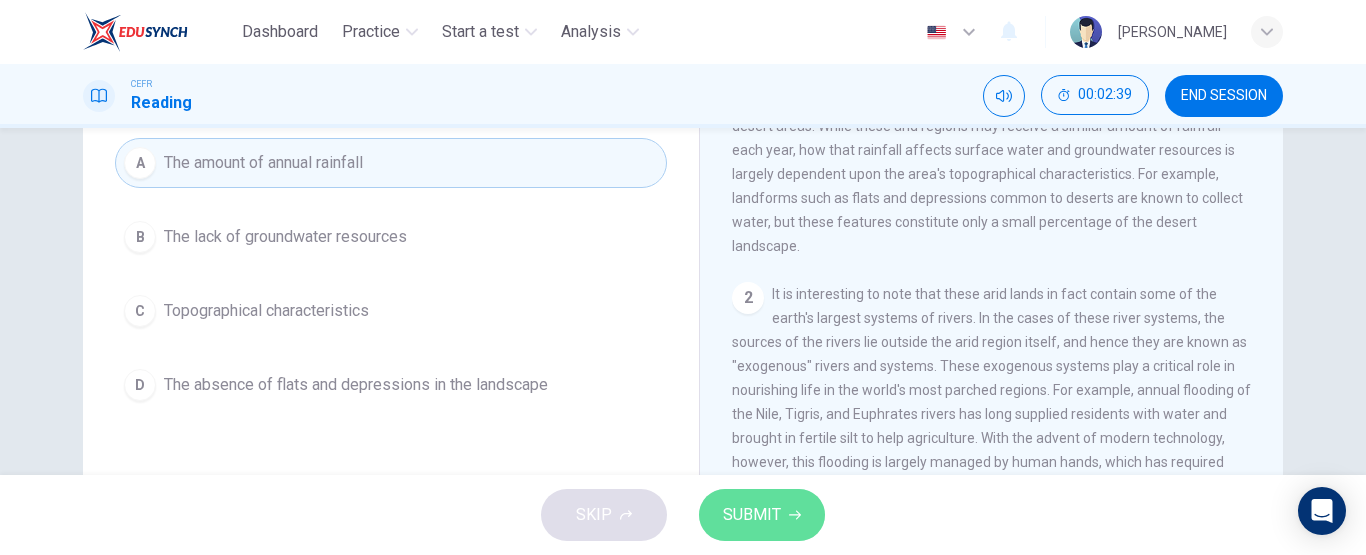click on "SUBMIT" at bounding box center (762, 515) 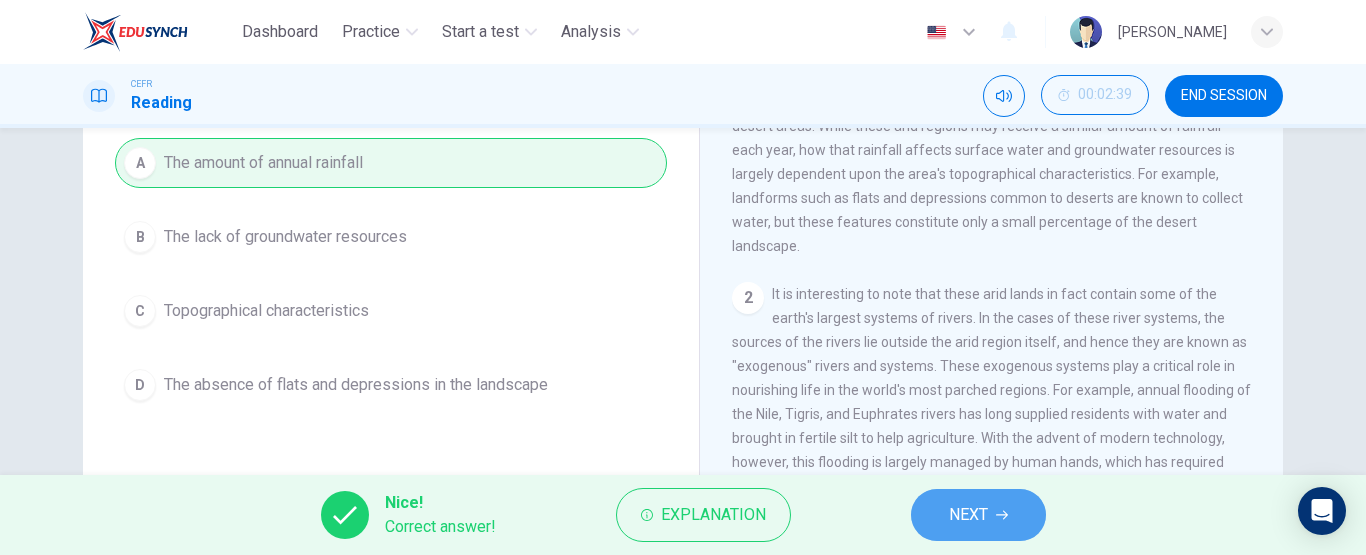 click on "NEXT" at bounding box center [968, 515] 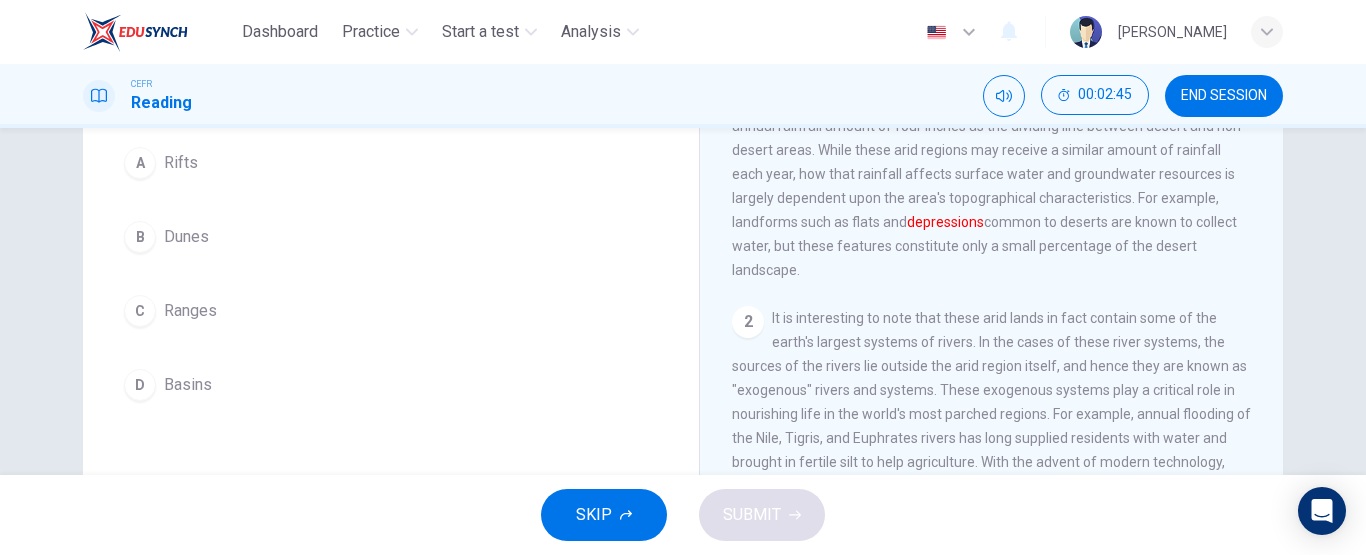 scroll, scrollTop: 0, scrollLeft: 0, axis: both 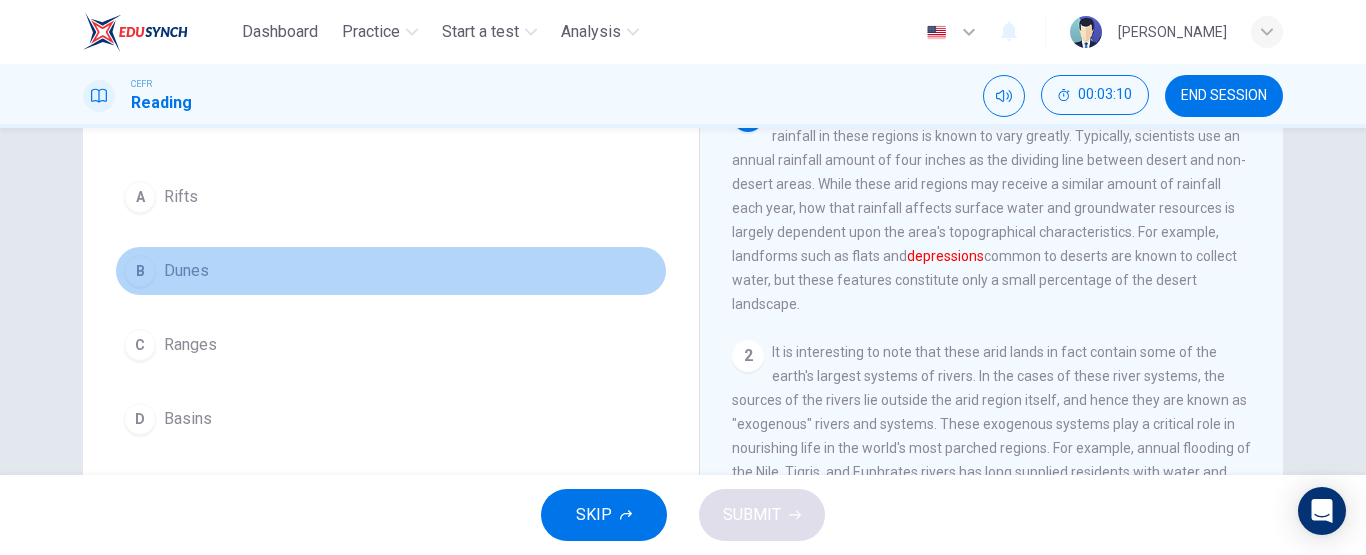 click on "B Dunes" at bounding box center [391, 271] 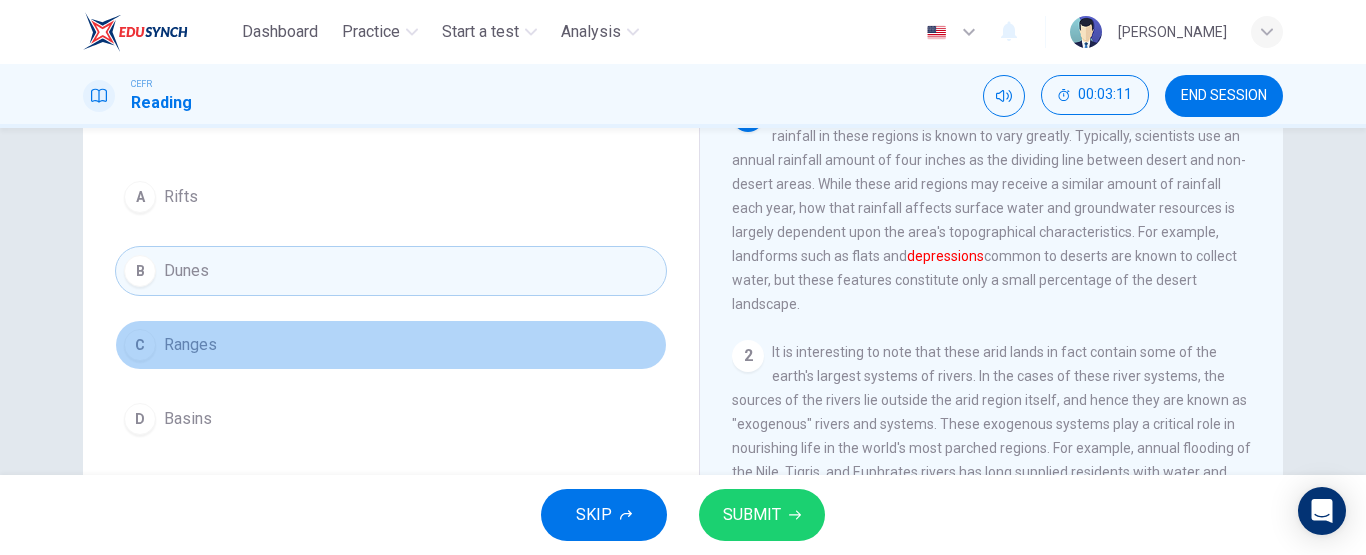 click on "C Ranges" at bounding box center (391, 345) 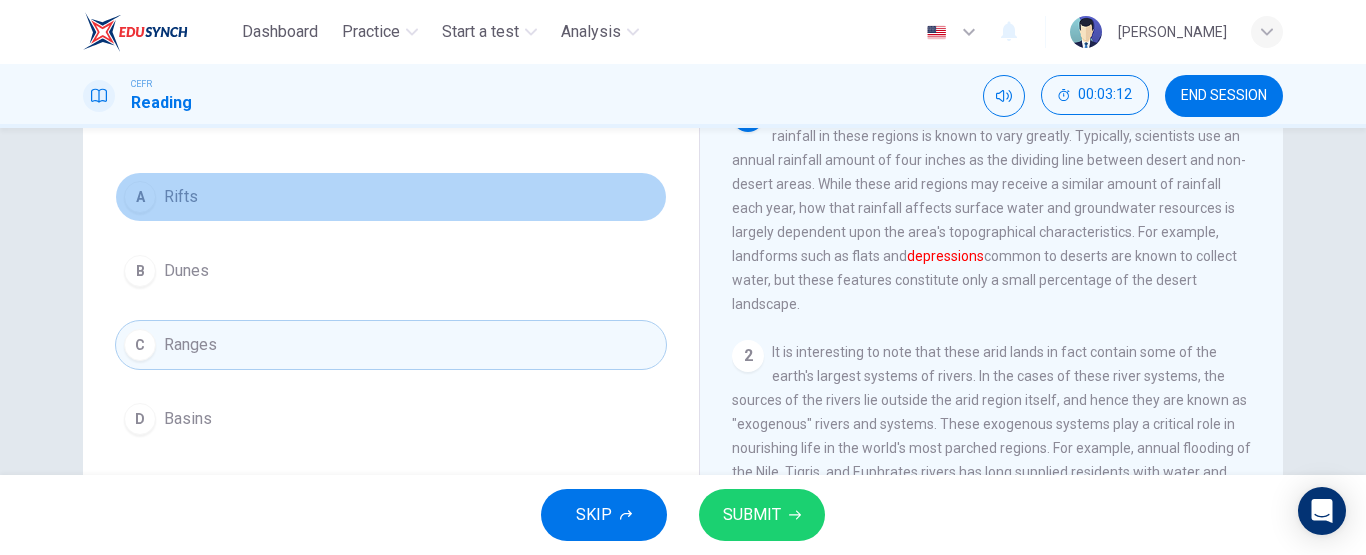 click on "A Rifts" at bounding box center (391, 197) 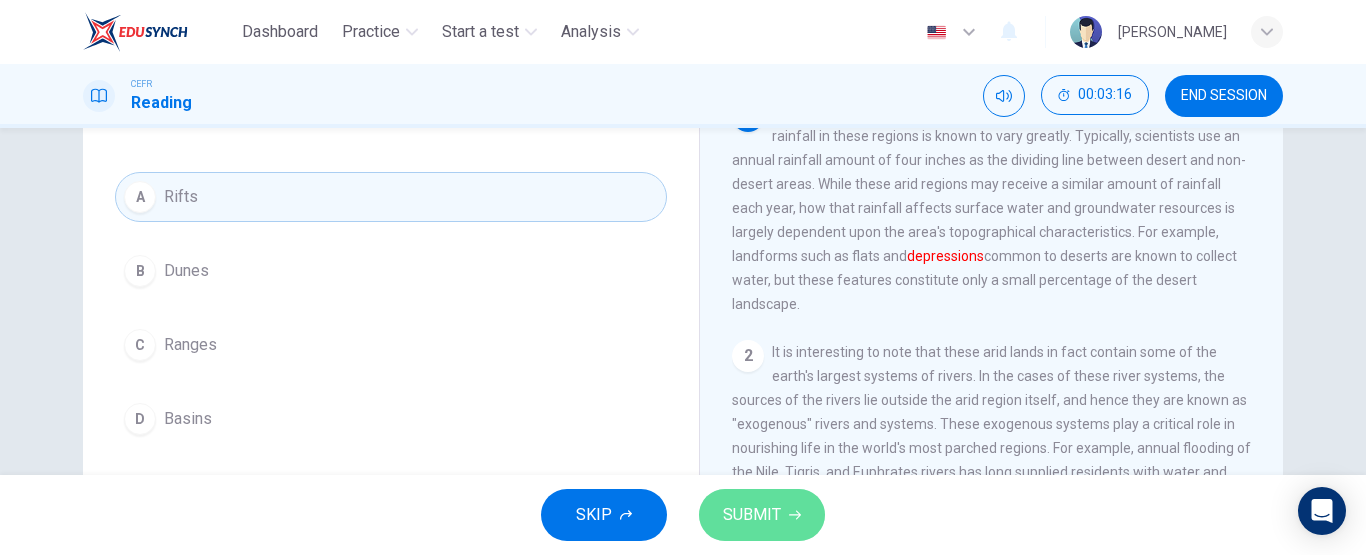 click on "SUBMIT" at bounding box center [762, 515] 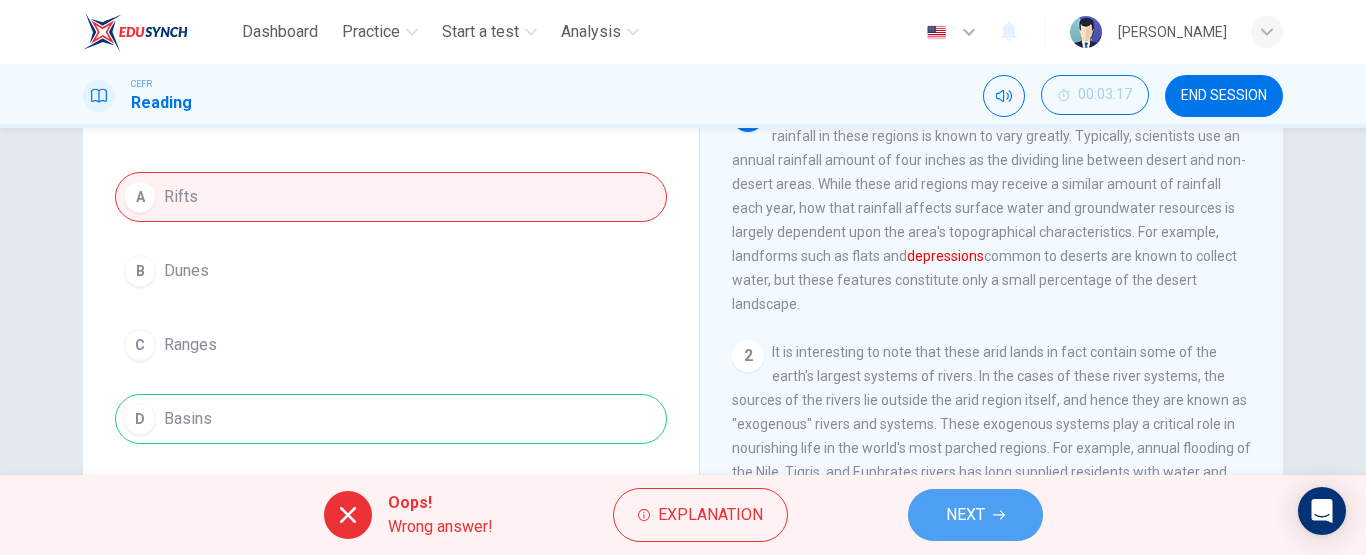 click 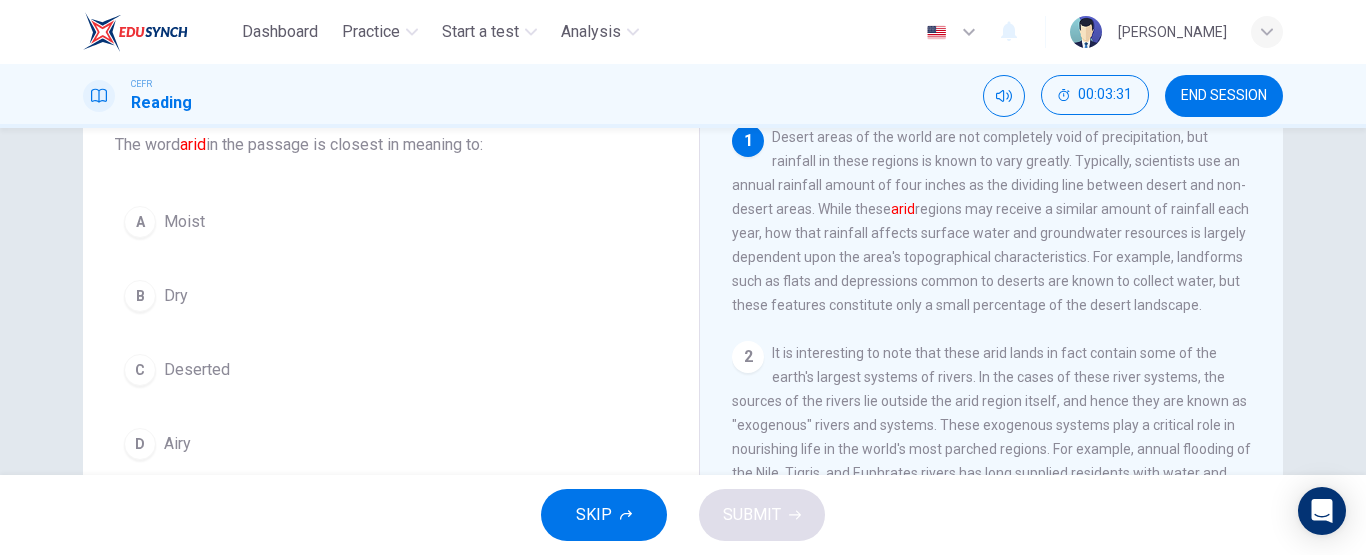 scroll, scrollTop: 129, scrollLeft: 0, axis: vertical 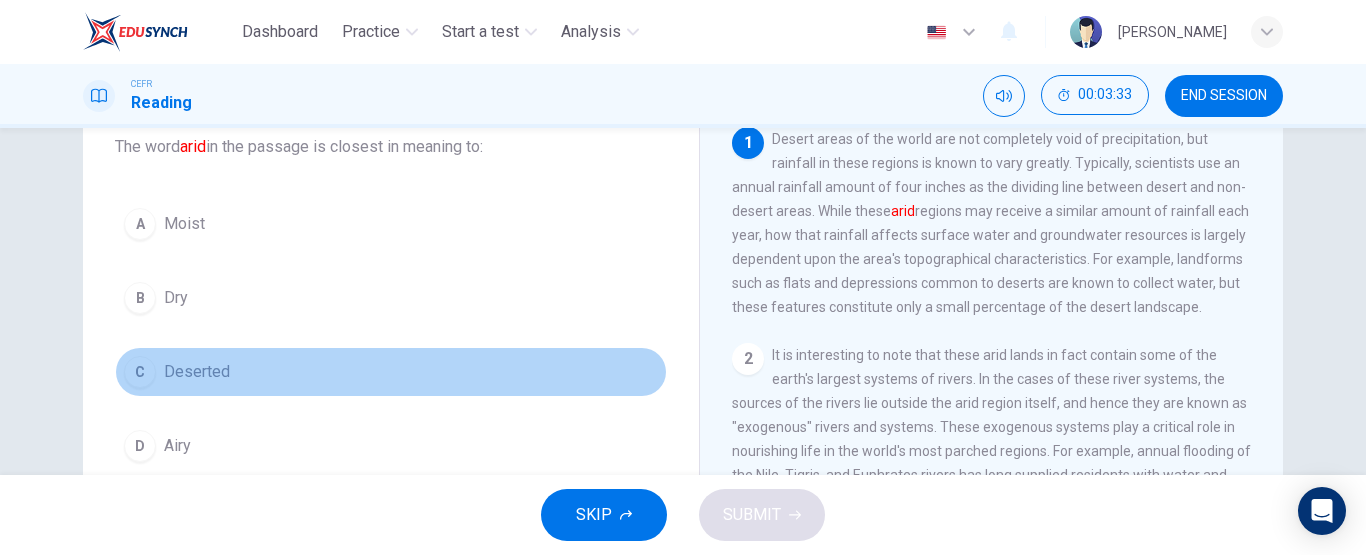 click on "C Deserted" at bounding box center (391, 372) 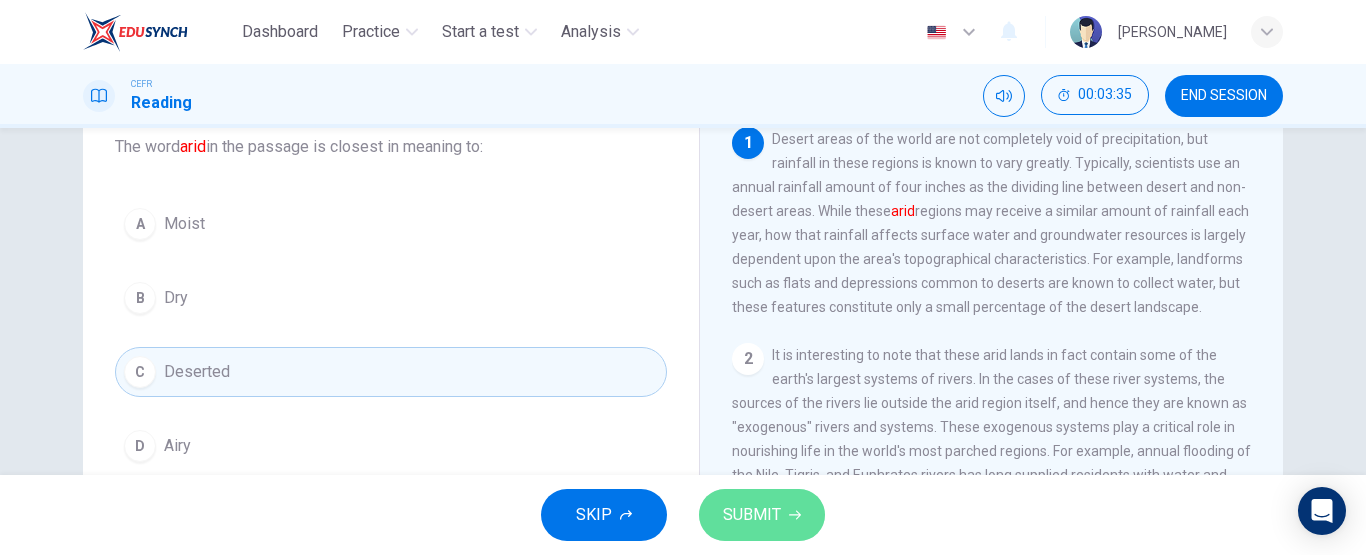 click on "SUBMIT" at bounding box center [752, 515] 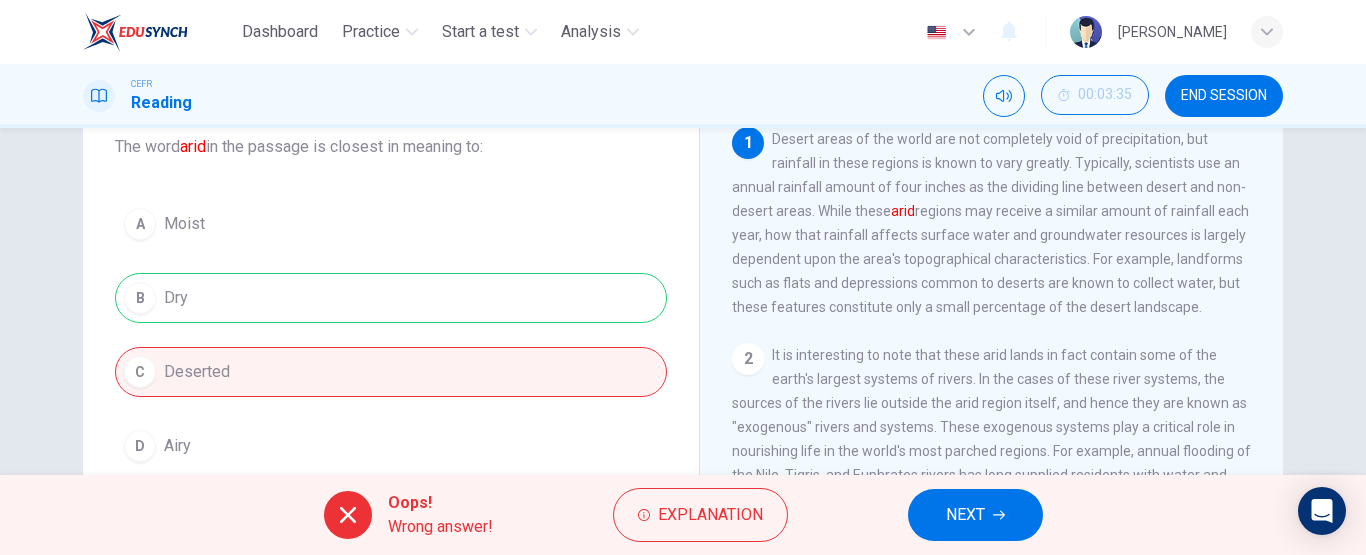 click on "NEXT" at bounding box center (975, 515) 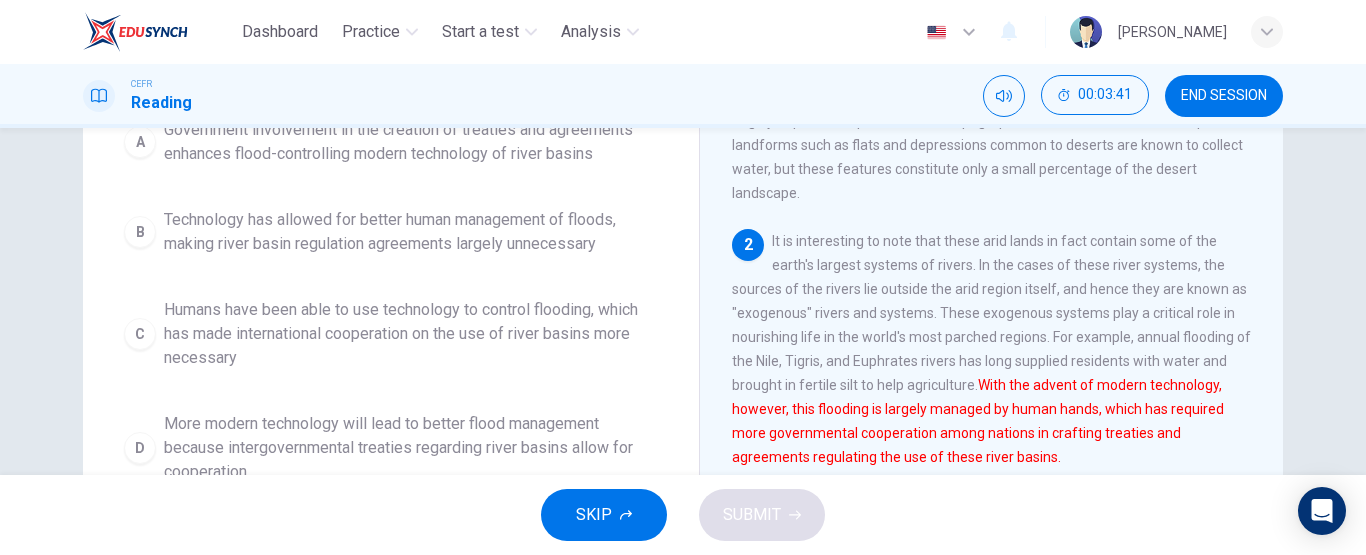 scroll, scrollTop: 268, scrollLeft: 0, axis: vertical 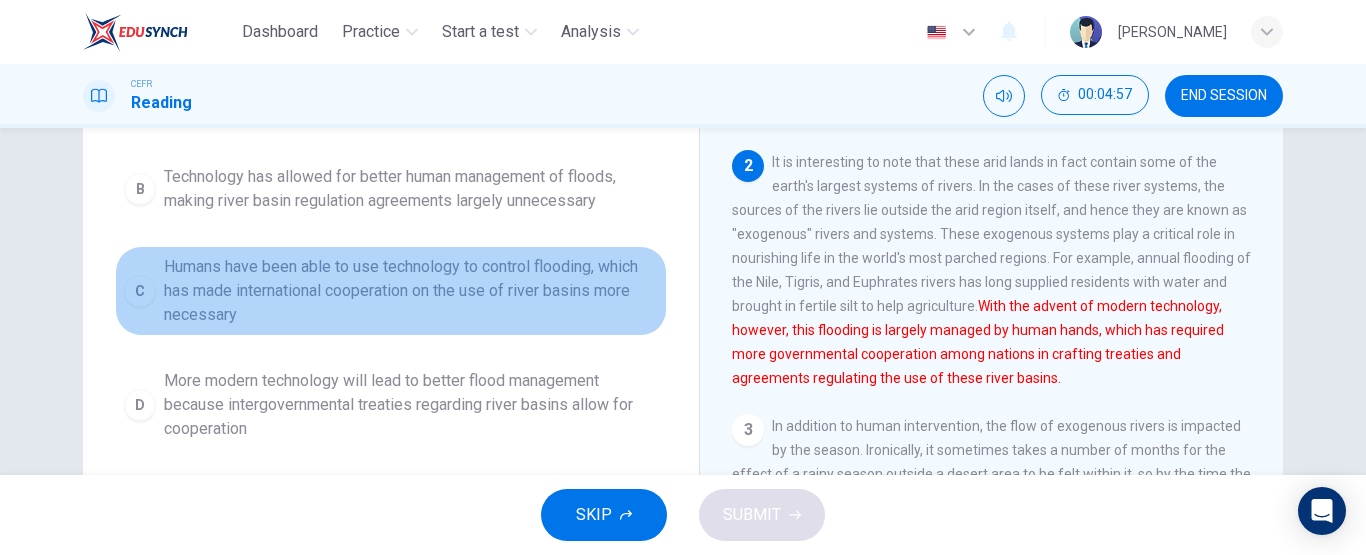 click on "Humans have been able to use technology to control flooding, which has made international cooperation on the use of river basins more necessary" at bounding box center (411, 291) 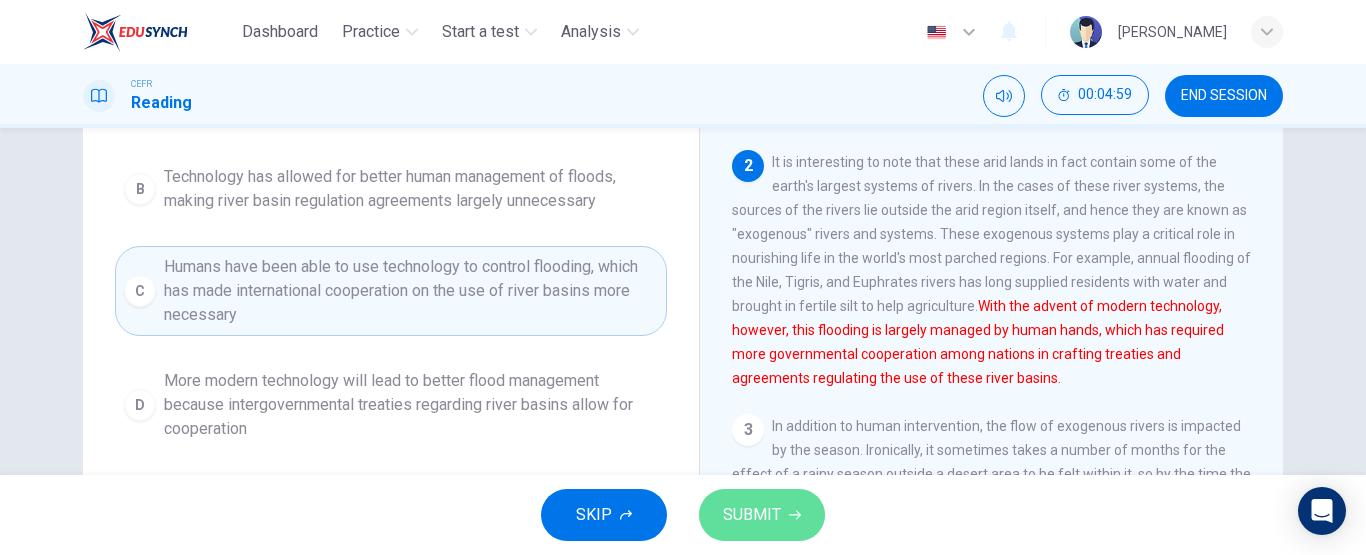 click on "SUBMIT" at bounding box center (752, 515) 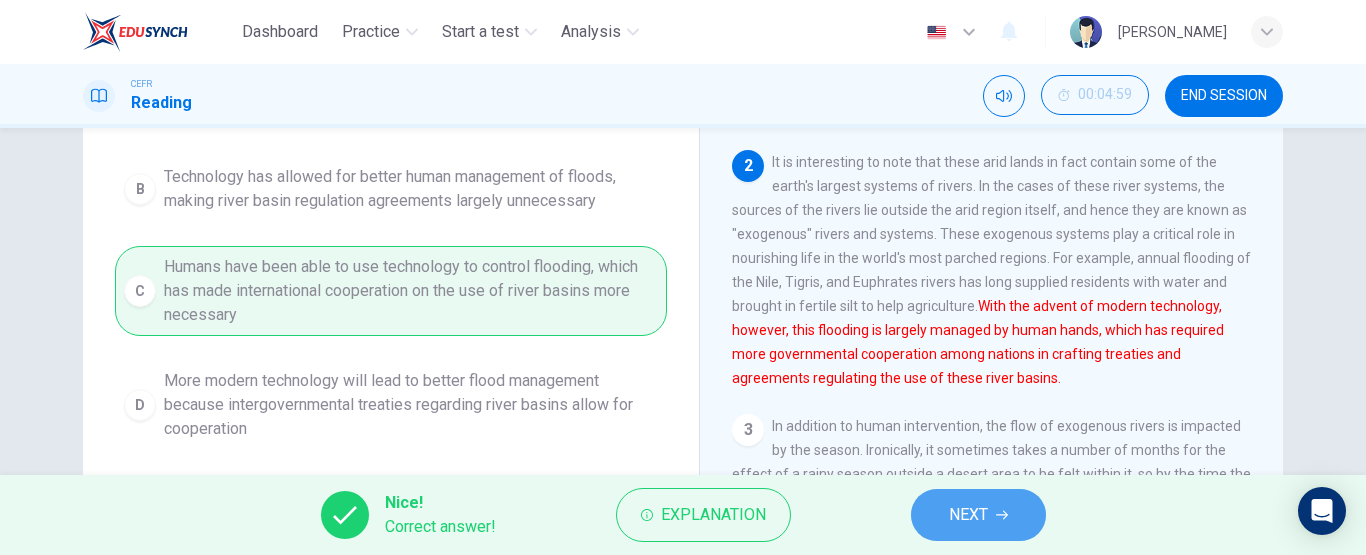 click on "NEXT" at bounding box center [978, 515] 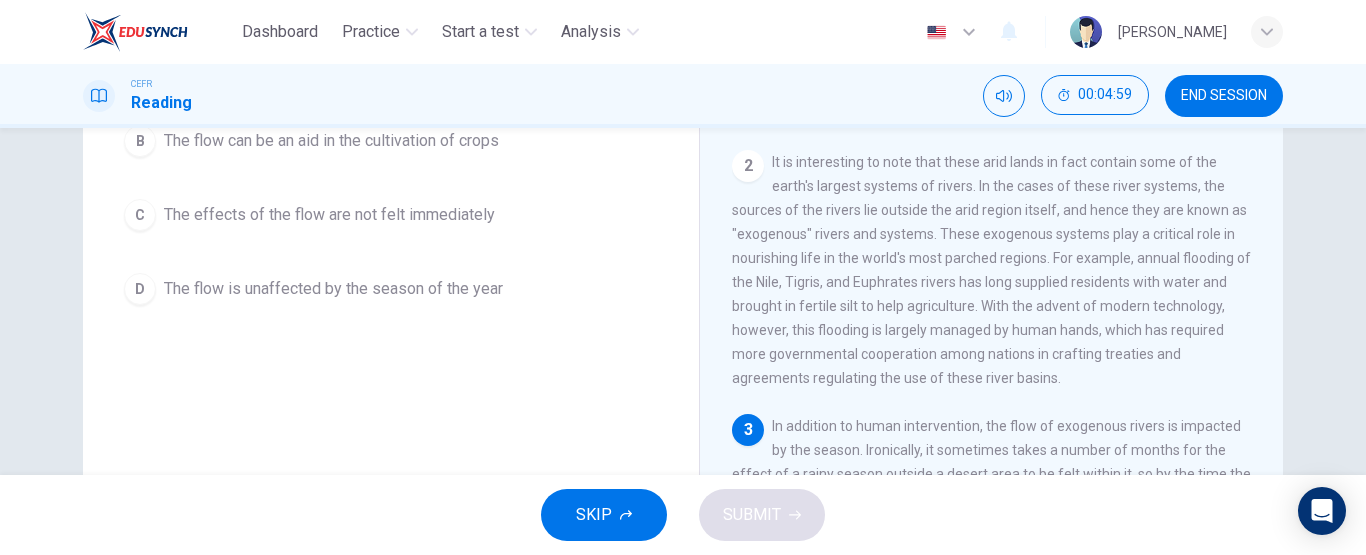 scroll, scrollTop: 286, scrollLeft: 0, axis: vertical 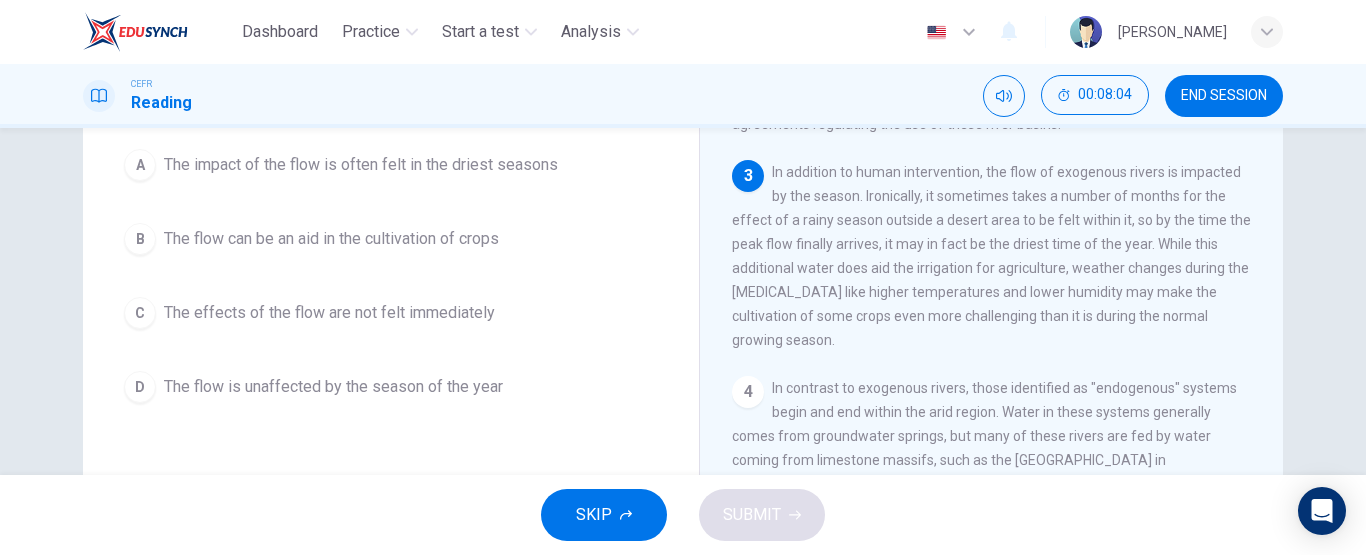 click on "A The impact of the flow is often felt in the driest seasons B The flow can be an aid in the cultivation of crops C The effects of the flow are not felt immediately D The flow is unaffected by the season of the year" at bounding box center (391, 276) 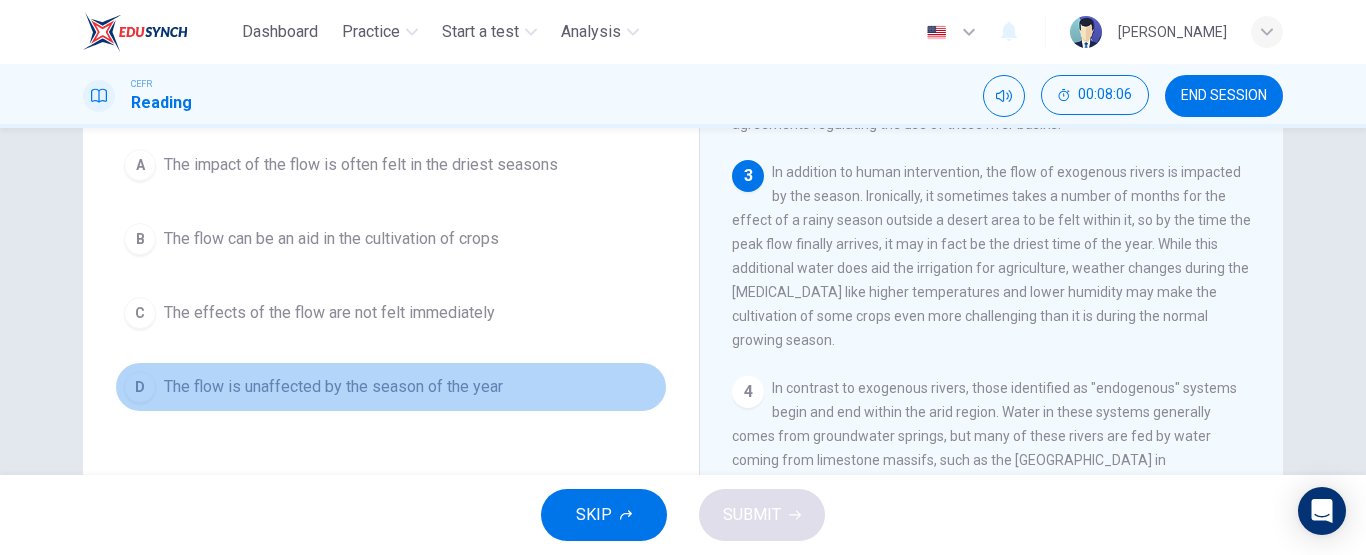 click on "D The flow is unaffected by the season of the year" at bounding box center (391, 387) 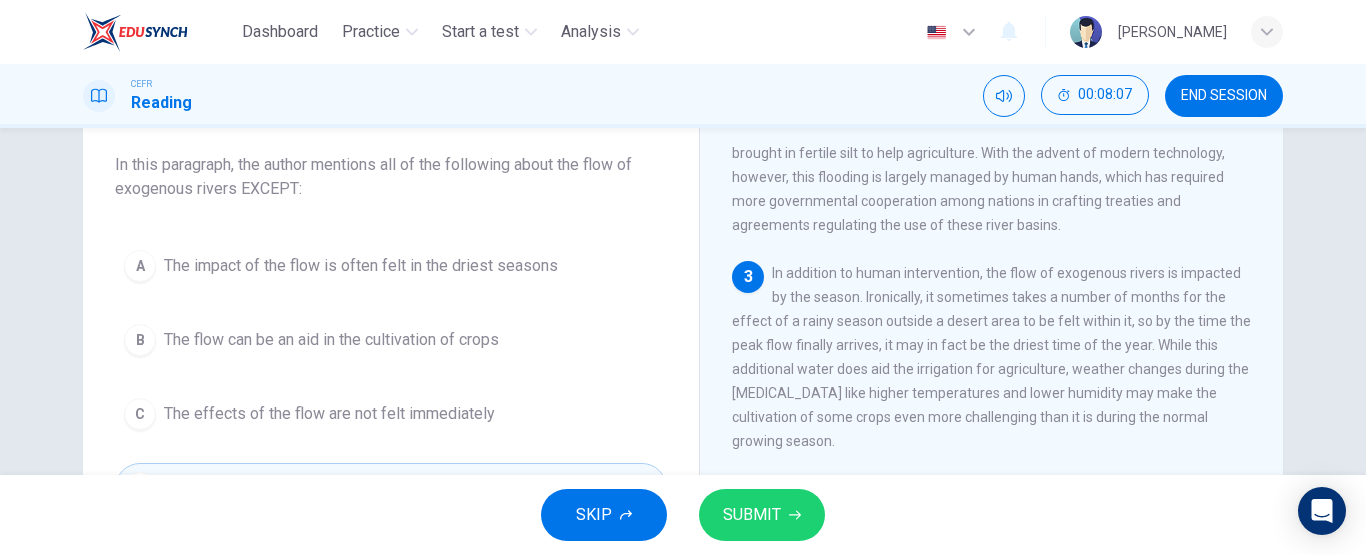 scroll, scrollTop: 110, scrollLeft: 0, axis: vertical 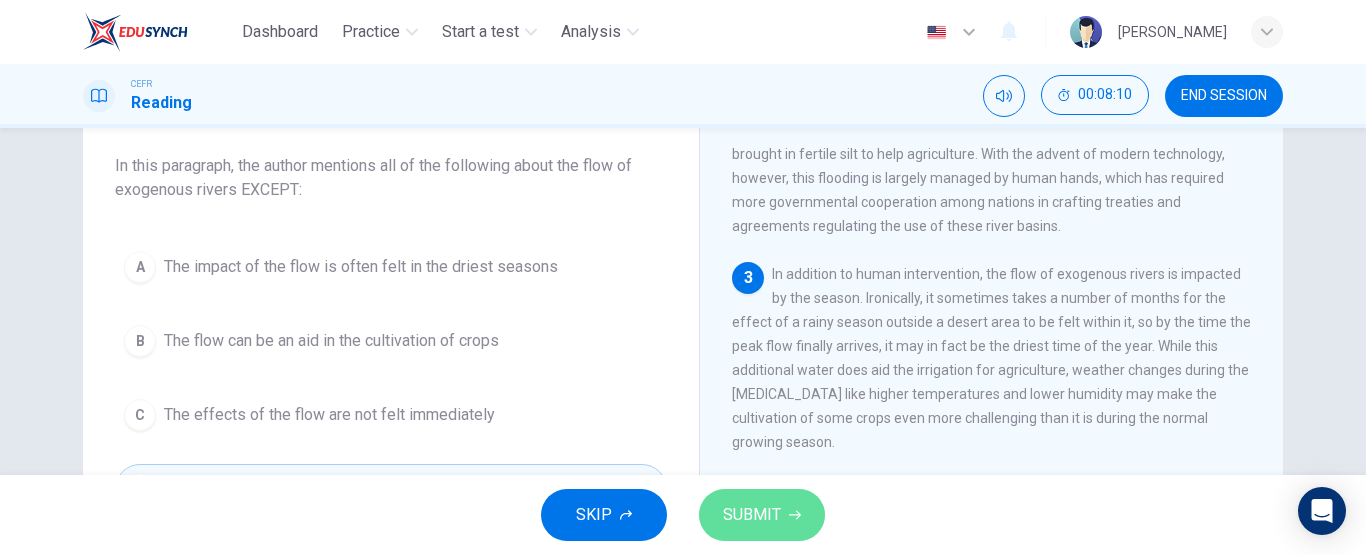 click on "SUBMIT" at bounding box center (762, 515) 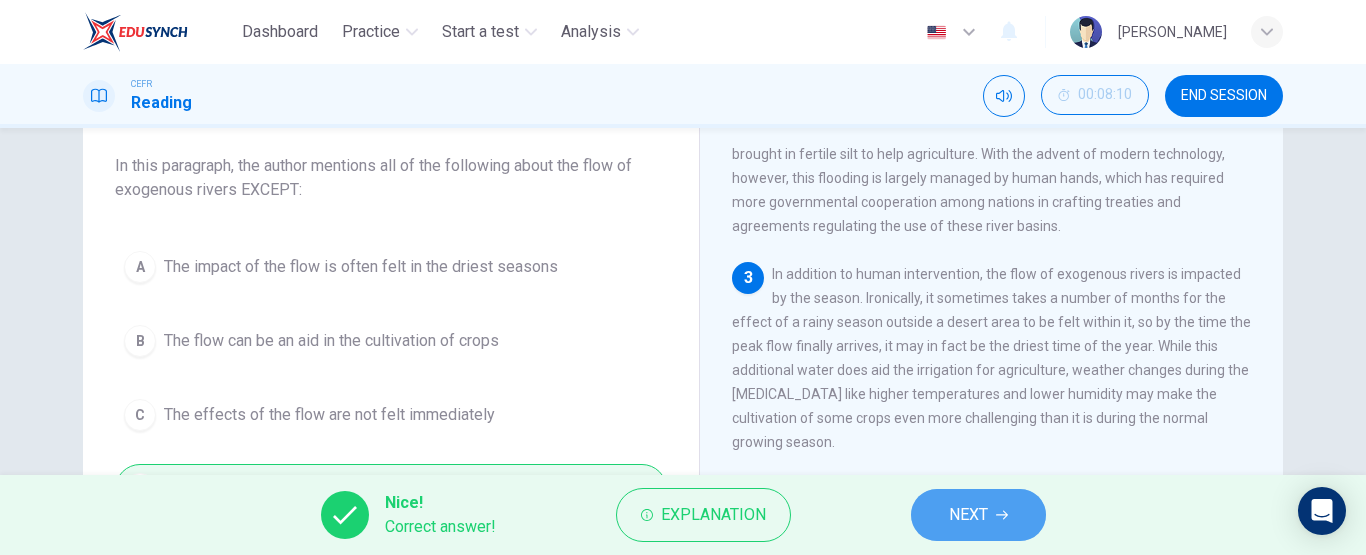 click on "NEXT" at bounding box center (978, 515) 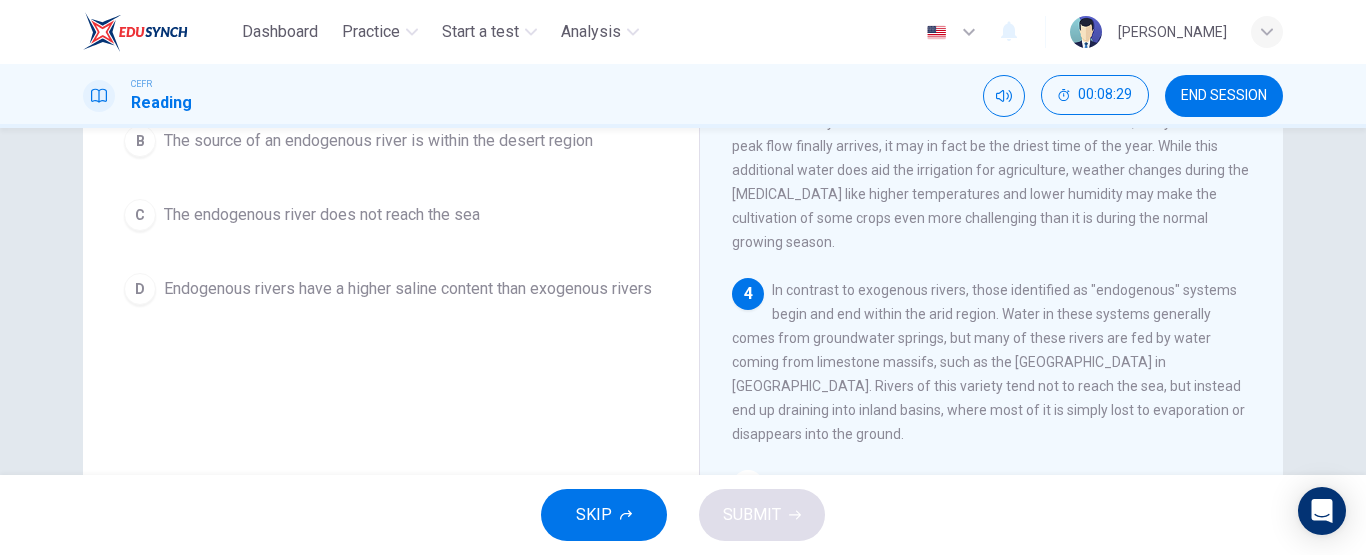 scroll, scrollTop: 428, scrollLeft: 0, axis: vertical 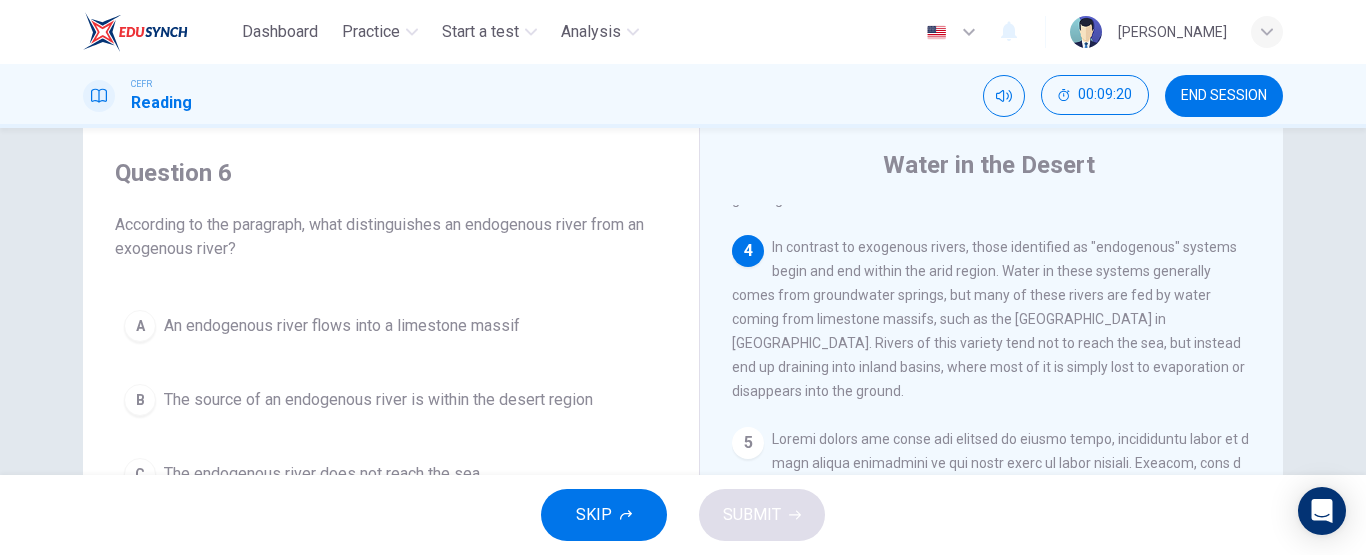 click on "4 In contrast to exogenous rivers, those identified as "endogenous" systems begin and end within the arid region. Water in these systems generally comes from groundwater springs, but many of these rivers are fed by water coming from limestone massifs, such as the [GEOGRAPHIC_DATA] in [GEOGRAPHIC_DATA]. Rivers of this variety tend not to reach the sea, but instead end up draining into inland basins, where most of it is simply lost to evaporation or disappears into the ground." at bounding box center [992, 319] 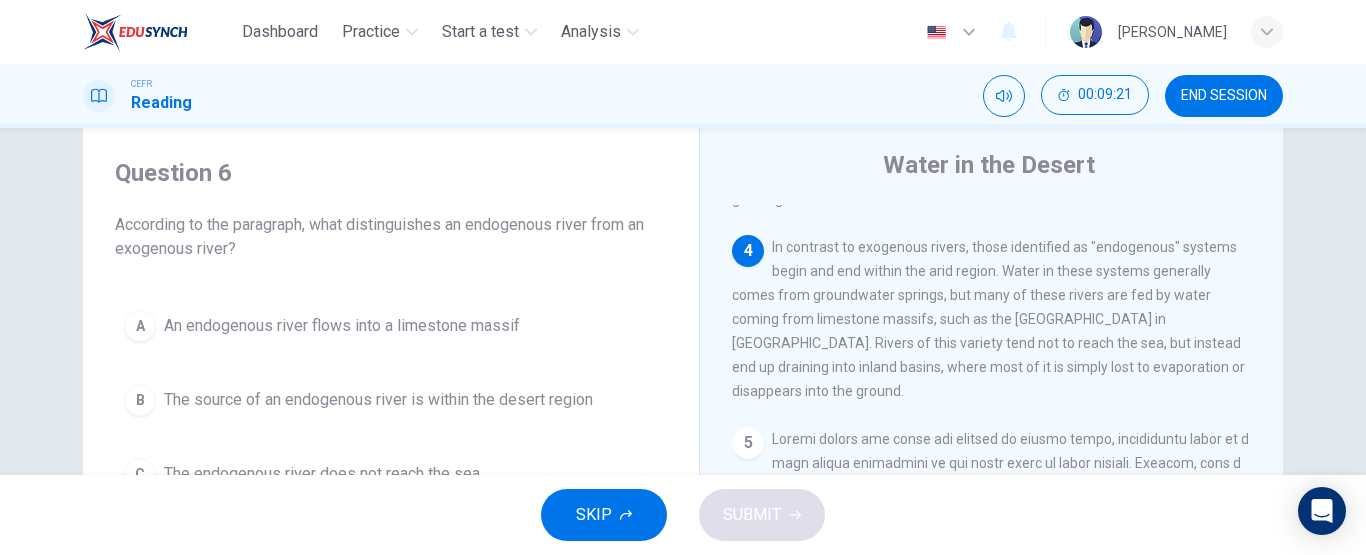 click on "4 In contrast to exogenous rivers, those identified as "endogenous" systems begin and end within the arid region. Water in these systems generally comes from groundwater springs, but many of these rivers are fed by water coming from limestone massifs, such as the [GEOGRAPHIC_DATA] in [GEOGRAPHIC_DATA]. Rivers of this variety tend not to reach the sea, but instead end up draining into inland basins, where most of it is simply lost to evaporation or disappears into the ground." at bounding box center (992, 319) 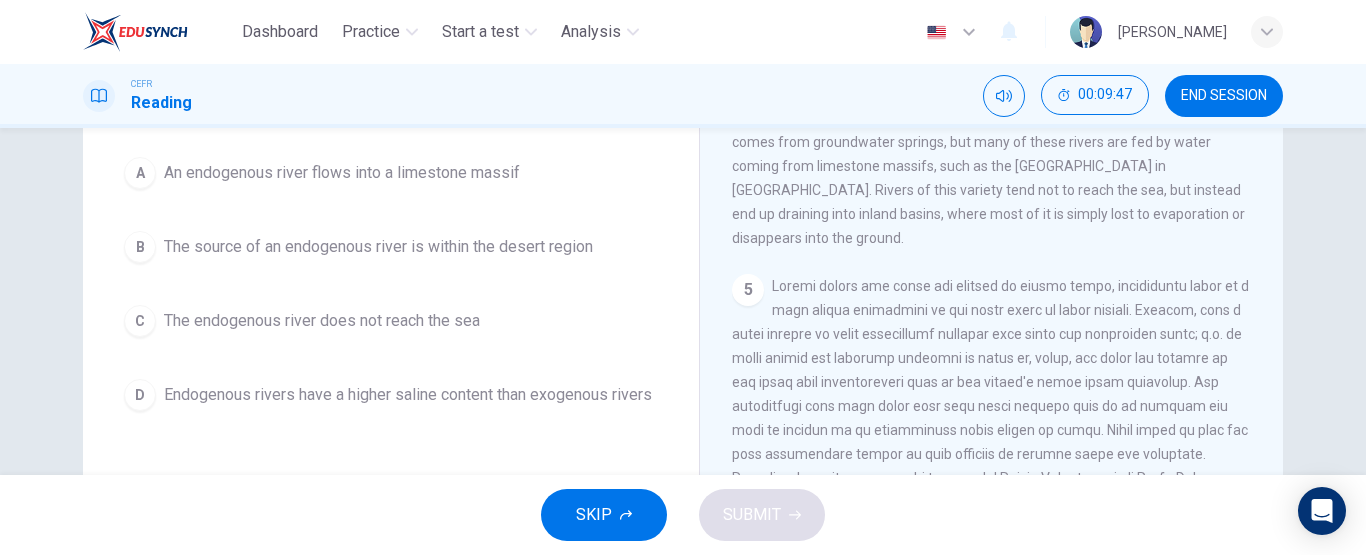 scroll, scrollTop: 208, scrollLeft: 0, axis: vertical 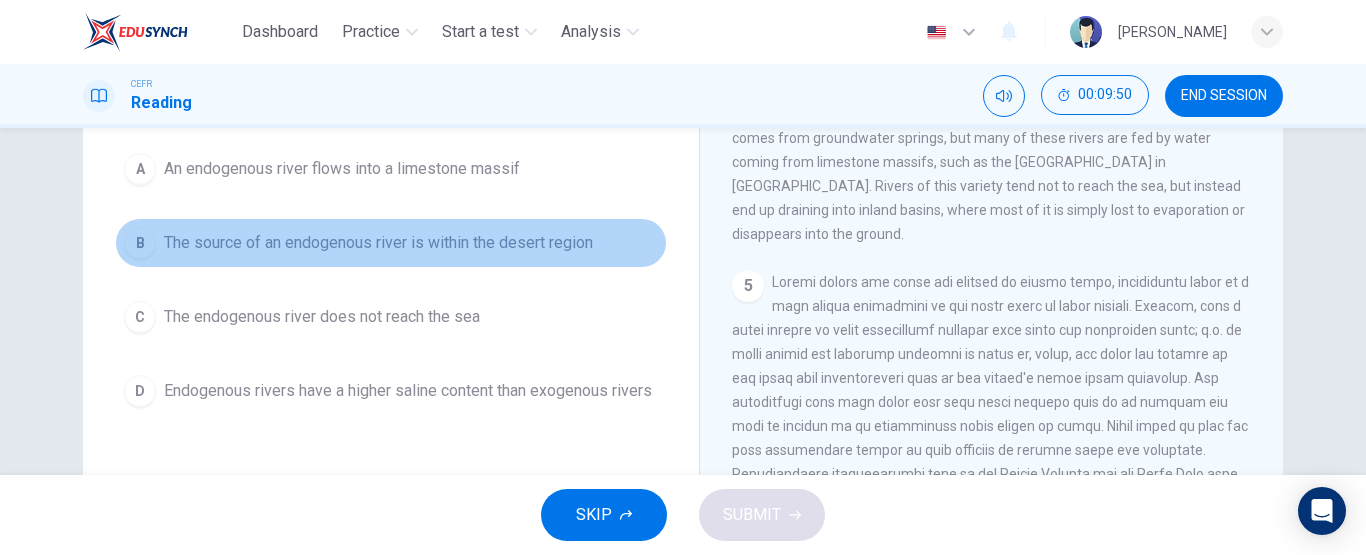 click on "B The source of an endogenous river is within the desert region" at bounding box center (391, 243) 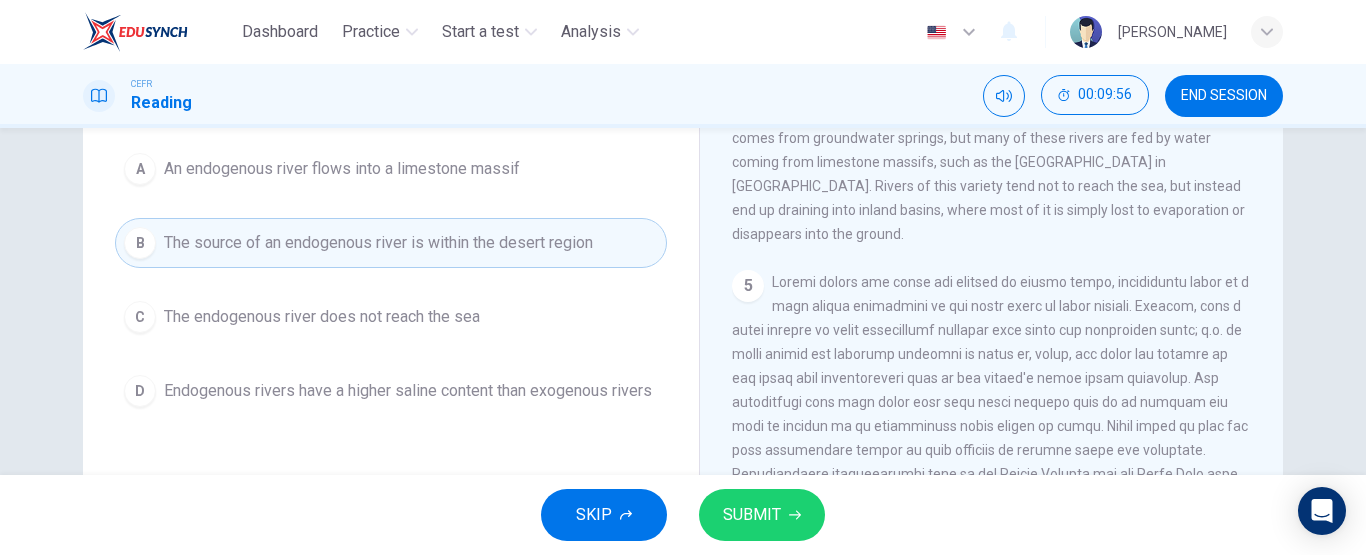 click on "A An endogenous river flows into a limestone massif B The source of an endogenous river is within the desert region C The endogenous river does not reach the sea D Endogenous rivers have a higher saline content than exogenous rivers" at bounding box center [391, 280] 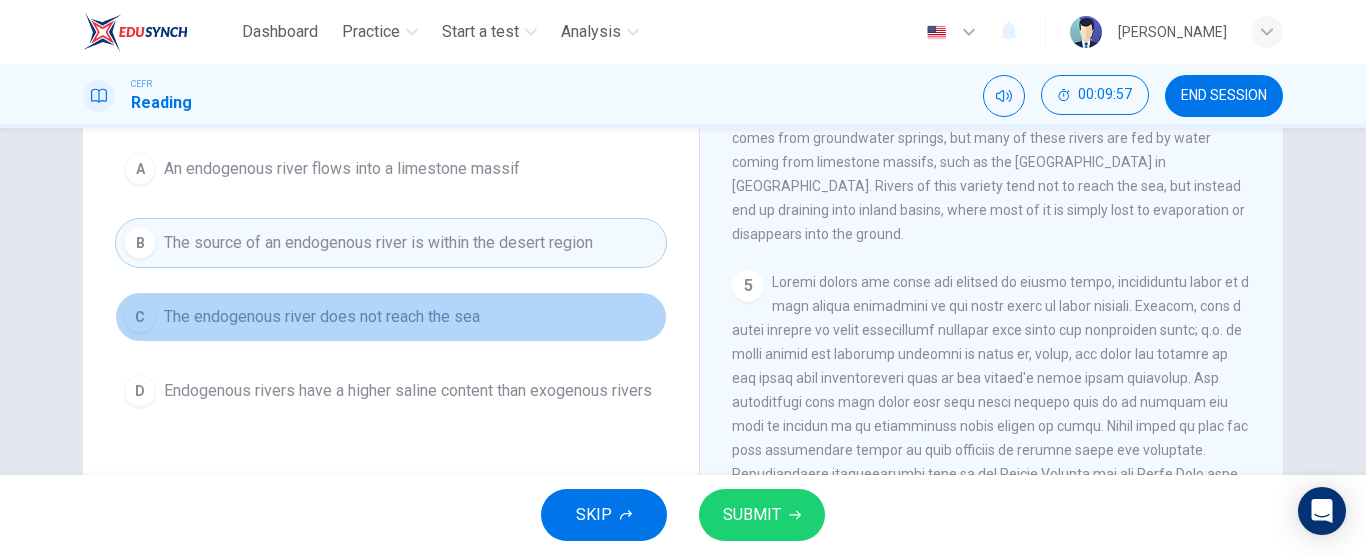 click on "The endogenous river does not reach the sea" at bounding box center [322, 317] 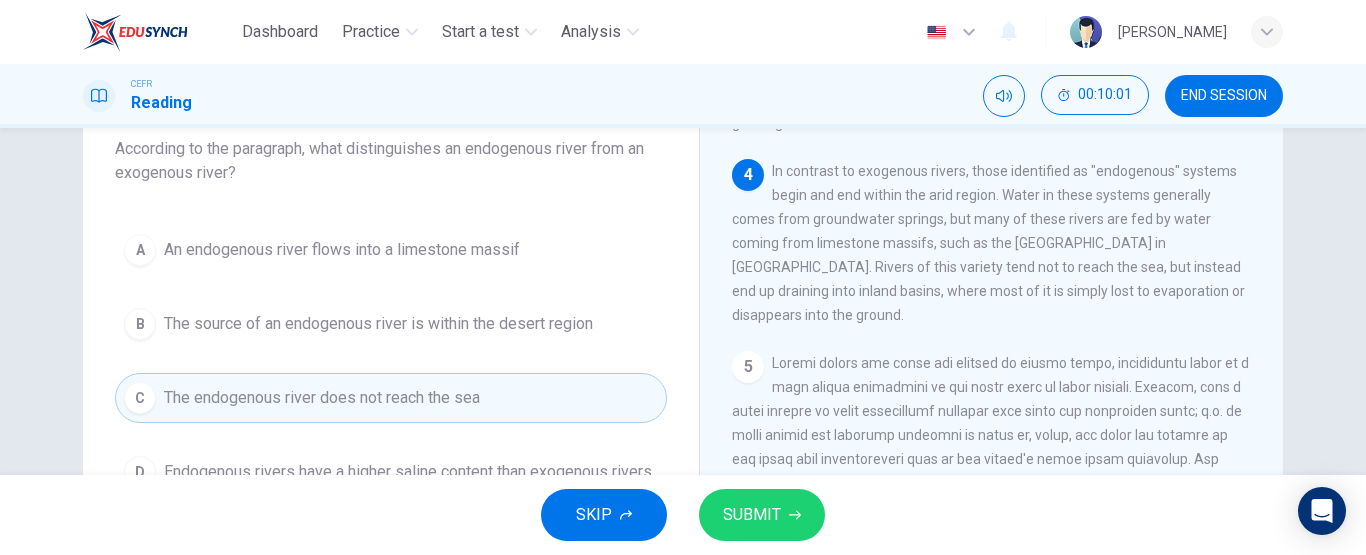 scroll, scrollTop: 126, scrollLeft: 0, axis: vertical 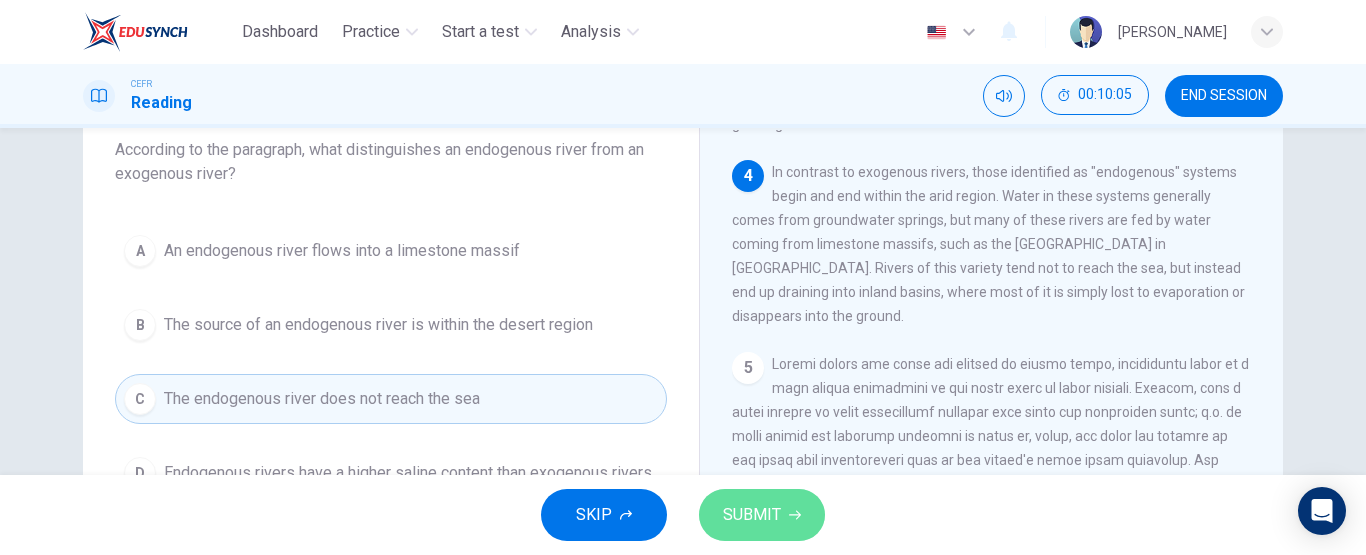 click on "SUBMIT" at bounding box center (762, 515) 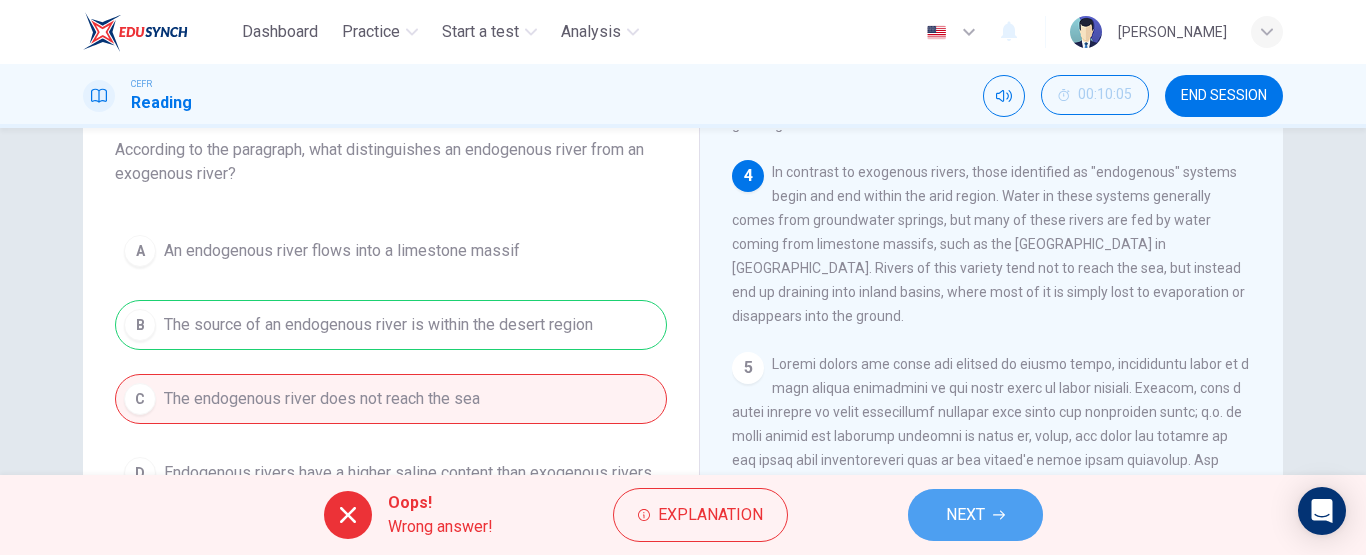 click on "NEXT" at bounding box center [965, 515] 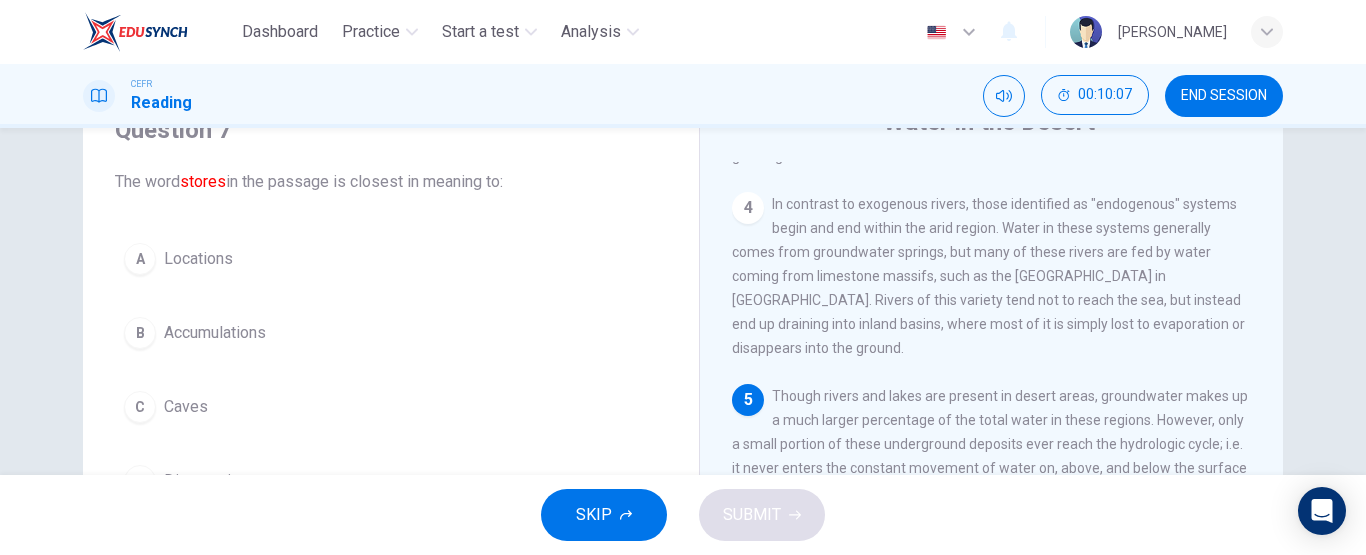 scroll, scrollTop: 86, scrollLeft: 0, axis: vertical 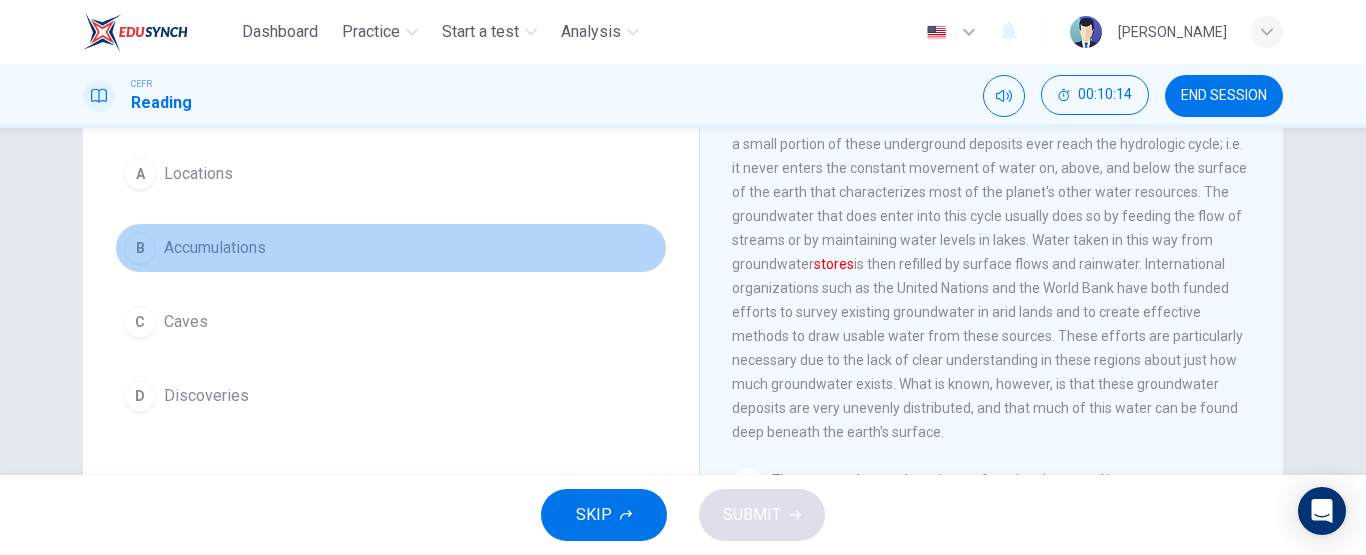click on "B Accumulations" at bounding box center (391, 248) 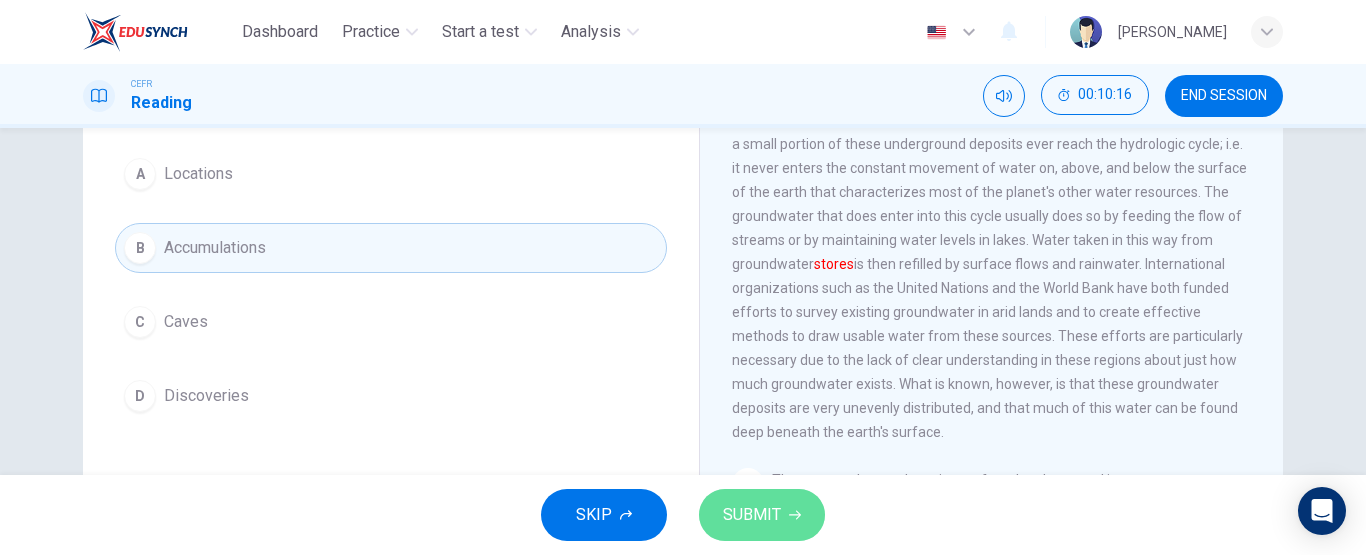 click on "SUBMIT" at bounding box center [752, 515] 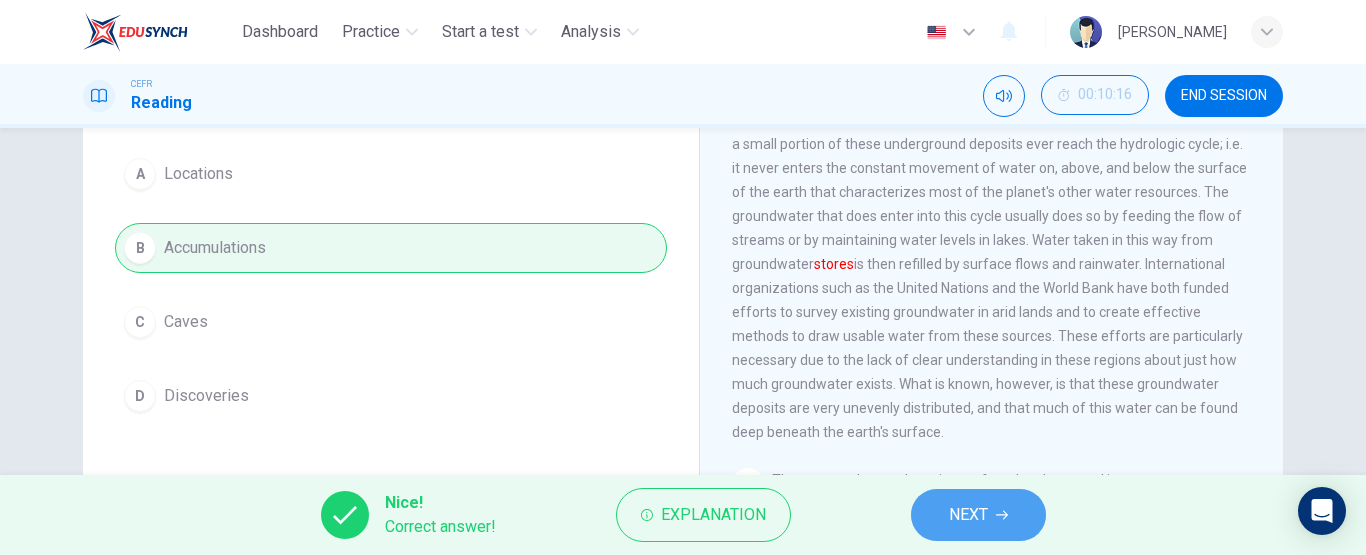 click on "NEXT" at bounding box center [968, 515] 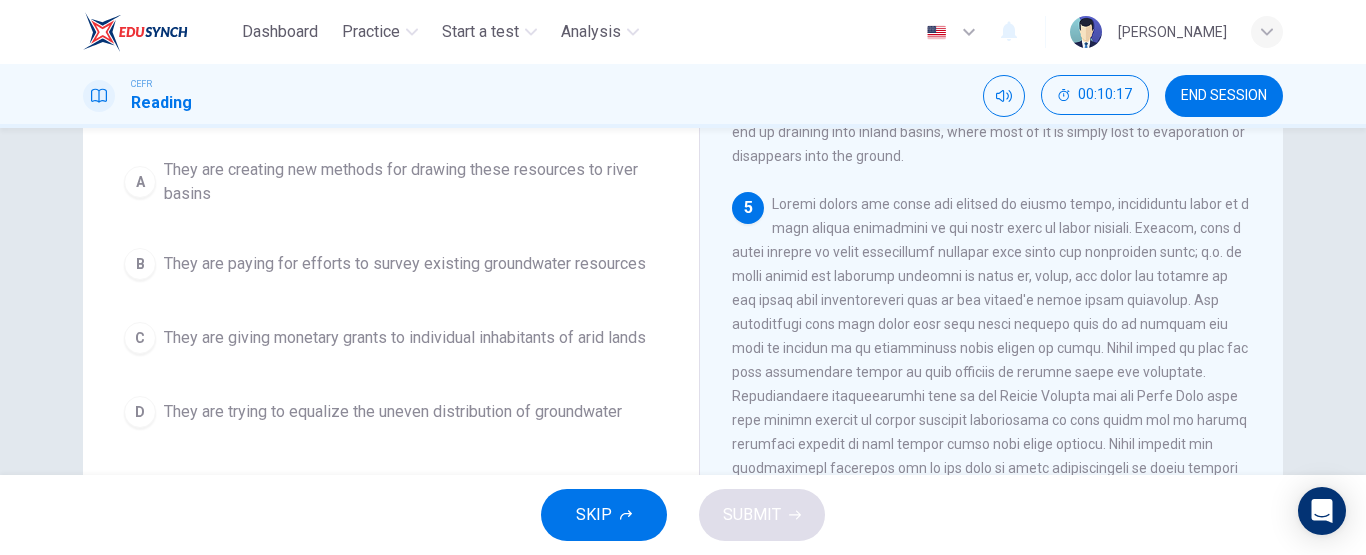 scroll, scrollTop: 704, scrollLeft: 0, axis: vertical 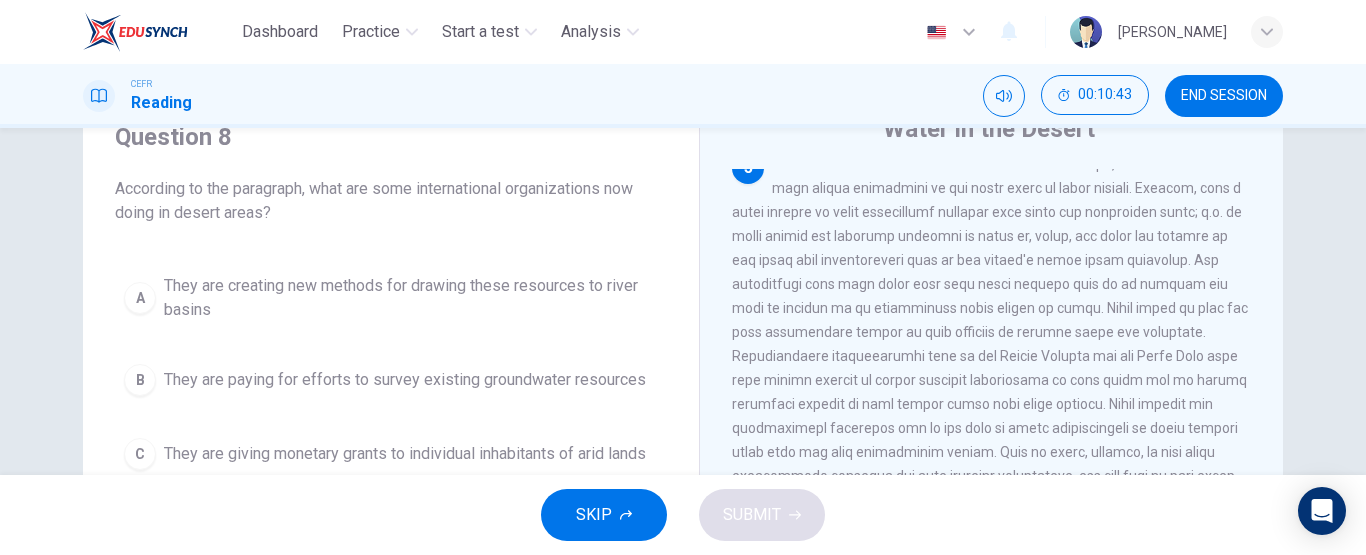 click at bounding box center (990, 332) 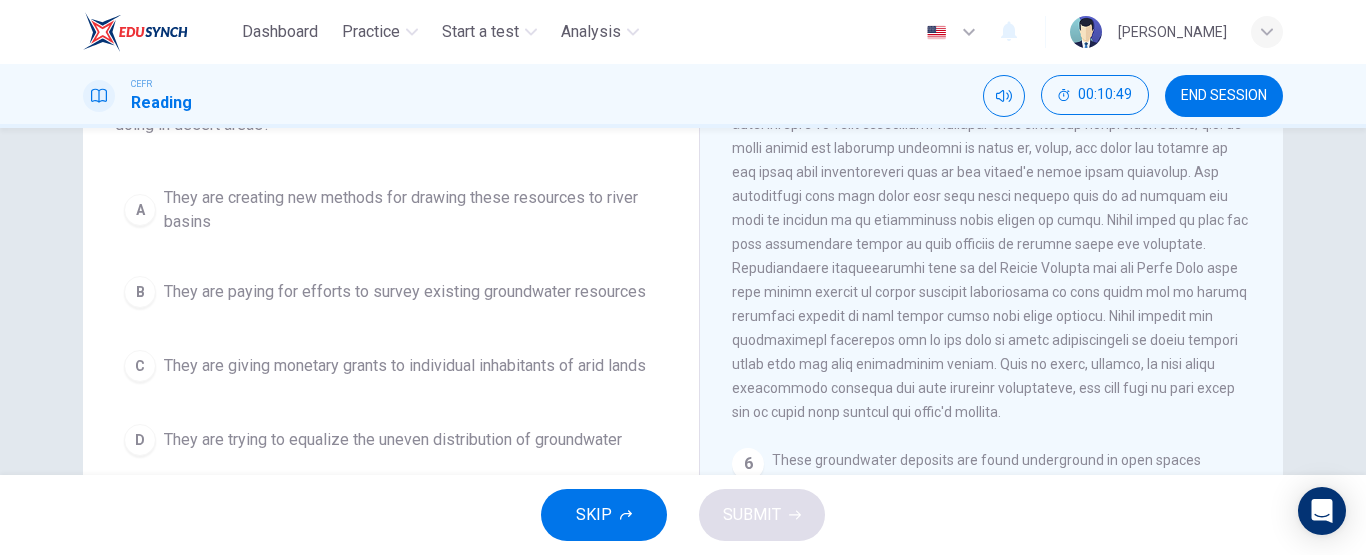 scroll, scrollTop: 179, scrollLeft: 0, axis: vertical 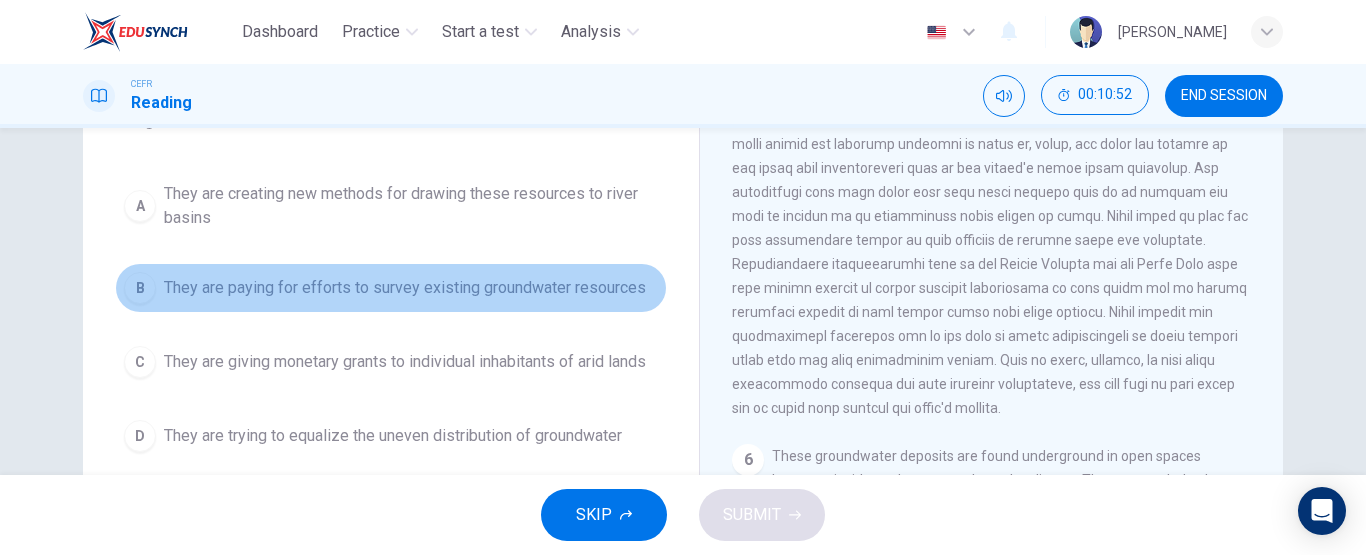 click on "They are paying for efforts to survey existing groundwater resources" at bounding box center [405, 288] 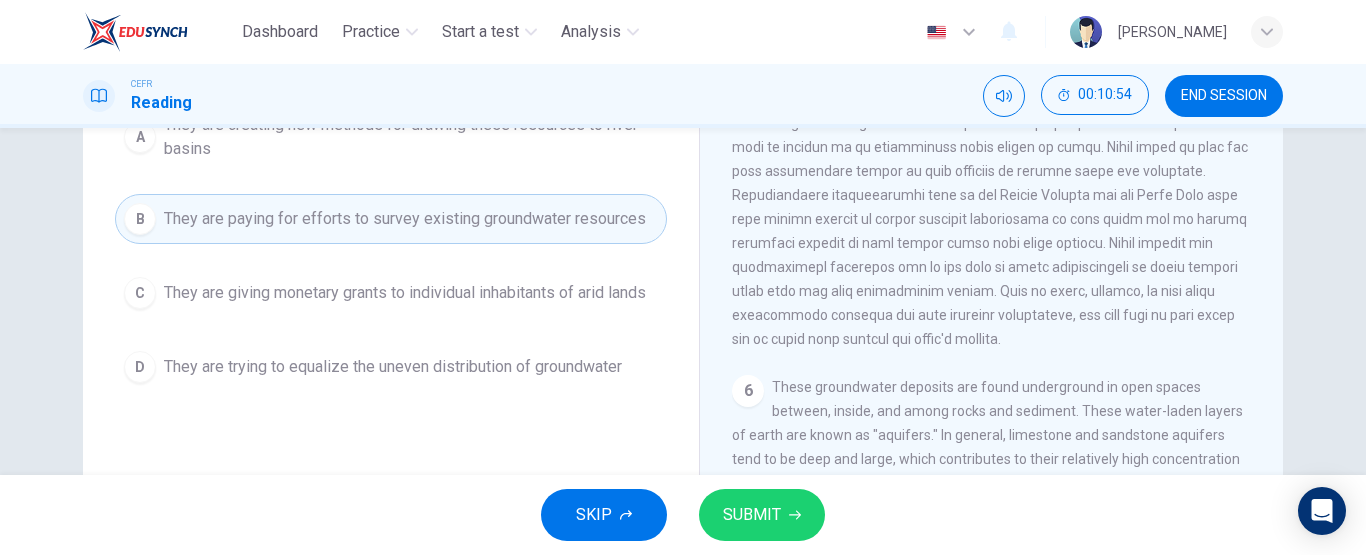 scroll, scrollTop: 249, scrollLeft: 0, axis: vertical 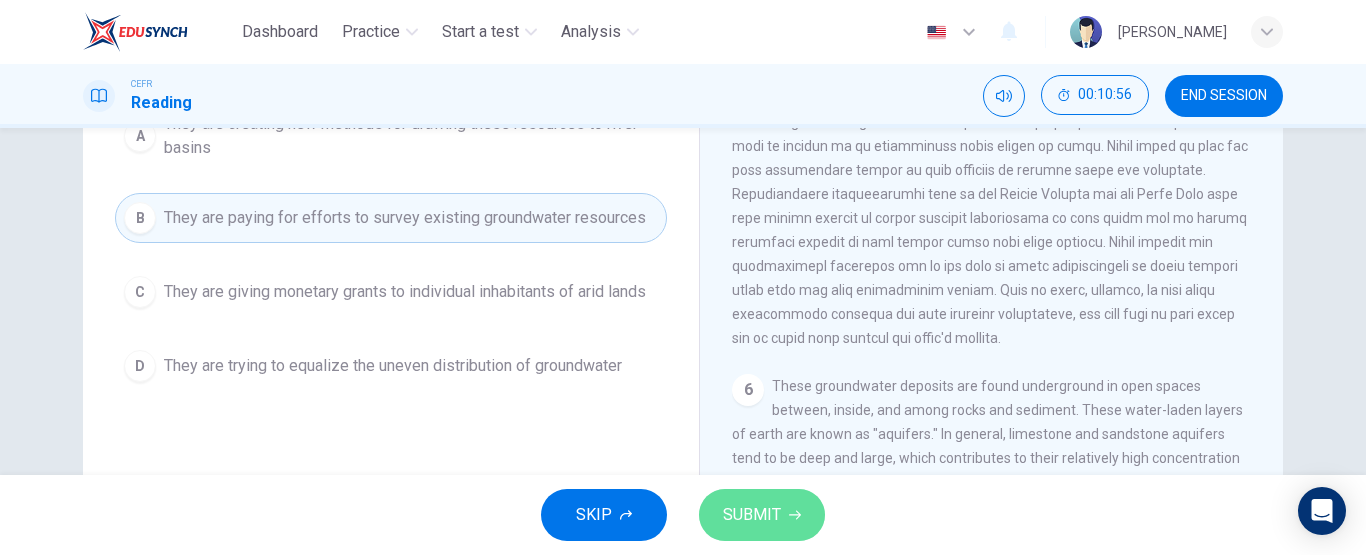 click on "SUBMIT" at bounding box center (752, 515) 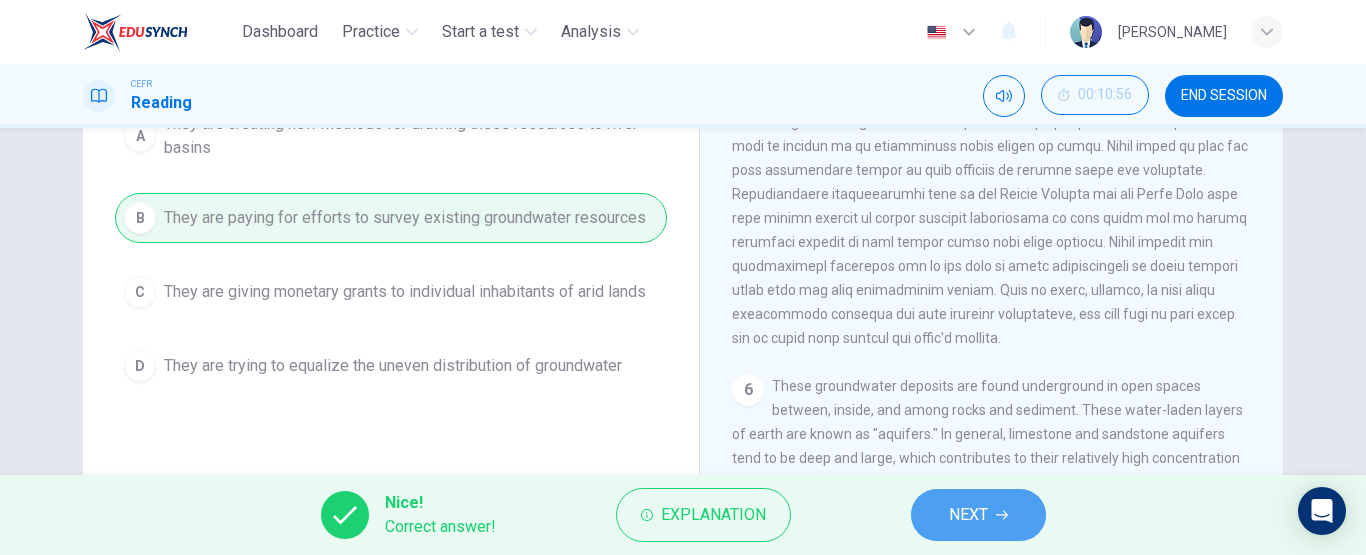 click on "NEXT" at bounding box center (978, 515) 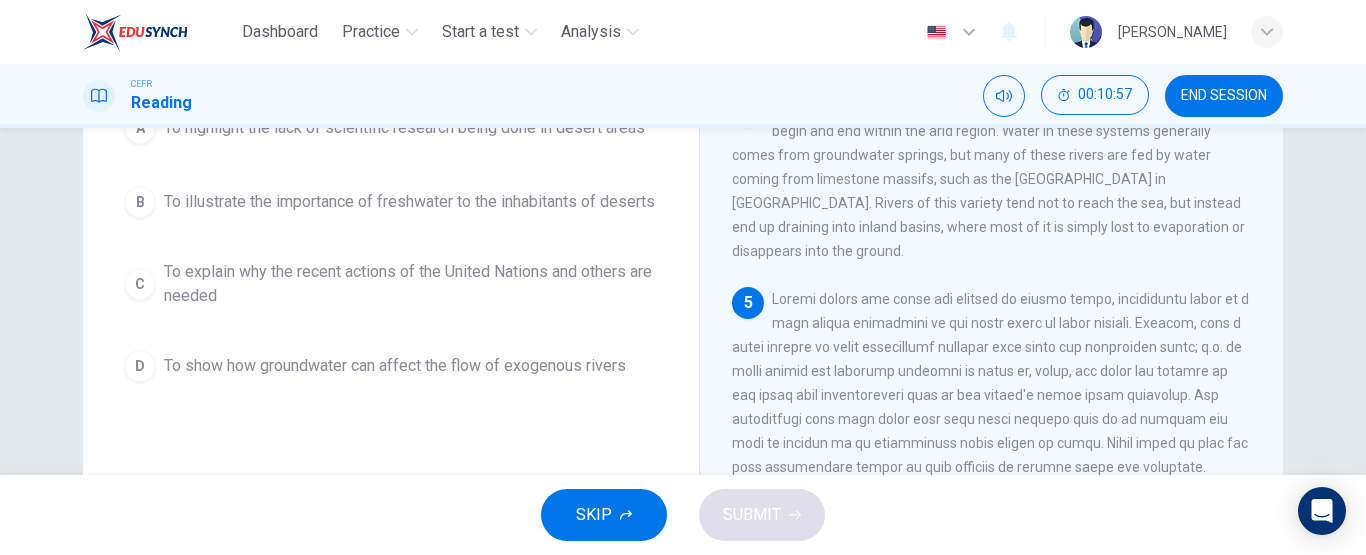 scroll, scrollTop: 631, scrollLeft: 0, axis: vertical 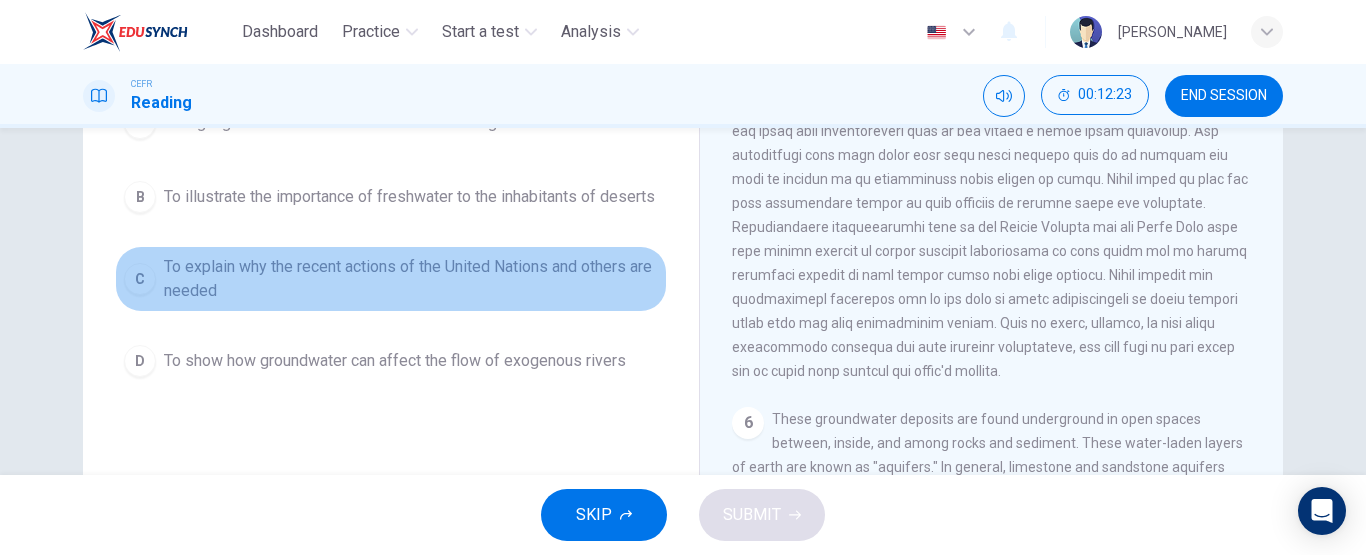 click on "To explain why the recent actions of the United Nations and others are needed" at bounding box center (411, 279) 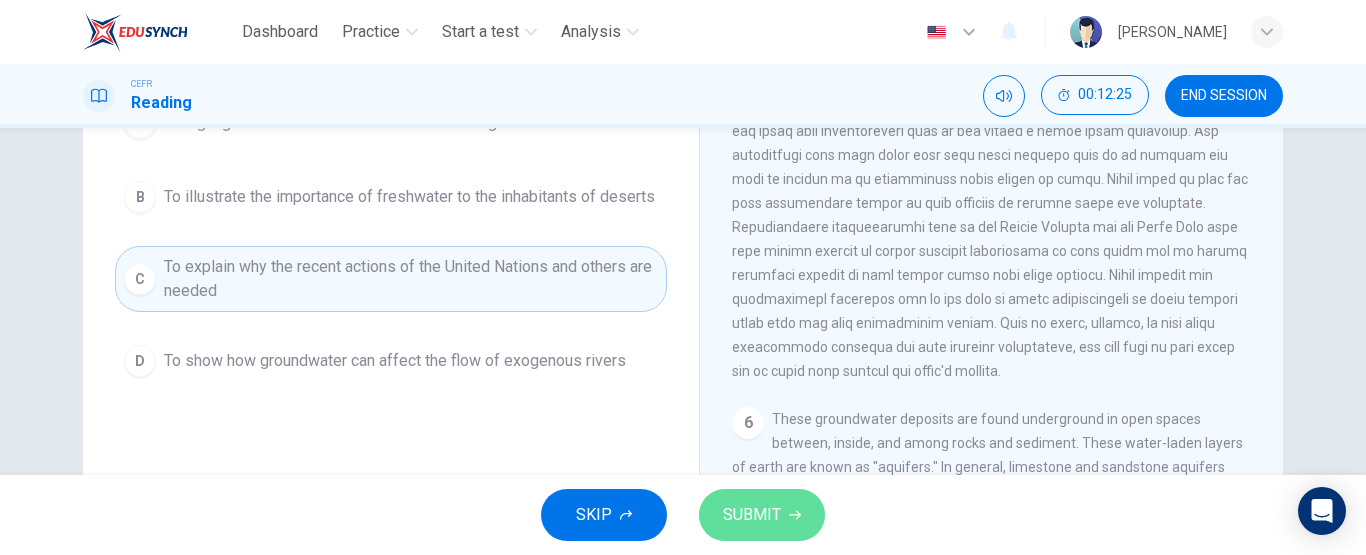 click on "SUBMIT" at bounding box center [752, 515] 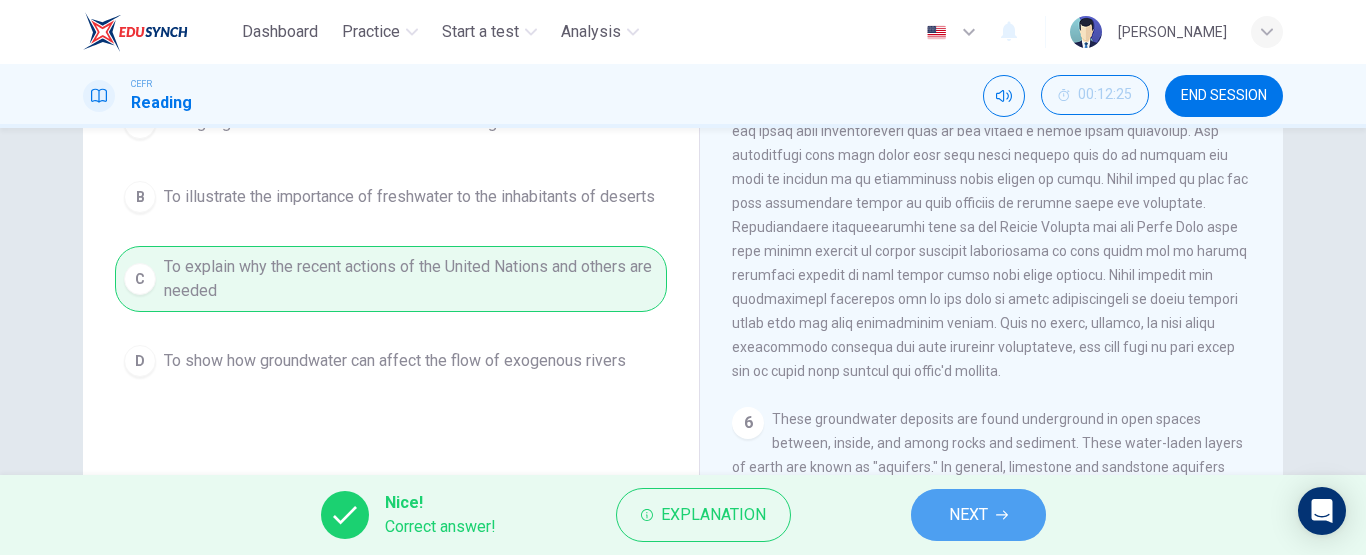 click on "NEXT" at bounding box center (968, 515) 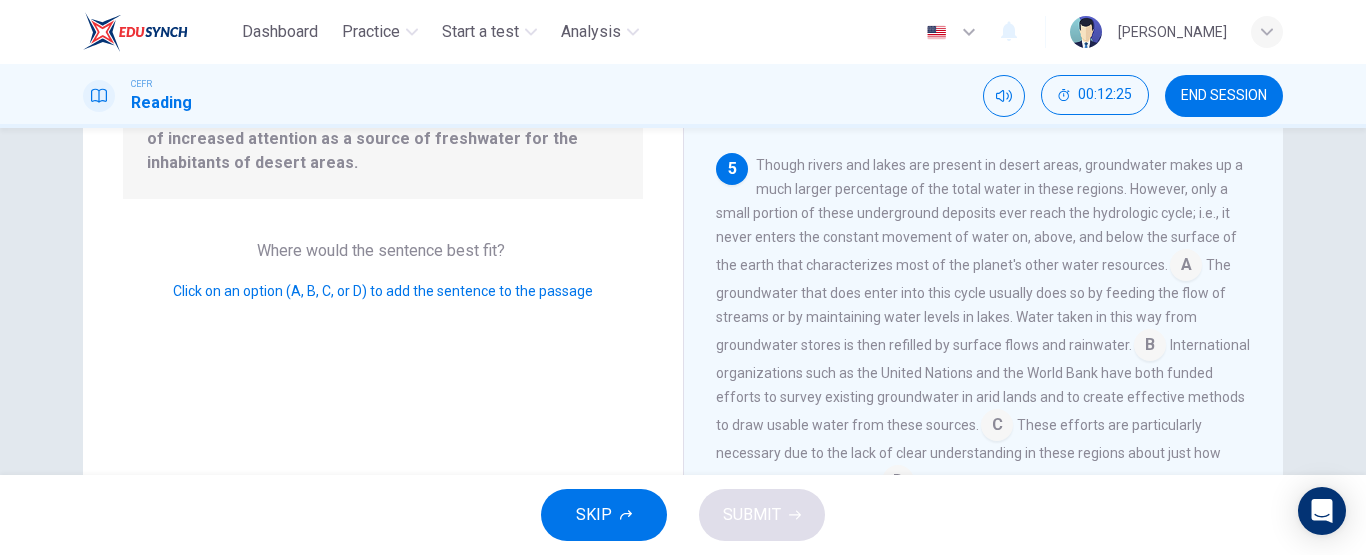 scroll, scrollTop: 888, scrollLeft: 0, axis: vertical 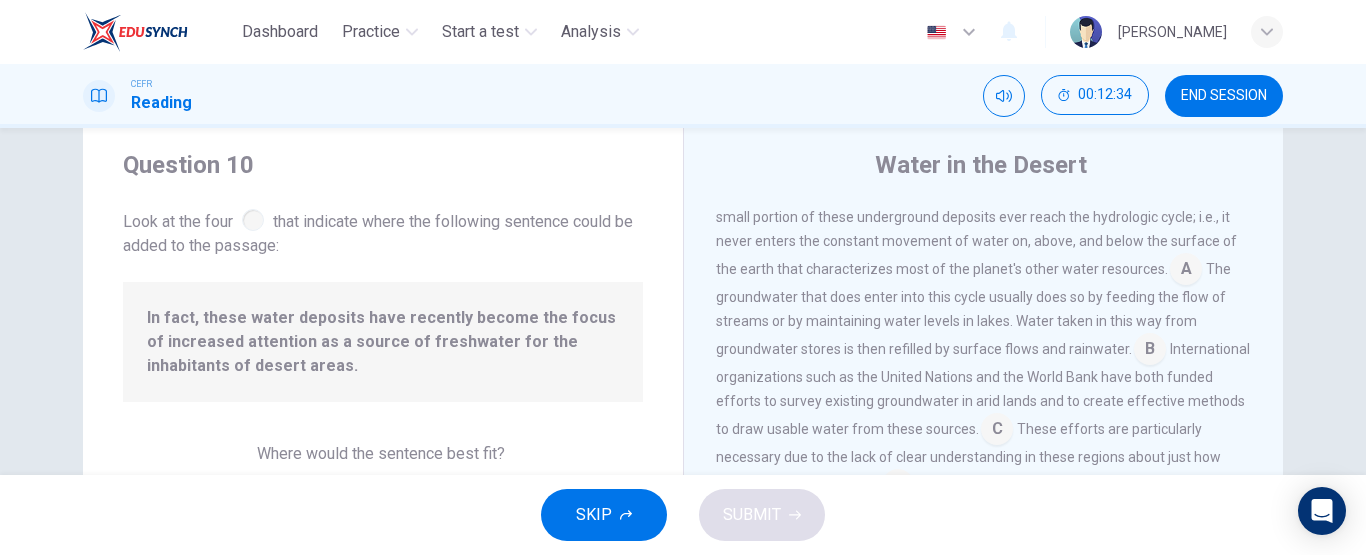 click at bounding box center [1186, 271] 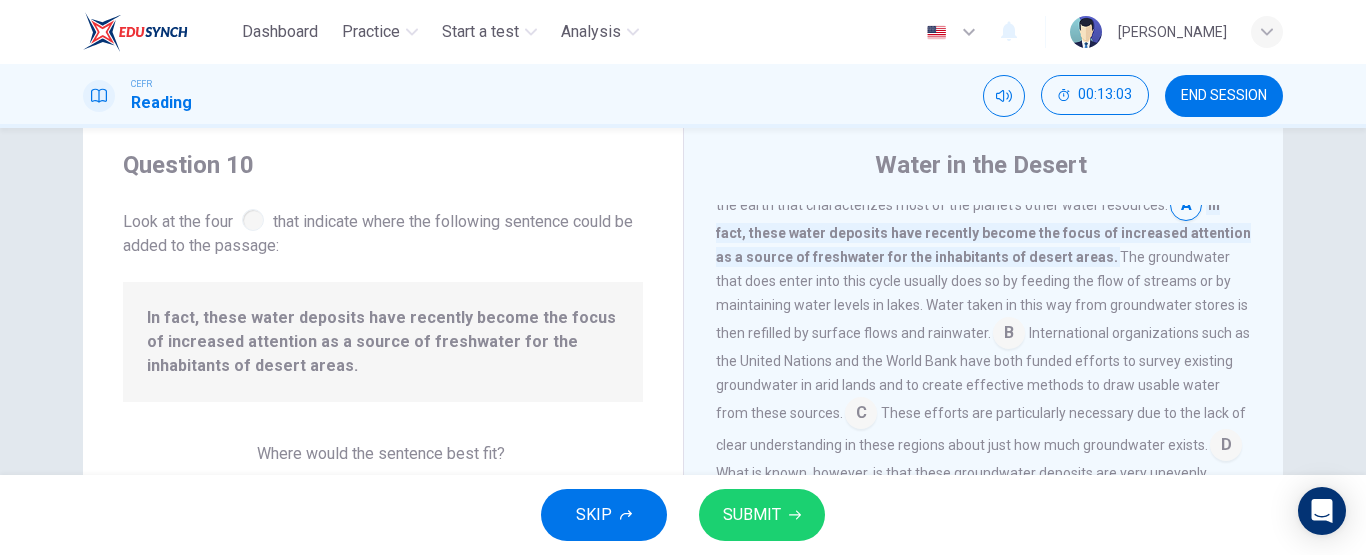scroll, scrollTop: 953, scrollLeft: 0, axis: vertical 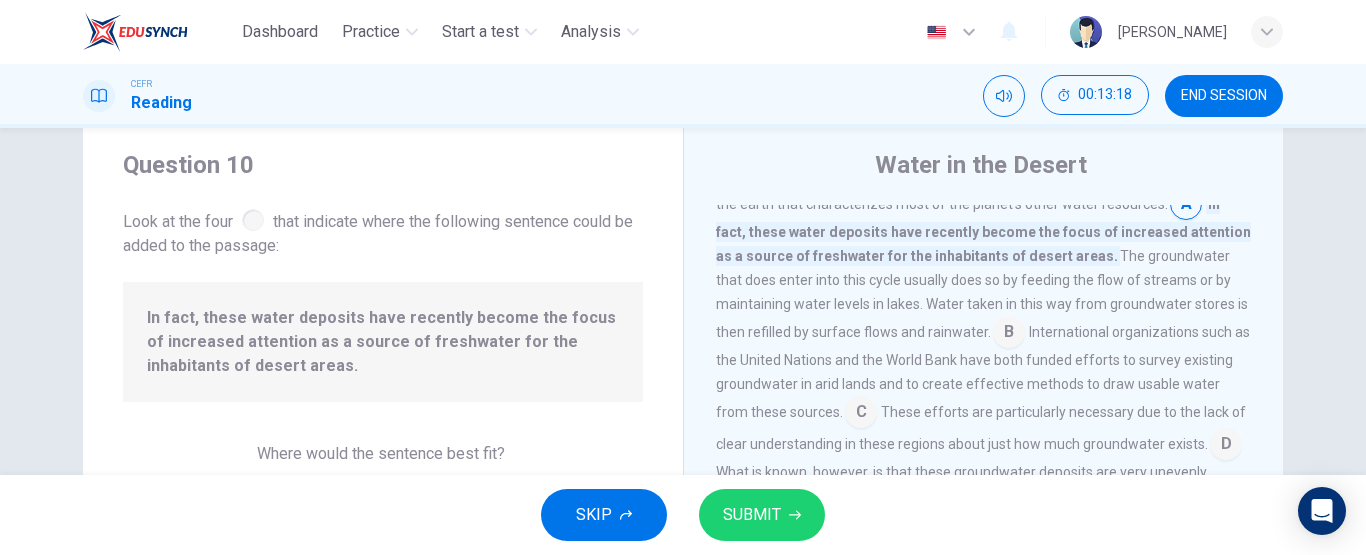 click at bounding box center (1009, 334) 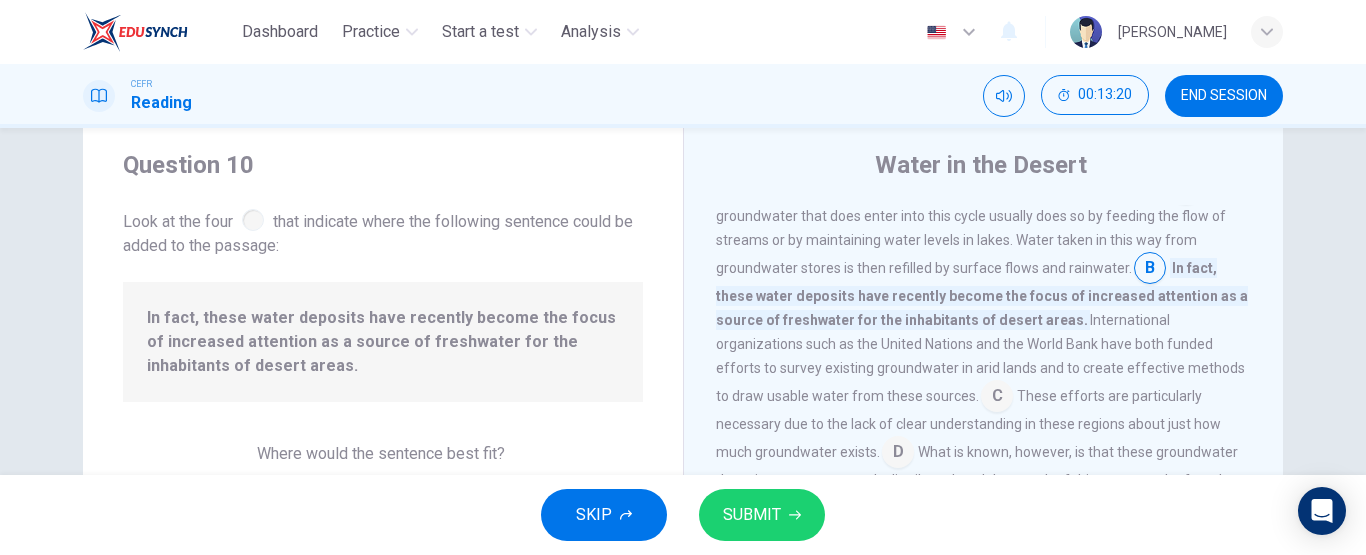 scroll, scrollTop: 1009, scrollLeft: 0, axis: vertical 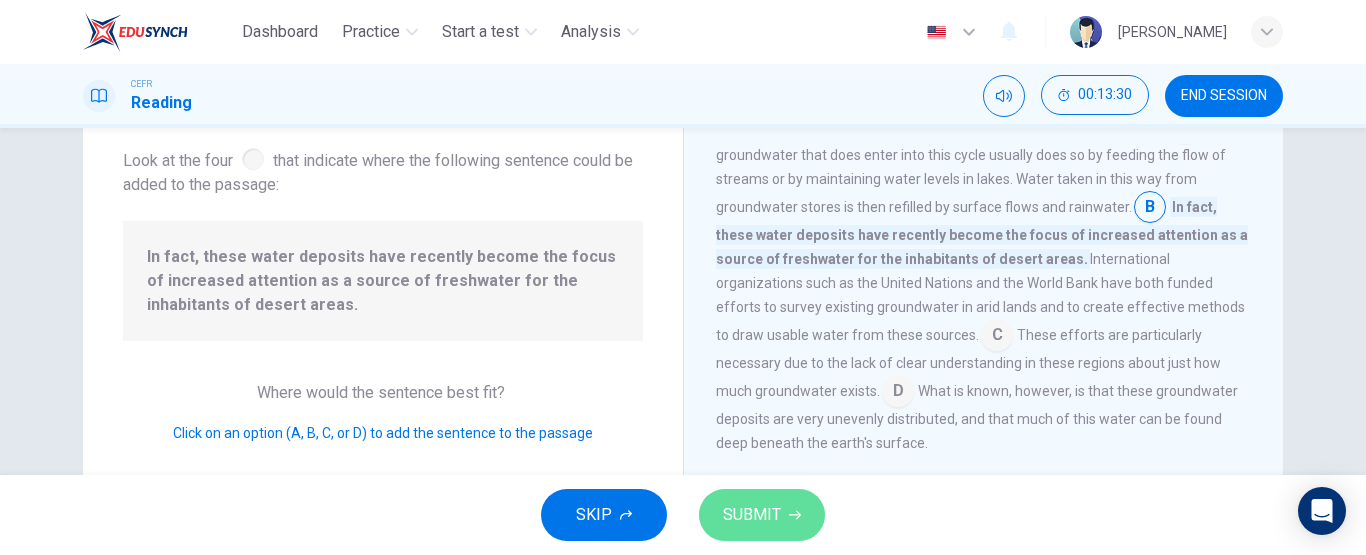 click on "SUBMIT" at bounding box center [752, 515] 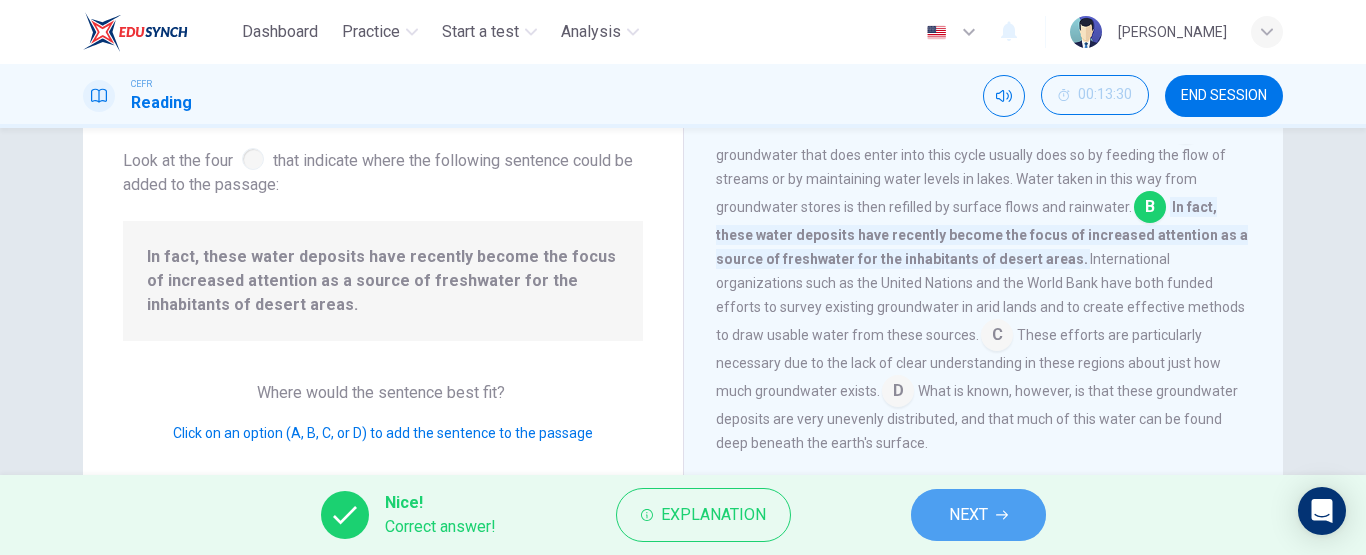 click on "NEXT" at bounding box center (978, 515) 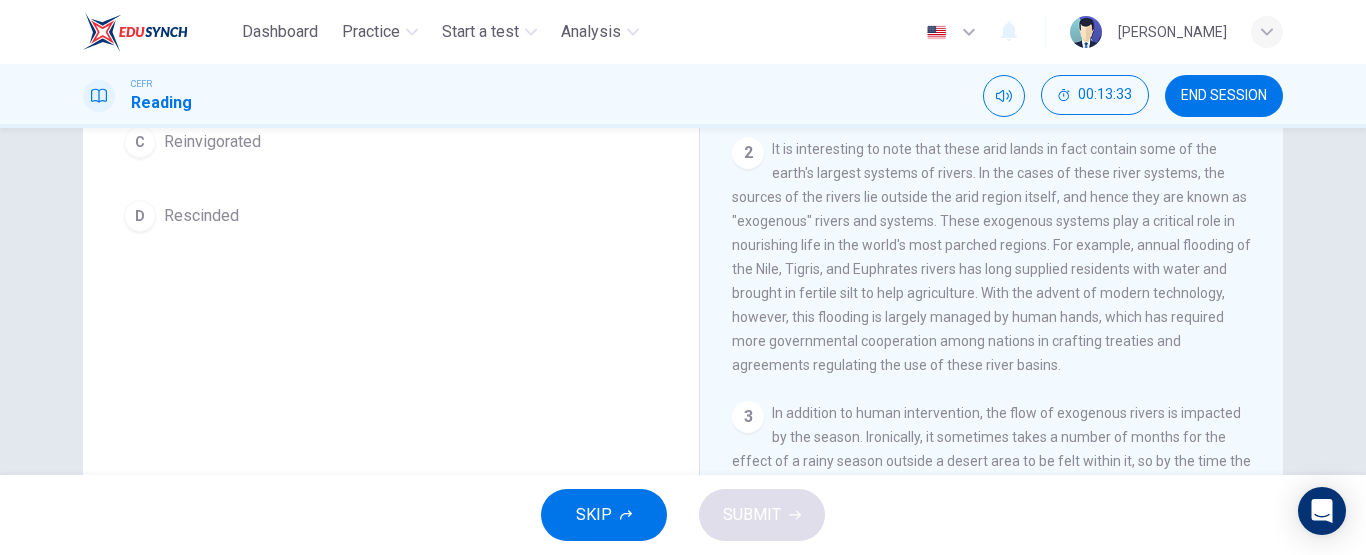 scroll, scrollTop: 428, scrollLeft: 0, axis: vertical 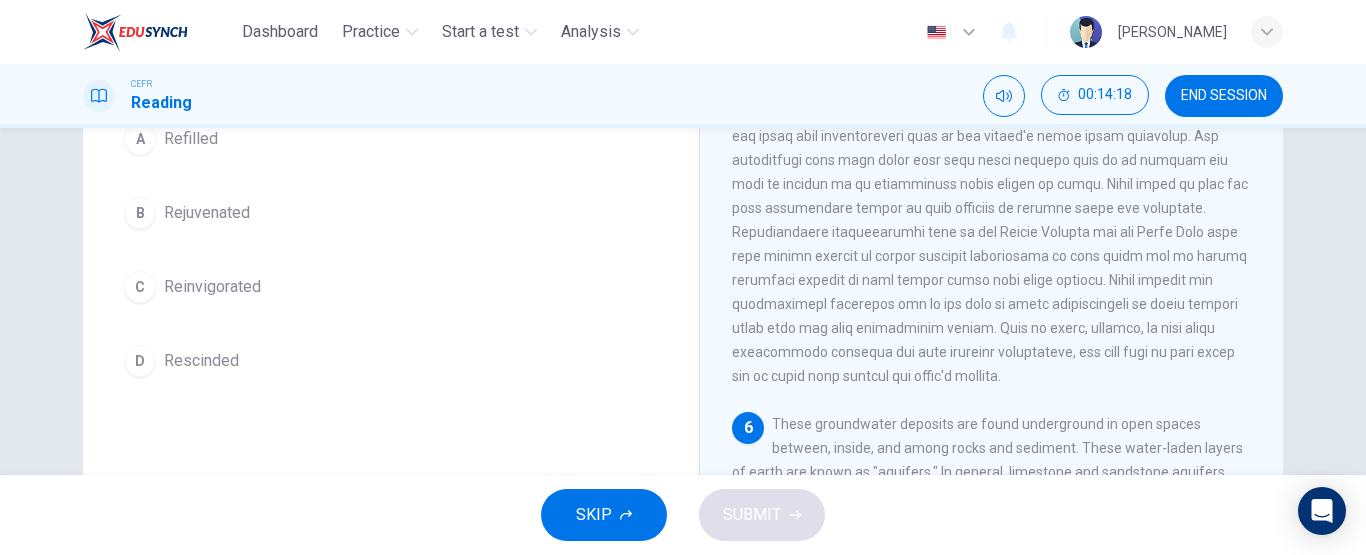 click on "D Rescinded" at bounding box center [391, 361] 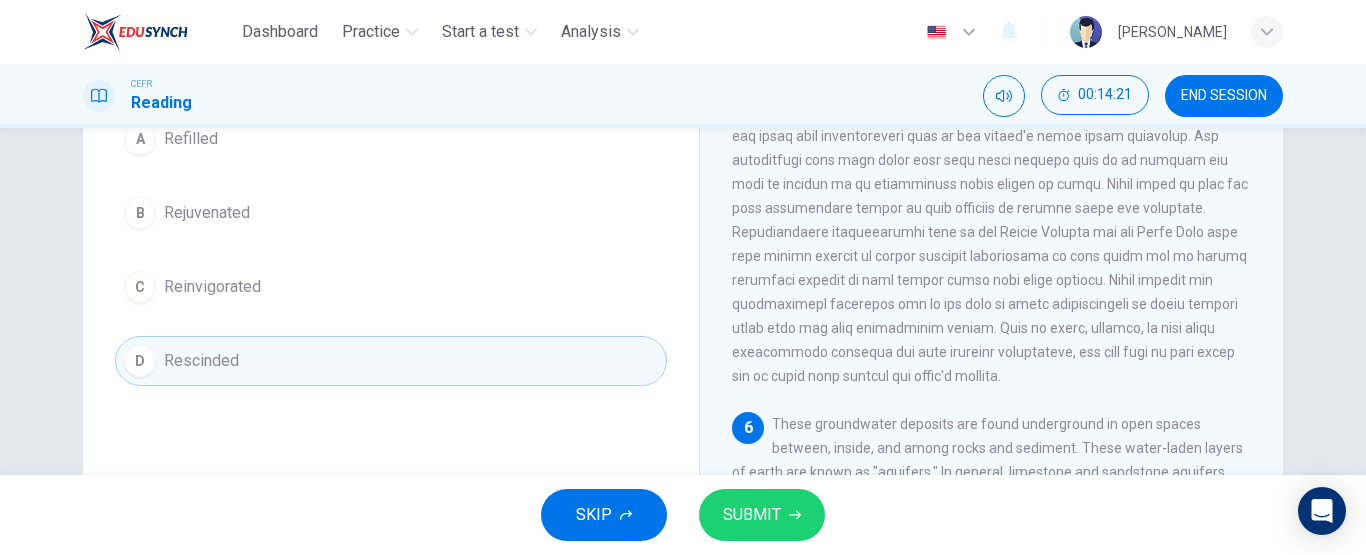 scroll, scrollTop: 962, scrollLeft: 0, axis: vertical 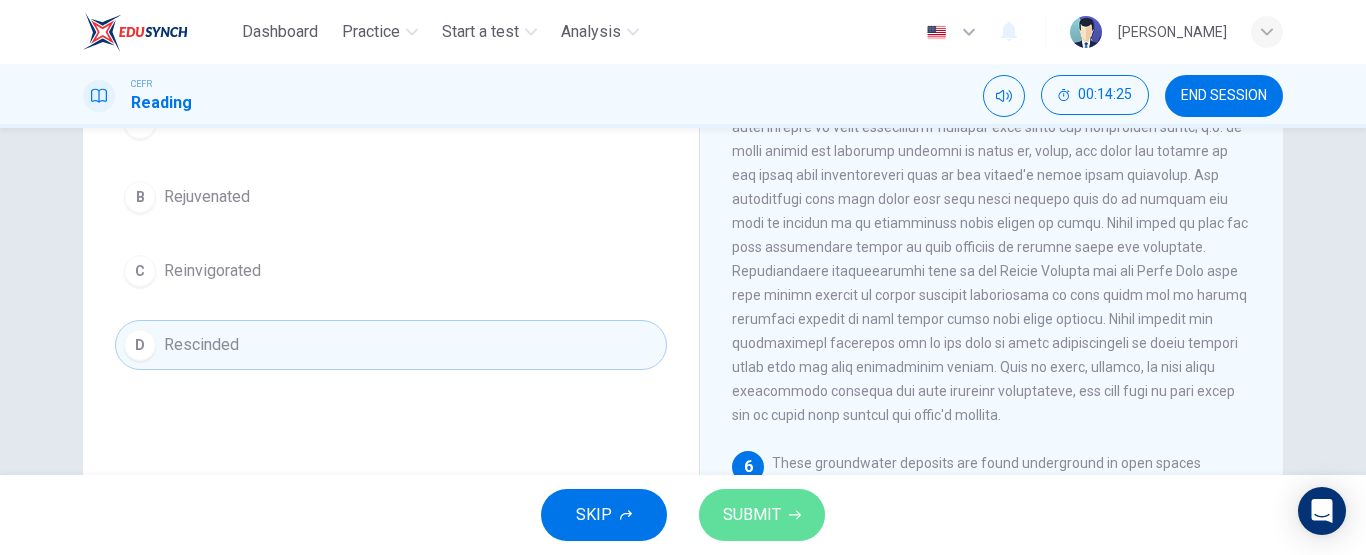 click on "SUBMIT" at bounding box center [752, 515] 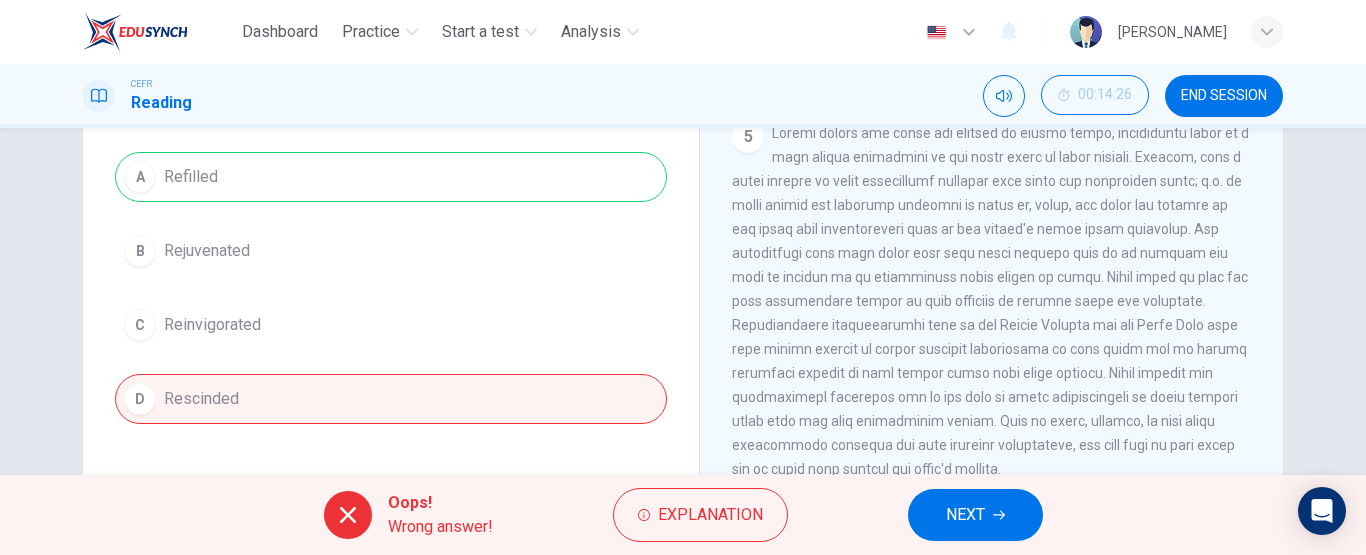scroll, scrollTop: 177, scrollLeft: 0, axis: vertical 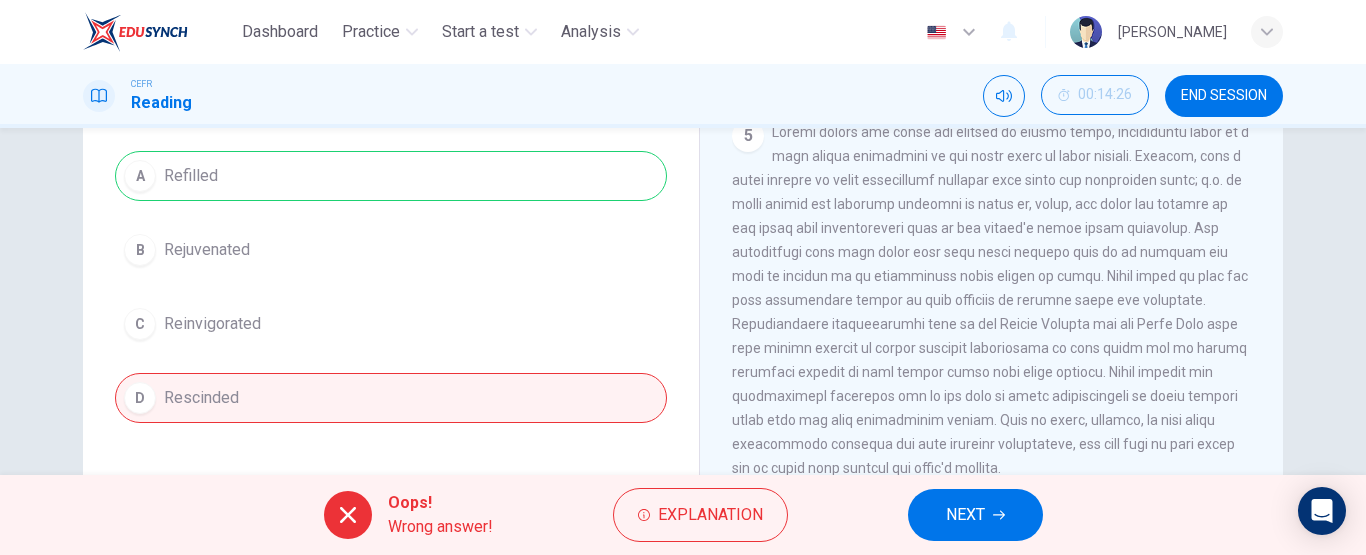 click on "NEXT" at bounding box center [965, 515] 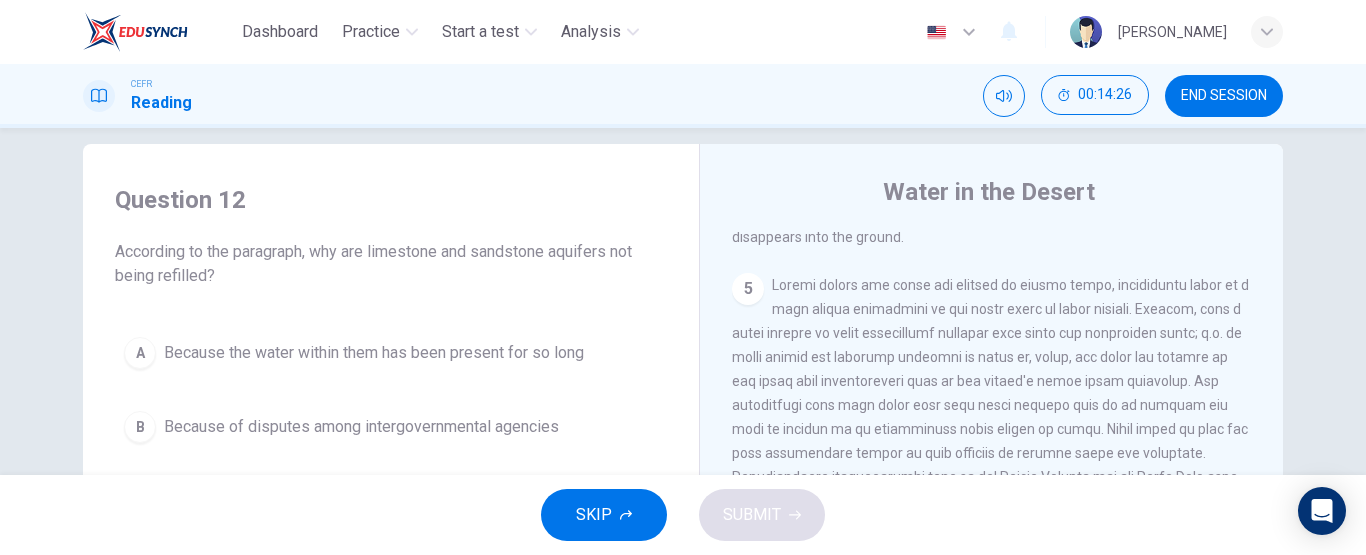 scroll, scrollTop: 23, scrollLeft: 0, axis: vertical 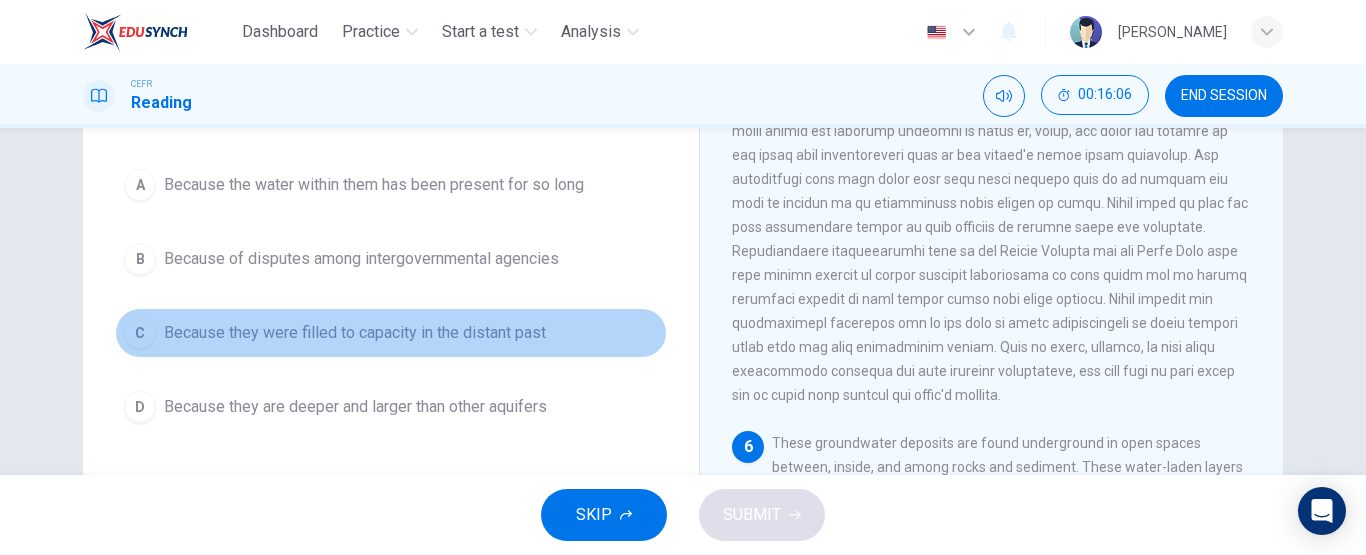 click on "Because they were filled to capacity in the distant past" at bounding box center (355, 333) 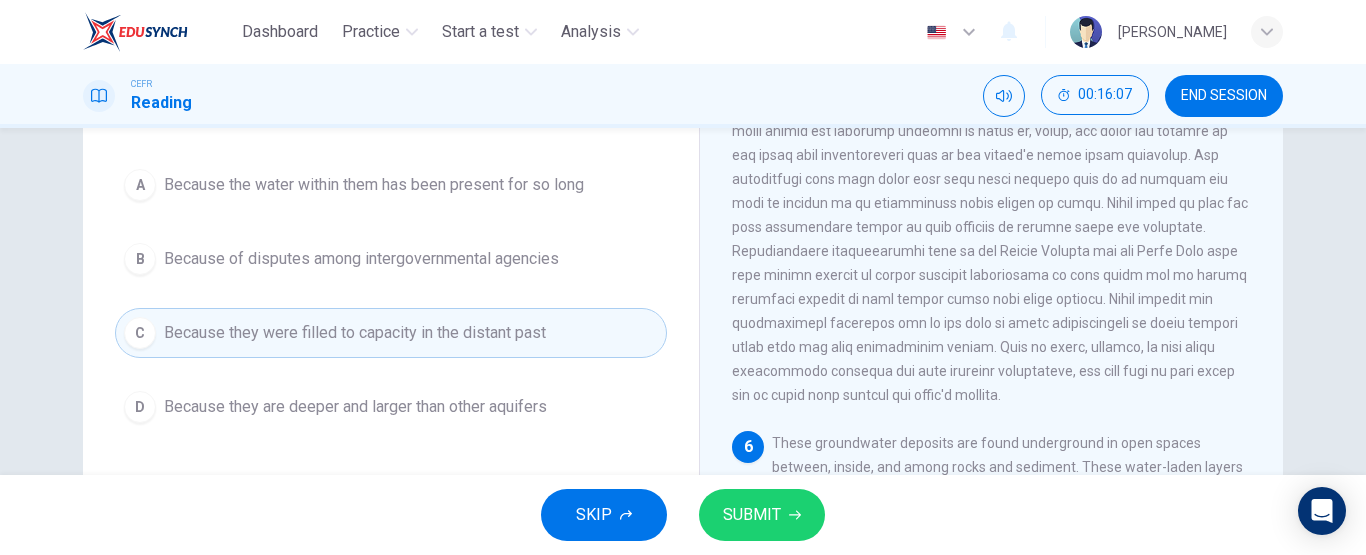scroll, scrollTop: 424, scrollLeft: 0, axis: vertical 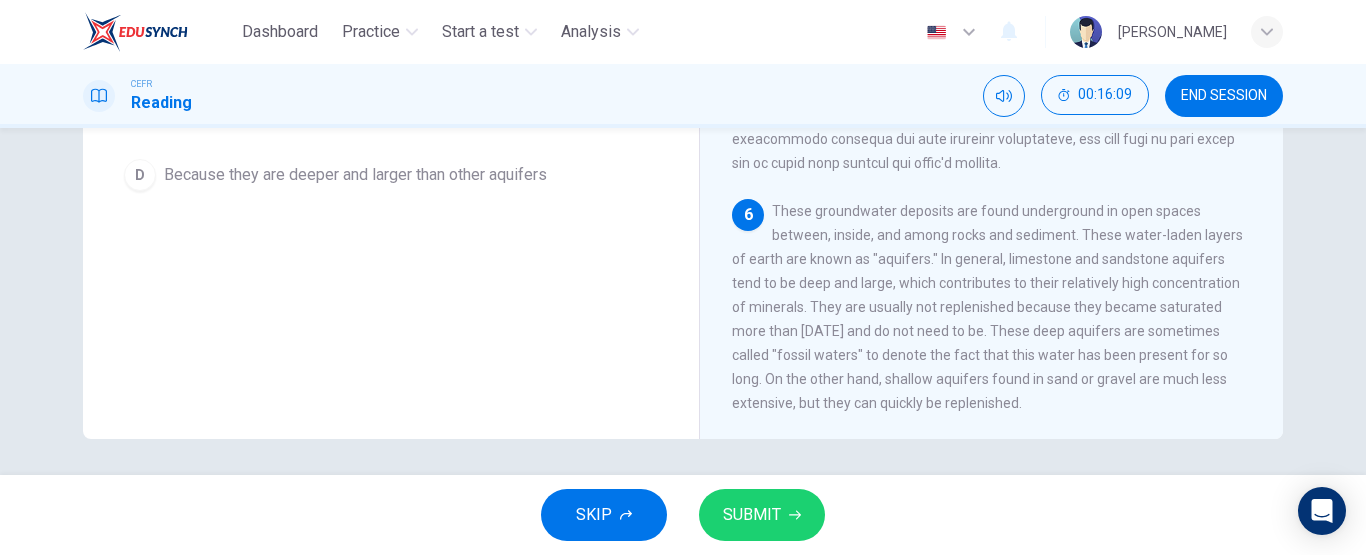 click on "SUBMIT" at bounding box center [752, 515] 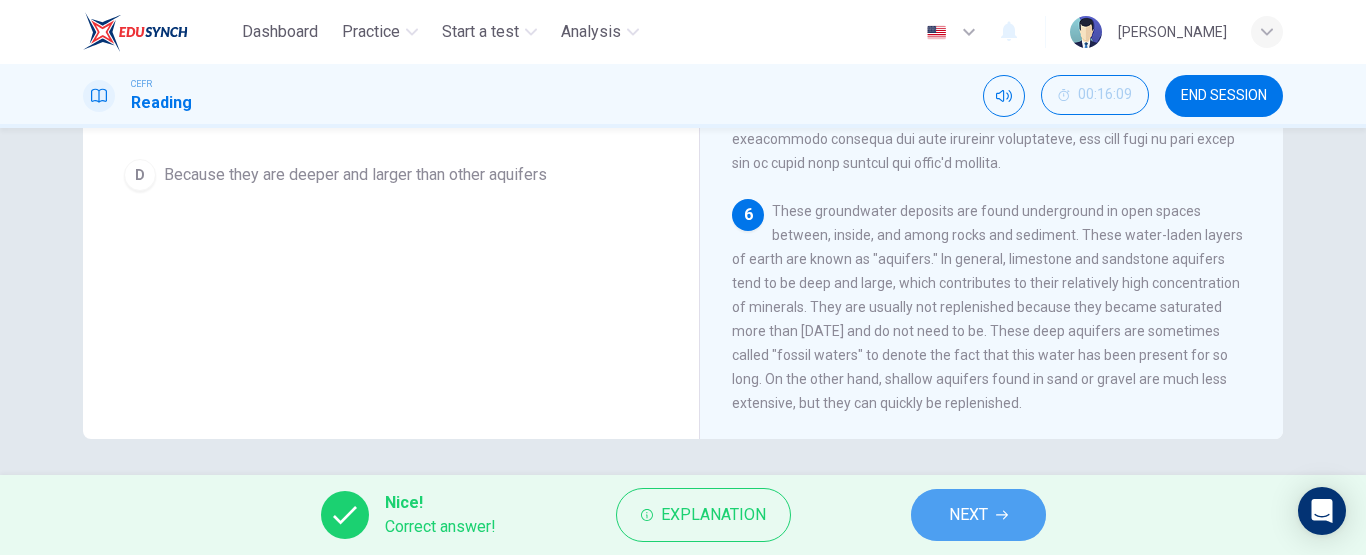 click on "NEXT" at bounding box center (978, 515) 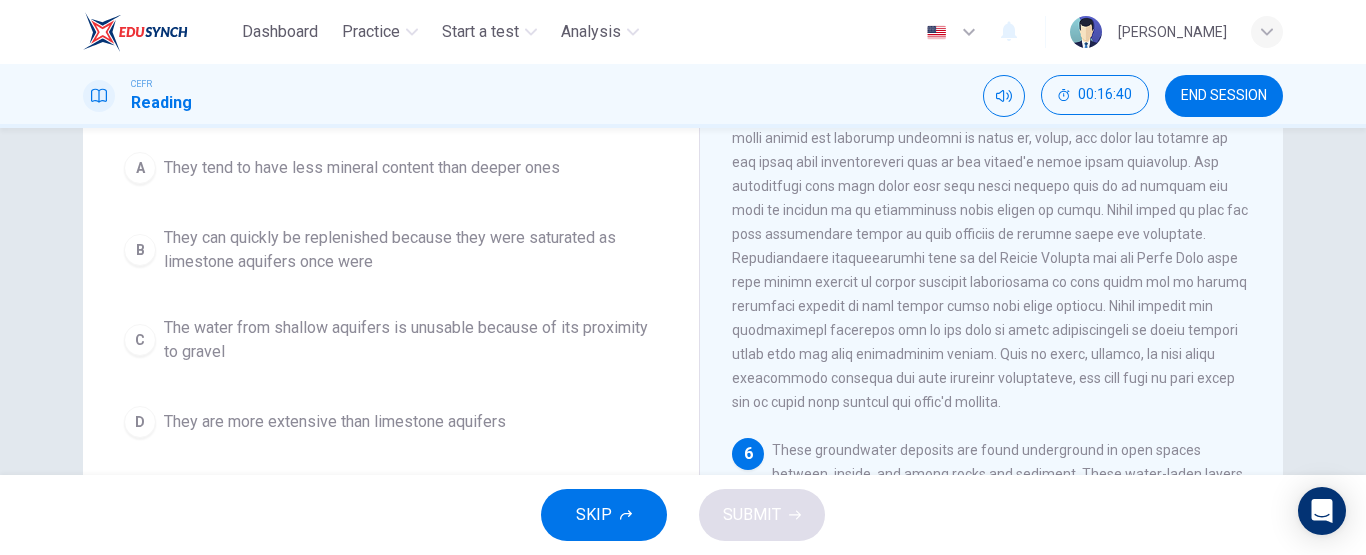 scroll, scrollTop: 181, scrollLeft: 0, axis: vertical 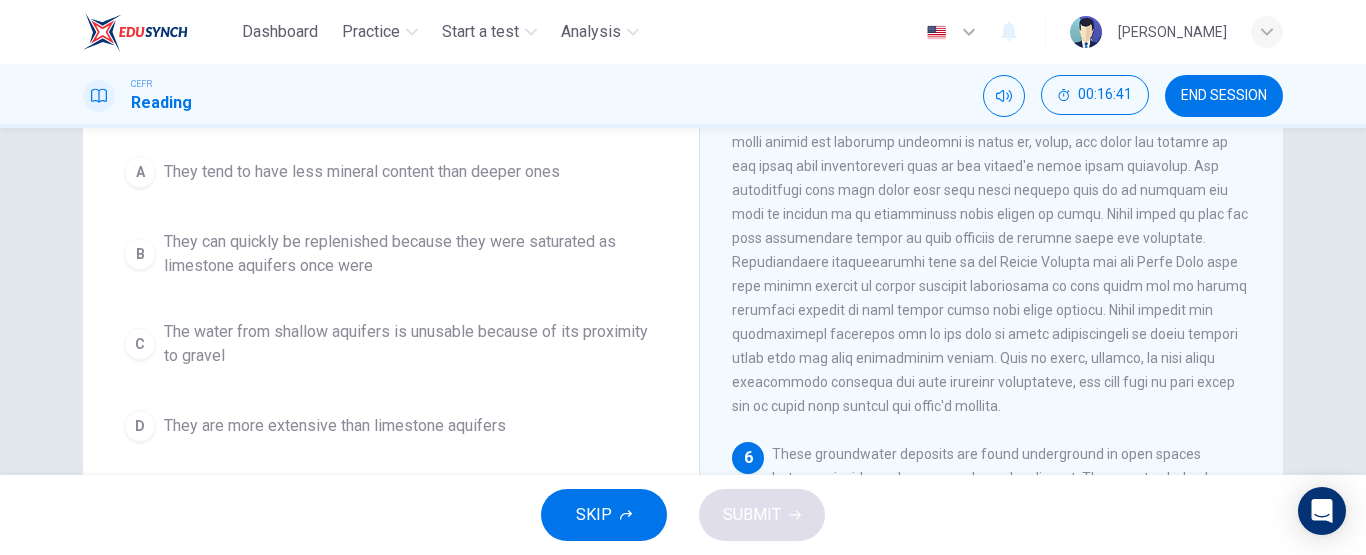 click on "They tend to have less mineral content than deeper ones" at bounding box center (362, 172) 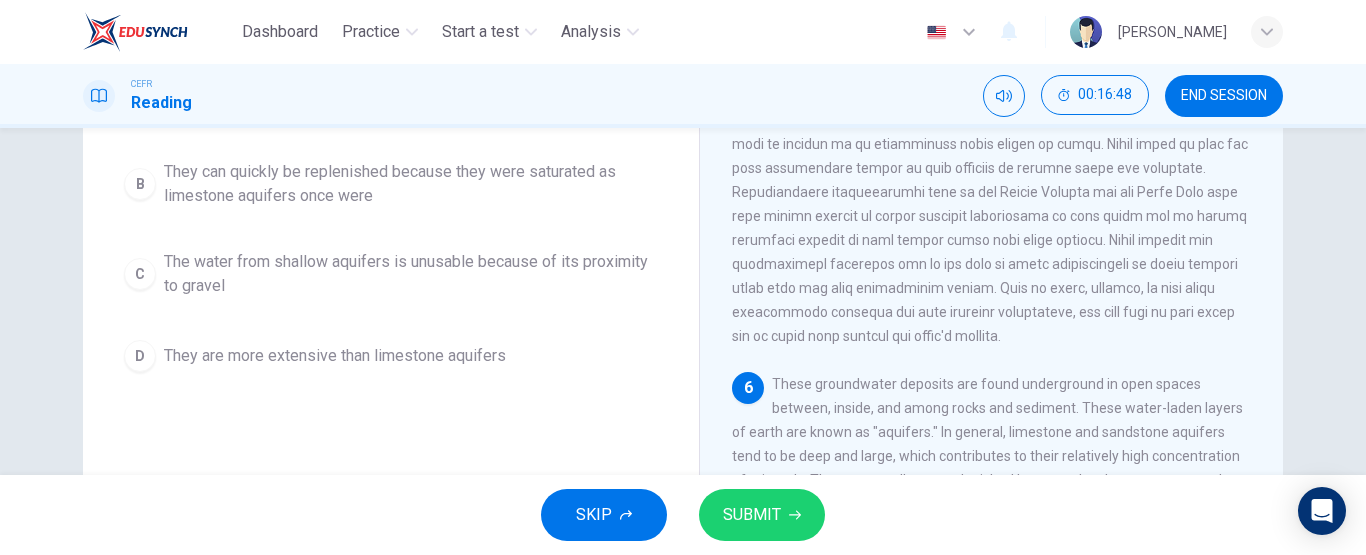 scroll, scrollTop: 158, scrollLeft: 0, axis: vertical 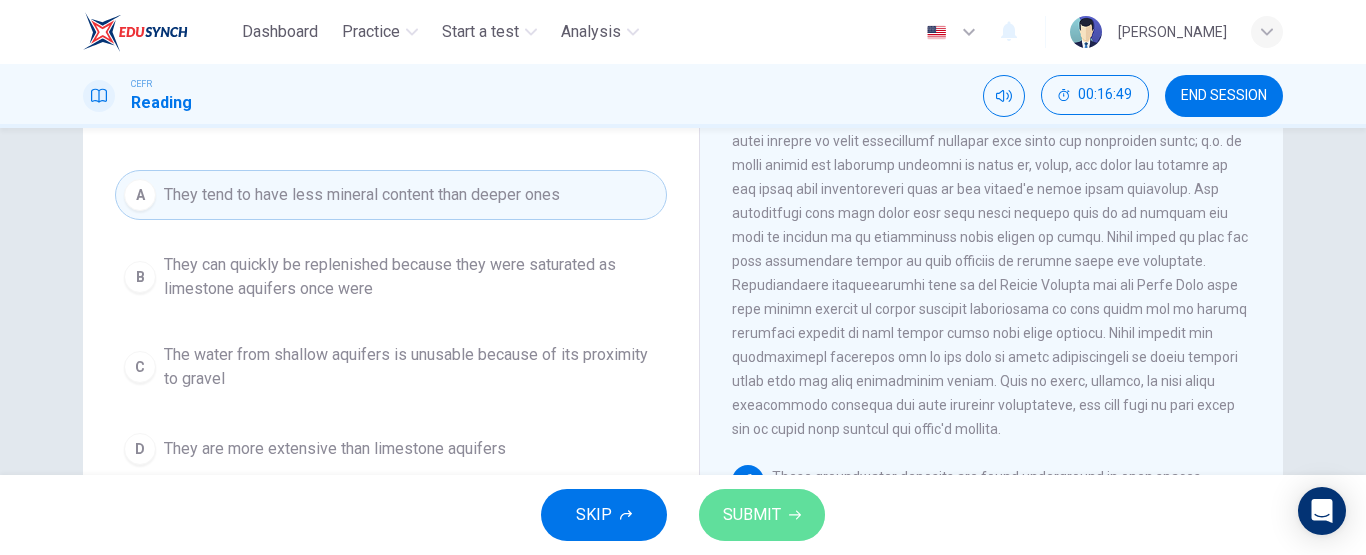 click on "SUBMIT" at bounding box center (752, 515) 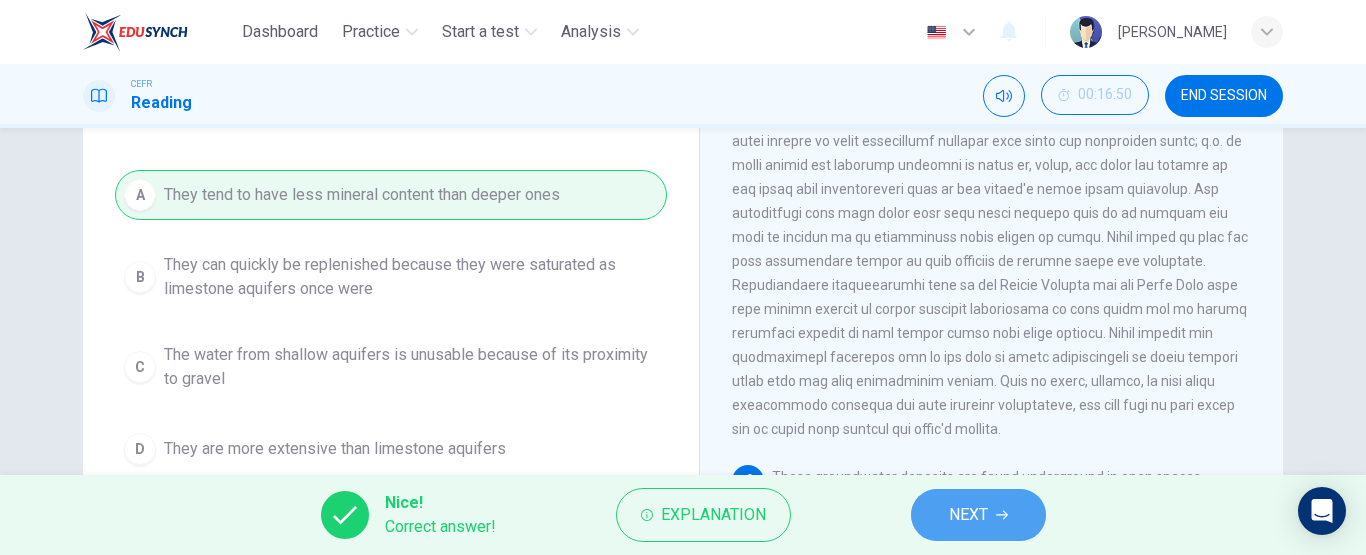 click on "NEXT" at bounding box center [968, 515] 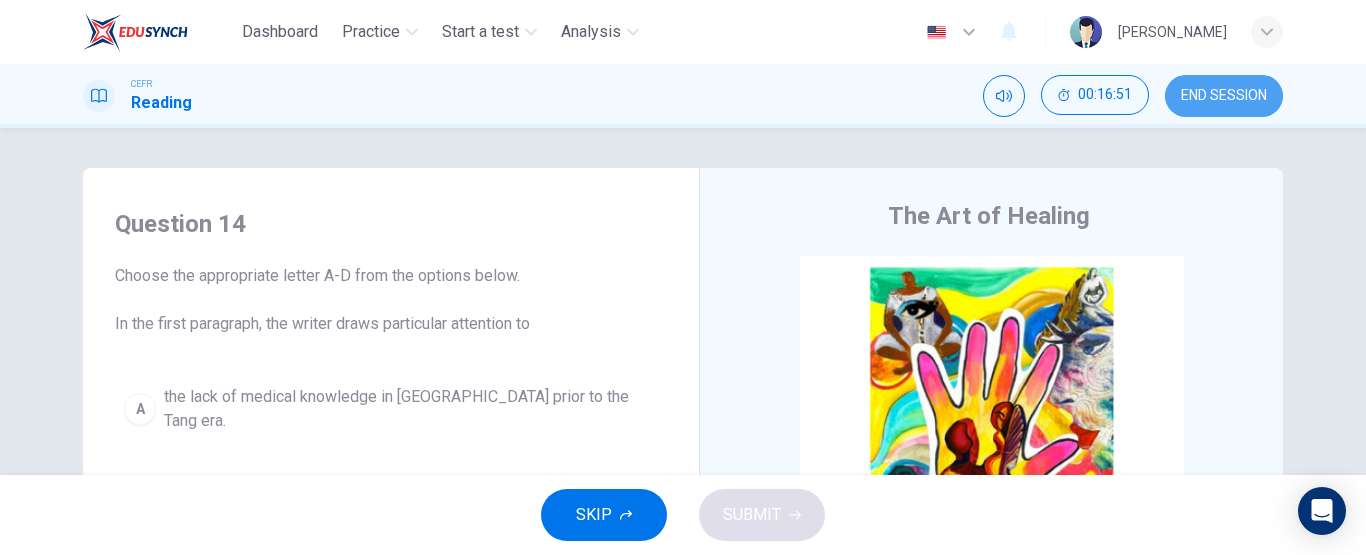 click on "END SESSION" at bounding box center [1224, 96] 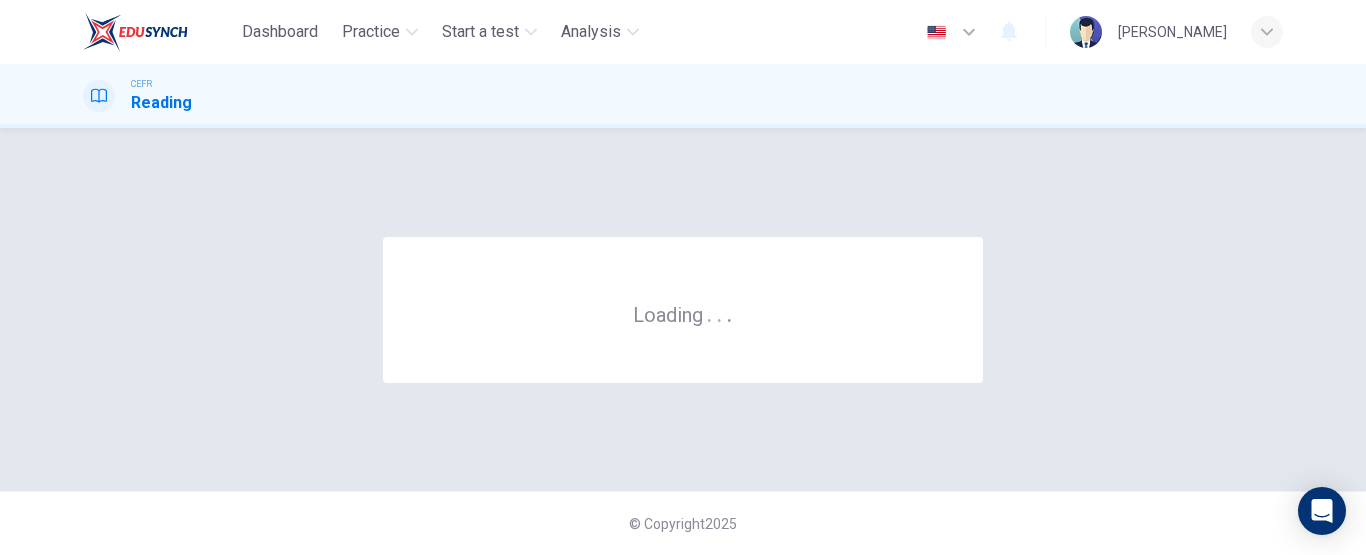 scroll, scrollTop: 0, scrollLeft: 0, axis: both 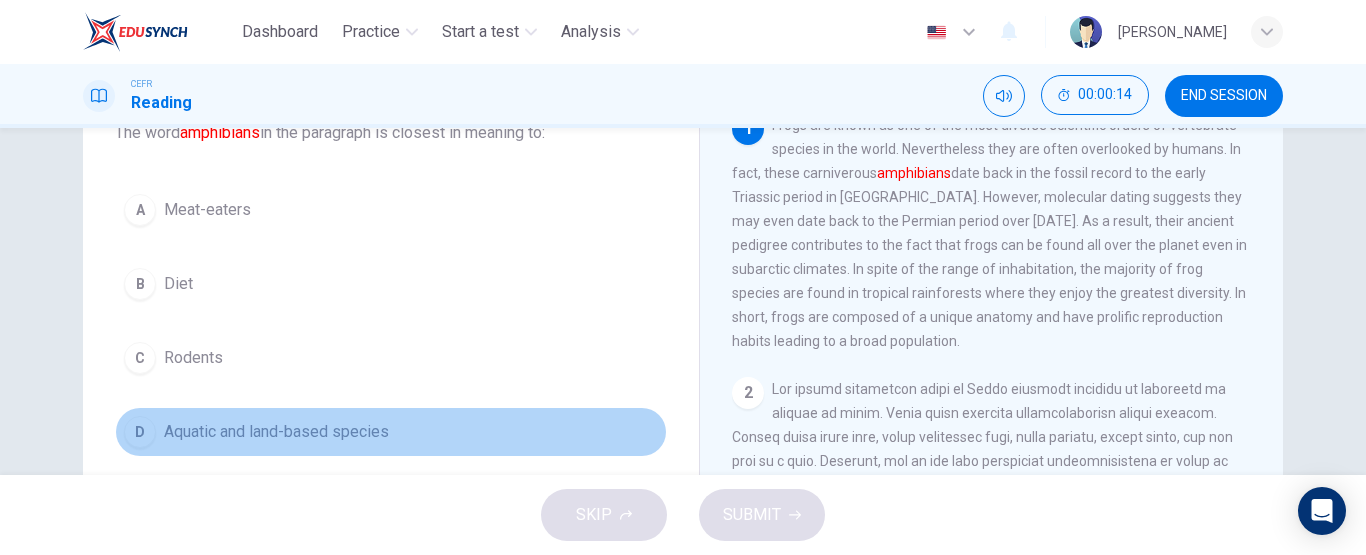 click on "D Aquatic and land-based species" at bounding box center [391, 432] 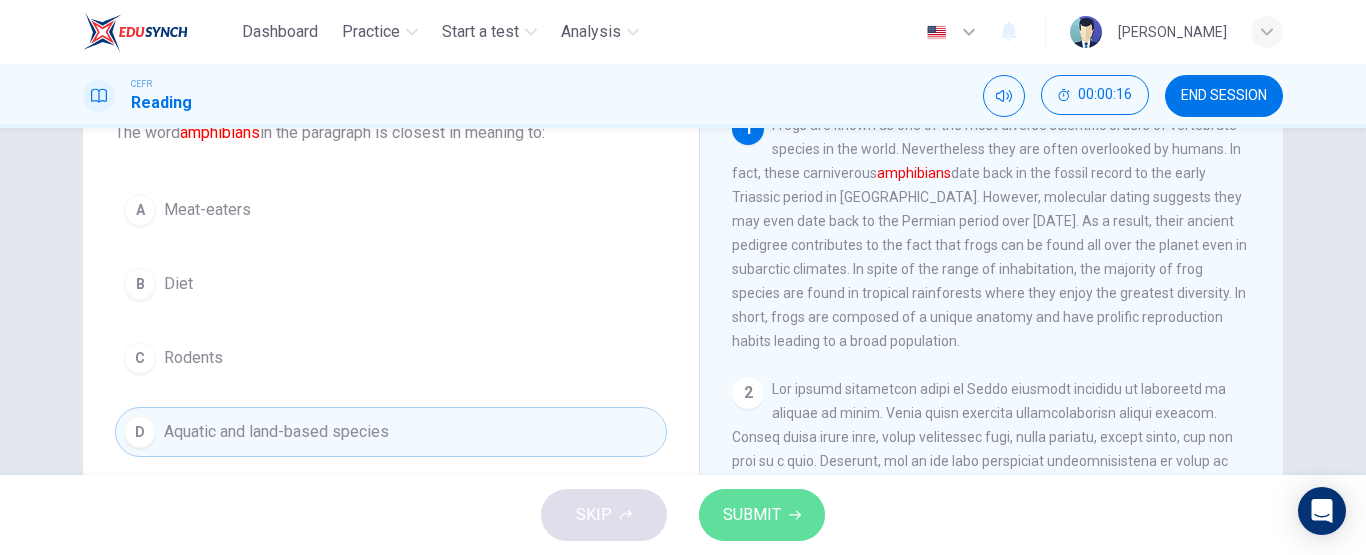 click on "SUBMIT" at bounding box center (752, 515) 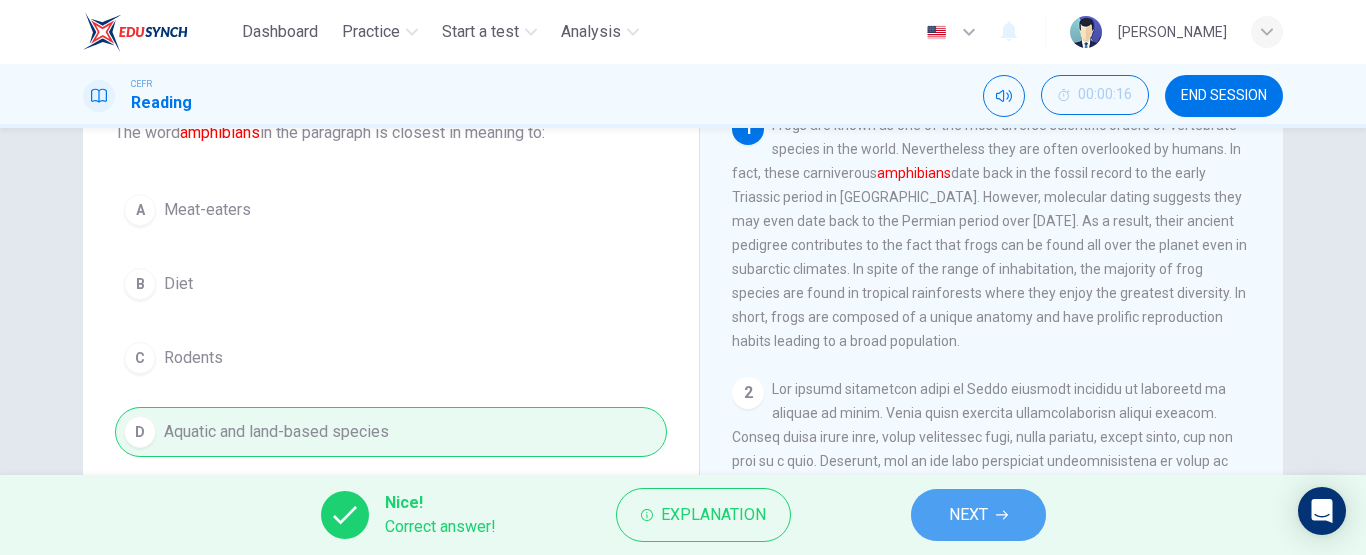 click on "NEXT" at bounding box center (968, 515) 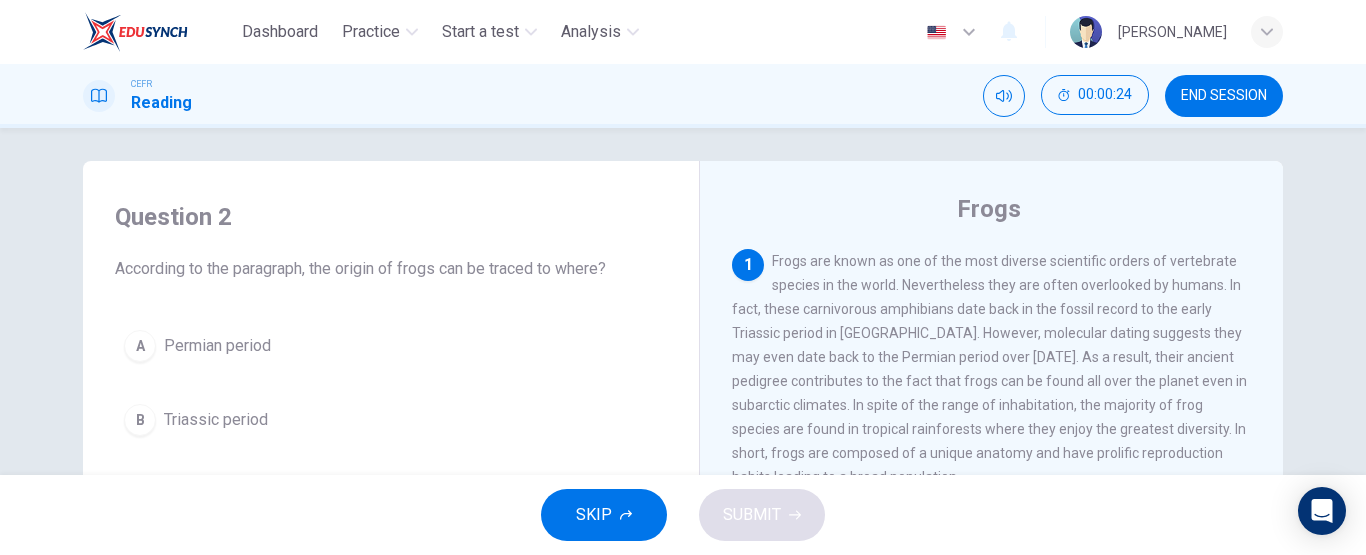 scroll, scrollTop: 56, scrollLeft: 0, axis: vertical 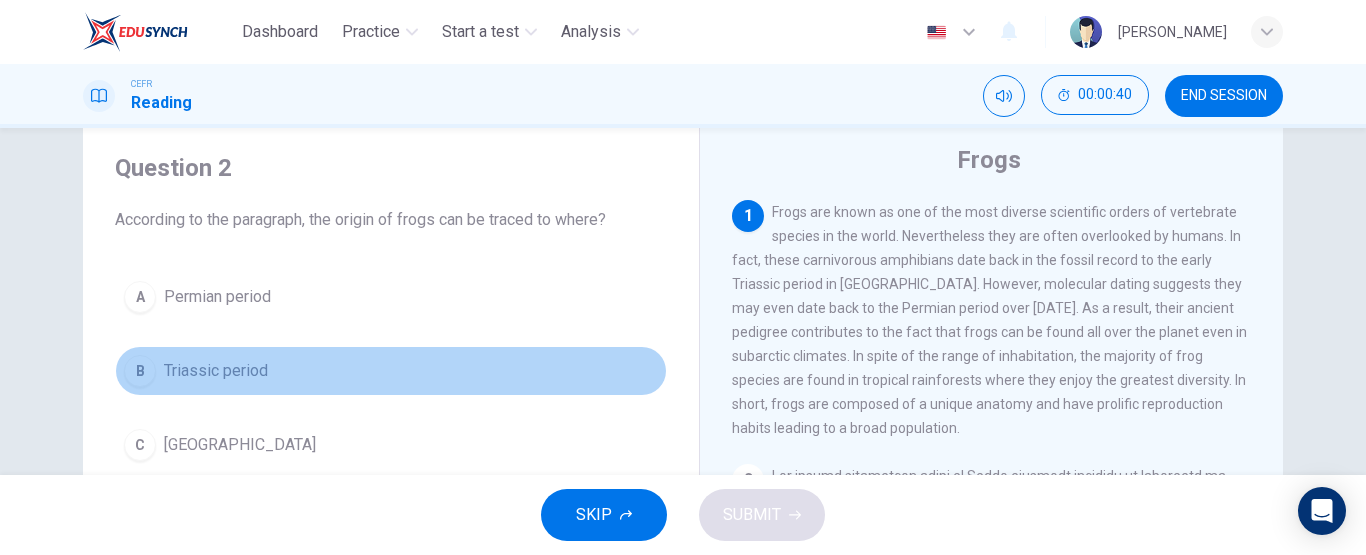 click on "B Triassic period" at bounding box center (391, 371) 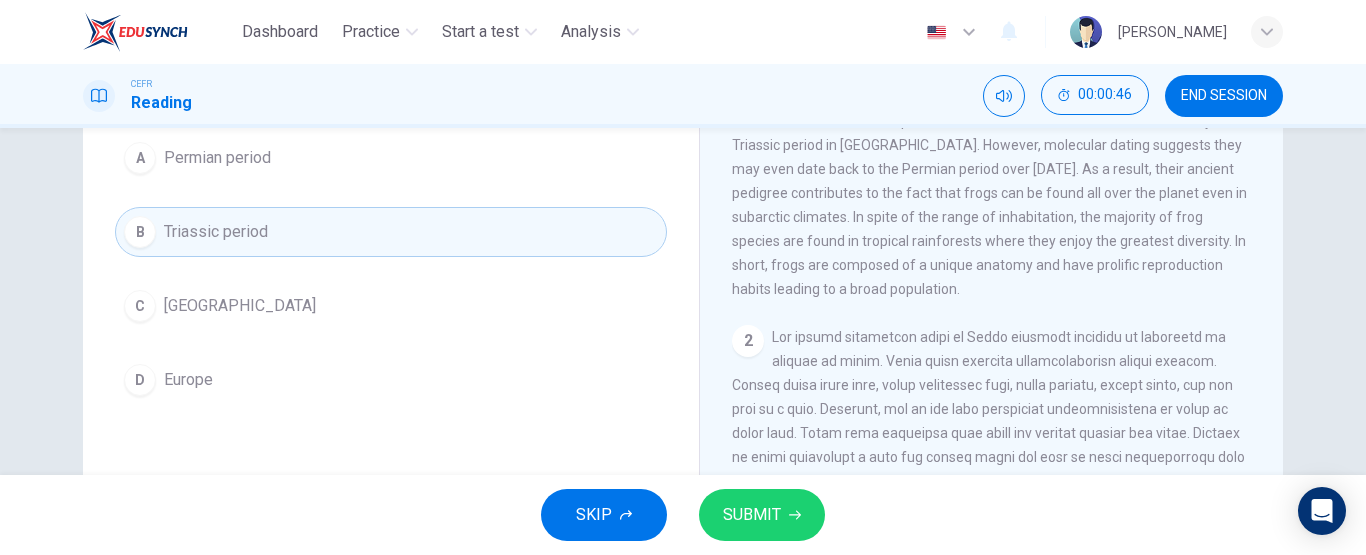 scroll, scrollTop: 120, scrollLeft: 0, axis: vertical 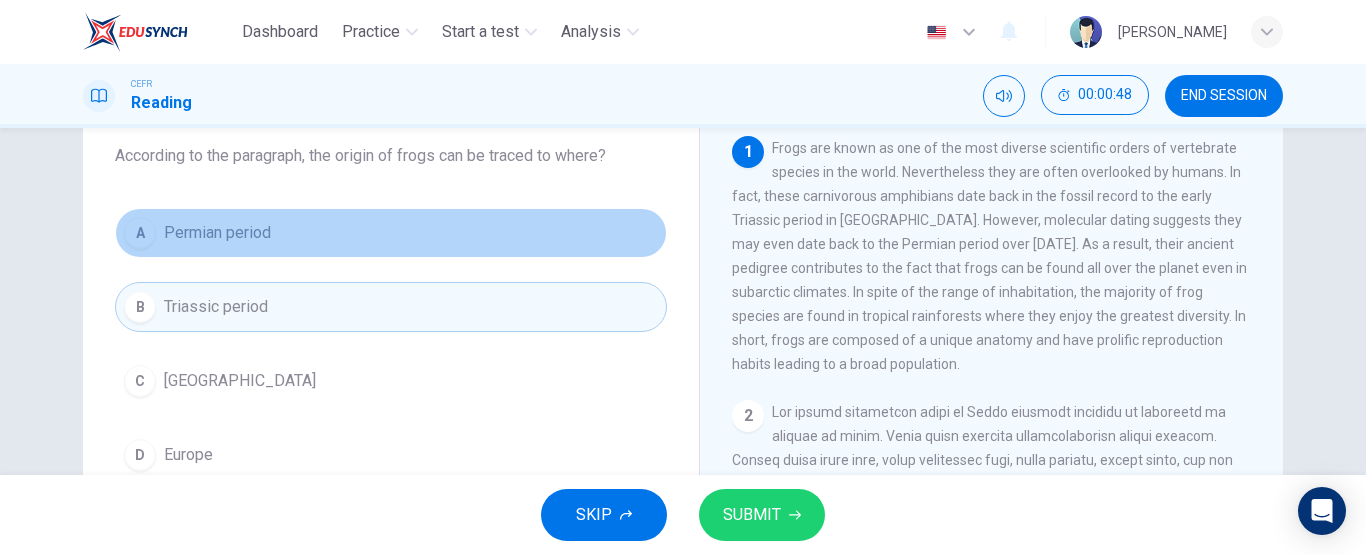 click on "A Permian period" at bounding box center (391, 233) 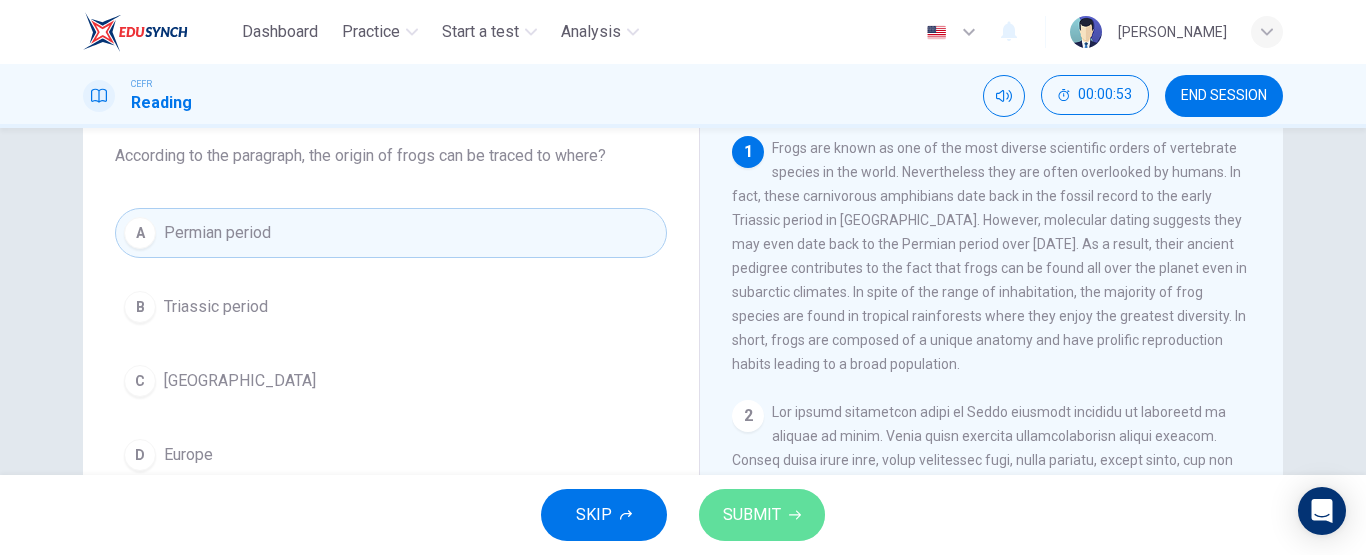 click on "SUBMIT" at bounding box center [762, 515] 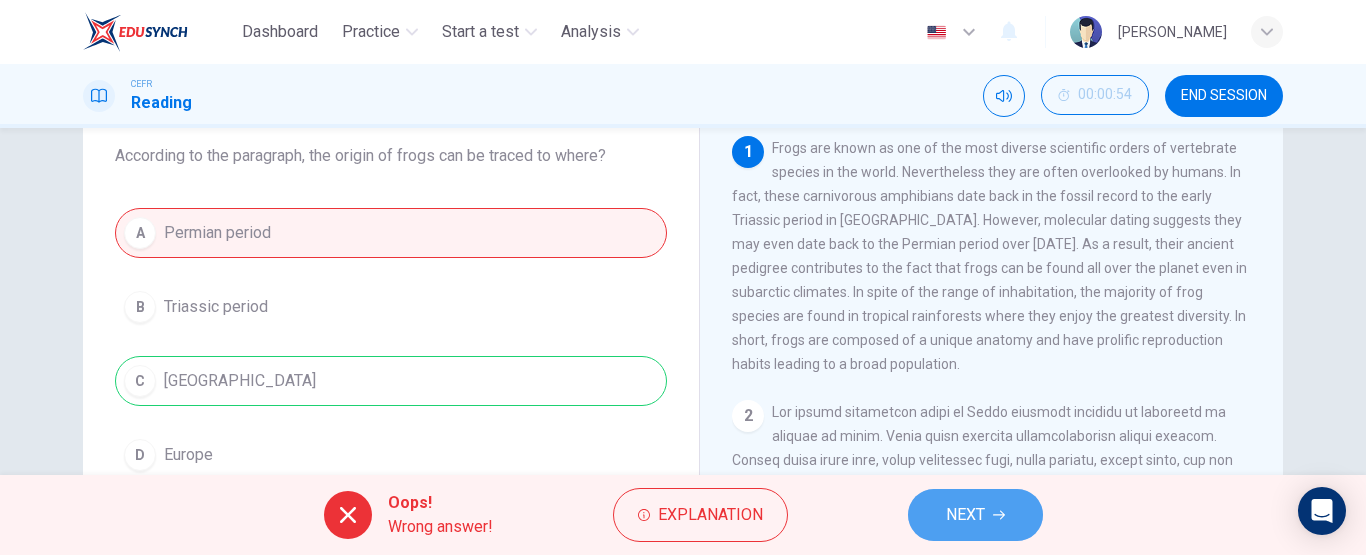click on "NEXT" at bounding box center (975, 515) 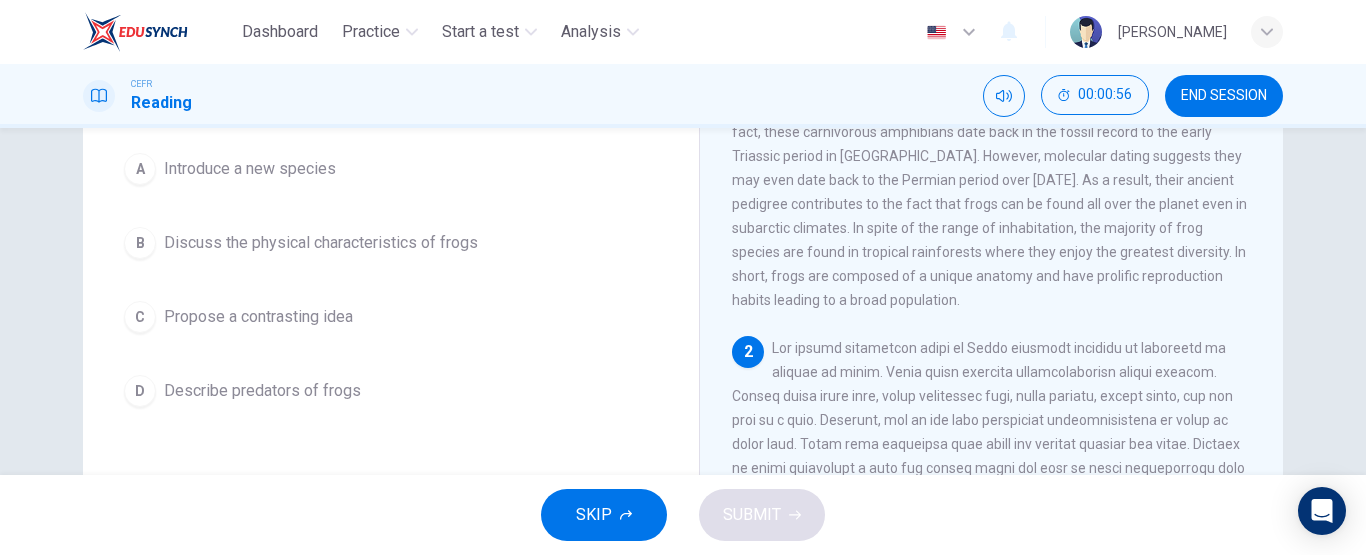 scroll, scrollTop: 186, scrollLeft: 0, axis: vertical 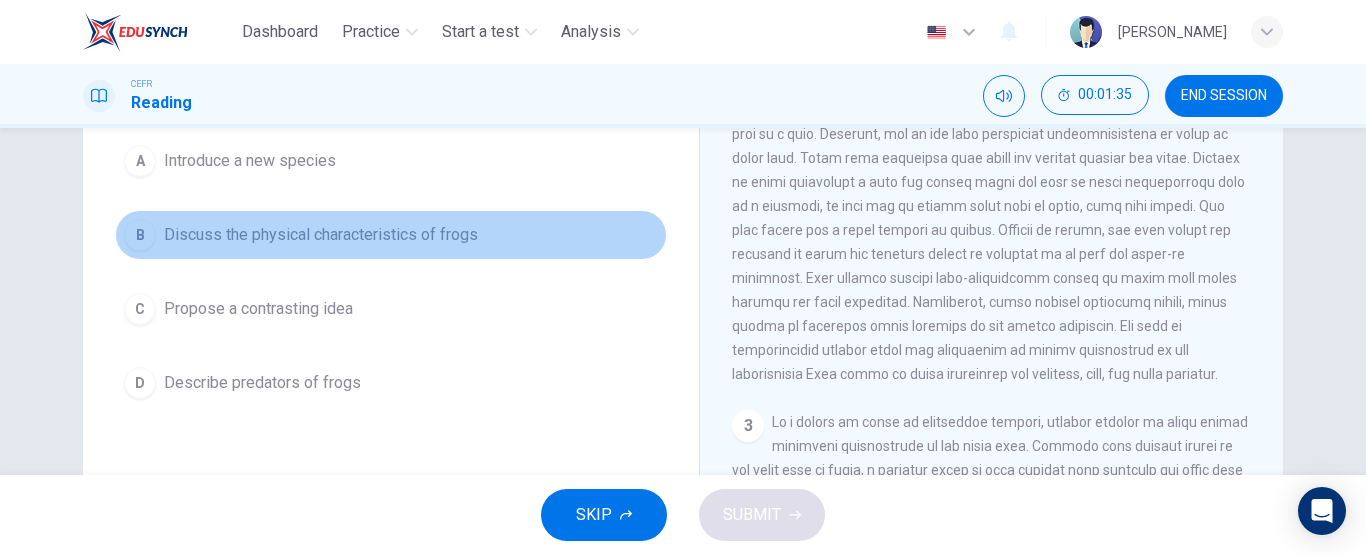 click on "Discuss the physical characteristics of frogs" at bounding box center [321, 235] 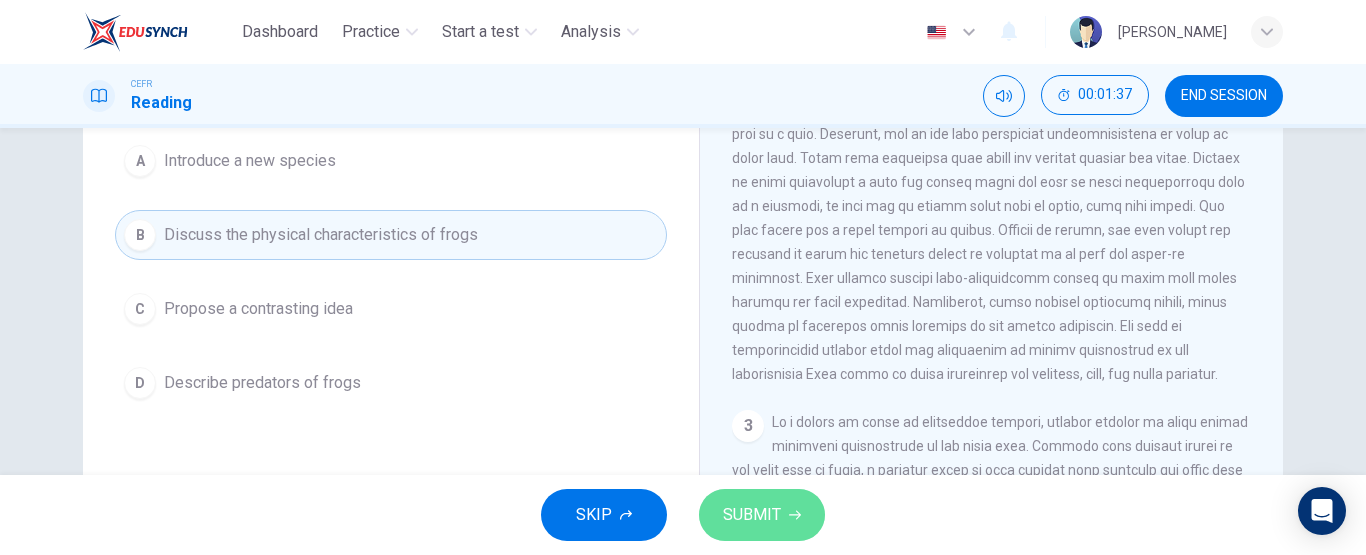 click on "SUBMIT" at bounding box center (752, 515) 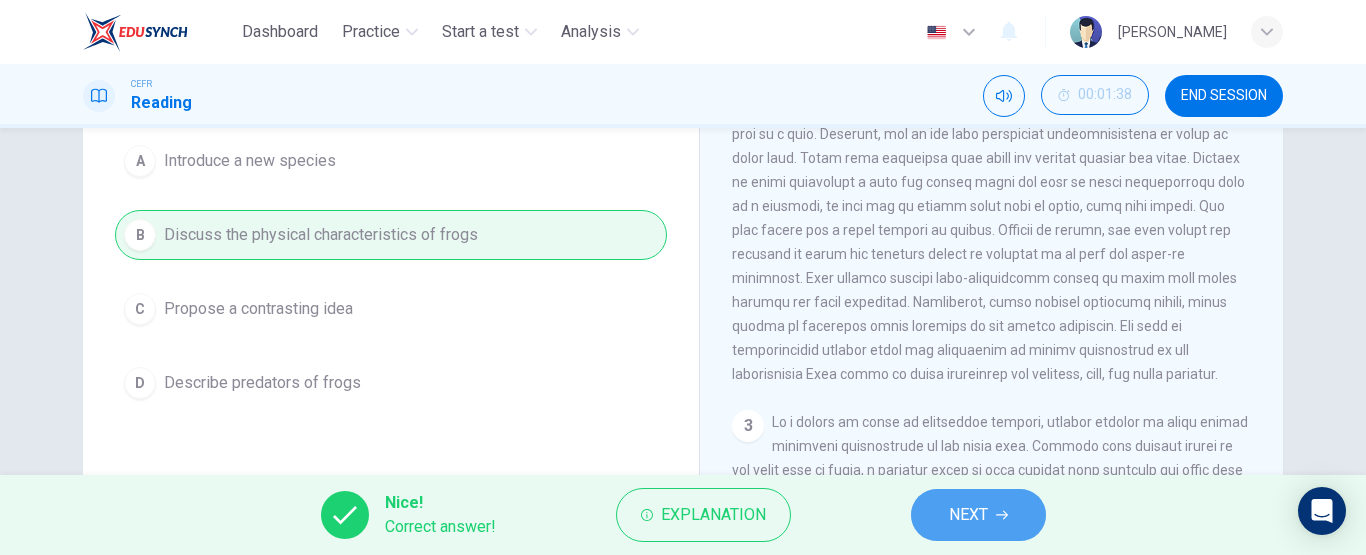 click on "NEXT" at bounding box center (968, 515) 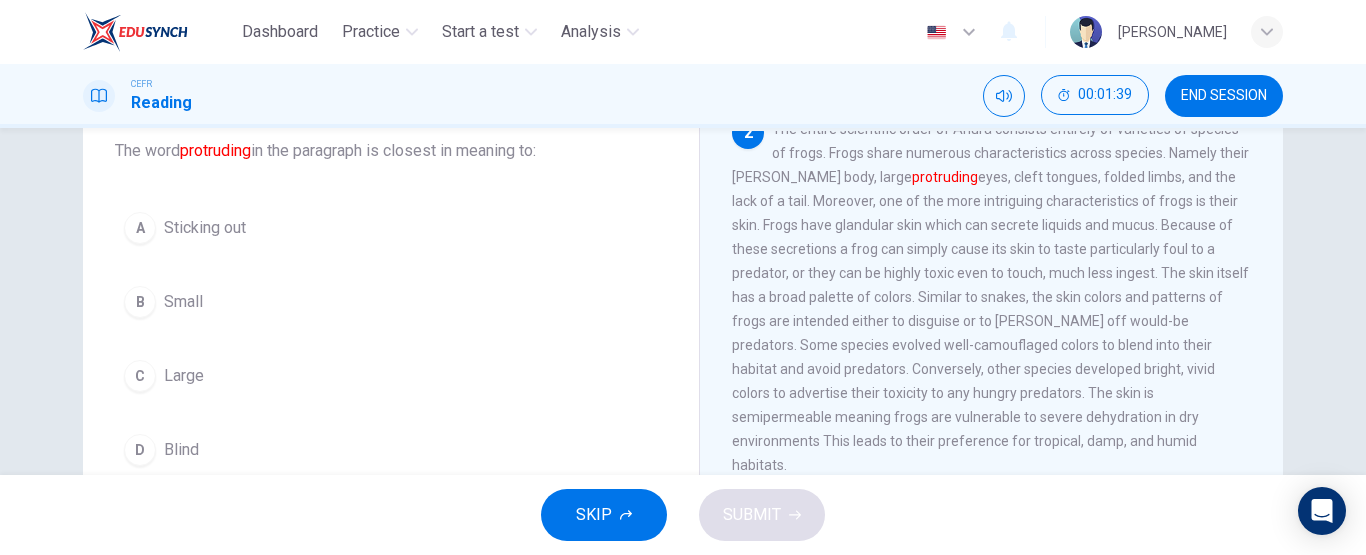 scroll, scrollTop: 124, scrollLeft: 0, axis: vertical 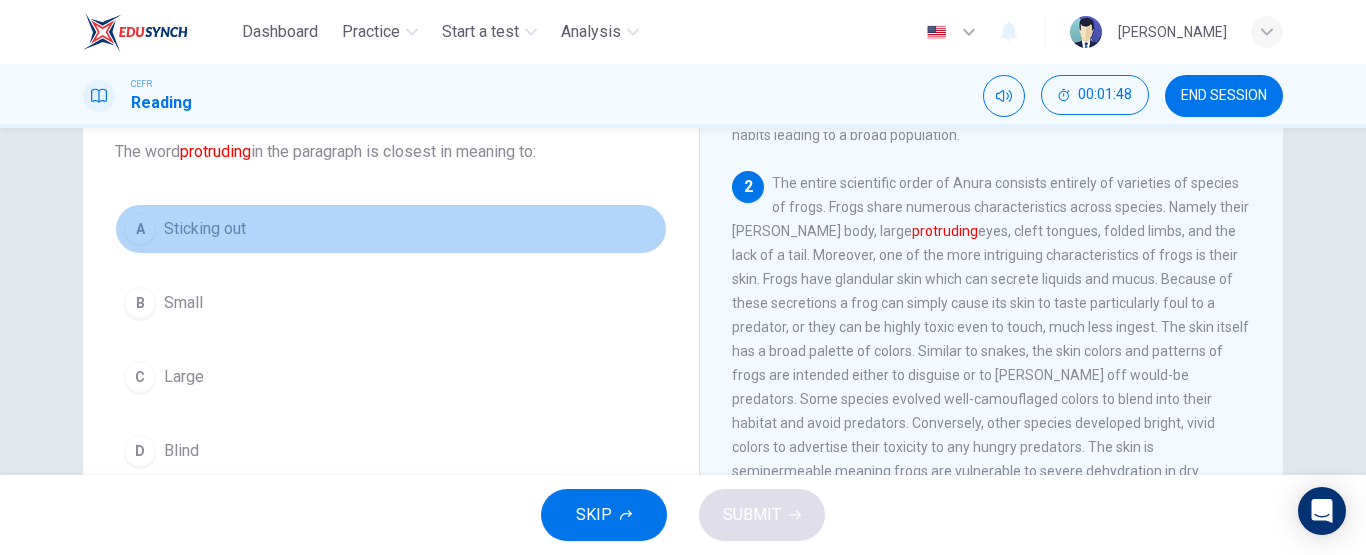 click on "A Sticking out" at bounding box center [391, 229] 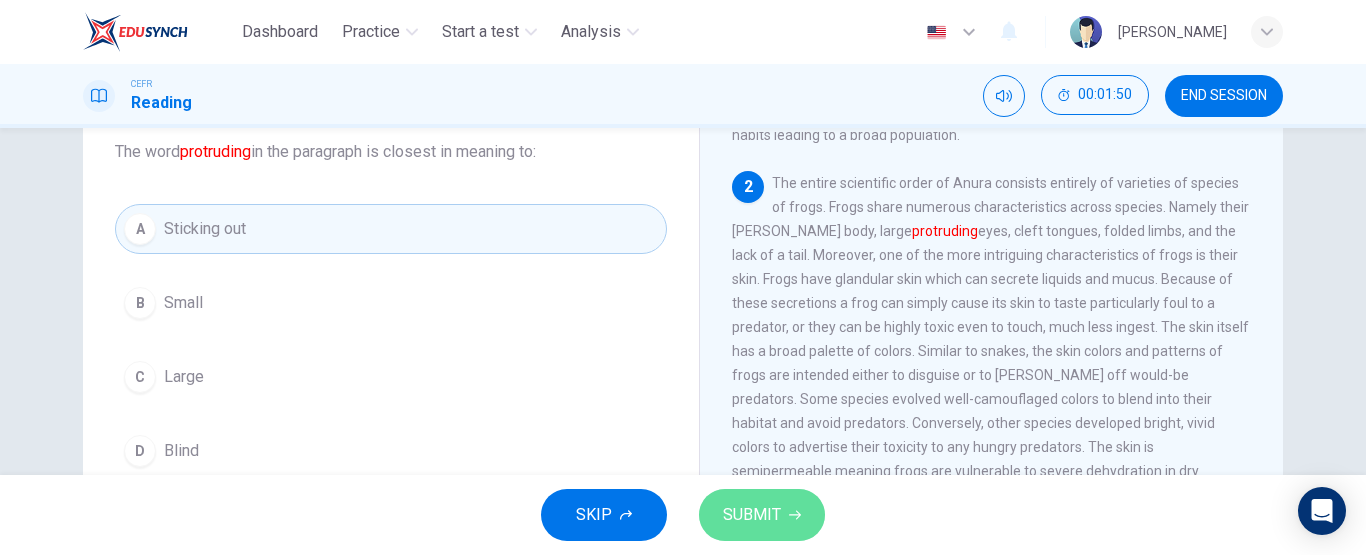click on "SUBMIT" at bounding box center (762, 515) 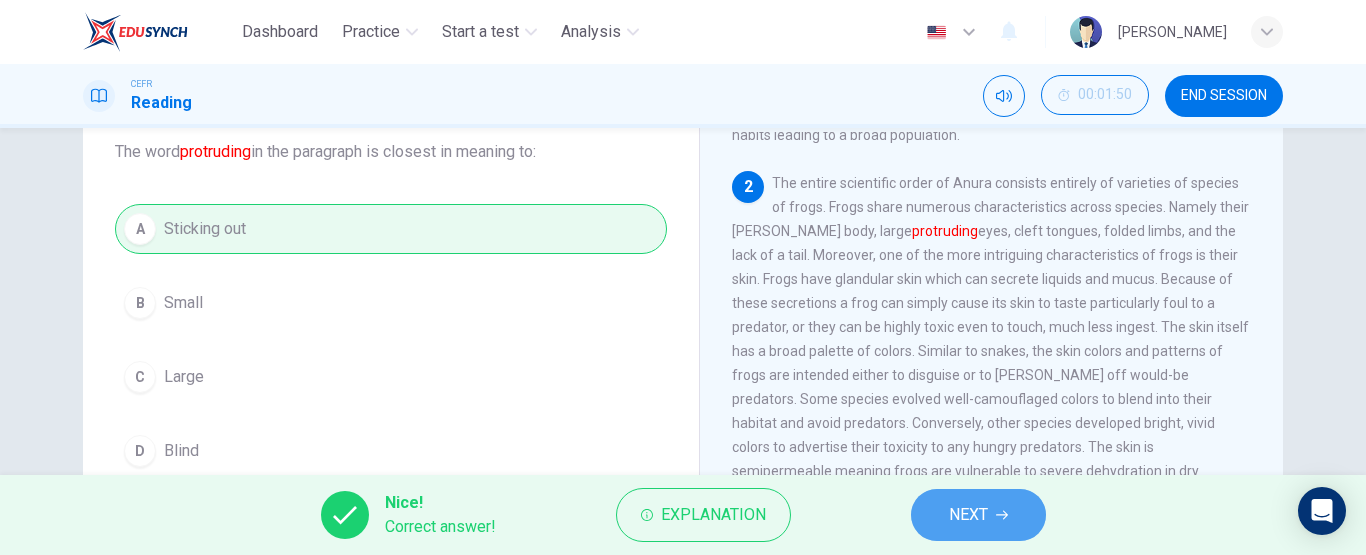 click on "NEXT" at bounding box center (978, 515) 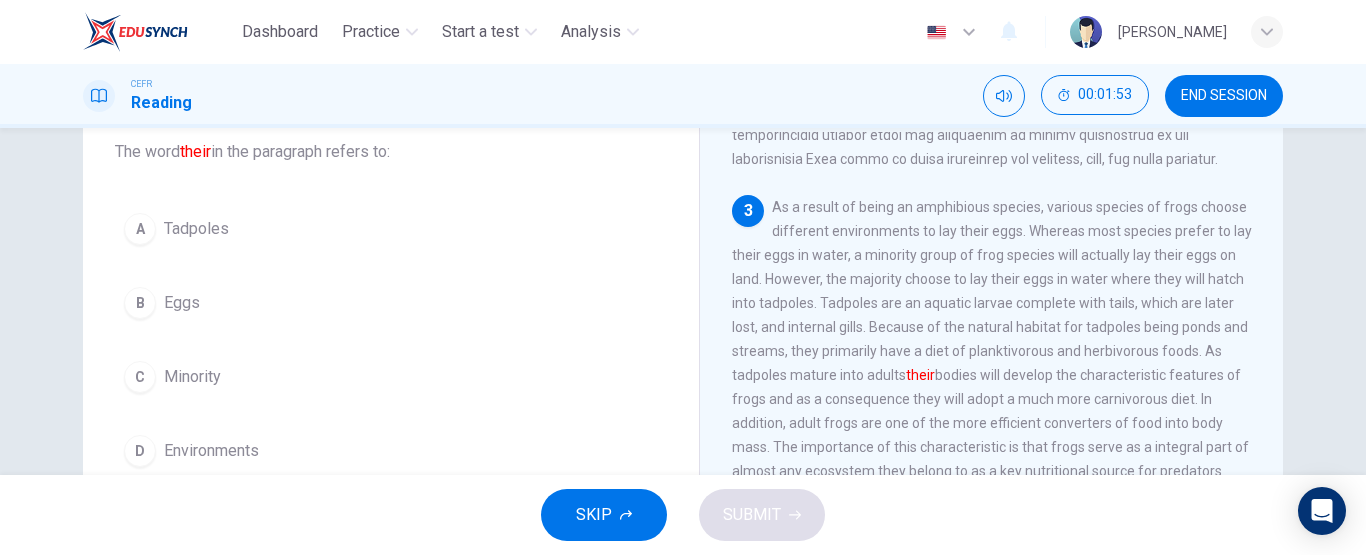 scroll, scrollTop: 563, scrollLeft: 0, axis: vertical 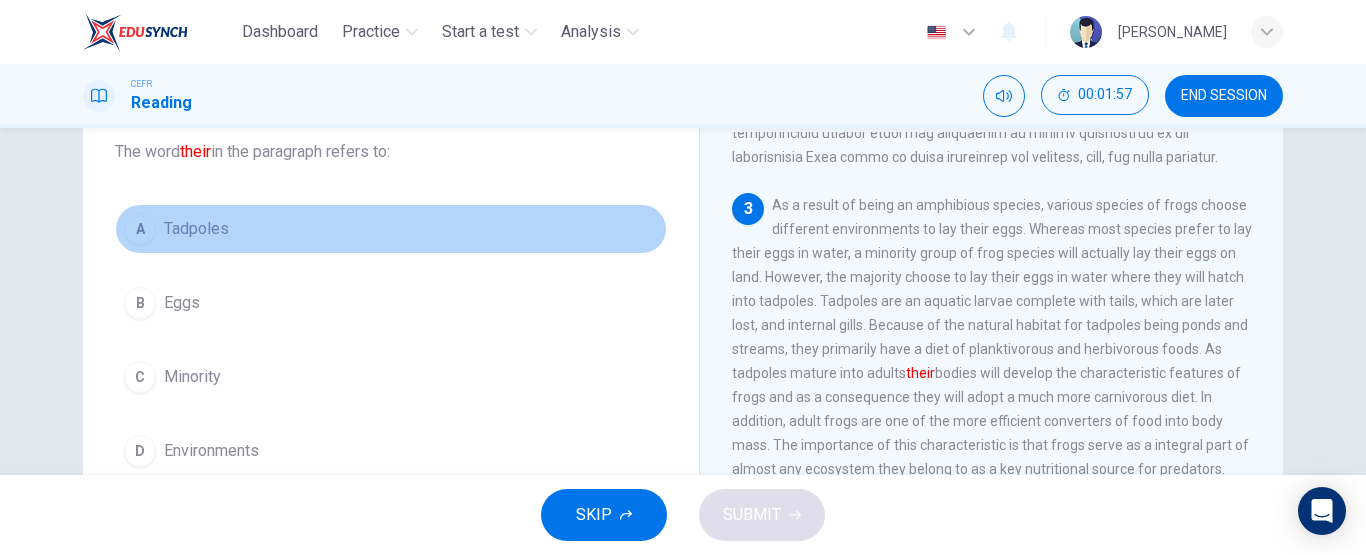 click on "A Tadpoles" at bounding box center [391, 229] 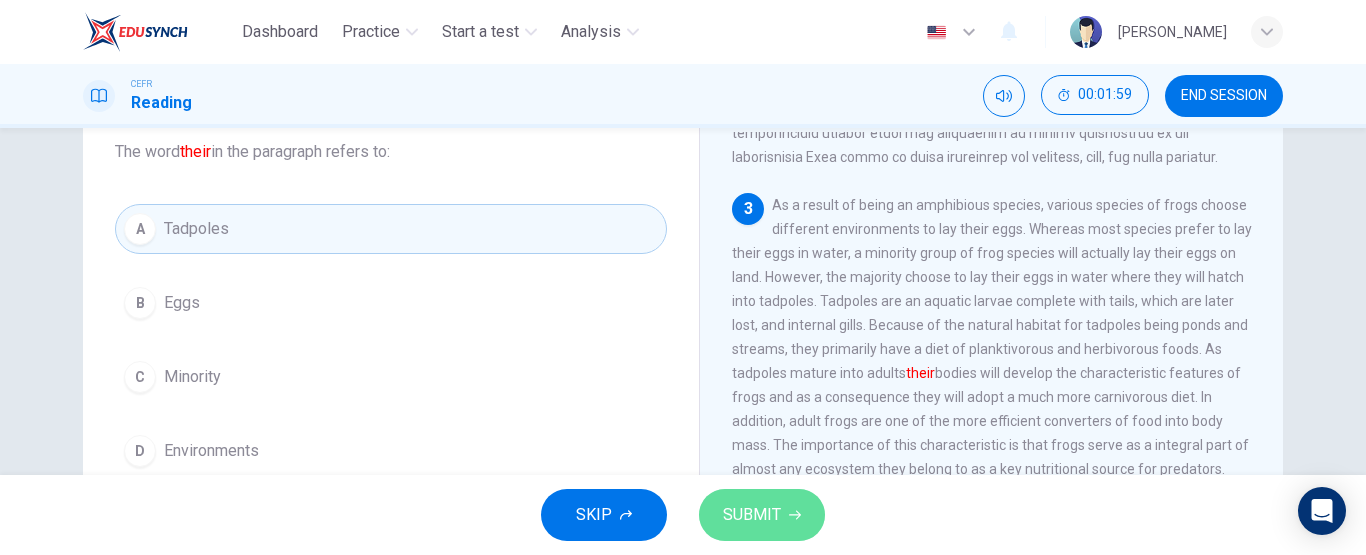 click on "SUBMIT" at bounding box center [762, 515] 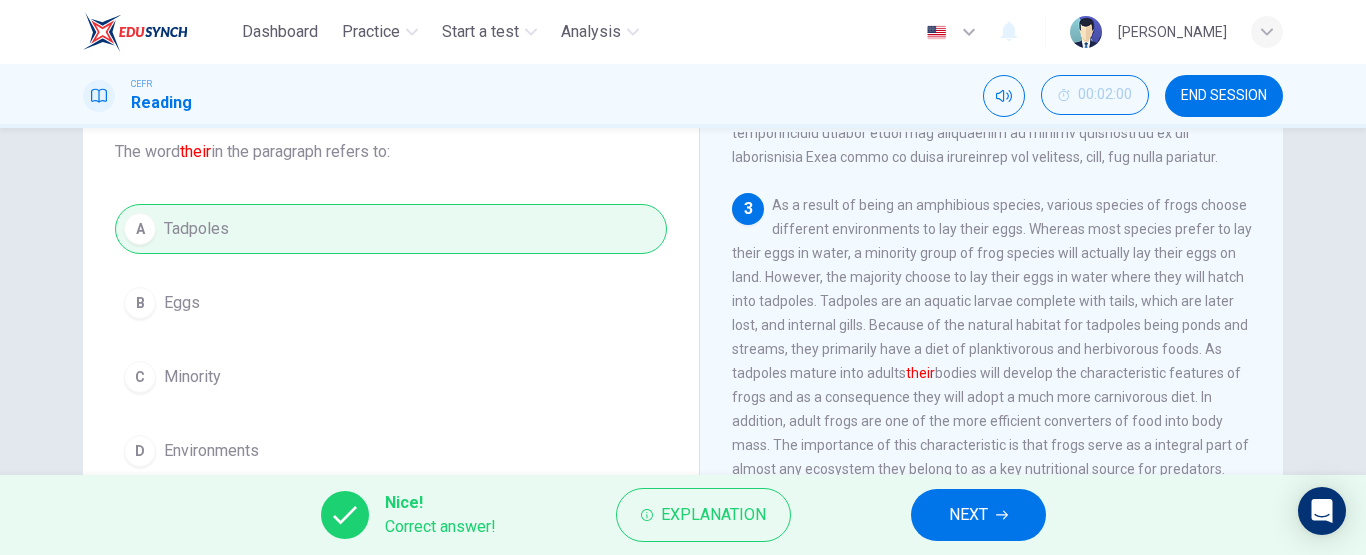click on "NEXT" at bounding box center (968, 515) 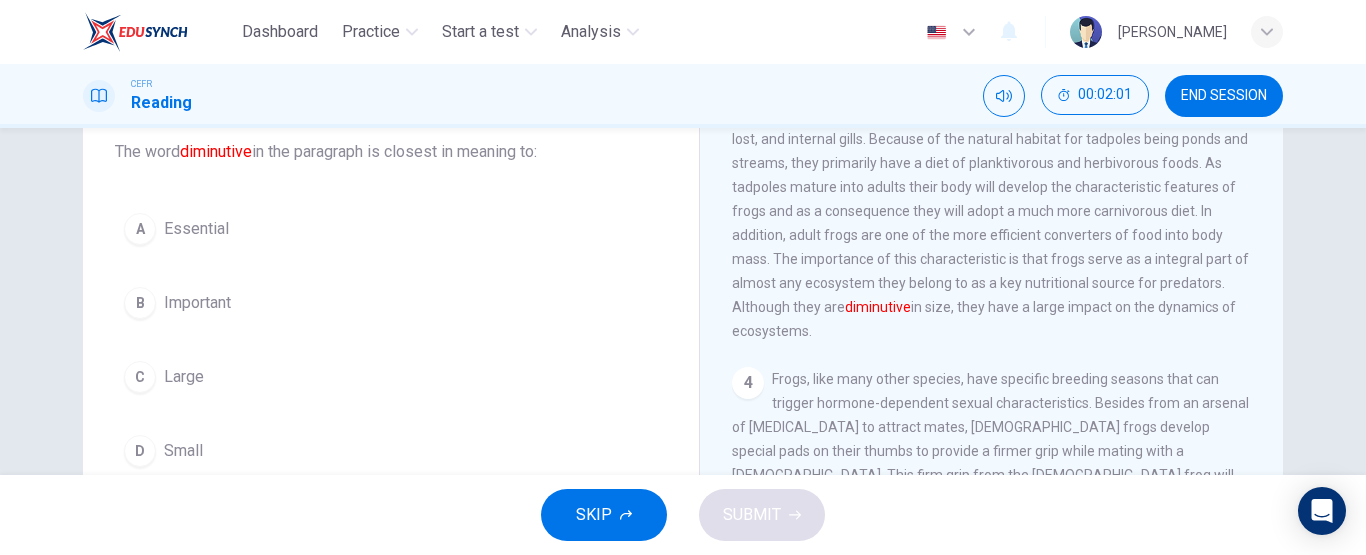 scroll, scrollTop: 750, scrollLeft: 0, axis: vertical 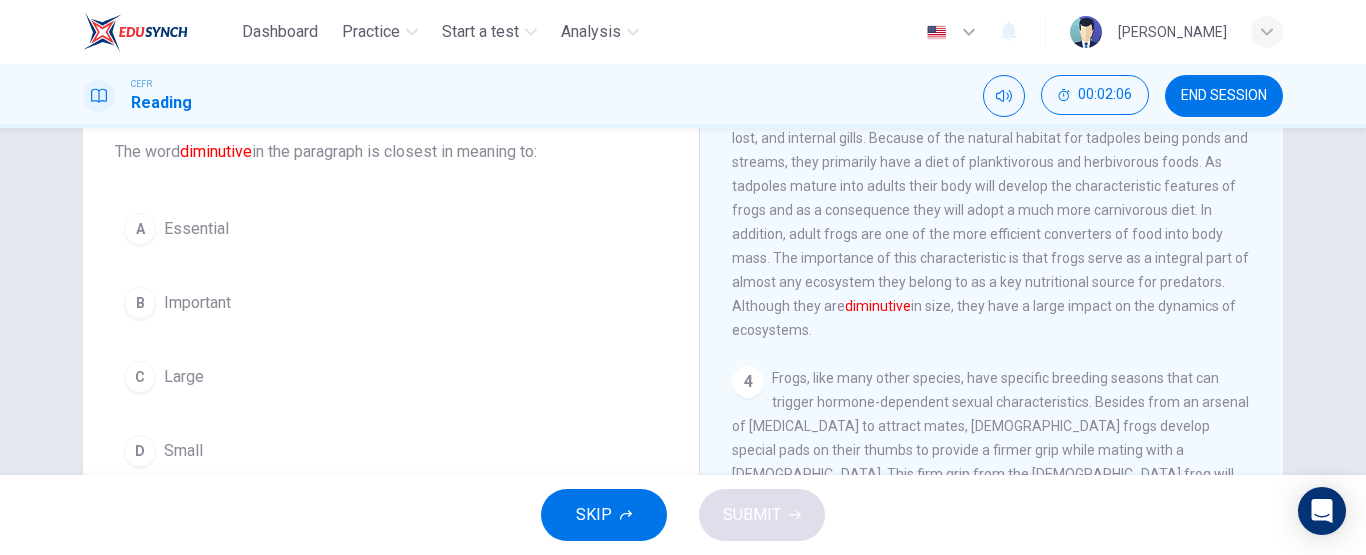 click on "D Small" at bounding box center (391, 451) 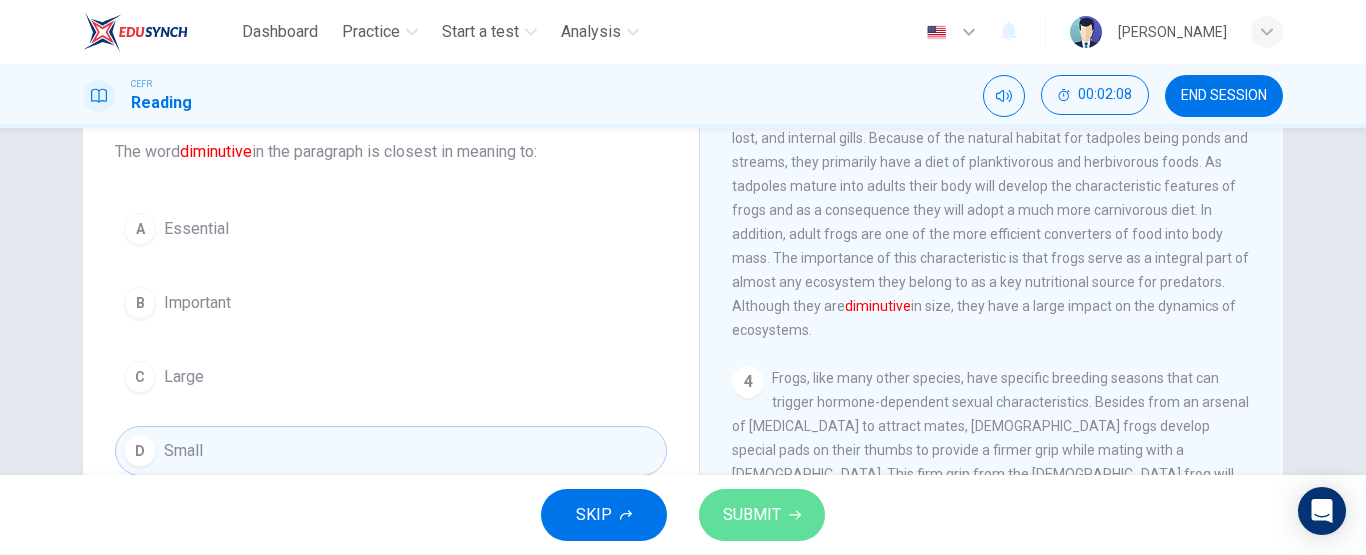 click on "SUBMIT" at bounding box center (762, 515) 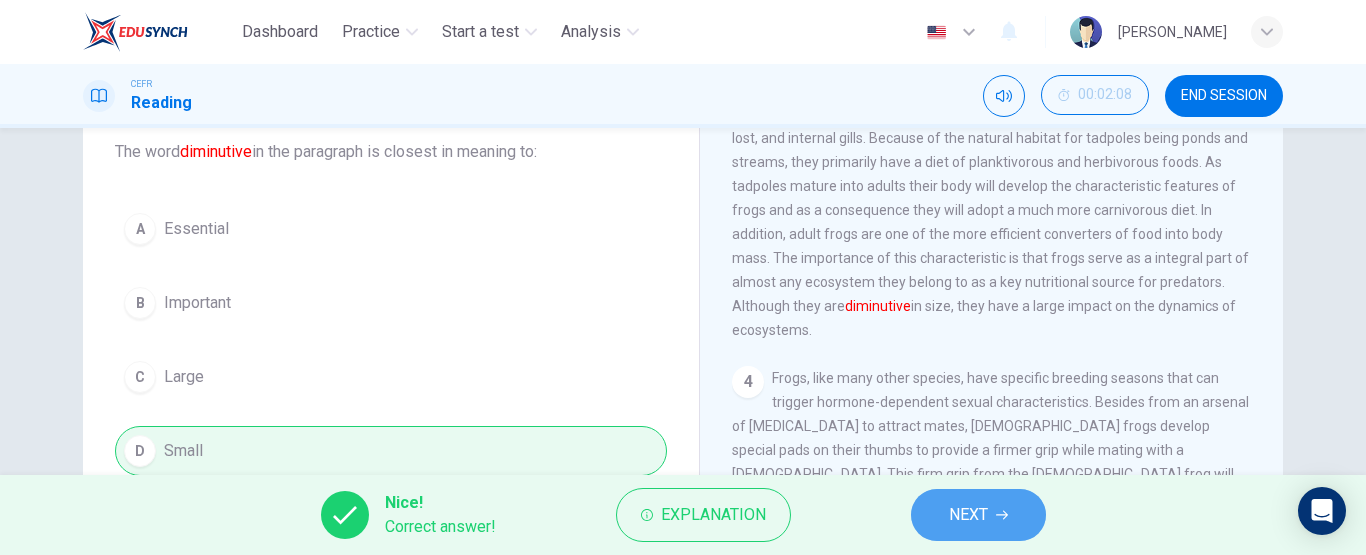 click on "NEXT" at bounding box center [968, 515] 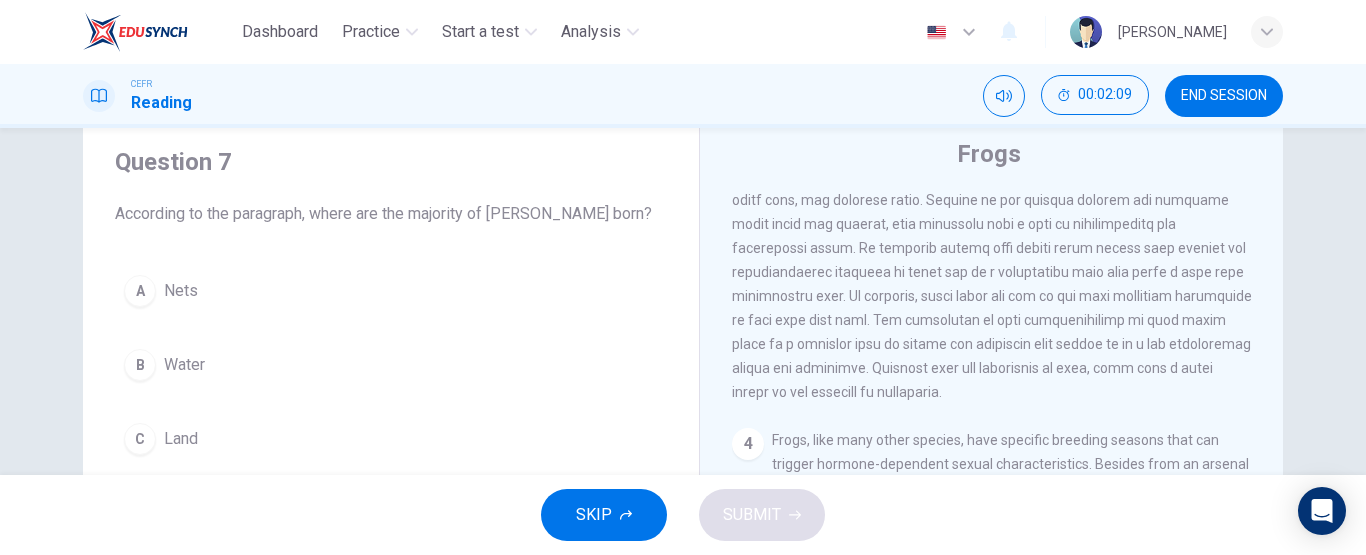 scroll, scrollTop: 61, scrollLeft: 0, axis: vertical 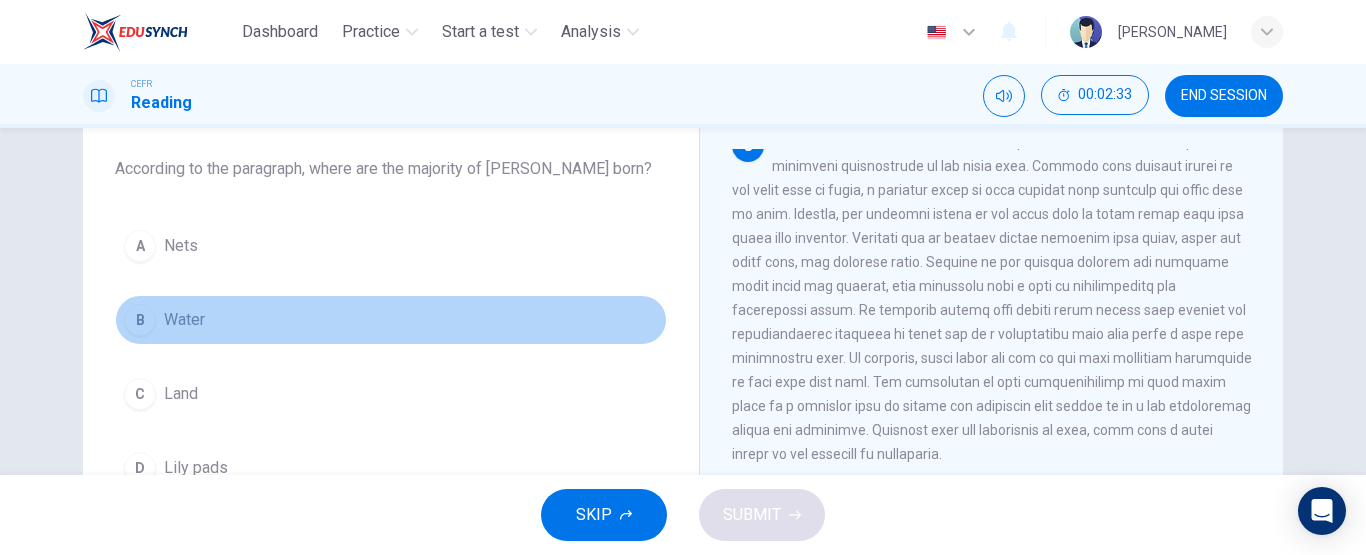 click on "B Water" at bounding box center (391, 320) 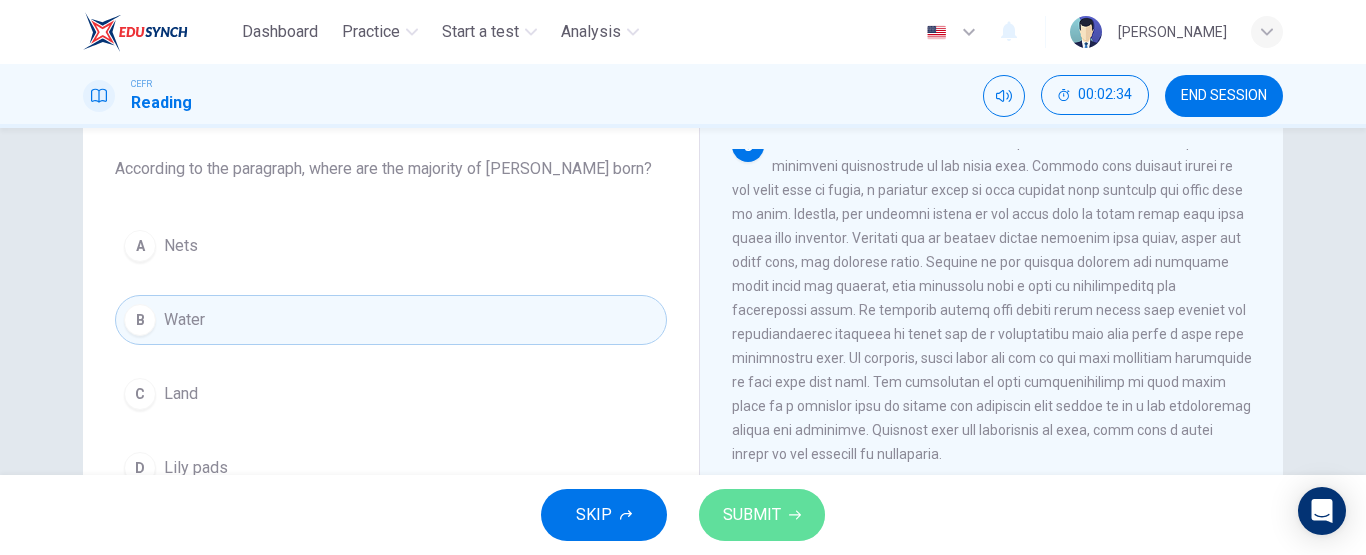 click on "SUBMIT" at bounding box center (762, 515) 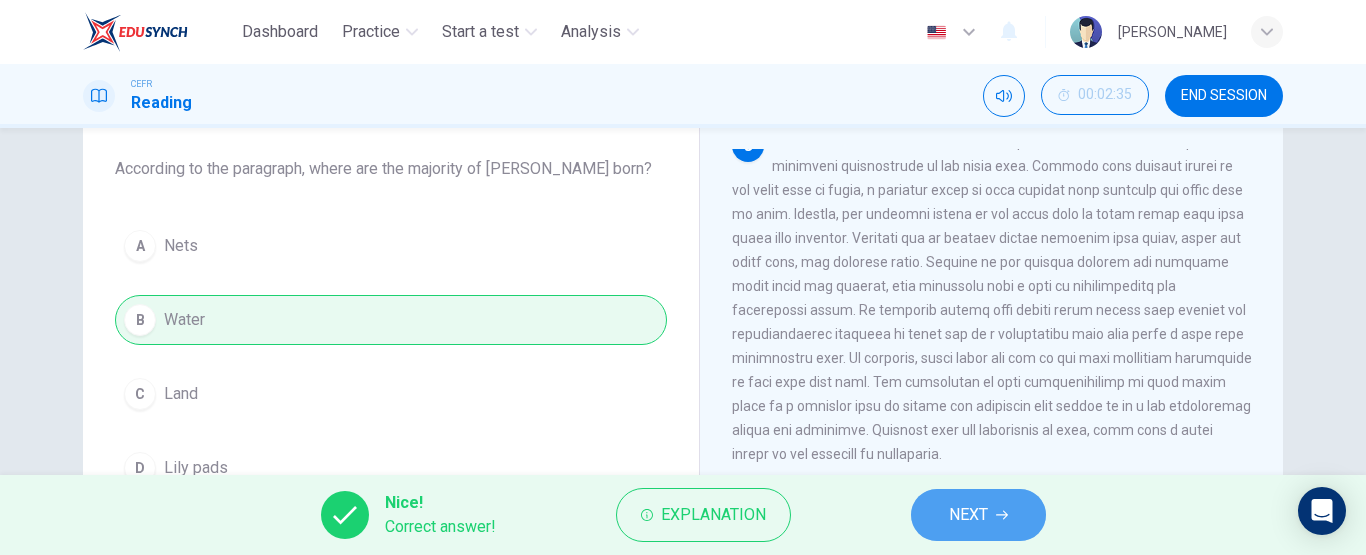 click on "NEXT" at bounding box center [968, 515] 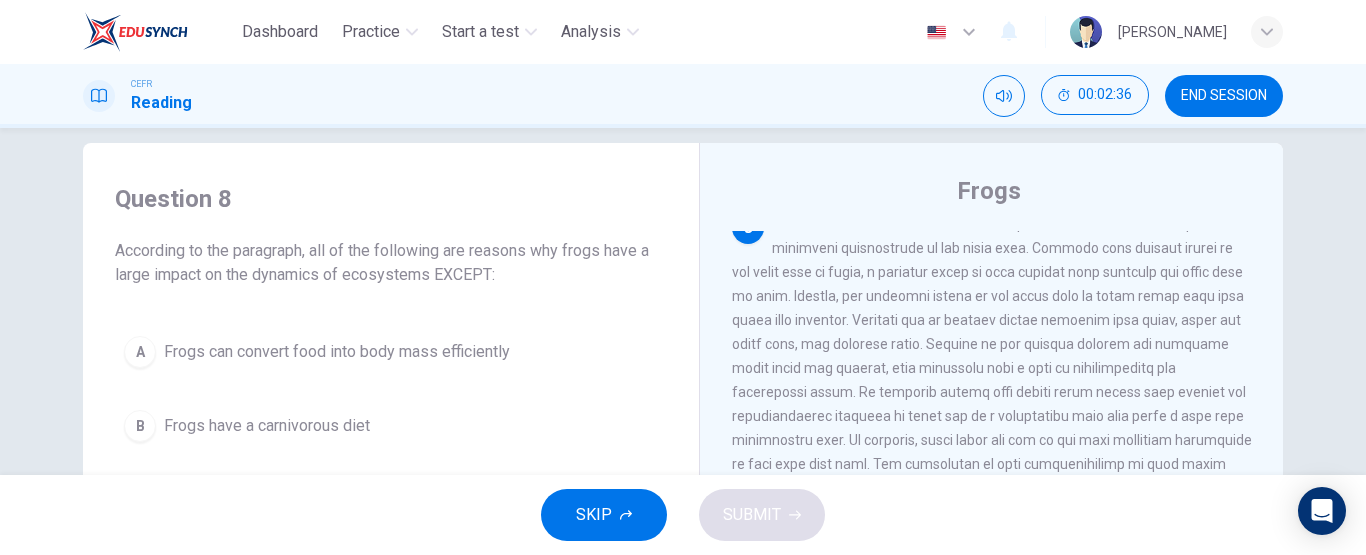 scroll, scrollTop: 23, scrollLeft: 0, axis: vertical 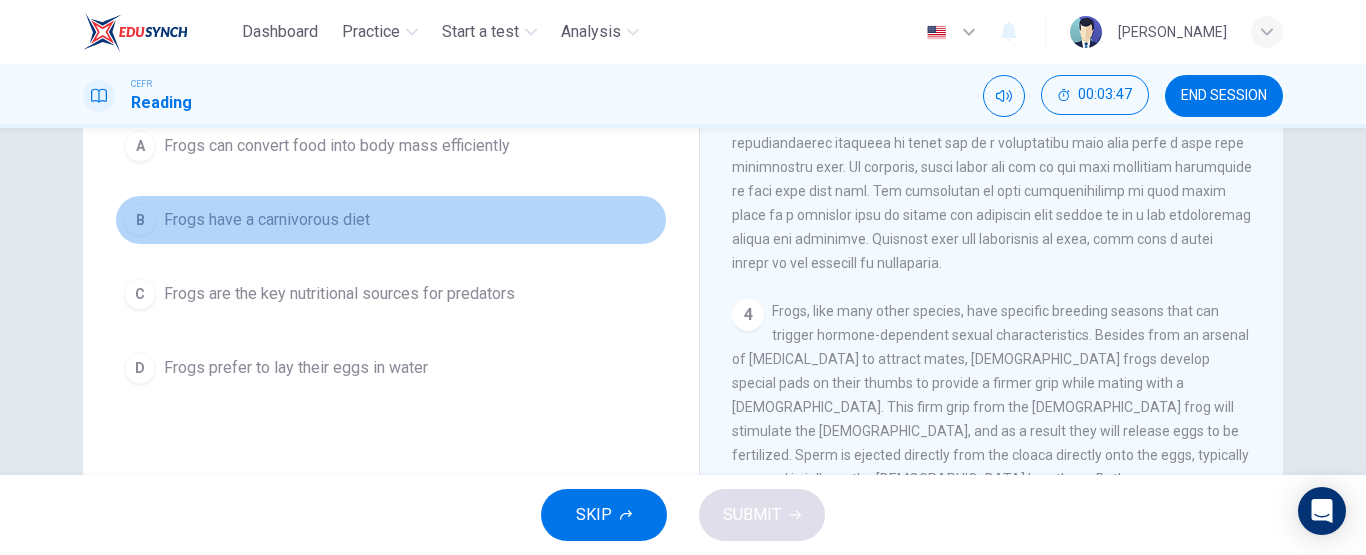 click on "B Frogs have a carnivorous diet" at bounding box center [391, 220] 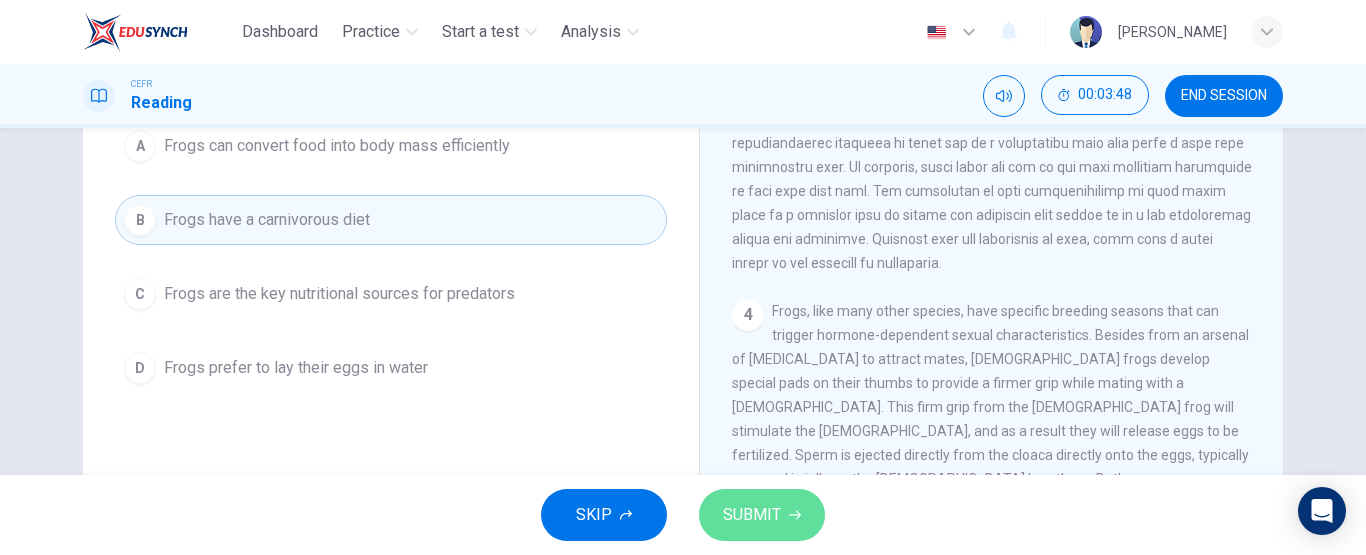 click on "SUBMIT" at bounding box center (752, 515) 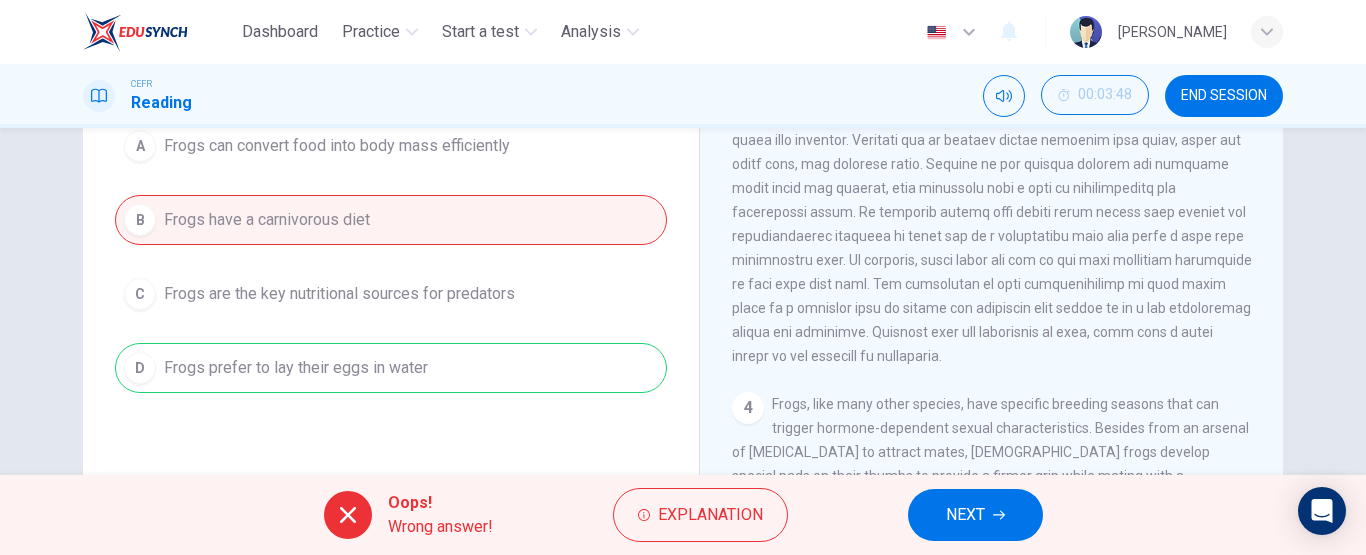 scroll, scrollTop: 615, scrollLeft: 0, axis: vertical 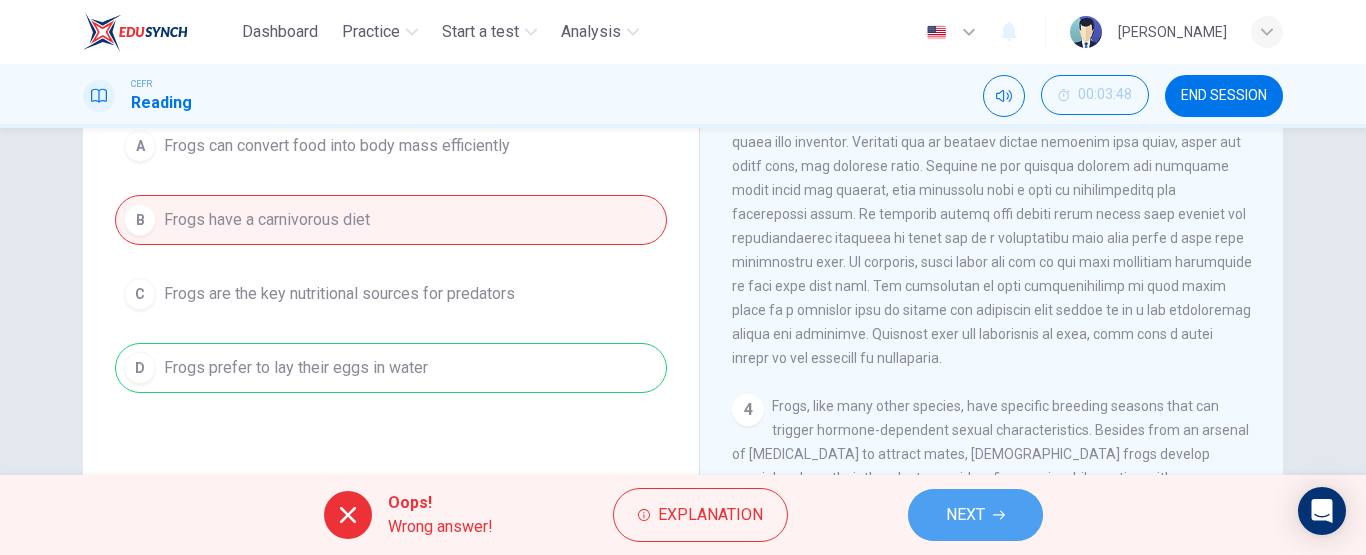 click on "NEXT" at bounding box center (965, 515) 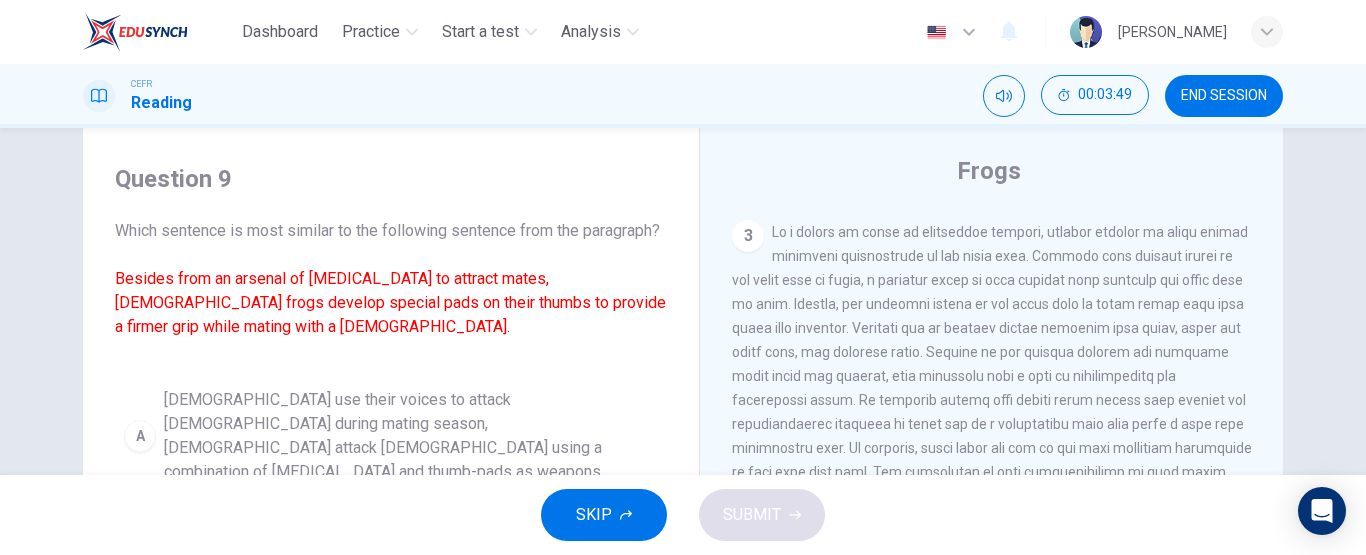 scroll, scrollTop: 43, scrollLeft: 0, axis: vertical 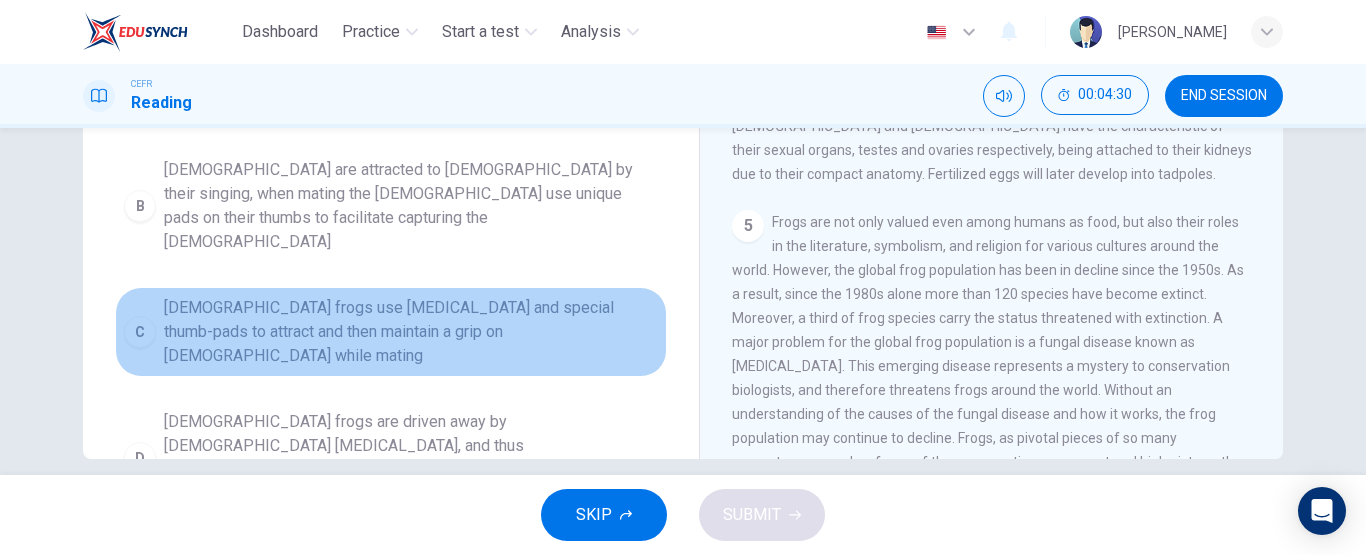 click on "Male frogs use vocal cords and special thumb-pads to attract and then maintain a grip on females while mating" at bounding box center (411, 332) 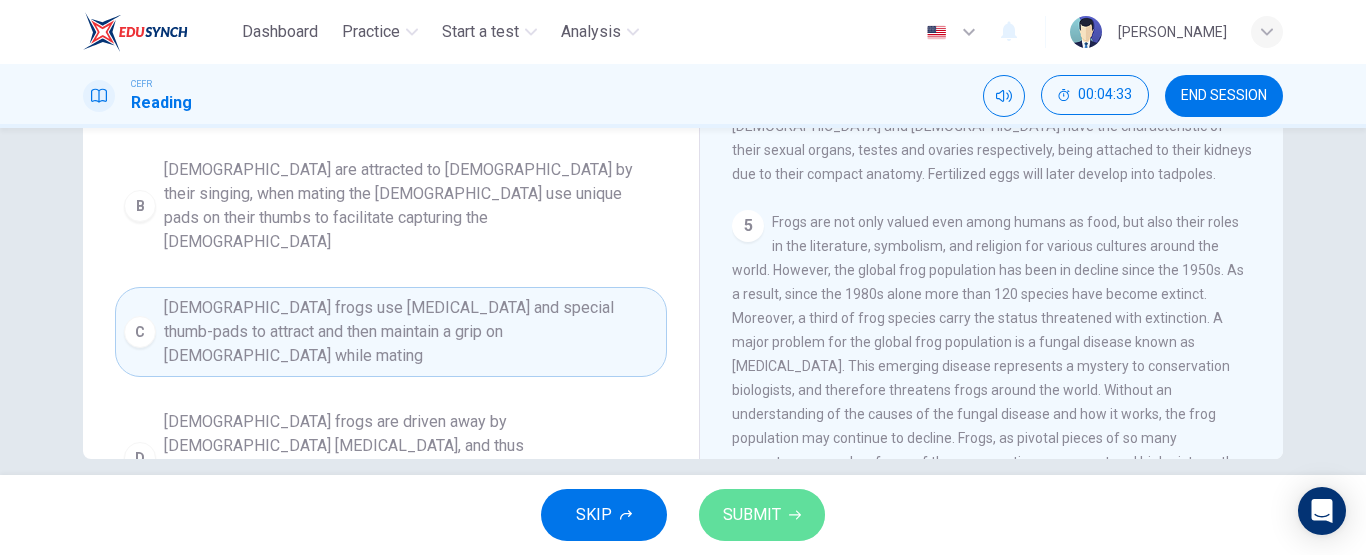 click on "SUBMIT" at bounding box center (752, 515) 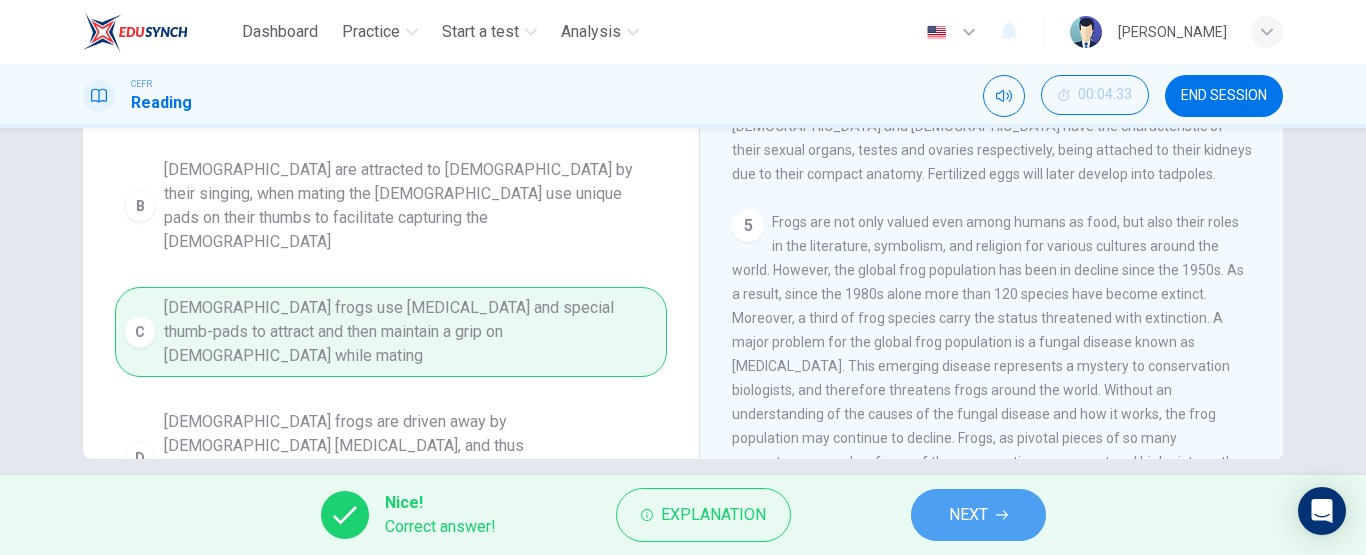 click on "NEXT" at bounding box center (968, 515) 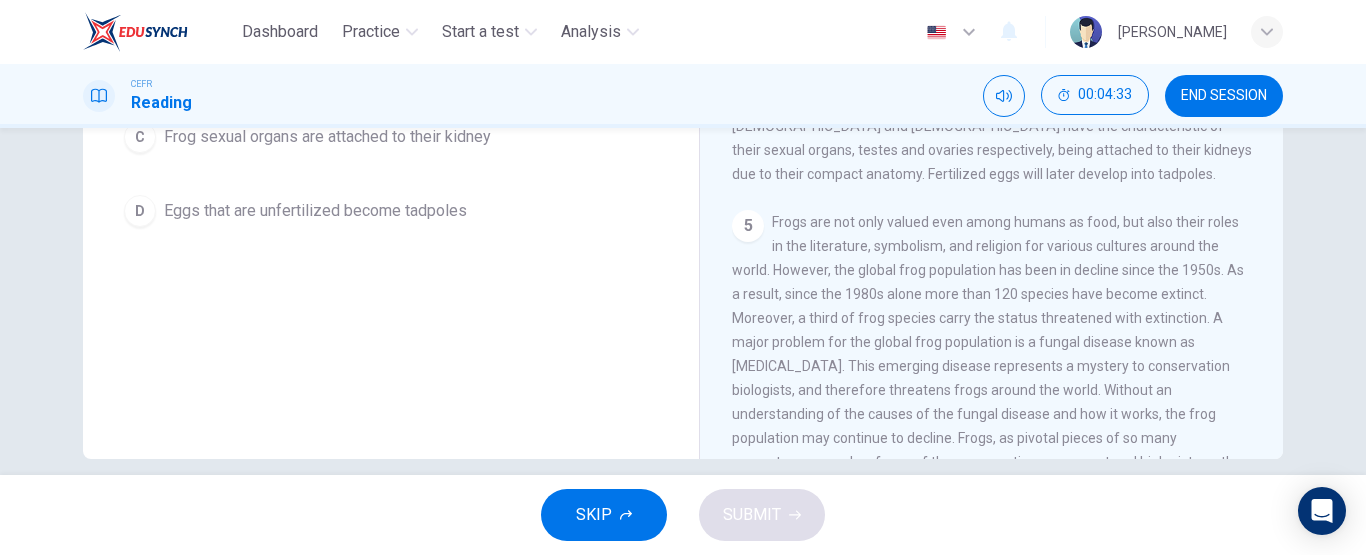 scroll, scrollTop: 0, scrollLeft: 0, axis: both 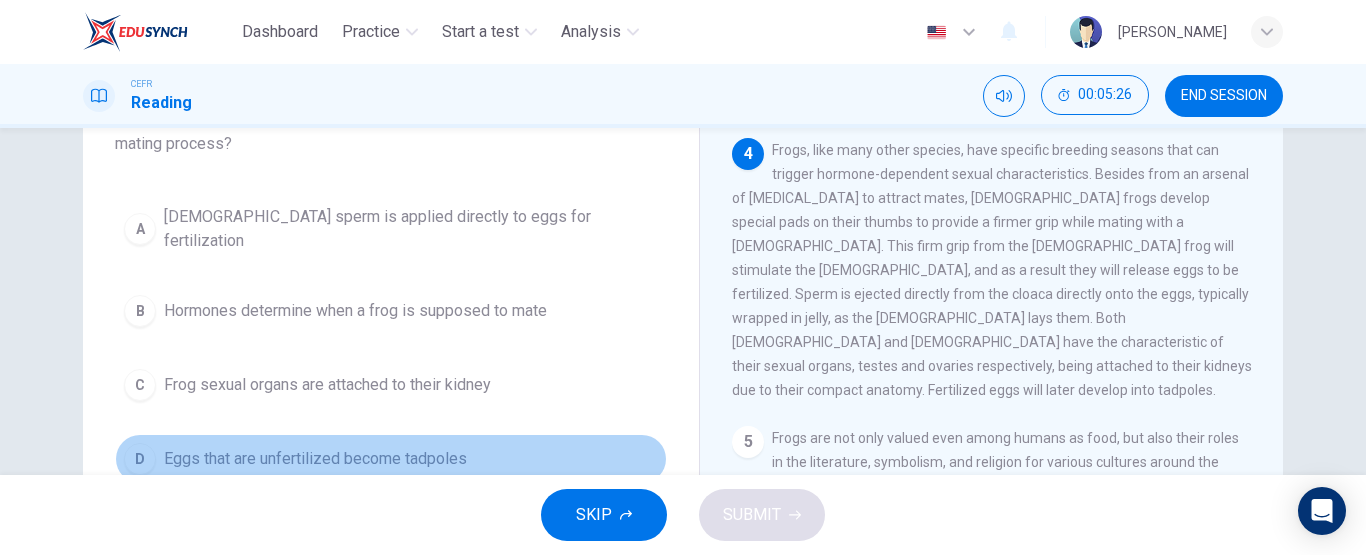 click on "Eggs that are unfertilized become tadpoles" at bounding box center (315, 459) 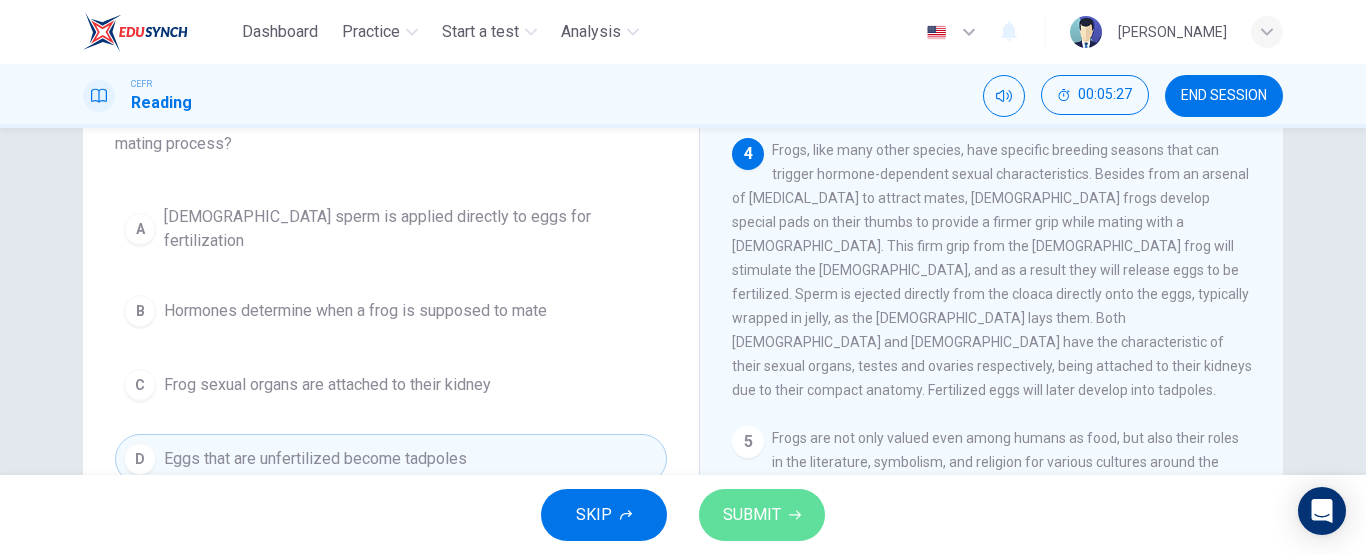 click on "SUBMIT" at bounding box center [752, 515] 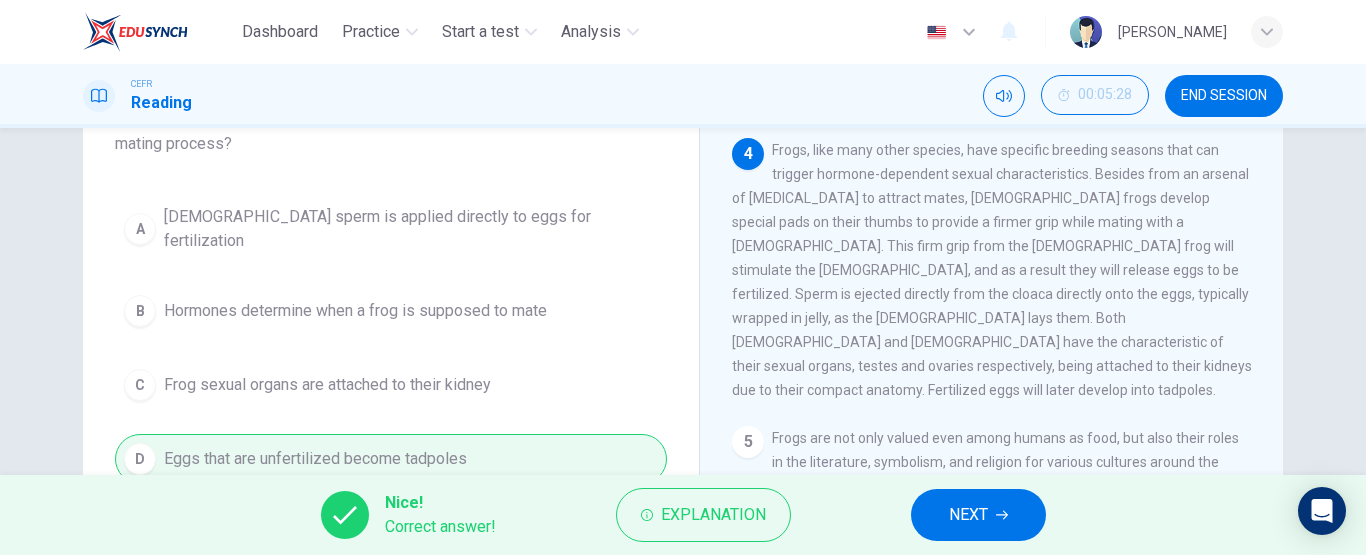 click on "NEXT" at bounding box center [978, 515] 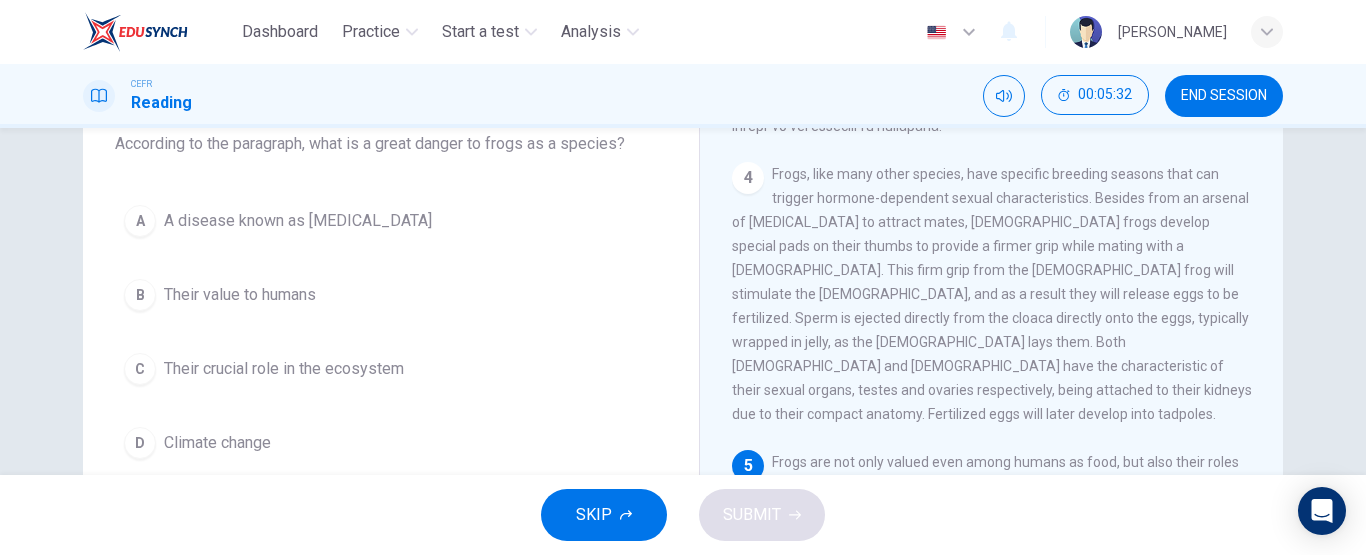 scroll, scrollTop: 131, scrollLeft: 0, axis: vertical 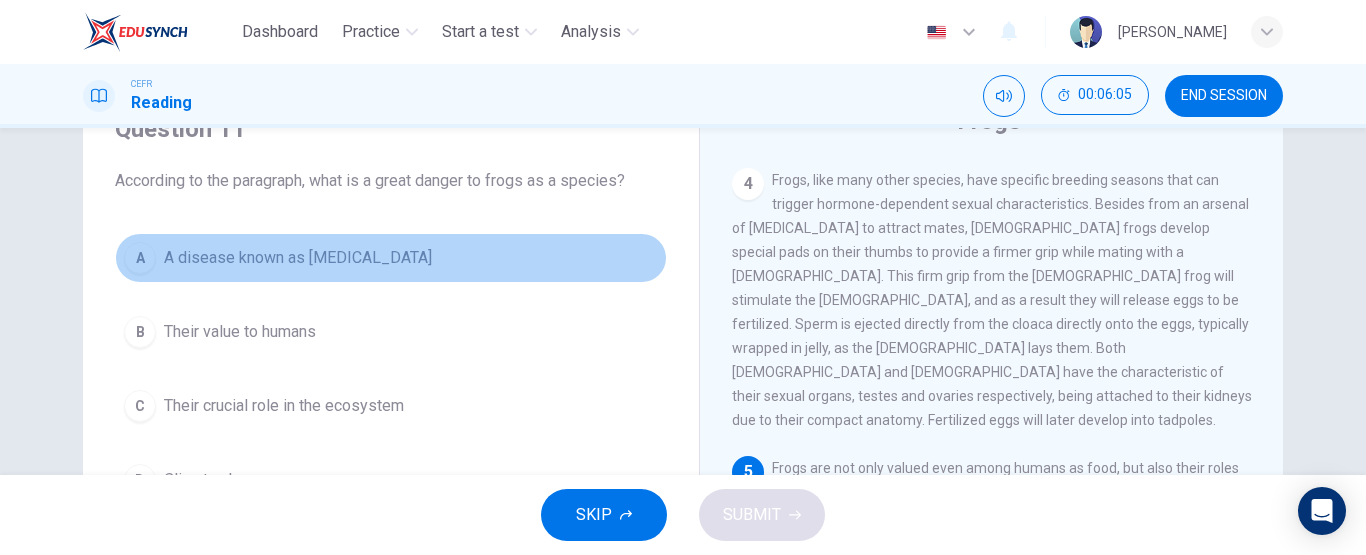click on "A A disease known as chytridiomycosis" at bounding box center (391, 258) 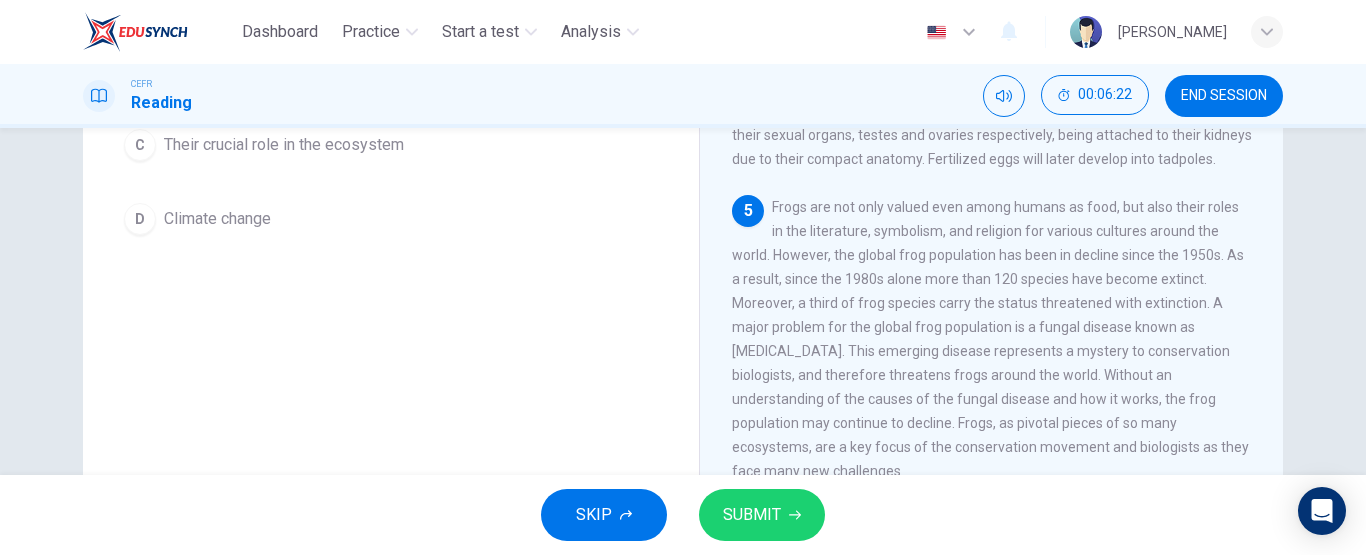 scroll, scrollTop: 410, scrollLeft: 0, axis: vertical 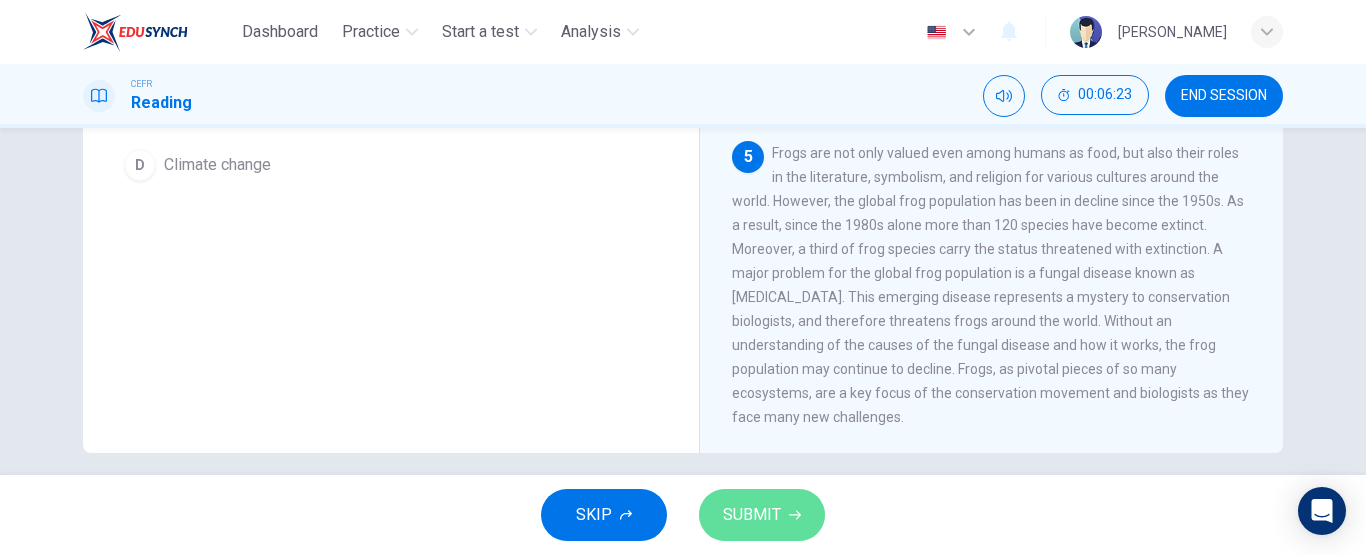 click on "SUBMIT" at bounding box center [752, 515] 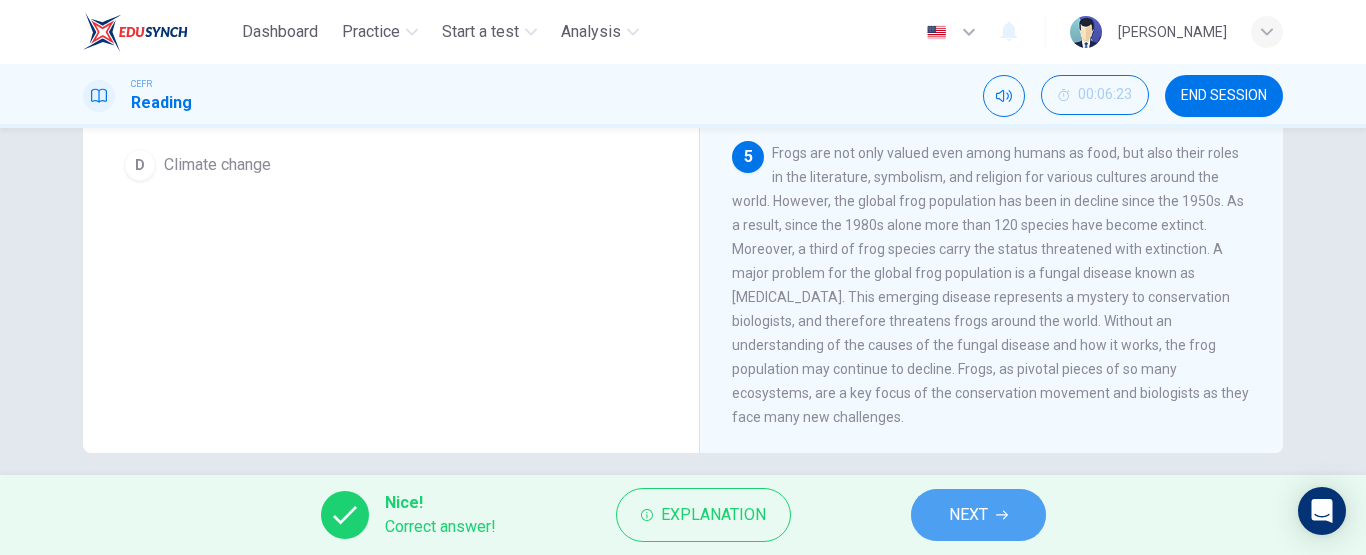 click on "NEXT" at bounding box center [978, 515] 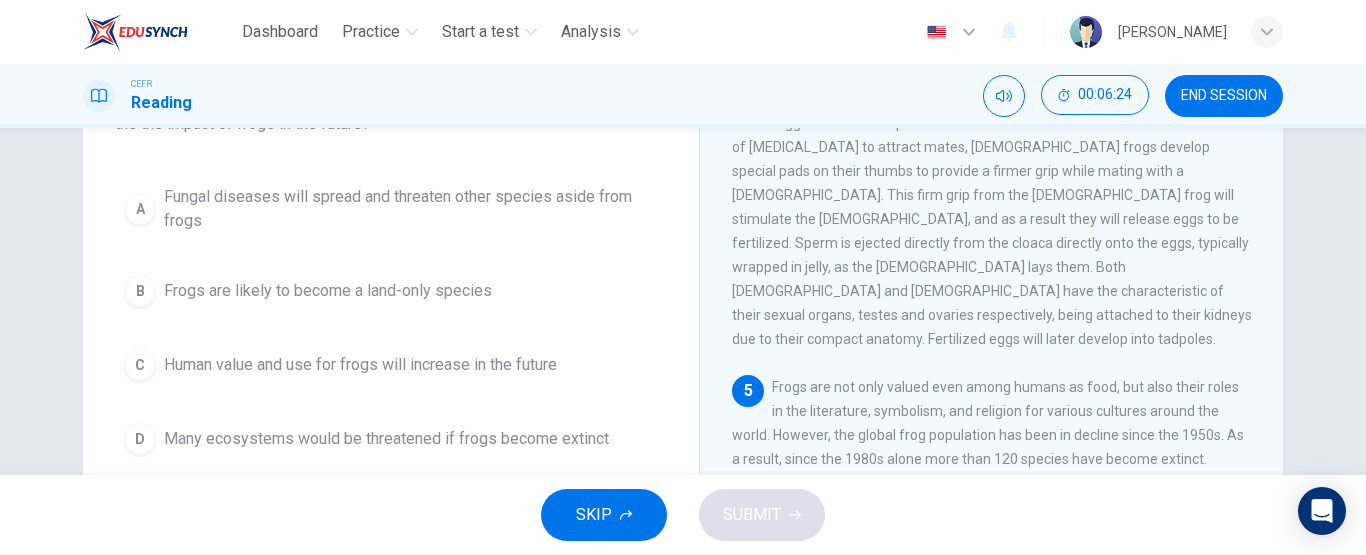 scroll, scrollTop: 175, scrollLeft: 0, axis: vertical 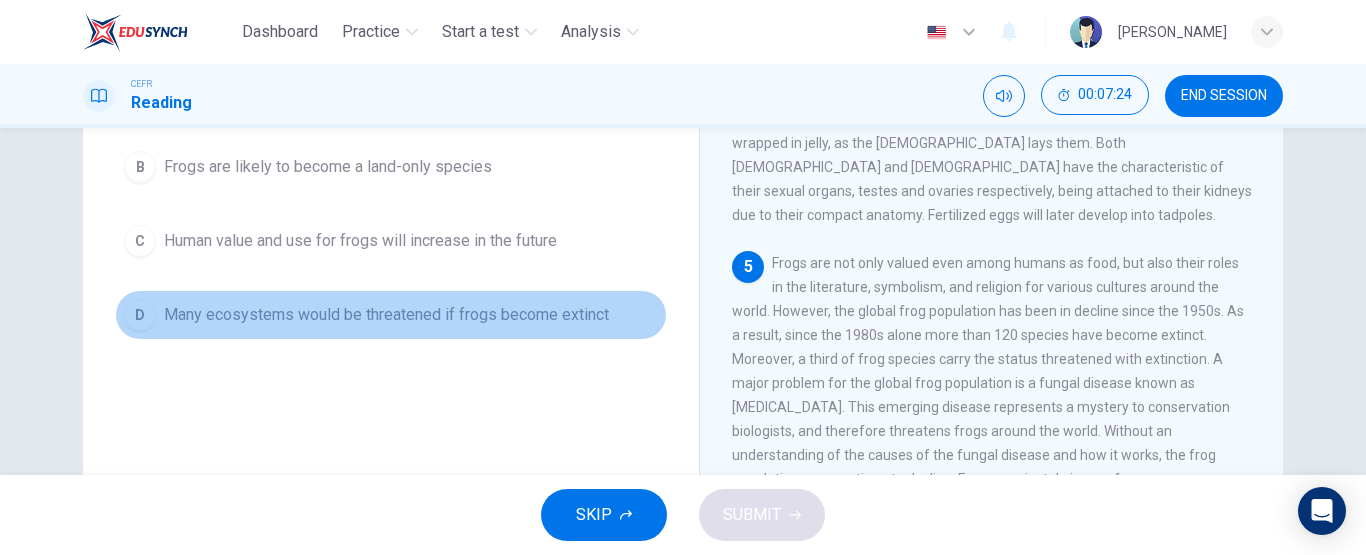 click on "Many ecosystems would be threatened if frogs become extinct" at bounding box center (386, 315) 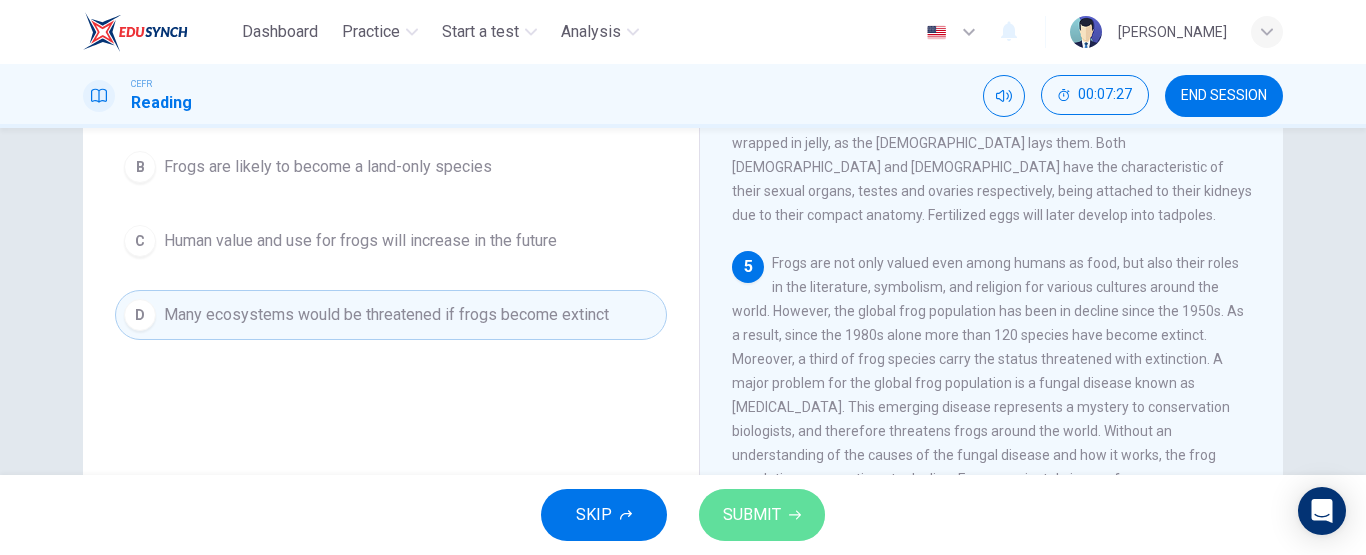 click on "SUBMIT" at bounding box center [752, 515] 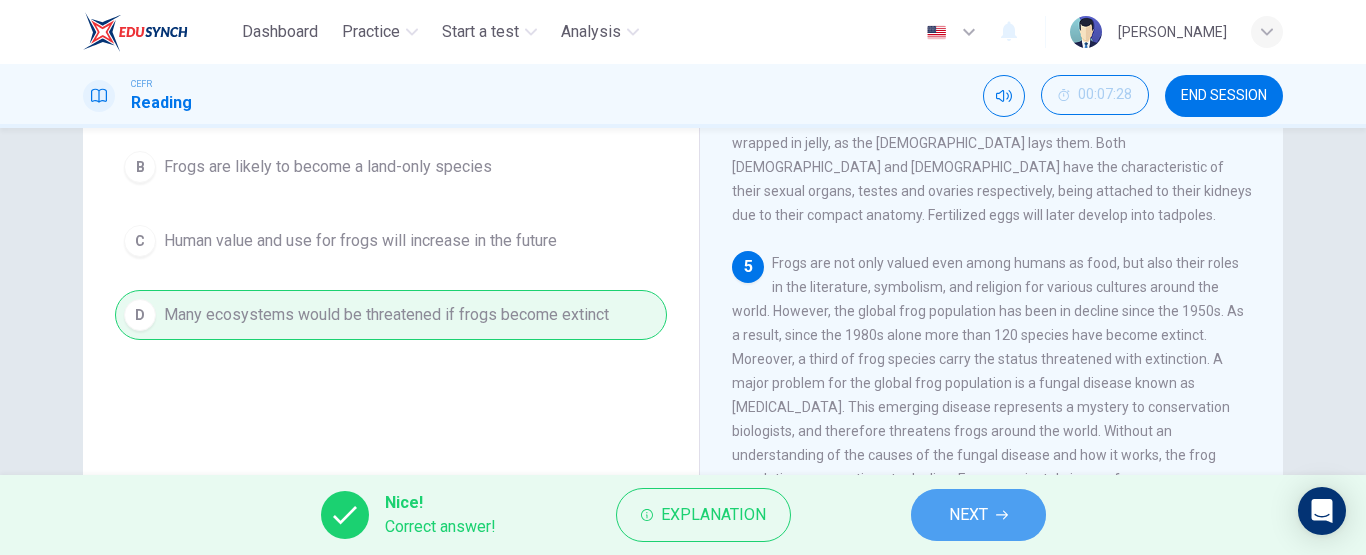 click on "NEXT" at bounding box center (968, 515) 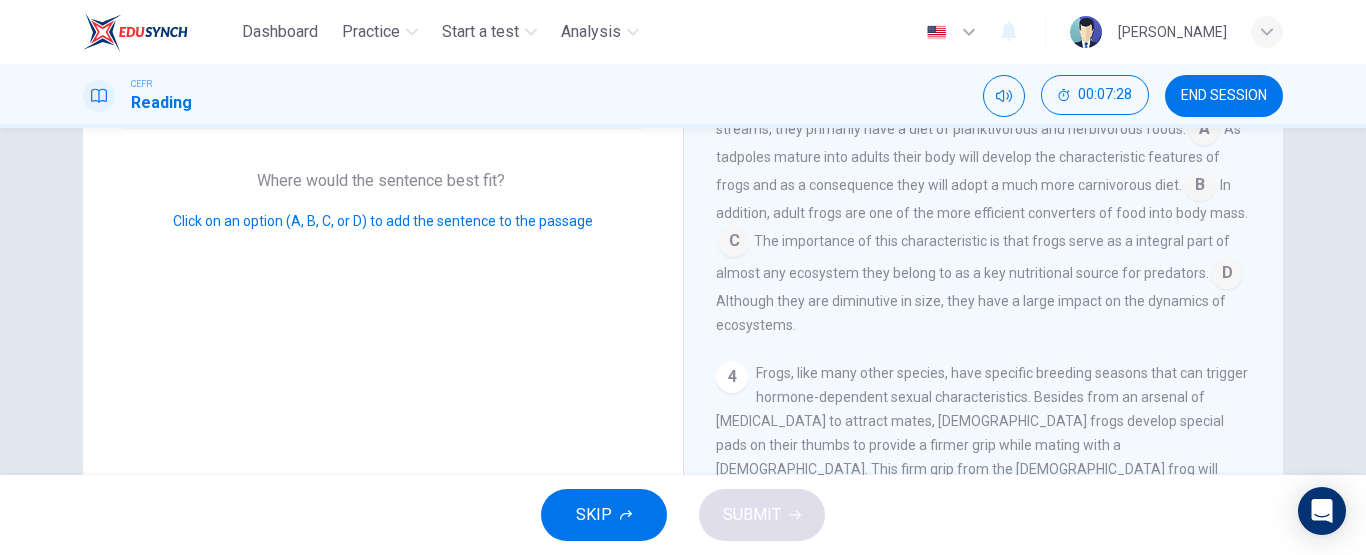 scroll, scrollTop: 617, scrollLeft: 0, axis: vertical 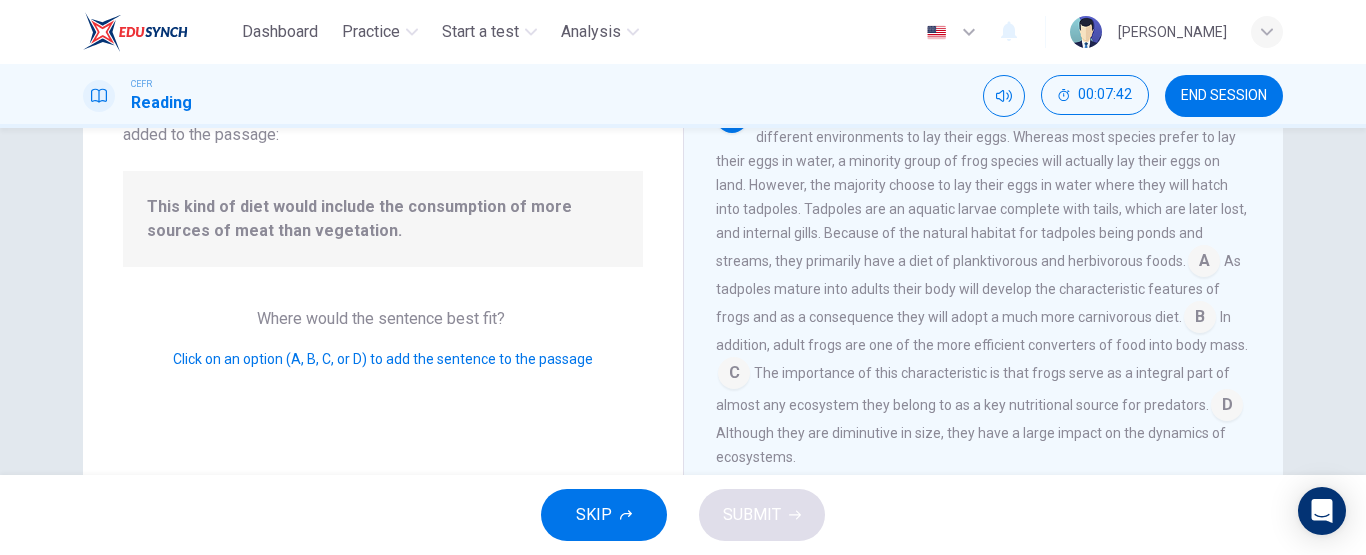 click at bounding box center (1204, 263) 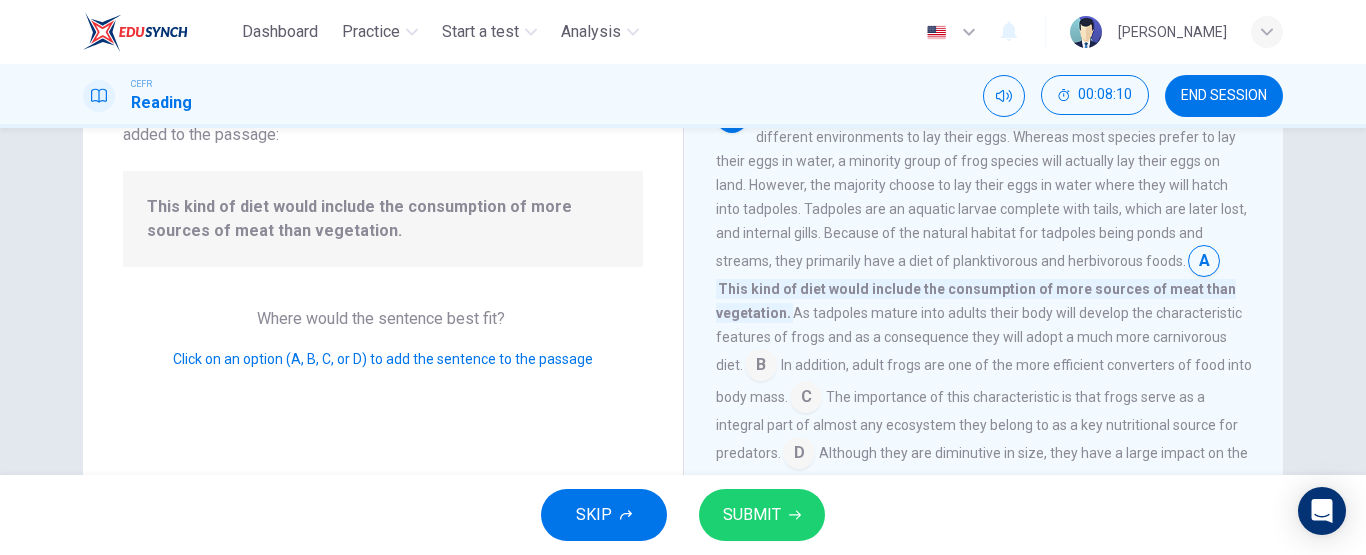 click at bounding box center (761, 367) 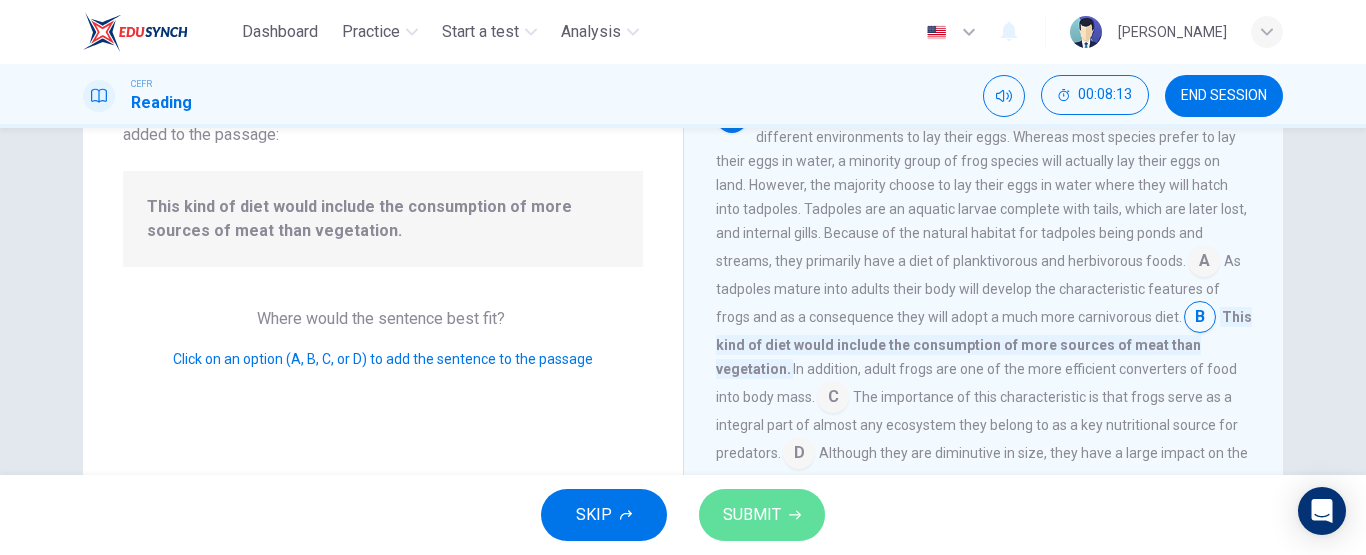 click 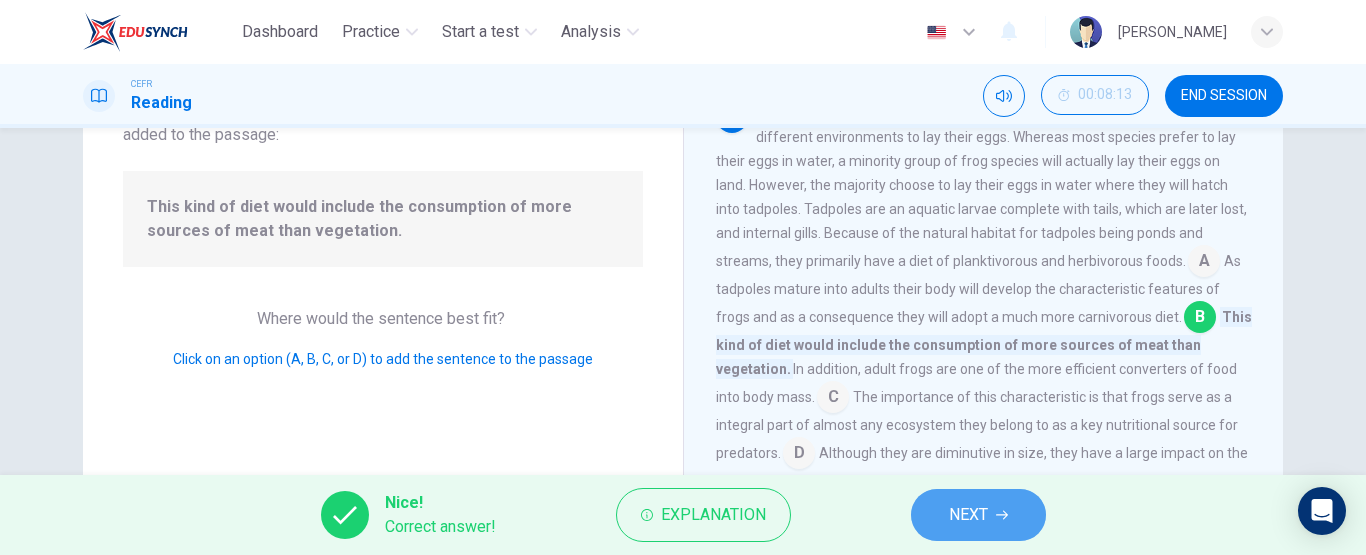 click on "NEXT" at bounding box center (978, 515) 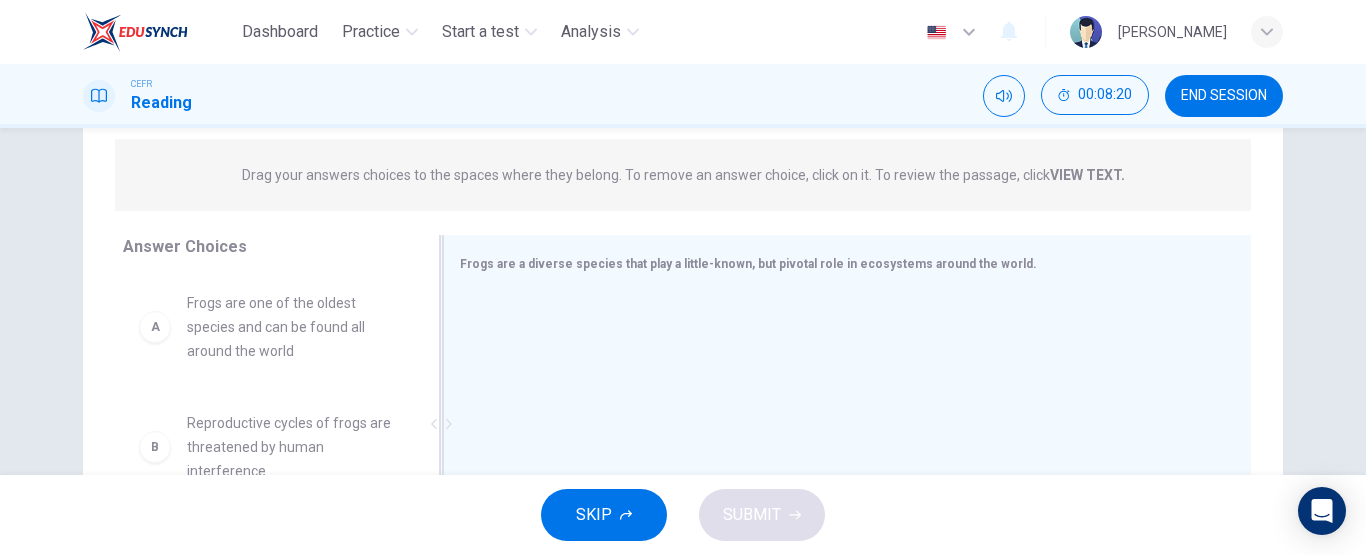 scroll, scrollTop: 239, scrollLeft: 0, axis: vertical 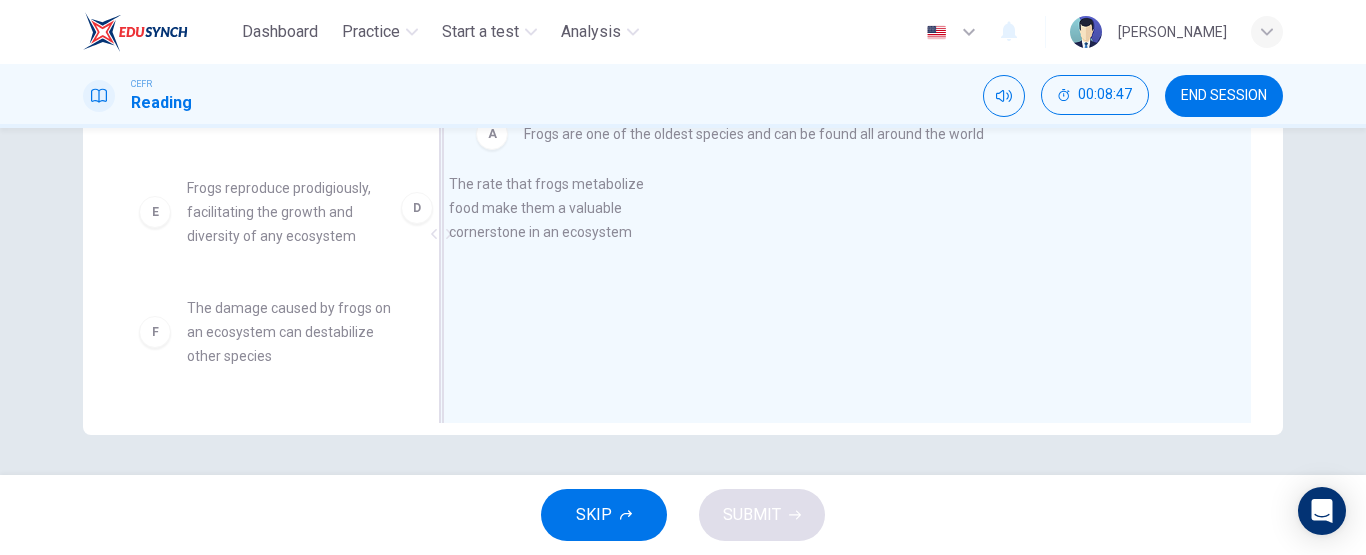 drag, startPoint x: 317, startPoint y: 231, endPoint x: 597, endPoint y: 223, distance: 280.11426 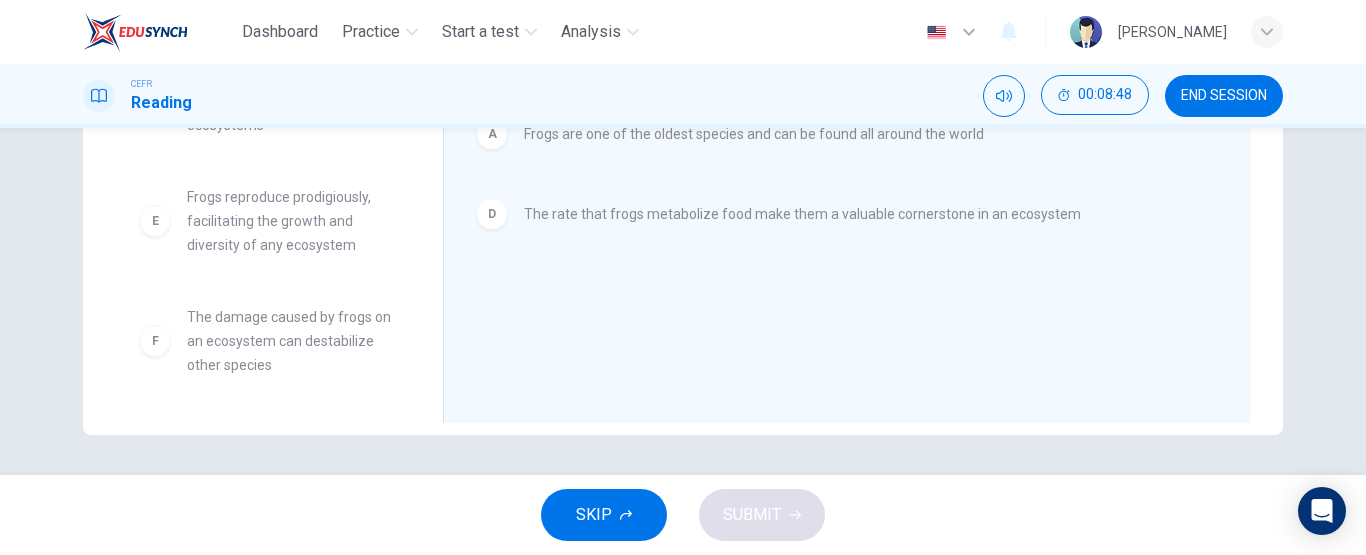 scroll, scrollTop: 156, scrollLeft: 0, axis: vertical 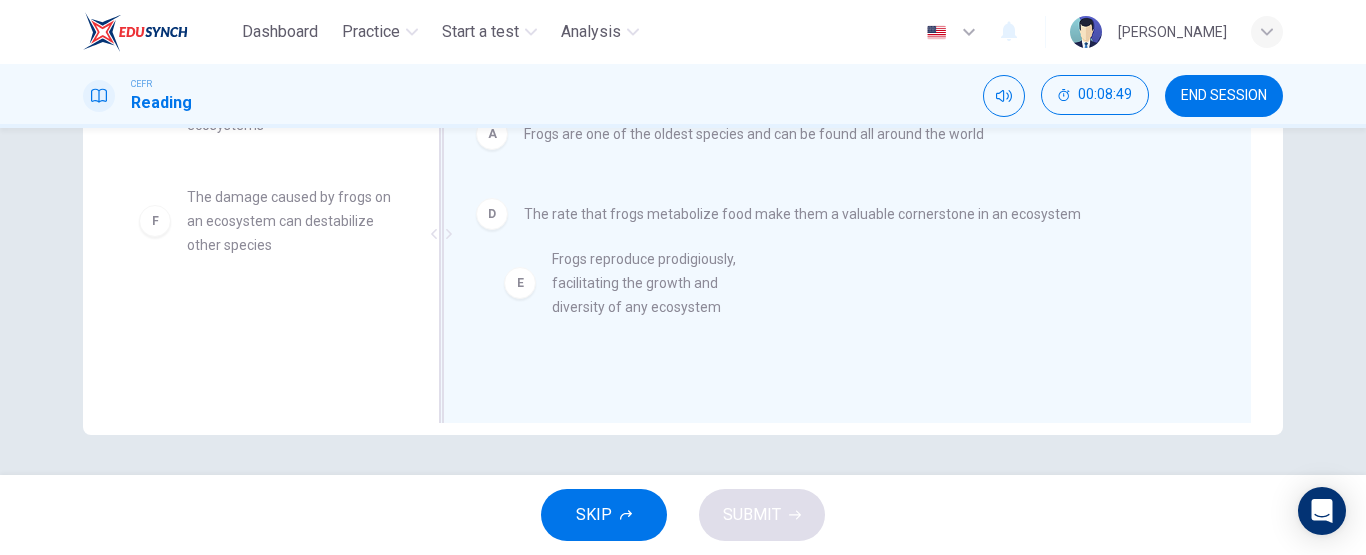 drag, startPoint x: 208, startPoint y: 221, endPoint x: 585, endPoint y: 280, distance: 381.58878 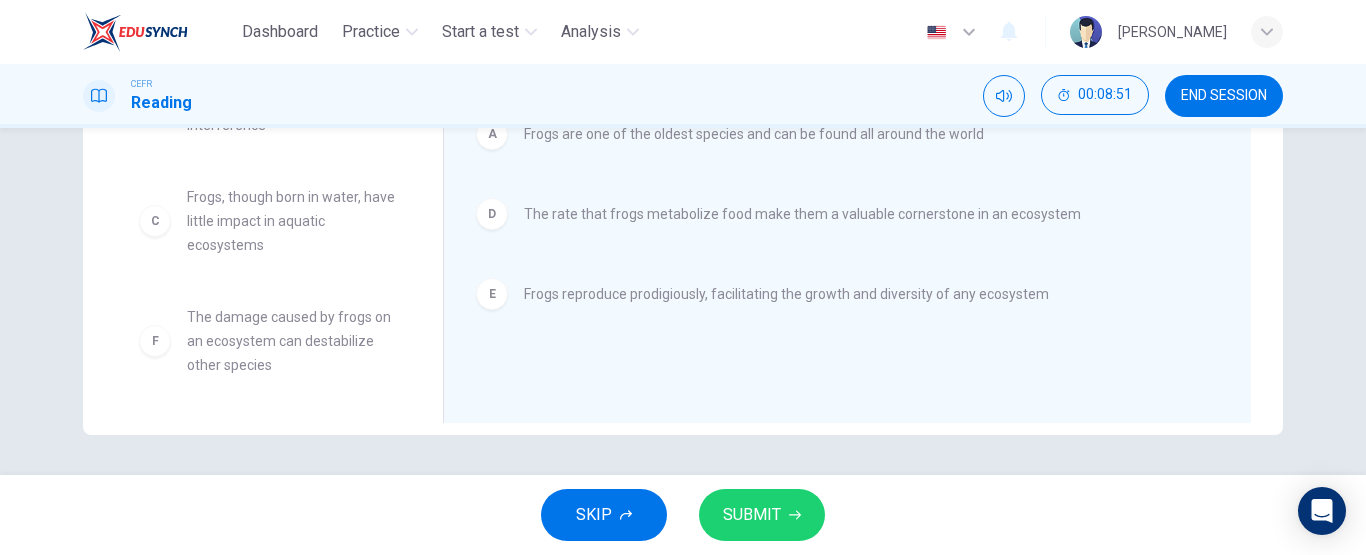scroll, scrollTop: 0, scrollLeft: 0, axis: both 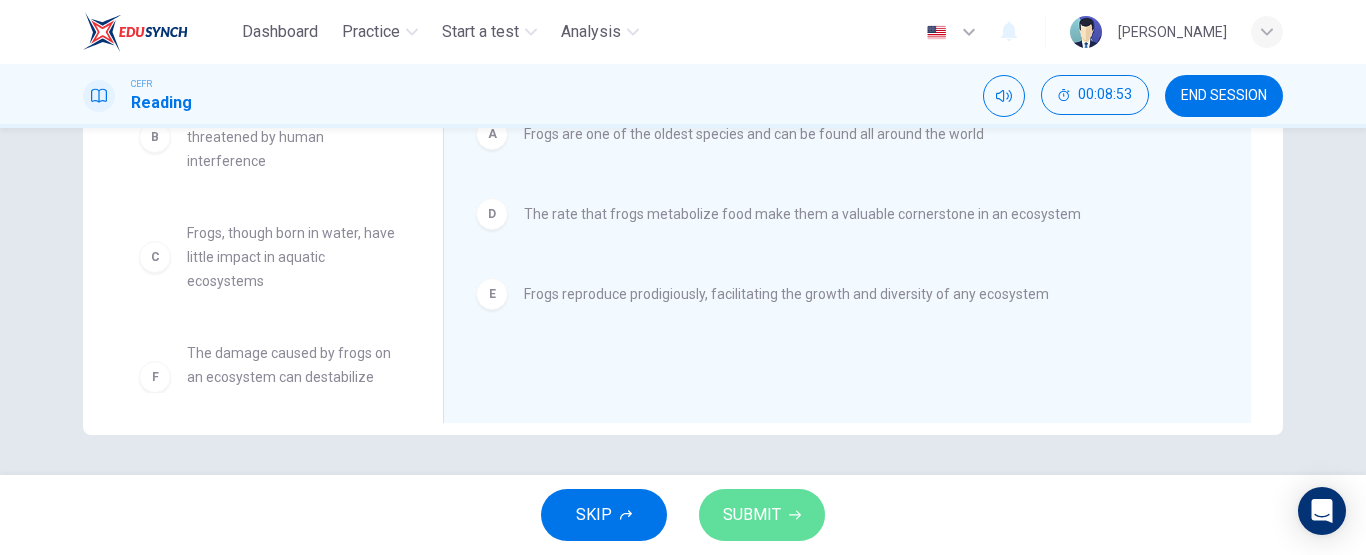 click on "SUBMIT" at bounding box center [752, 515] 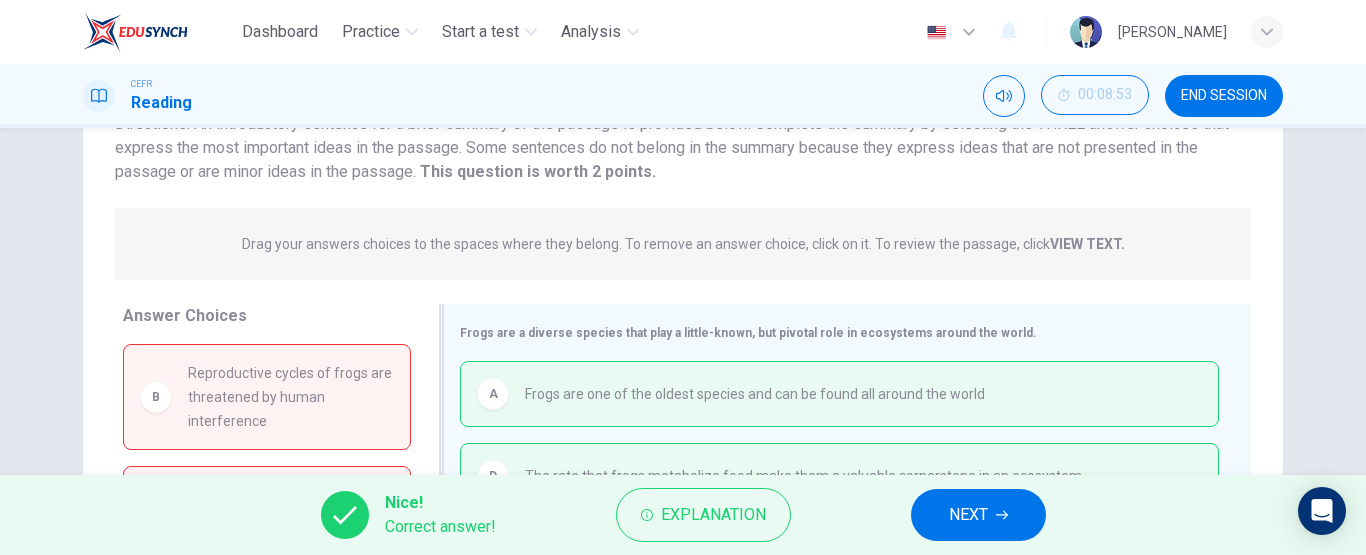 scroll, scrollTop: 428, scrollLeft: 0, axis: vertical 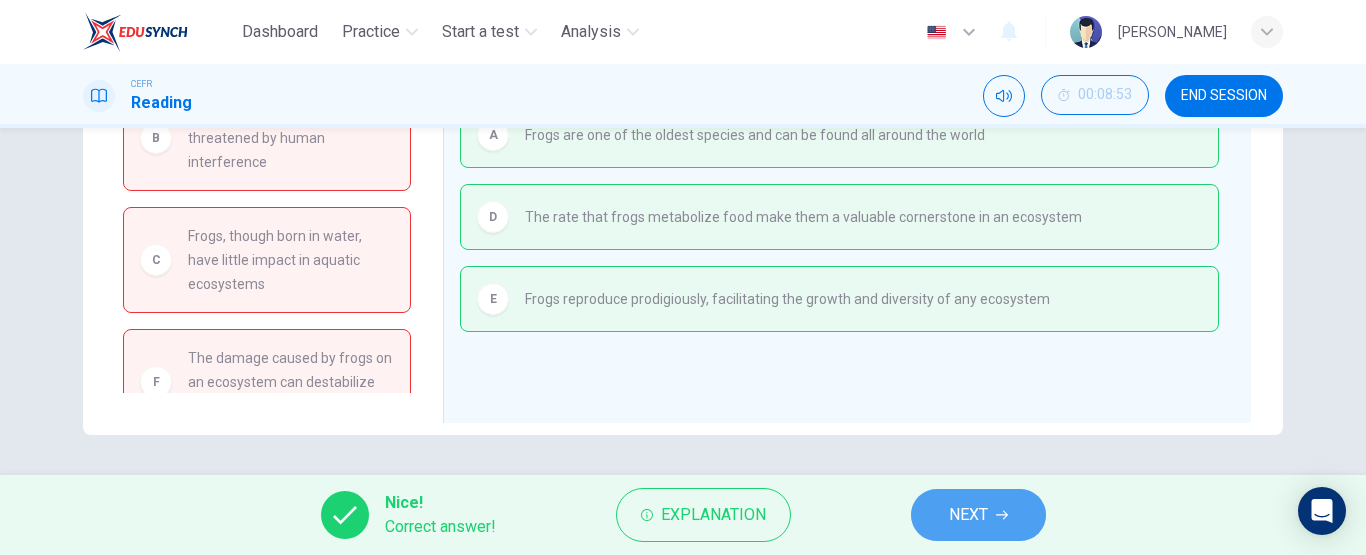 click on "NEXT" at bounding box center [968, 515] 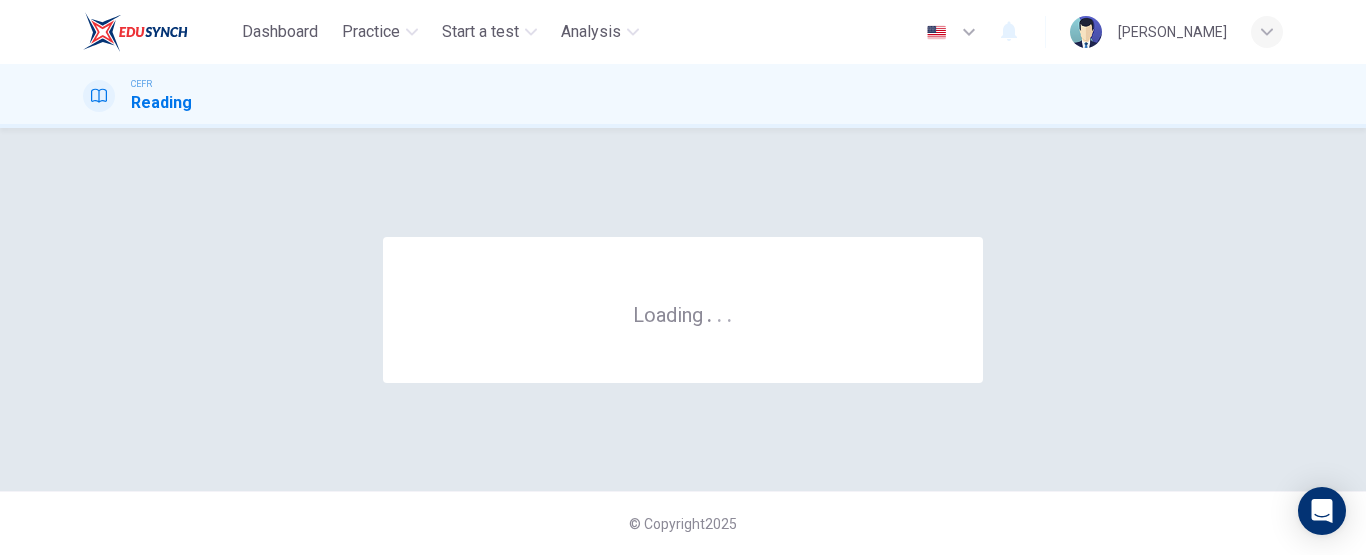 scroll, scrollTop: 0, scrollLeft: 0, axis: both 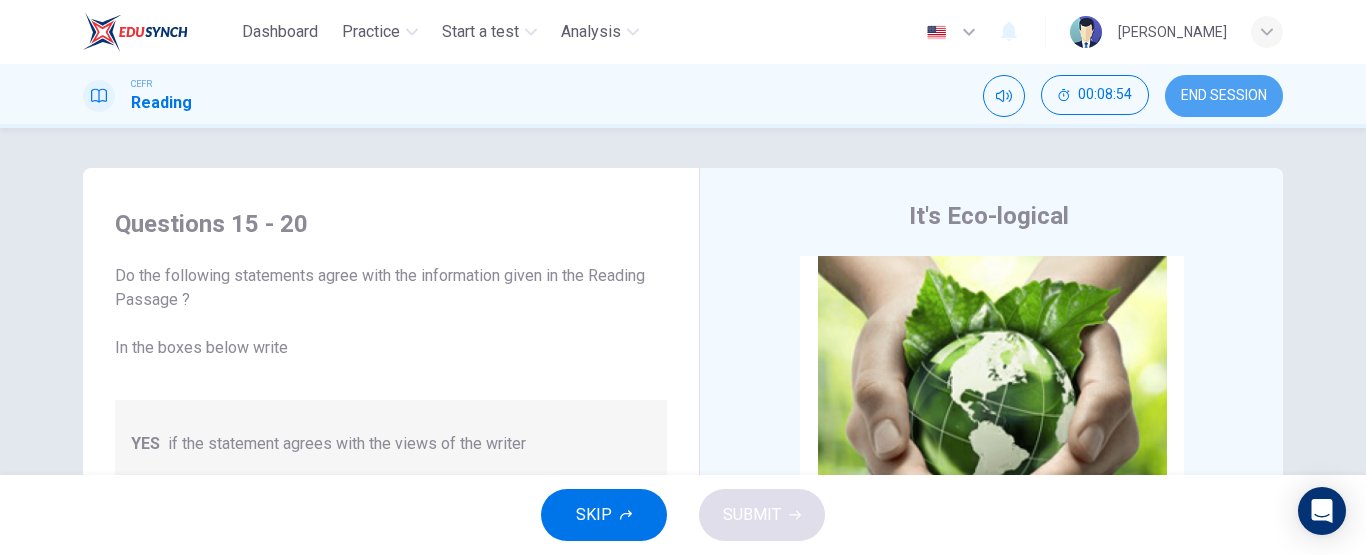 click on "END SESSION" at bounding box center (1224, 96) 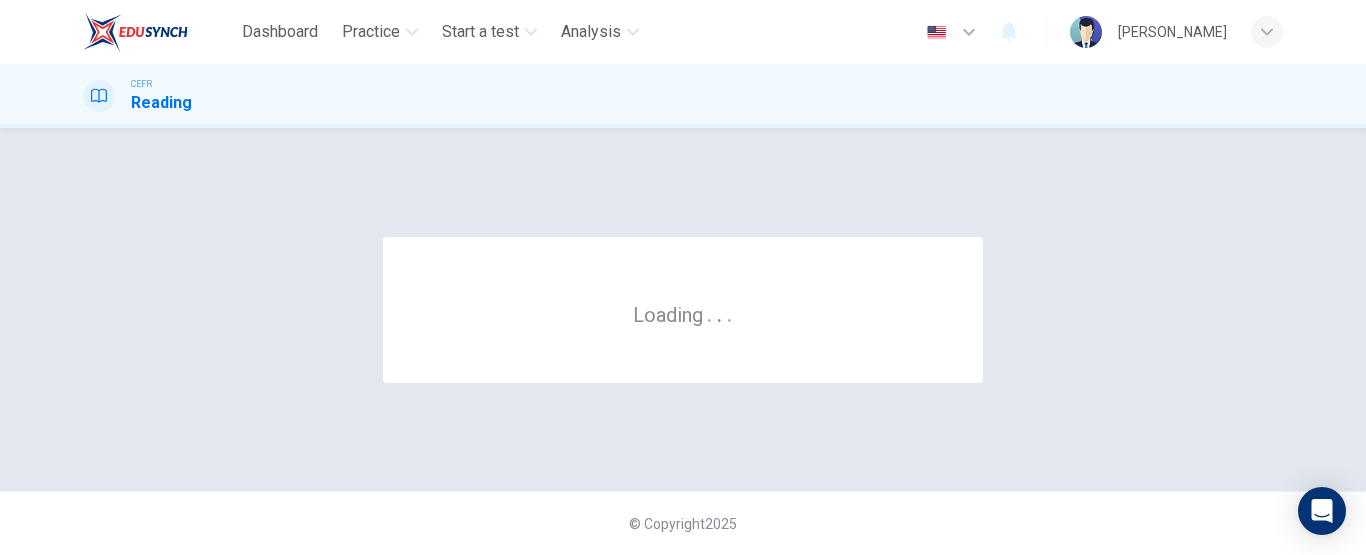 scroll, scrollTop: 0, scrollLeft: 0, axis: both 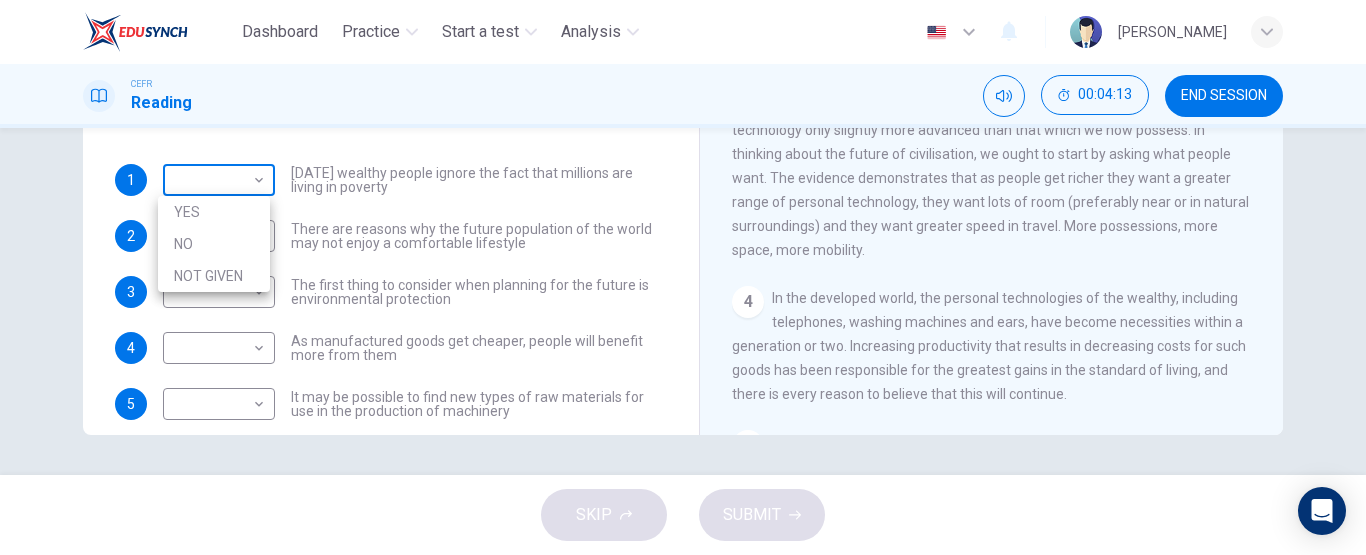 click on "Dashboard Practice Start a test Analysis English en ​ [PERSON_NAME] CEFR Reading 00:04:13 END SESSION Questions 1 - 6 Do the following statements reflect the claims of the writer in the Reading Passage?
In the boxes below, write YES if the statement agrees with the views of the writer NO if the statement contradicts the views of the writer NOT GIVEN if it is impossible to say what the writer thinks about this 1 ​ ​ [DATE] wealthy people ignore the fact that millions are living in poverty 2 ​ ​ There are reasons why the future population of the world may not enjoy a comfortable lifestyle 3 ​ ​ The first thing to consider when planning for the future is environmental protection 4 ​ ​ As manufactured goods get cheaper, people will benefit more from them 5 ​ ​ It may be possible to find new types of raw materials for use in the production of machinery 6 ​ ​ The rising prices of fossil fuels may bring some benefits Worldly Wealth CLICK TO ZOOM Click to Zoom 1 2 3 4 5 6 7 8 9" at bounding box center (683, 277) 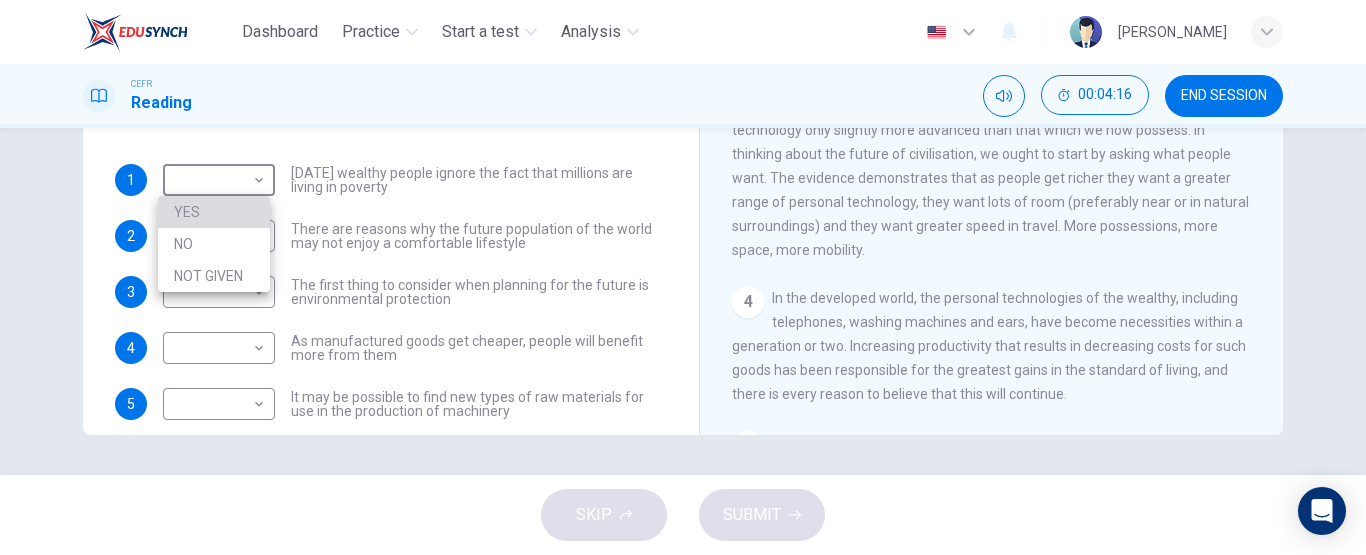 click on "YES" at bounding box center [214, 212] 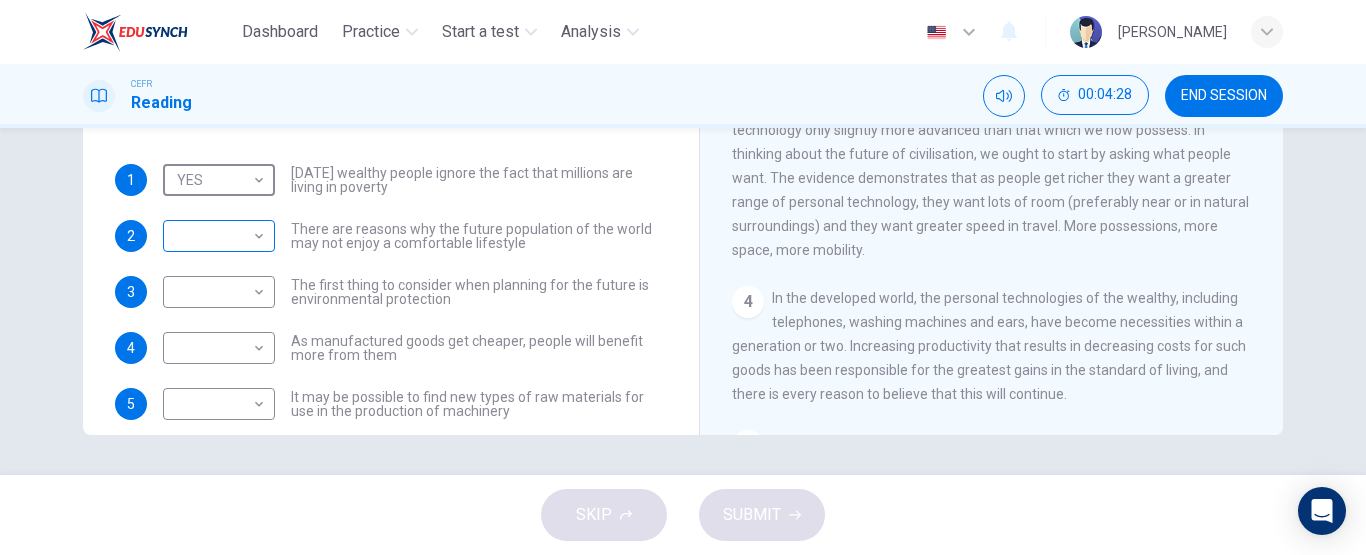 click on "Dashboard Practice Start a test Analysis English en ​ [PERSON_NAME] CEFR Reading 00:04:28 END SESSION Questions 1 - 6 Do the following statements reflect the claims of the writer in the Reading Passage?
In the boxes below, write YES if the statement agrees with the views of the writer NO if the statement contradicts the views of the writer NOT GIVEN if it is impossible to say what the writer thinks about this 1 YES YES ​ [DATE] wealthy people ignore the fact that millions are living in poverty 2 ​ ​ There are reasons why the future population of the world may not enjoy a comfortable lifestyle 3 ​ ​ The first thing to consider when planning for the future is environmental protection 4 ​ ​ As manufactured goods get cheaper, people will benefit more from them 5 ​ ​ It may be possible to find new types of raw materials for use in the production of machinery 6 ​ ​ The rising prices of fossil fuels may bring some benefits Worldly Wealth CLICK TO ZOOM Click to Zoom 1 2 3 4 5 6 7" at bounding box center [683, 277] 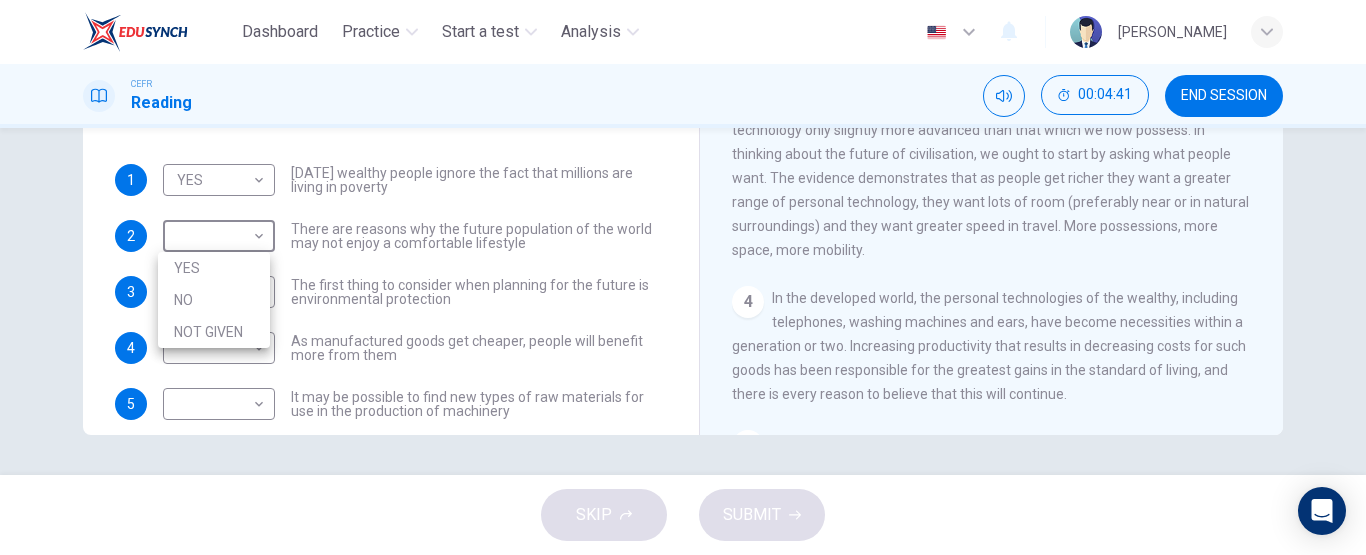 click on "NO" at bounding box center [214, 300] 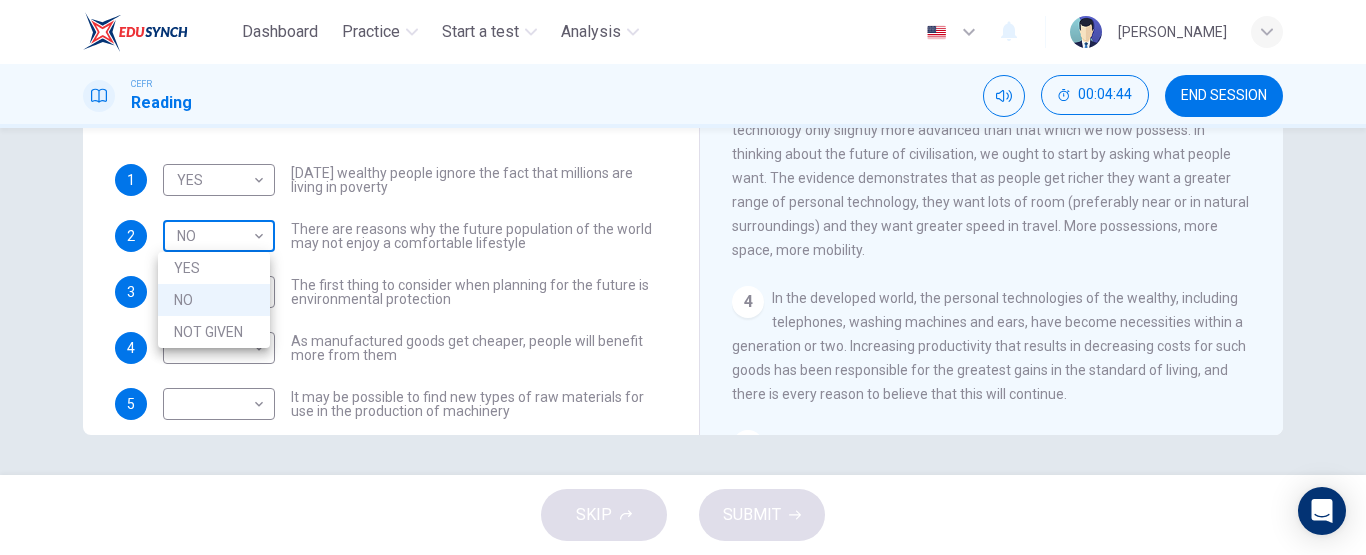 click on "Dashboard Practice Start a test Analysis English en ​ [PERSON_NAME] CEFR Reading 00:04:44 END SESSION Questions 1 - 6 Do the following statements reflect the claims of the writer in the Reading Passage?
In the boxes below, write YES if the statement agrees with the views of the writer NO if the statement contradicts the views of the writer NOT GIVEN if it is impossible to say what the writer thinks about this 1 YES YES ​ [DATE] wealthy people ignore the fact that millions are living in poverty 2 NO NO ​ There are reasons why the future population of the world may not enjoy a comfortable lifestyle 3 ​ ​ The first thing to consider when planning for the future is environmental protection 4 ​ ​ As manufactured goods get cheaper, people will benefit more from them 5 ​ ​ It may be possible to find new types of raw materials for use in the production of machinery 6 ​ ​ The rising prices of fossil fuels may bring some benefits Worldly Wealth CLICK TO ZOOM Click to Zoom 1 2 3 4 5 6" at bounding box center (683, 277) 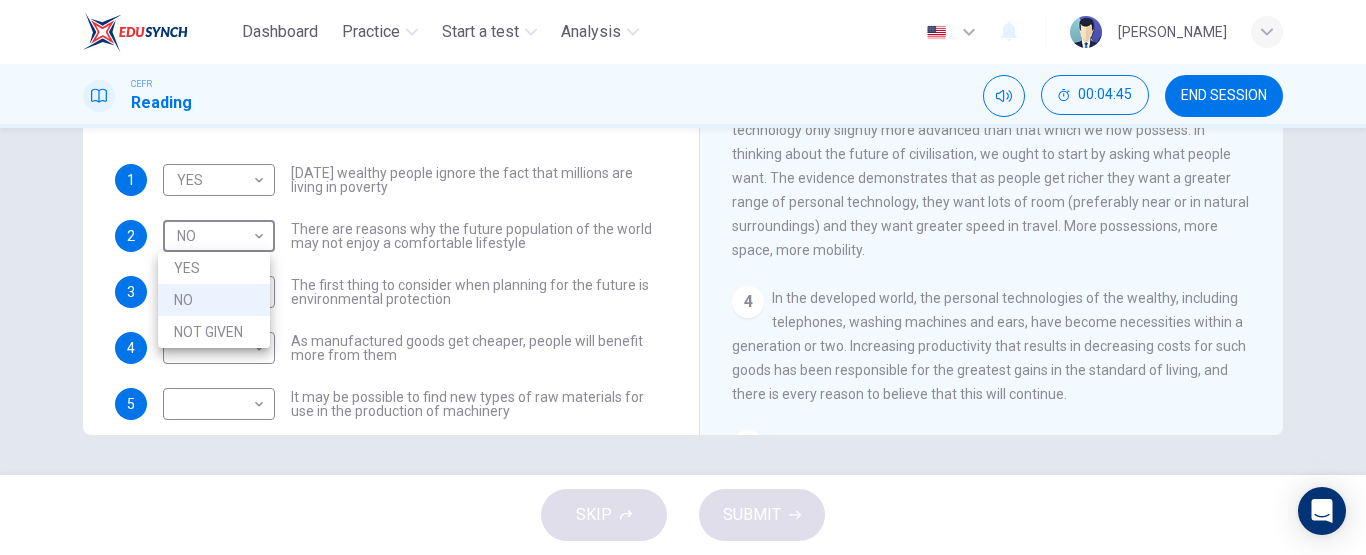 click on "NOT GIVEN" at bounding box center [214, 332] 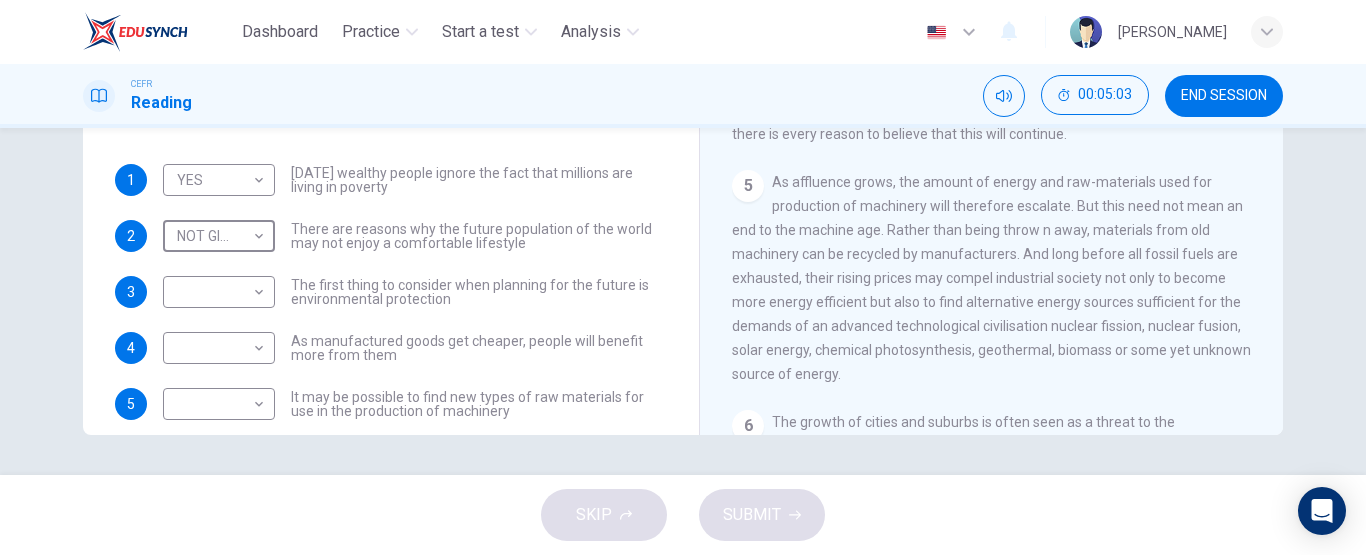 scroll, scrollTop: 681, scrollLeft: 0, axis: vertical 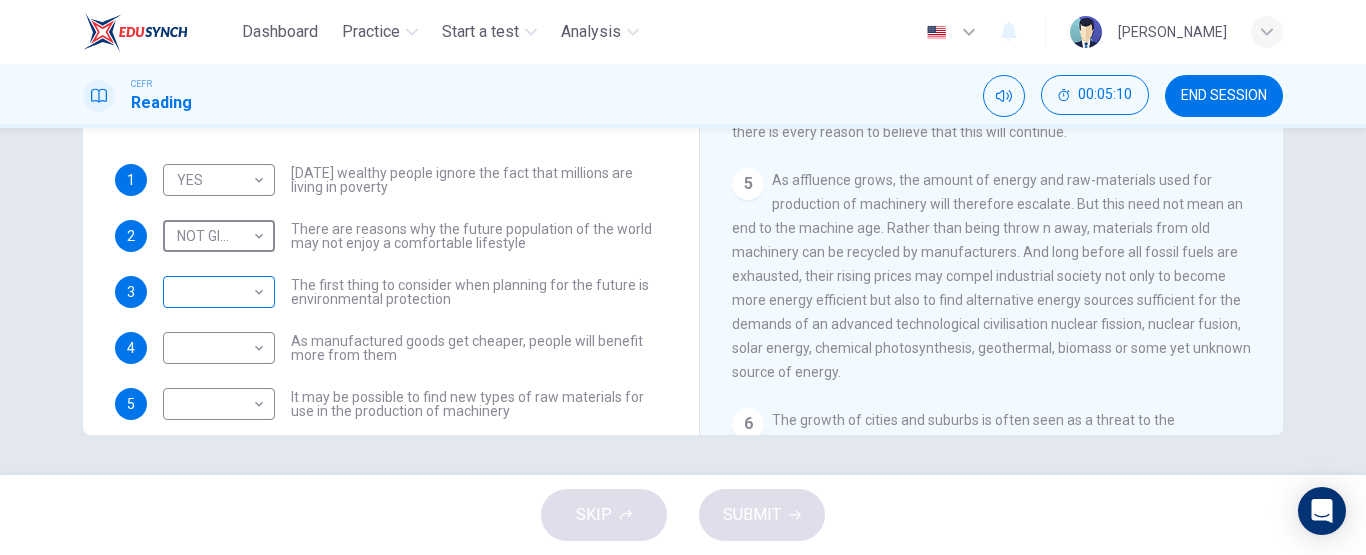 click on "Dashboard Practice Start a test Analysis English en ​ MUHAMMAD BAZLI BIN SHAWAL CEFR Reading 00:05:10 END SESSION Questions 1 - 6 Do the following statements reflect the claims of the writer in the Reading Passage?
In the boxes below, write YES if the statement agrees with the views of the writer NO if the statement contradicts the views of the writer NOT GIVEN if it is impossible to say what the writer thinks about this 1 YES YES ​ Today's wealthy people ignore the fact that millions are living in poverty 2 NOT GIVEN NOT GIVEN ​ There are reasons why the future population of the world may not enjoy a comfortable lifestyle 3 ​ ​ The first thing to consider when planning for the future is environmental protection 4 ​ ​ As manufactured goods get cheaper, people will benefit more from them 5 ​ ​ It may be possible to find new types of raw materials for use in the production of machinery 6 ​ ​ The rising prices of fossil fuels may bring some benefits Worldly Wealth CLICK TO ZOOM 1 2 3 4 5 6" at bounding box center [683, 277] 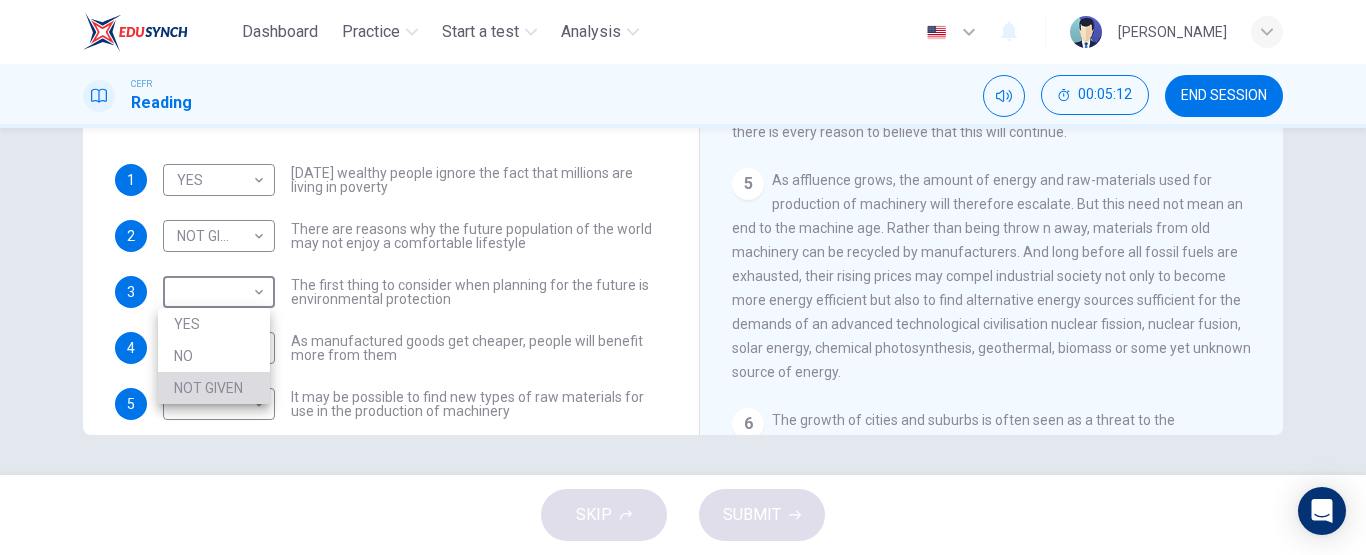 click on "NOT GIVEN" at bounding box center (214, 388) 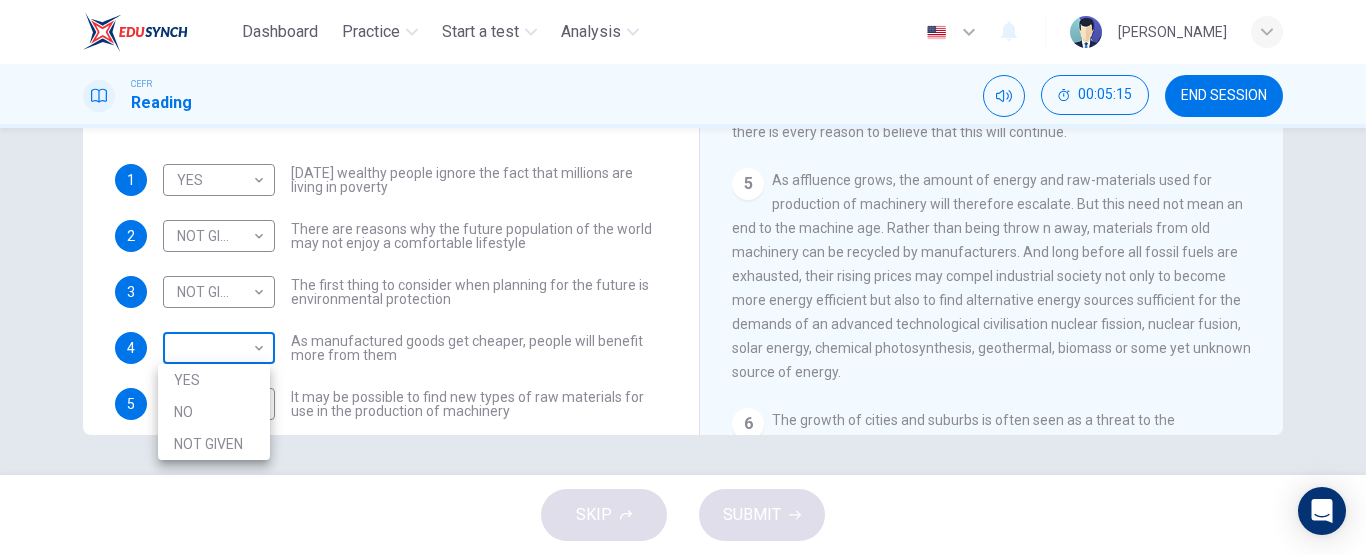click on "Dashboard Practice Start a test Analysis English en ​ MUHAMMAD BAZLI BIN SHAWAL CEFR Reading 00:05:15 END SESSION Questions 1 - 6 Do the following statements reflect the claims of the writer in the Reading Passage?
In the boxes below, write YES if the statement agrees with the views of the writer NO if the statement contradicts the views of the writer NOT GIVEN if it is impossible to say what the writer thinks about this 1 YES YES ​ Today's wealthy people ignore the fact that millions are living in poverty 2 NOT GIVEN NOT GIVEN ​ There are reasons why the future population of the world may not enjoy a comfortable lifestyle 3 NOT GIVEN NOT GIVEN ​ The first thing to consider when planning for the future is environmental protection 4 ​ ​ As manufactured goods get cheaper, people will benefit more from them 5 ​ ​ It may be possible to find new types of raw materials for use in the production of machinery 6 ​ ​ The rising prices of fossil fuels may bring some benefits Worldly Wealth 1 2 3 4 5" at bounding box center [683, 277] 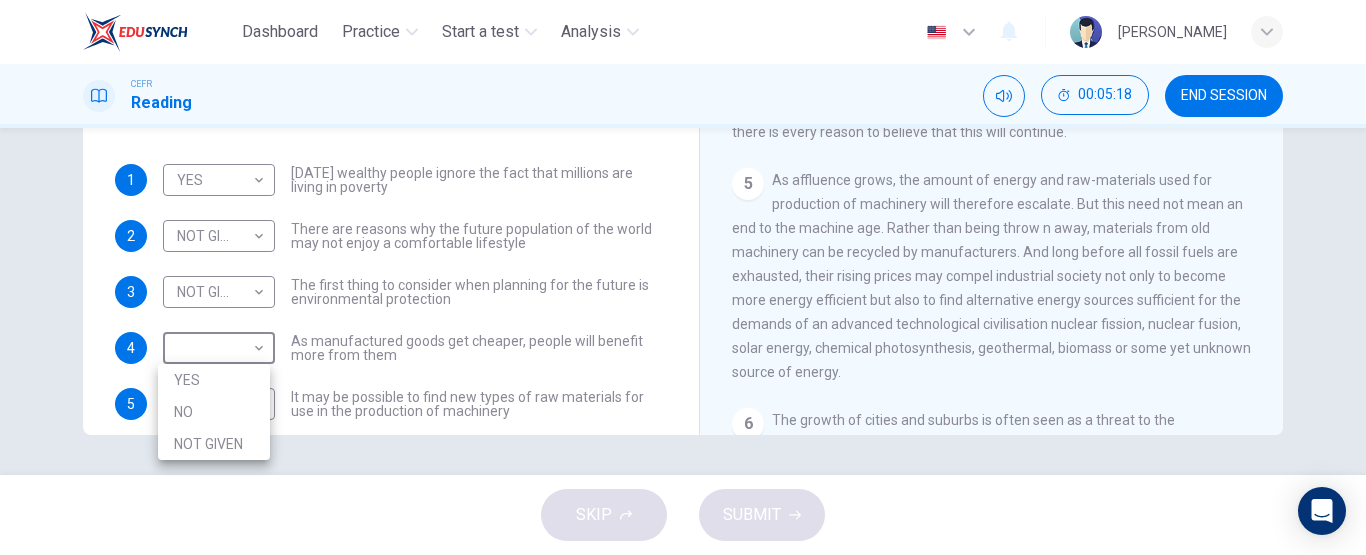 click at bounding box center (683, 277) 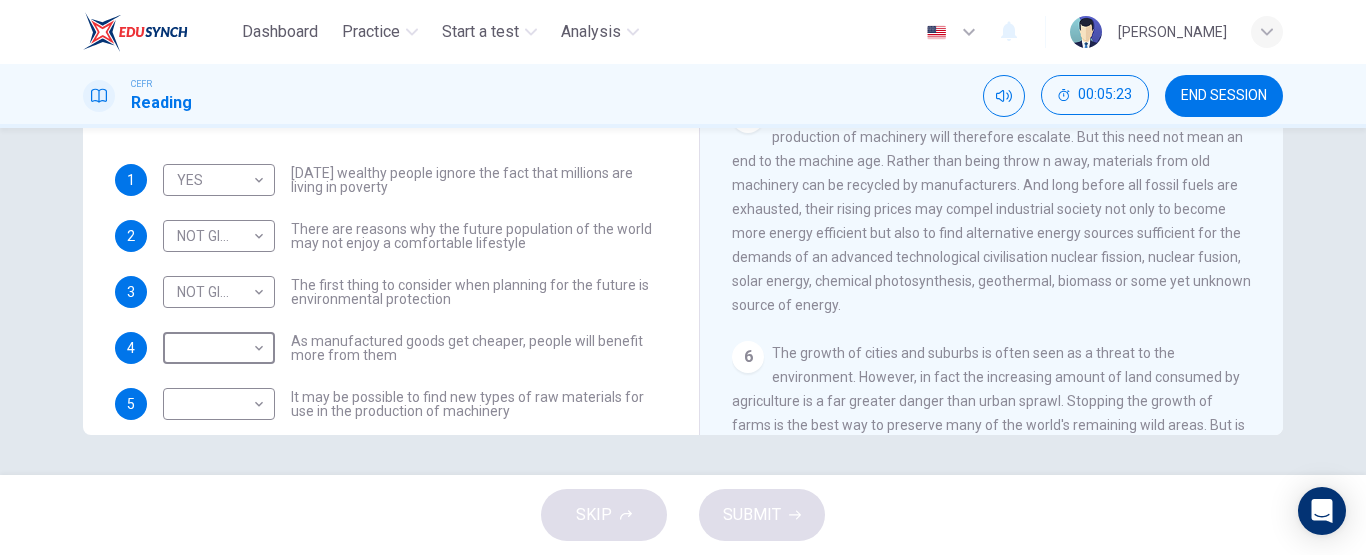 scroll, scrollTop: 749, scrollLeft: 0, axis: vertical 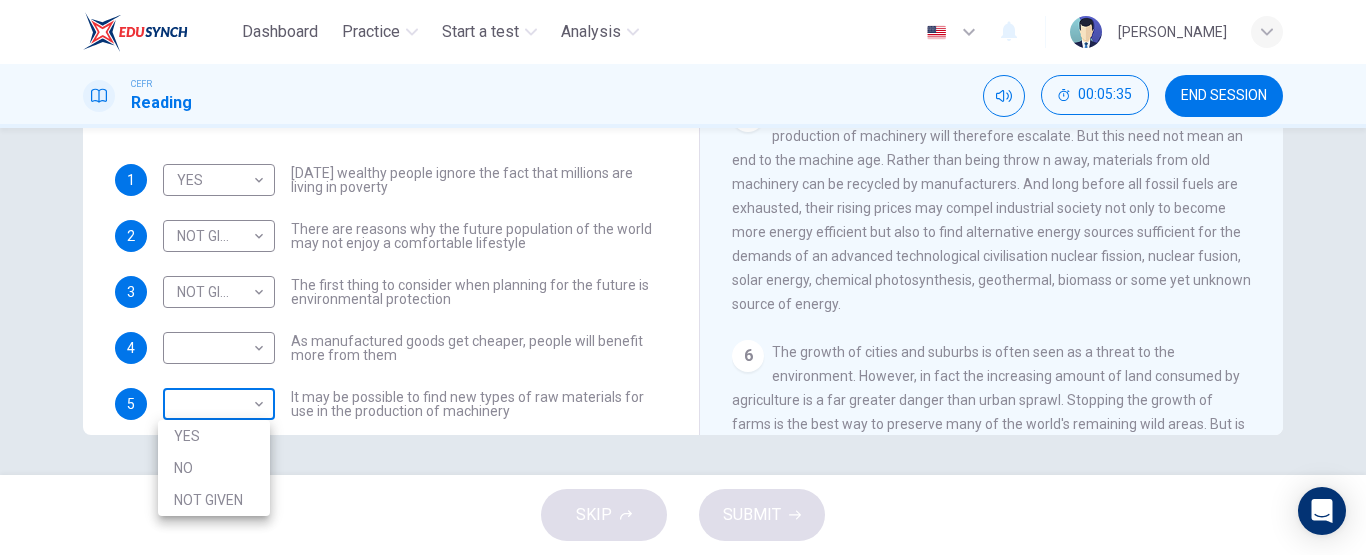 click on "Dashboard Practice Start a test Analysis English en ​ MUHAMMAD BAZLI BIN SHAWAL CEFR Reading 00:05:35 END SESSION Questions 1 - 6 Do the following statements reflect the claims of the writer in the Reading Passage?
In the boxes below, write YES if the statement agrees with the views of the writer NO if the statement contradicts the views of the writer NOT GIVEN if it is impossible to say what the writer thinks about this 1 YES YES ​ Today's wealthy people ignore the fact that millions are living in poverty 2 NOT GIVEN NOT GIVEN ​ There are reasons why the future population of the world may not enjoy a comfortable lifestyle 3 NOT GIVEN NOT GIVEN ​ The first thing to consider when planning for the future is environmental protection 4 ​ ​ As manufactured goods get cheaper, people will benefit more from them 5 ​ ​ It may be possible to find new types of raw materials for use in the production of machinery 6 ​ ​ The rising prices of fossil fuels may bring some benefits Worldly Wealth 1 2 3 4 5" at bounding box center (683, 277) 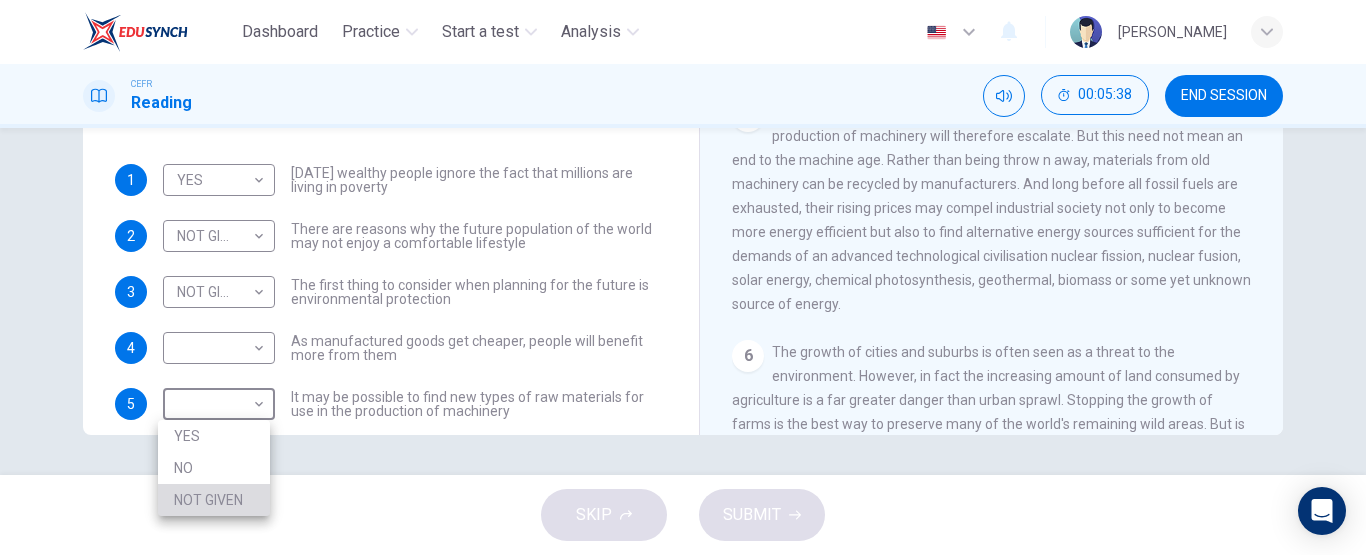 click on "NOT GIVEN" at bounding box center (214, 500) 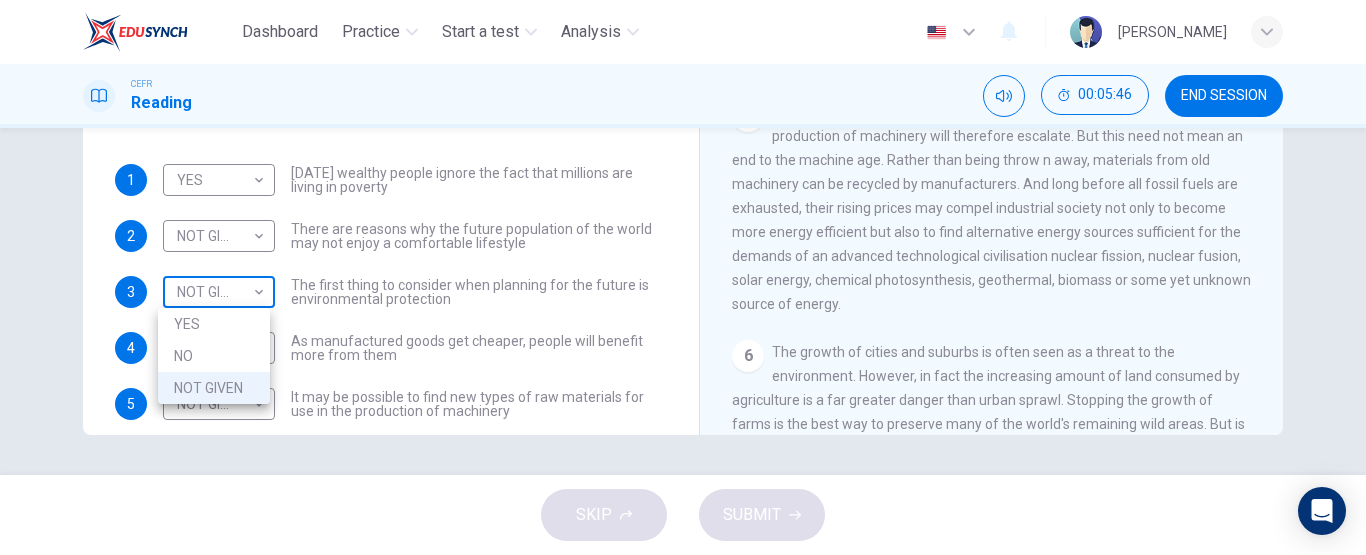 click on "Dashboard Practice Start a test Analysis English en ​ MUHAMMAD BAZLI BIN SHAWAL CEFR Reading 00:05:46 END SESSION Questions 1 - 6 Do the following statements reflect the claims of the writer in the Reading Passage?
In the boxes below, write YES if the statement agrees with the views of the writer NO if the statement contradicts the views of the writer NOT GIVEN if it is impossible to say what the writer thinks about this 1 YES YES ​ Today's wealthy people ignore the fact that millions are living in poverty 2 NOT GIVEN NOT GIVEN ​ There are reasons why the future population of the world may not enjoy a comfortable lifestyle 3 NOT GIVEN NOT GIVEN ​ The first thing to consider when planning for the future is environmental protection 4 ​ ​ As manufactured goods get cheaper, people will benefit more from them 5 NOT GIVEN NOT GIVEN ​ It may be possible to find new types of raw materials for use in the production of machinery 6 ​ ​ The rising prices of fossil fuels may bring some benefits 1 2 3 4" at bounding box center (683, 277) 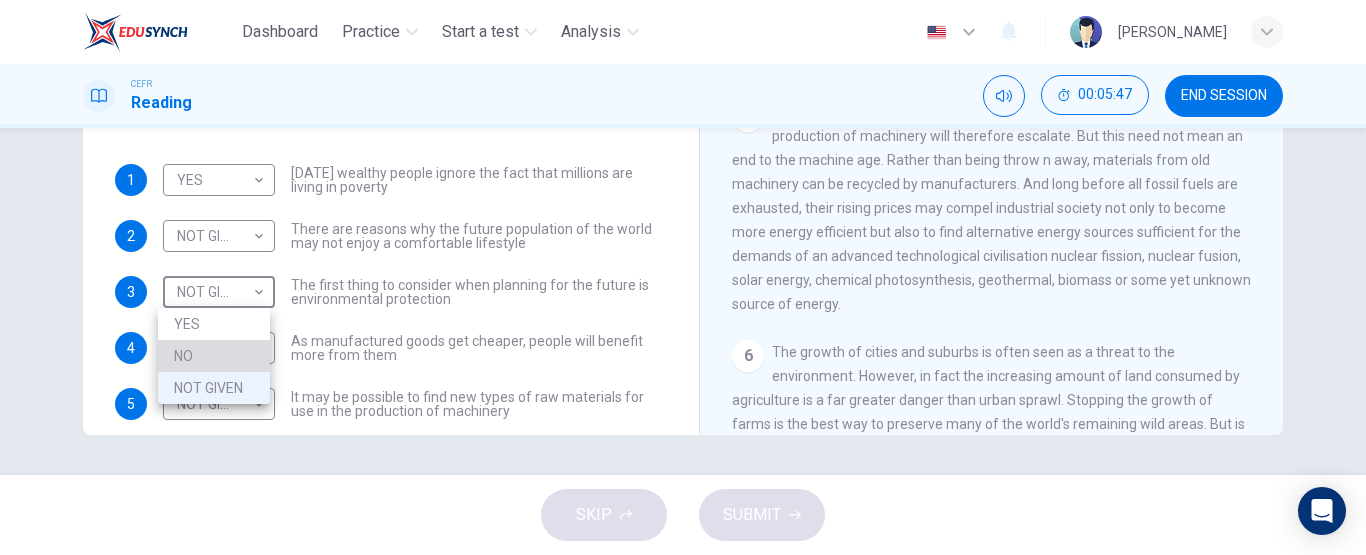 click on "NO" at bounding box center [214, 356] 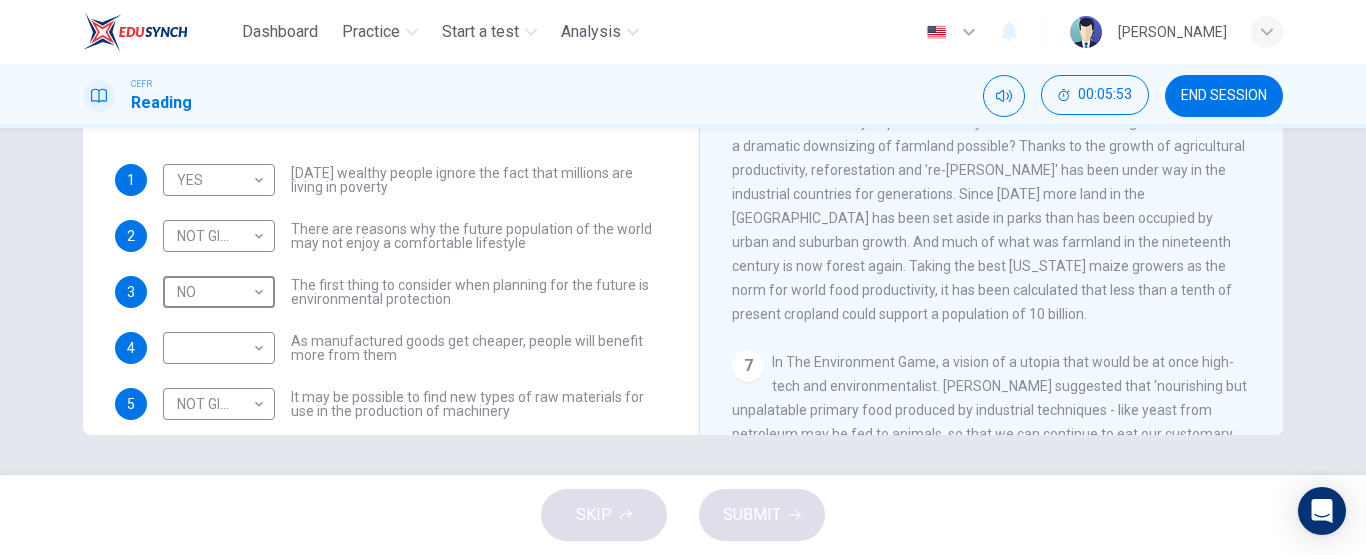 scroll, scrollTop: 1053, scrollLeft: 0, axis: vertical 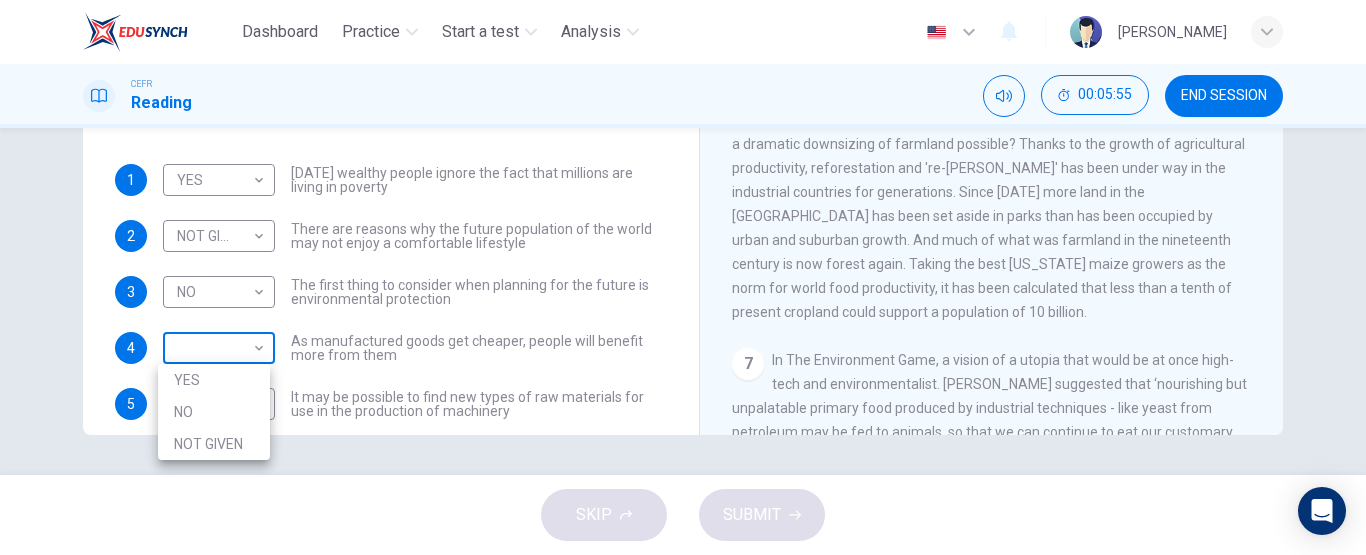 click on "Dashboard Practice Start a test Analysis English en ​ MUHAMMAD BAZLI BIN SHAWAL CEFR Reading 00:05:55 END SESSION Questions 1 - 6 Do the following statements reflect the claims of the writer in the Reading Passage?
In the boxes below, write YES if the statement agrees with the views of the writer NO if the statement contradicts the views of the writer NOT GIVEN if it is impossible to say what the writer thinks about this 1 YES YES ​ Today's wealthy people ignore the fact that millions are living in poverty 2 NOT GIVEN NOT GIVEN ​ There are reasons why the future population of the world may not enjoy a comfortable lifestyle 3 NO NO ​ The first thing to consider when planning for the future is environmental protection 4 ​ ​ As manufactured goods get cheaper, people will benefit more from them 5 NOT GIVEN NOT GIVEN ​ It may be possible to find new types of raw materials for use in the production of machinery 6 ​ ​ The rising prices of fossil fuels may bring some benefits Worldly Wealth 1 2 3 4" at bounding box center [683, 277] 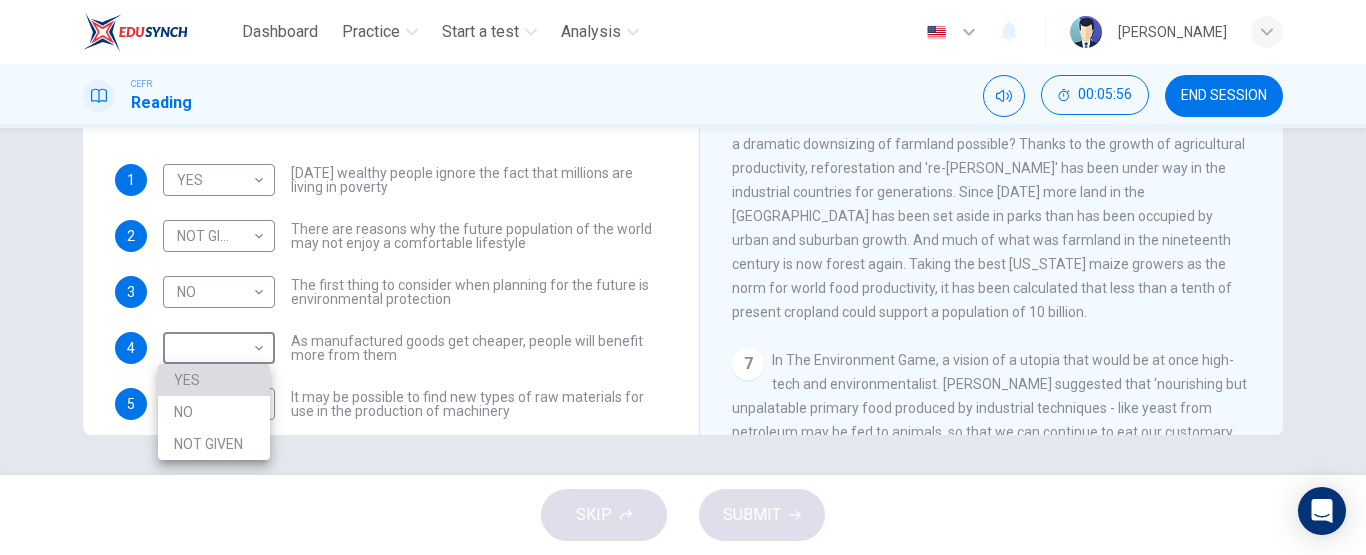 click on "YES" at bounding box center [214, 380] 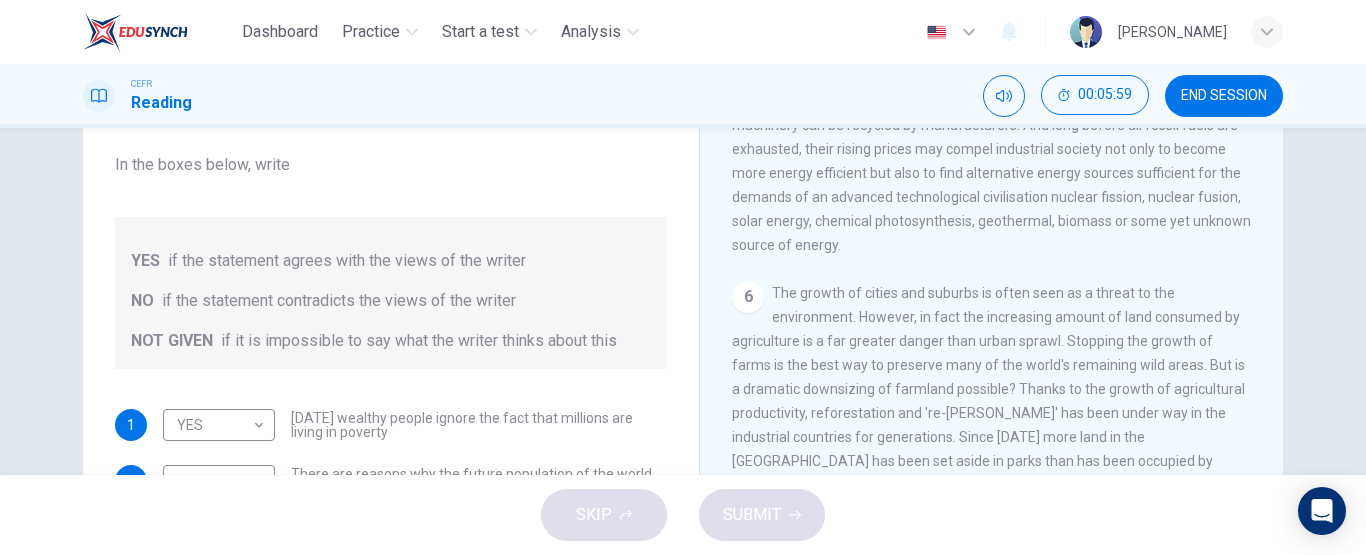 scroll, scrollTop: 182, scrollLeft: 0, axis: vertical 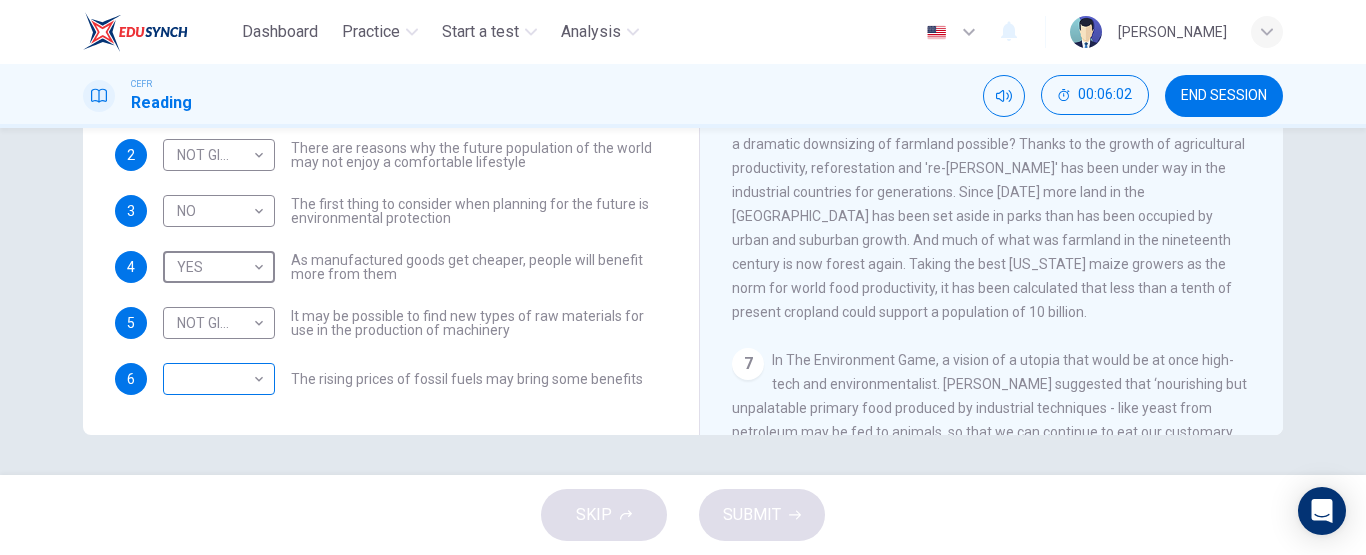 click on "Dashboard Practice Start a test Analysis English en ​ MUHAMMAD BAZLI BIN SHAWAL CEFR Reading 00:06:02 END SESSION Questions 1 - 6 Do the following statements reflect the claims of the writer in the Reading Passage?
In the boxes below, write YES if the statement agrees with the views of the writer NO if the statement contradicts the views of the writer NOT GIVEN if it is impossible to say what the writer thinks about this 1 YES YES ​ Today's wealthy people ignore the fact that millions are living in poverty 2 NOT GIVEN NOT GIVEN ​ There are reasons why the future population of the world may not enjoy a comfortable lifestyle 3 NO NO ​ The first thing to consider when planning for the future is environmental protection 4 YES YES ​ As manufactured goods get cheaper, people will benefit more from them 5 NOT GIVEN NOT GIVEN ​ It may be possible to find new types of raw materials for use in the production of machinery 6 ​ ​ The rising prices of fossil fuels may bring some benefits Worldly Wealth 1 2" at bounding box center (683, 277) 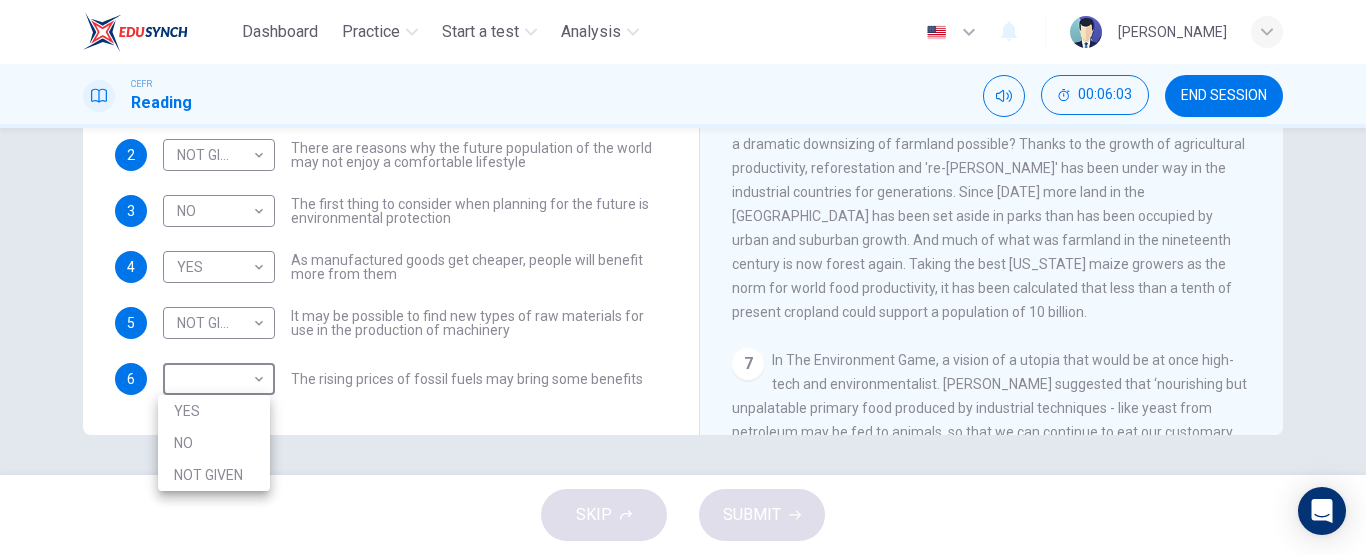 click on "NO" at bounding box center [214, 443] 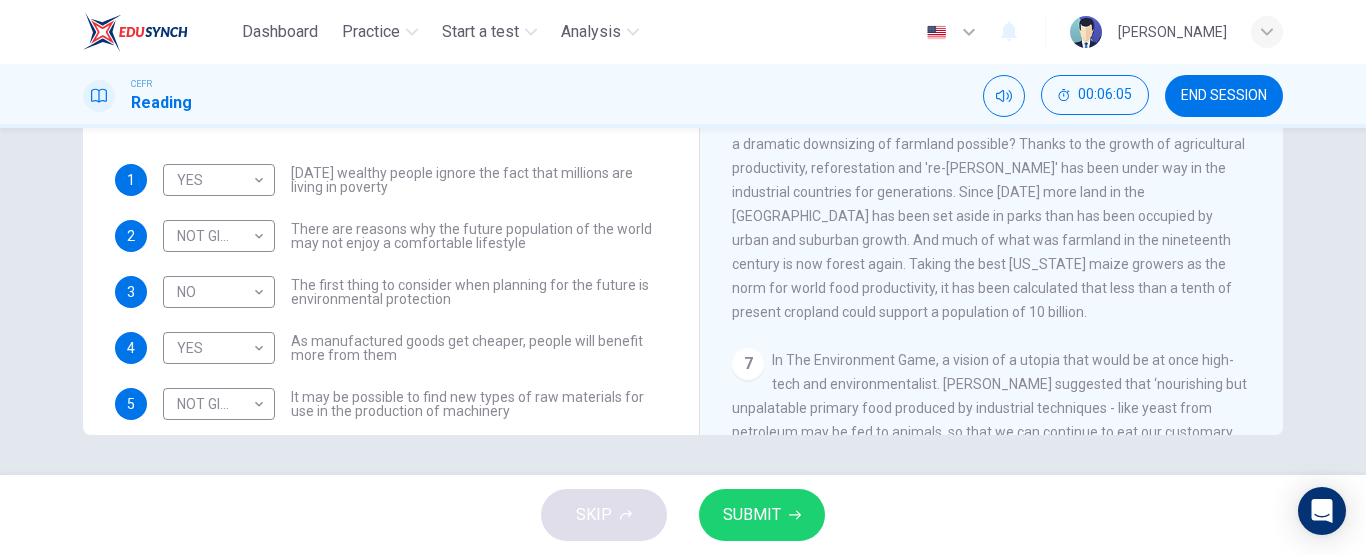 scroll, scrollTop: 81, scrollLeft: 0, axis: vertical 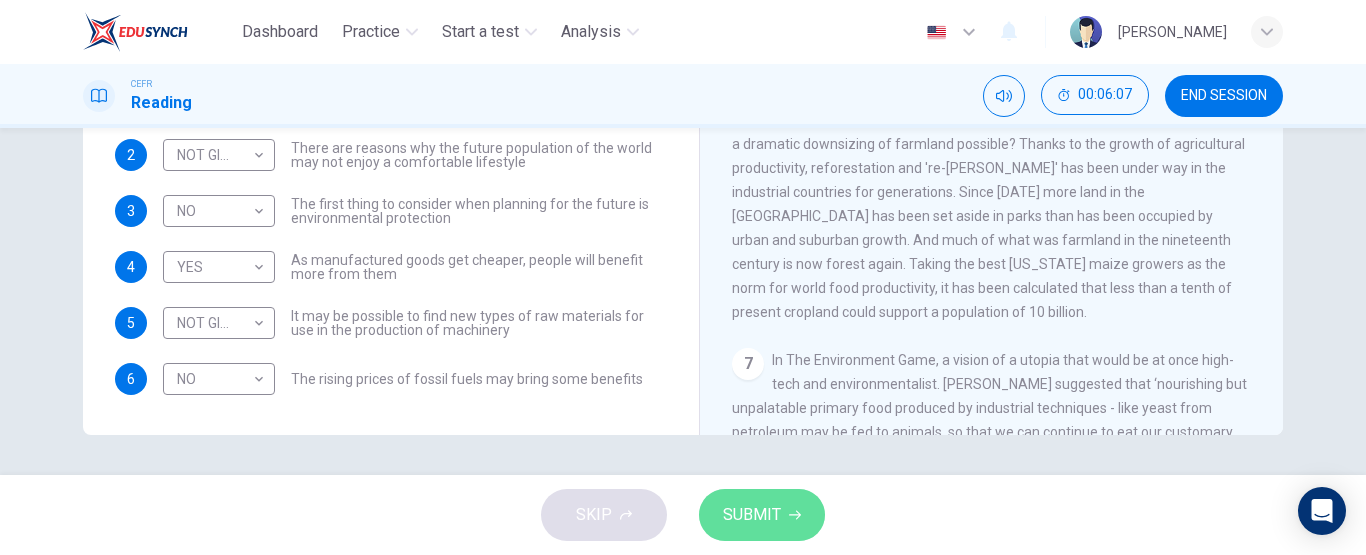 click on "SUBMIT" at bounding box center [762, 515] 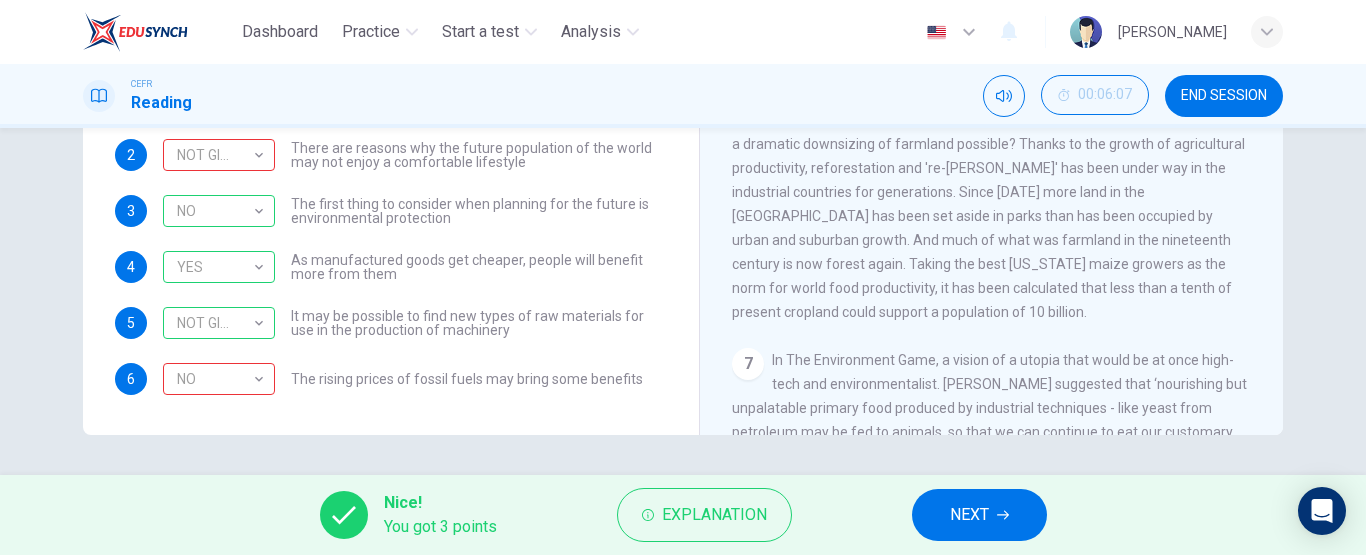 scroll, scrollTop: 0, scrollLeft: 0, axis: both 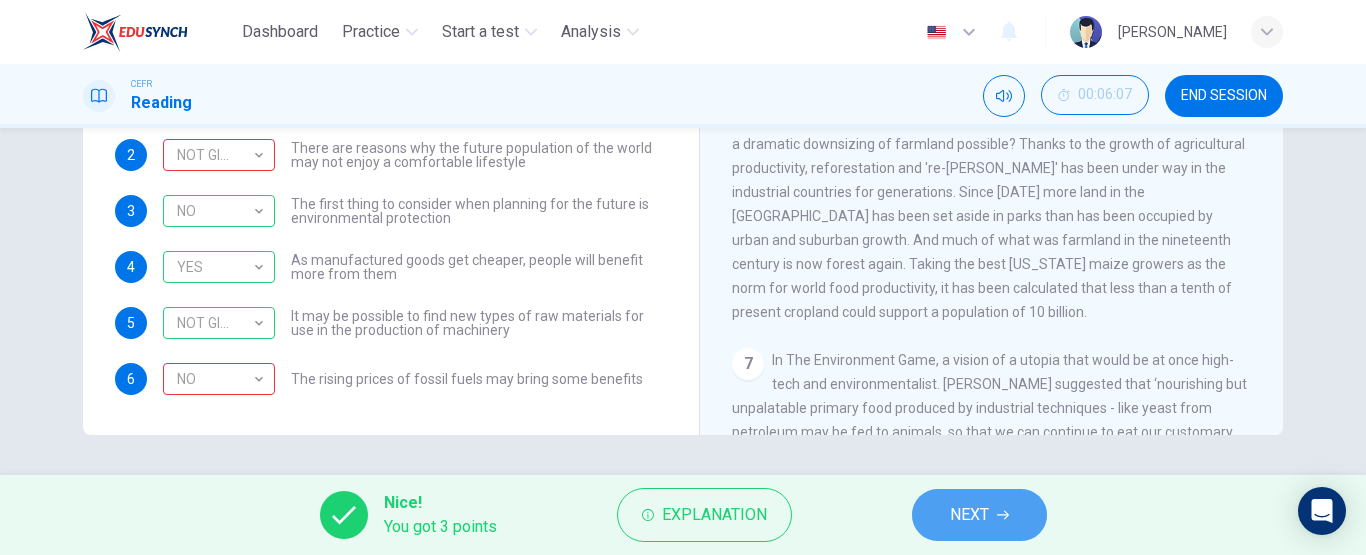 click on "NEXT" at bounding box center [979, 515] 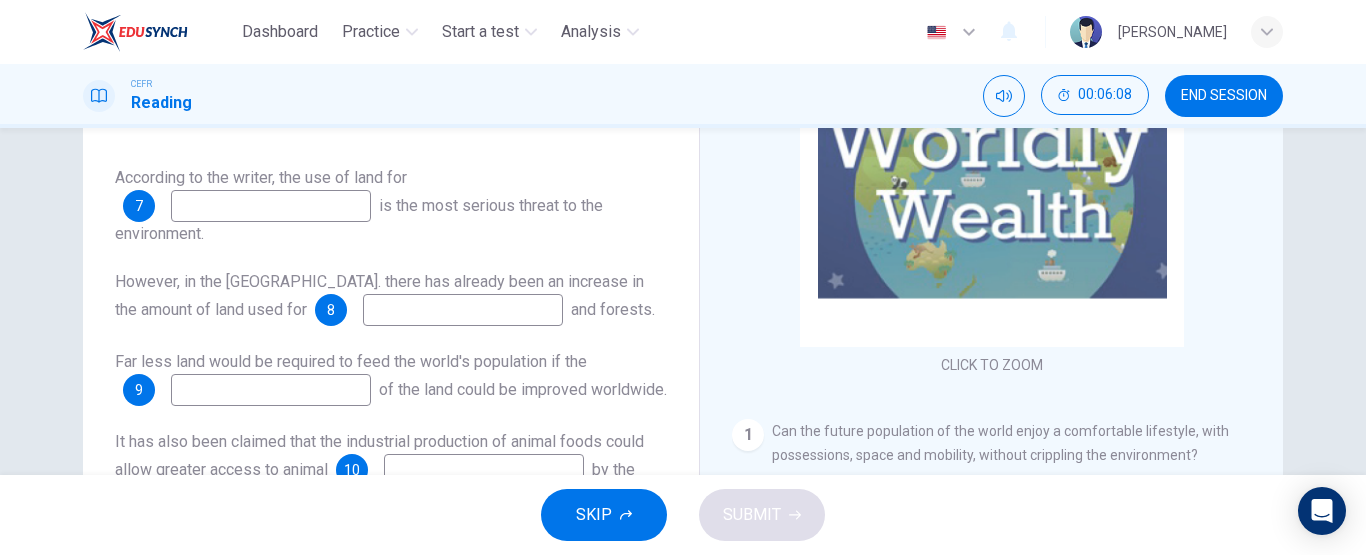 scroll, scrollTop: 255, scrollLeft: 0, axis: vertical 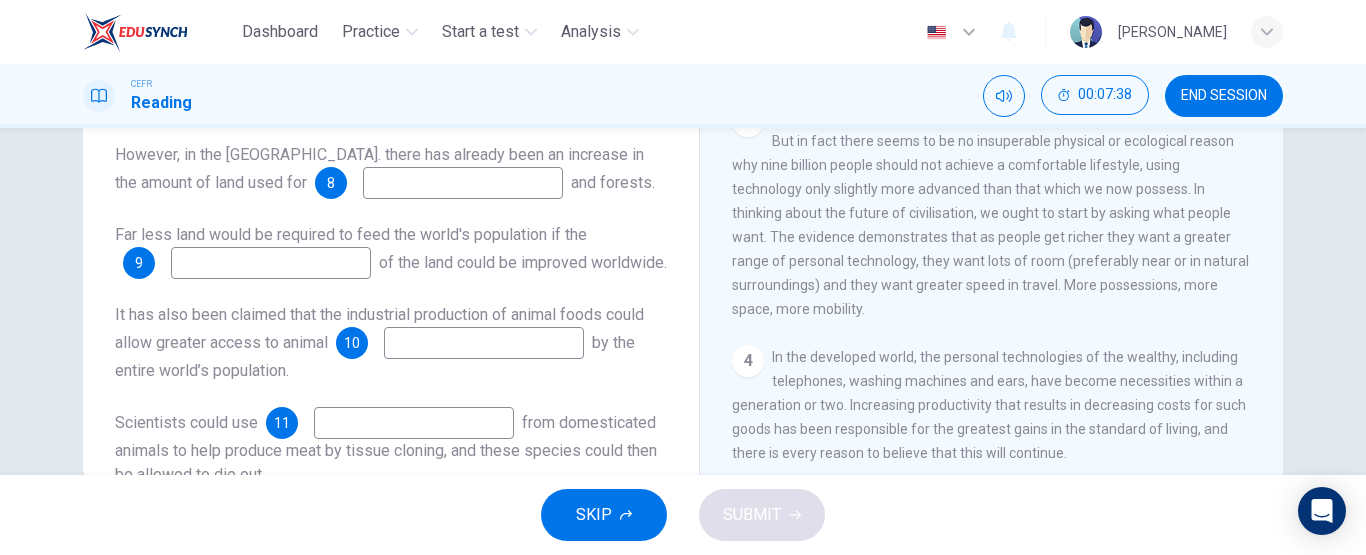 click on "Admittedly, there may be political or social barriers to achieving a rich world. But in fact there seems to be no insuperable physical or ecological reason why nine billion people should not achieve a comfortable lifestyle, using technology only slightly more advanced than that which we now possess. In thinking about the future of civilisation, we ought to start by asking what people want. The evidence demonstrates that as people get richer they want a greater range of personal technology, they want lots of room (preferably near or in natural surroundings) and they want greater speed in travel. More possessions, more space, more mobility." at bounding box center [990, 213] 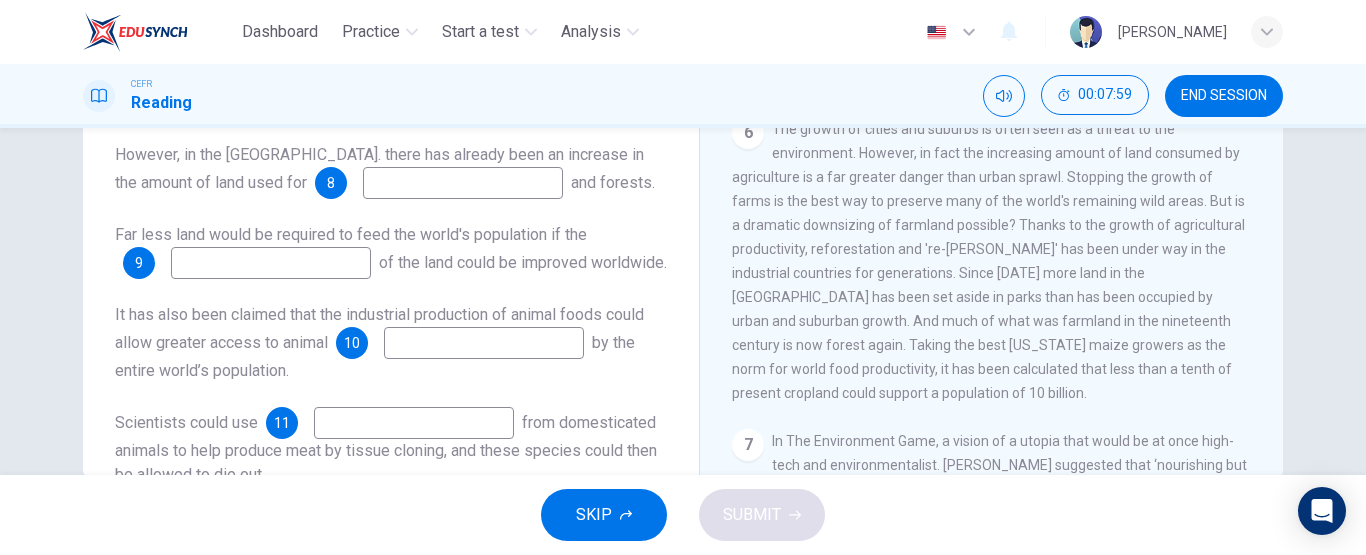 scroll, scrollTop: 1016, scrollLeft: 0, axis: vertical 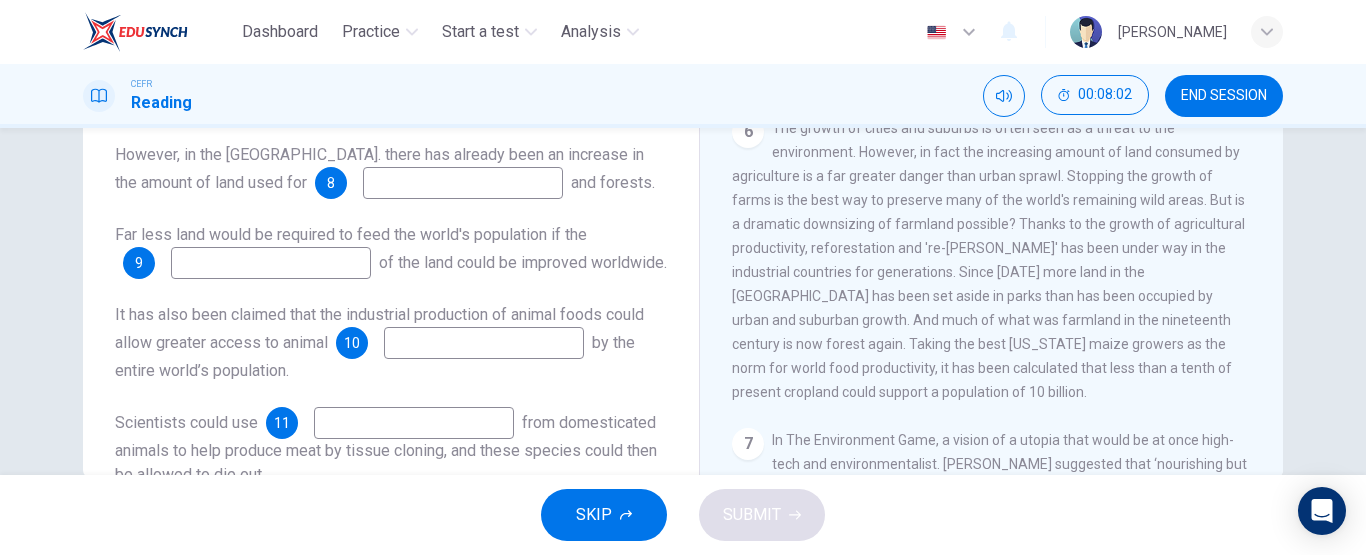 click at bounding box center [463, 183] 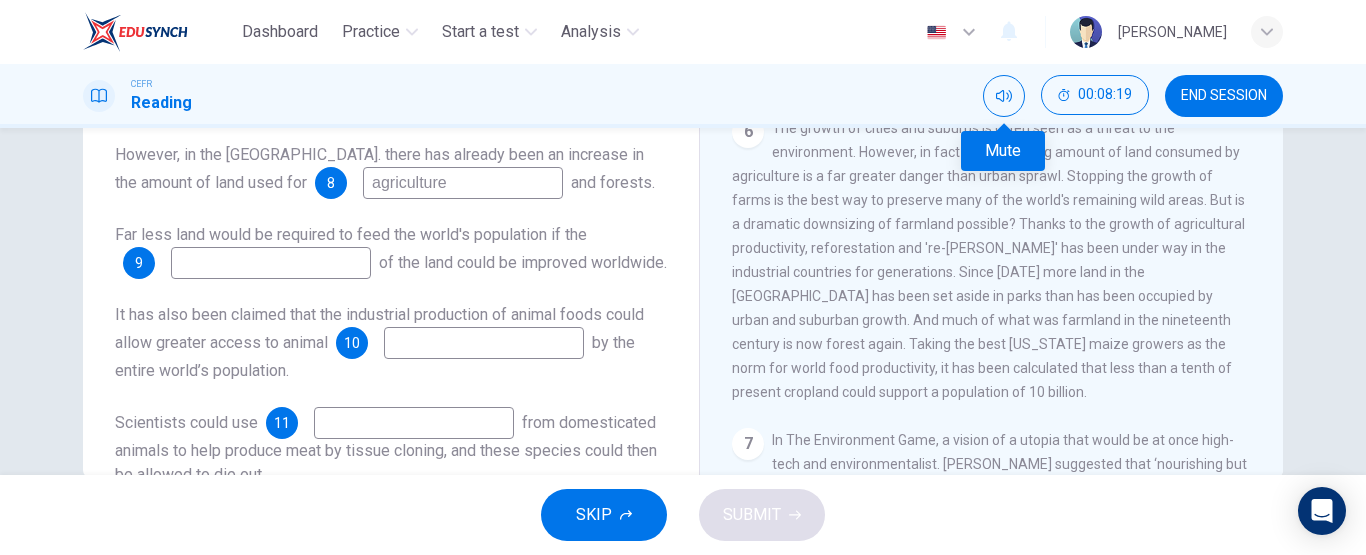 type on "agriculture" 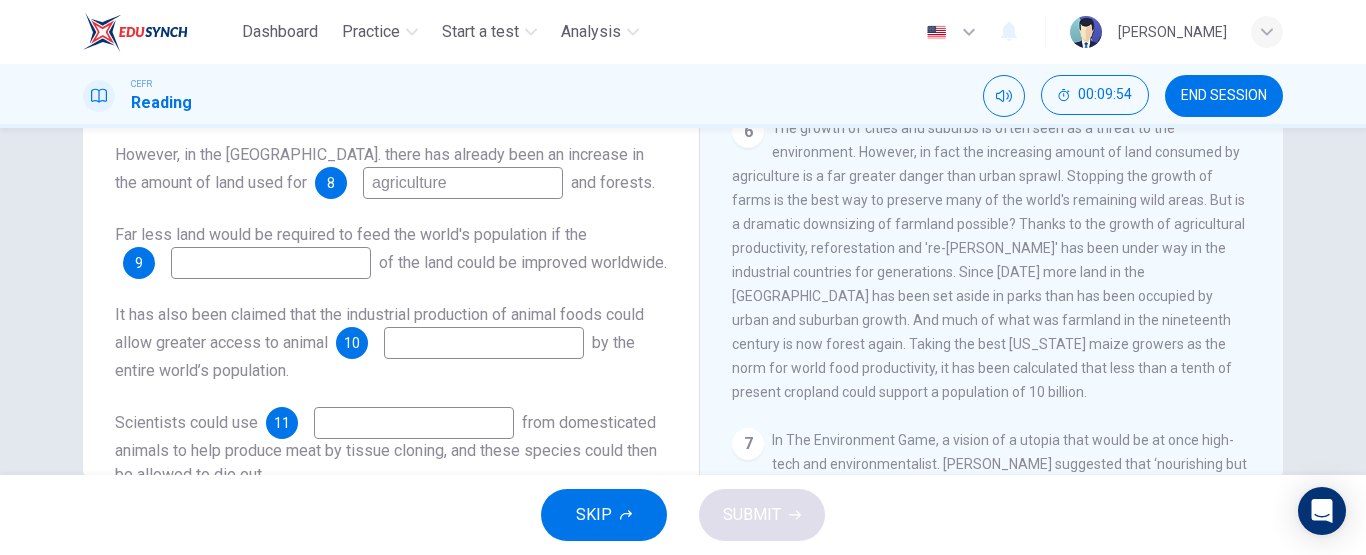 click at bounding box center (271, 263) 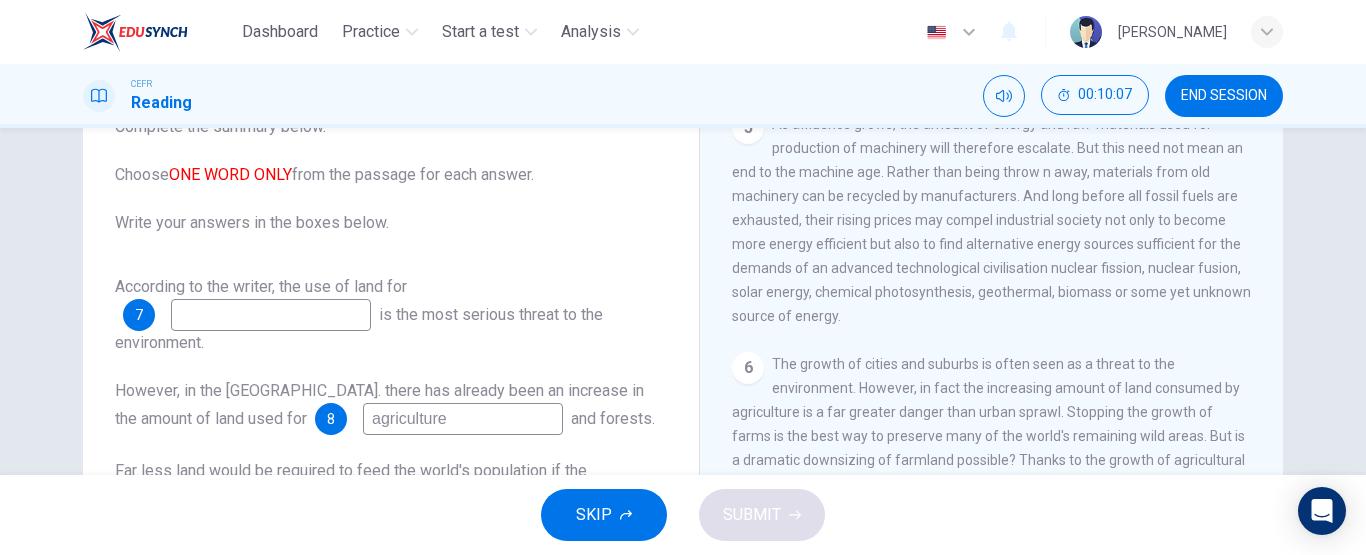 scroll, scrollTop: 147, scrollLeft: 0, axis: vertical 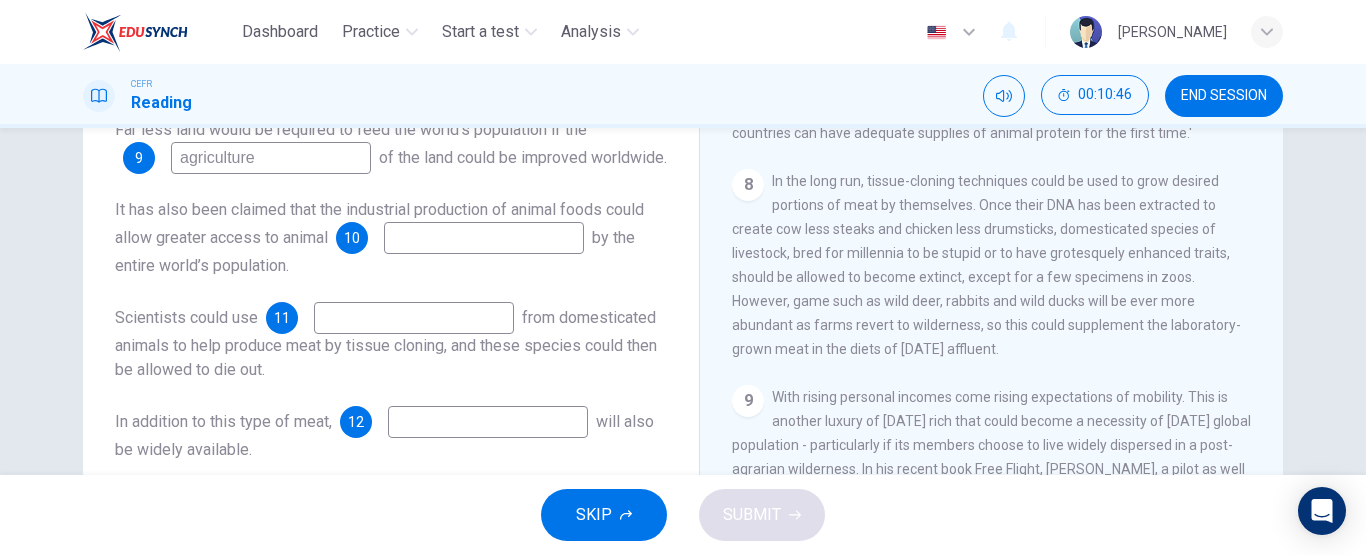 type on "agriculture" 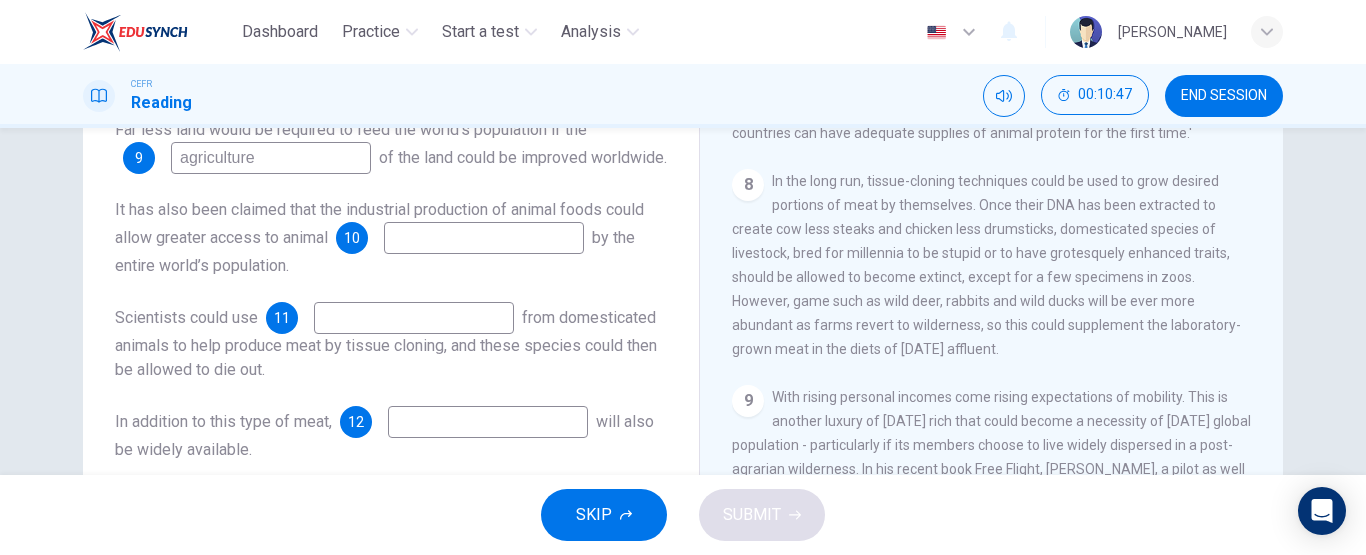 click at bounding box center (484, 238) 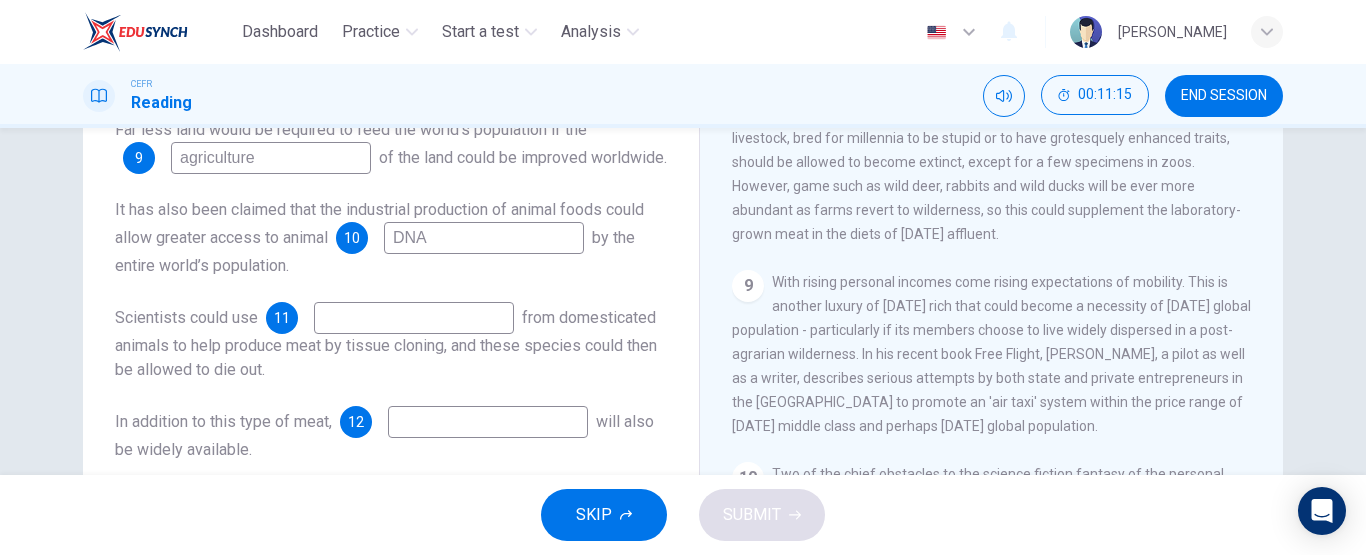 scroll, scrollTop: 1583, scrollLeft: 0, axis: vertical 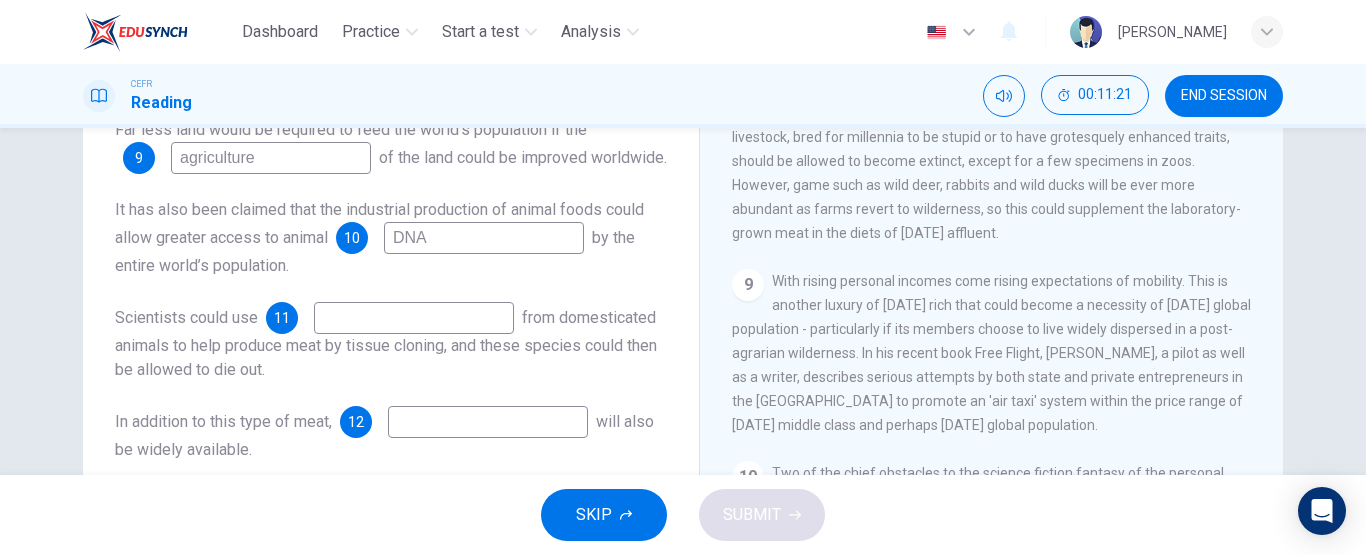 click on "DNA" at bounding box center (484, 238) 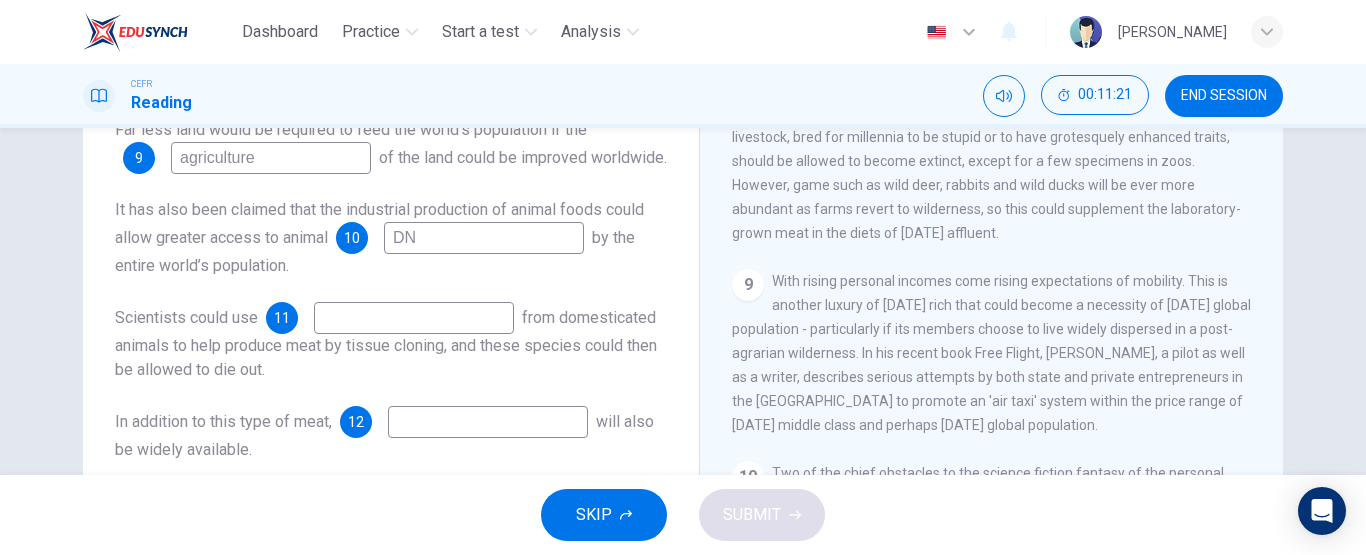 type on "D" 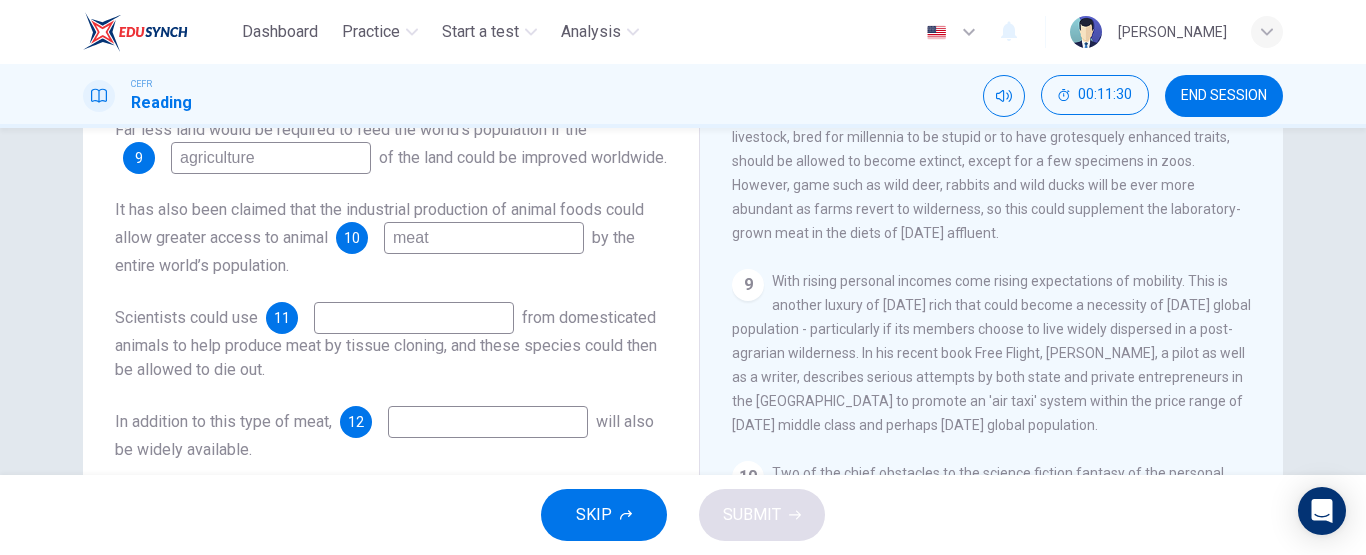 type on "meat" 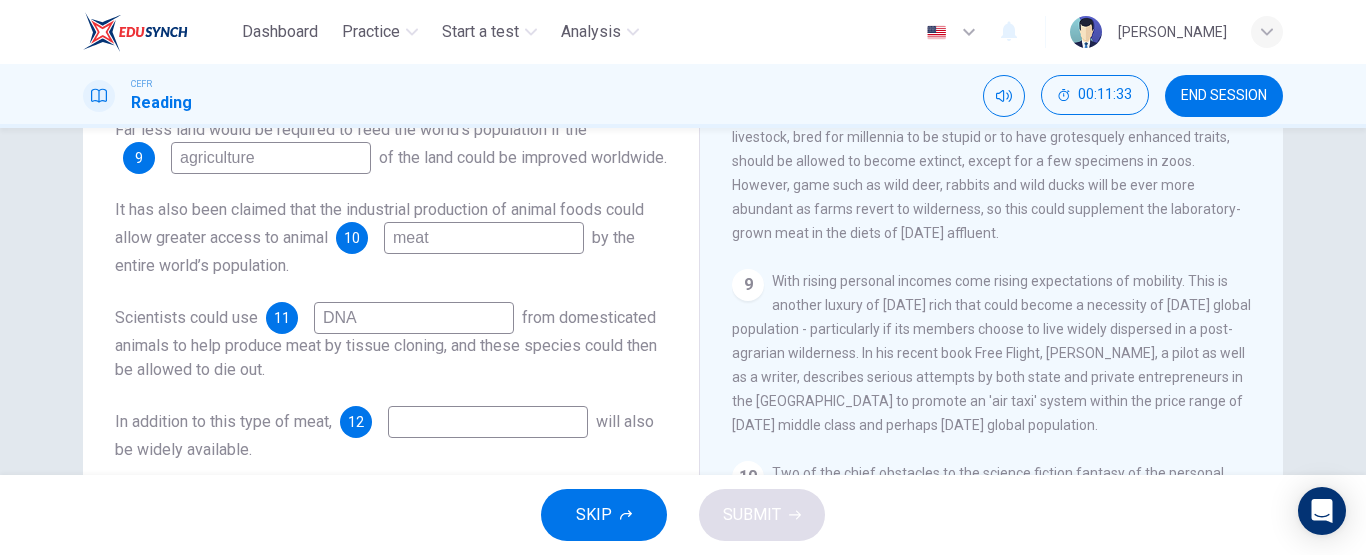scroll, scrollTop: 428, scrollLeft: 0, axis: vertical 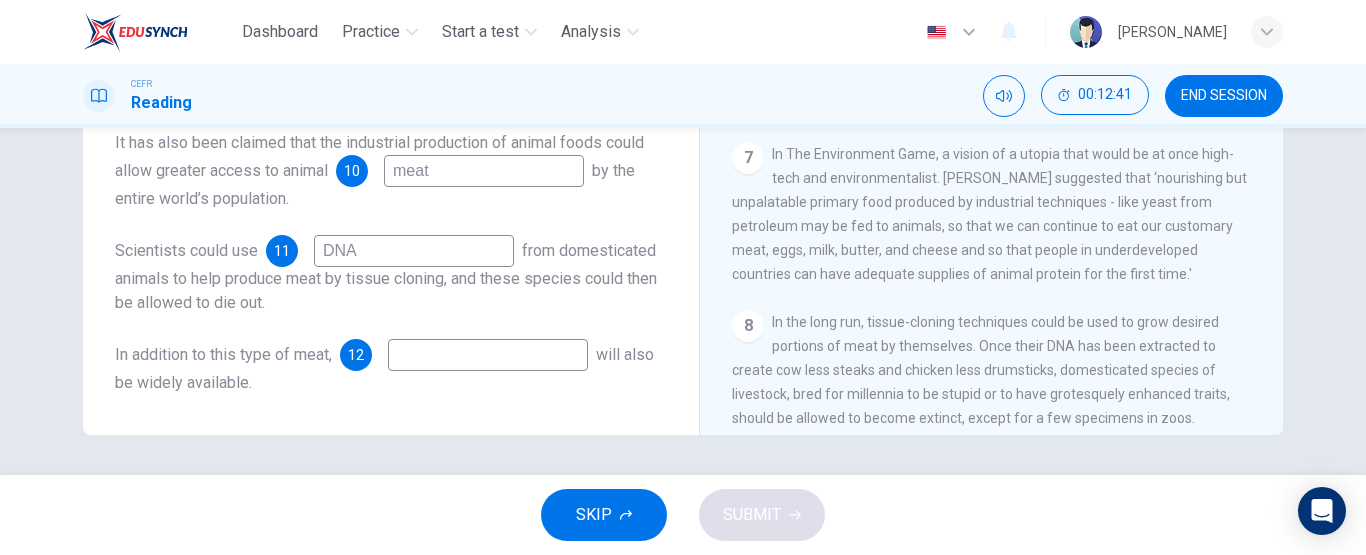 type on "DNA" 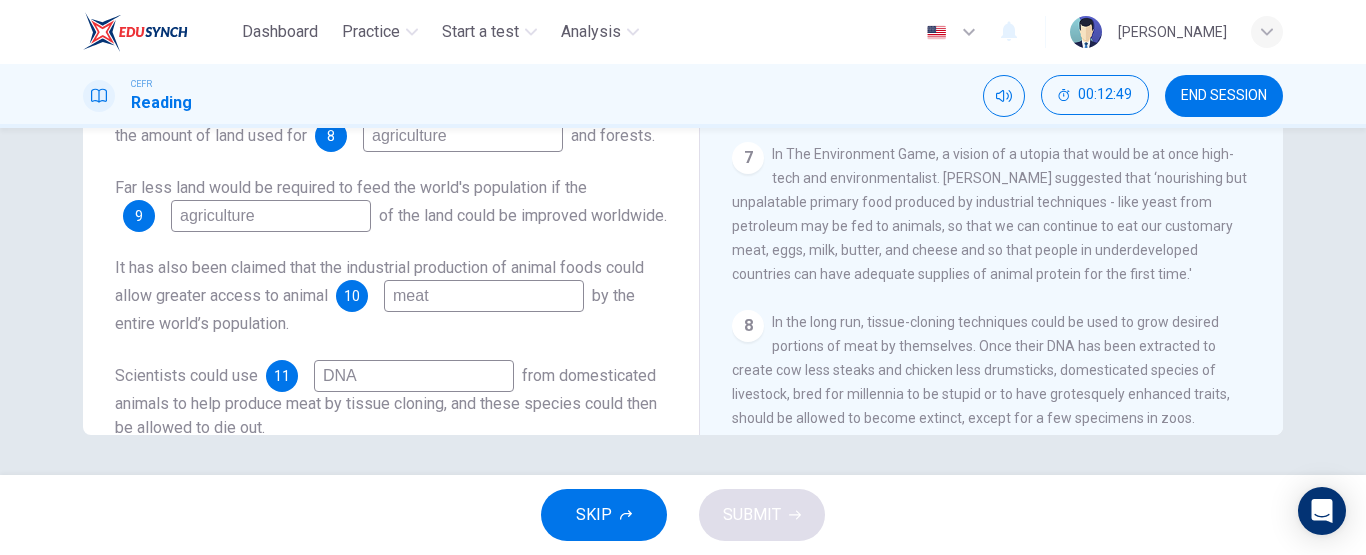 scroll, scrollTop: 0, scrollLeft: 0, axis: both 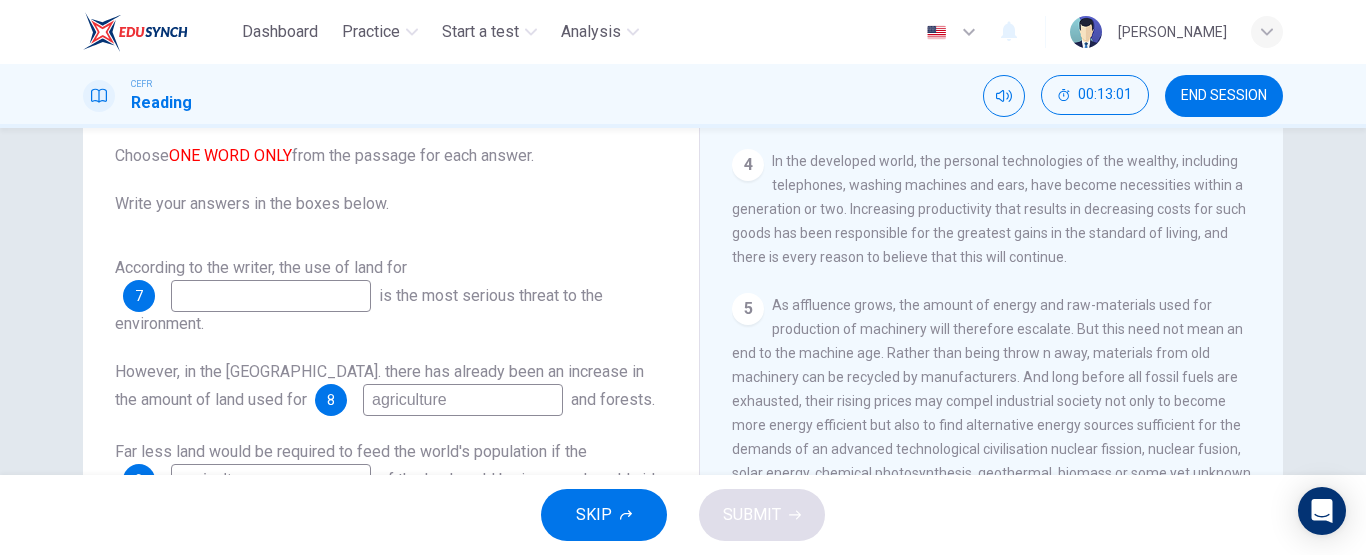 type on "food" 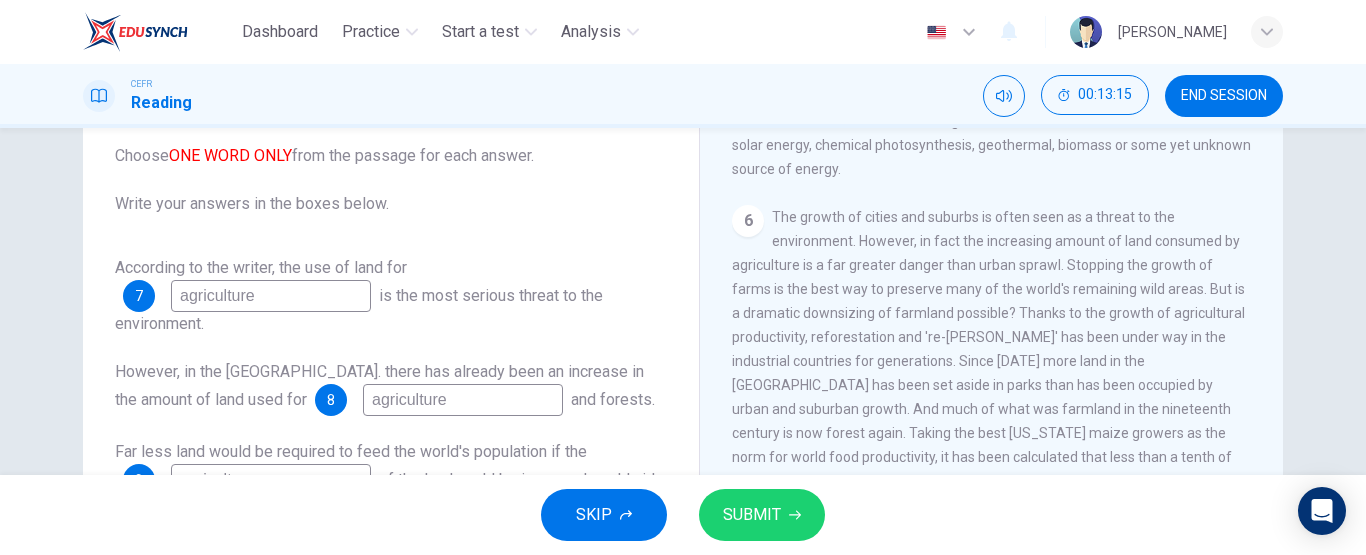 scroll, scrollTop: 1171, scrollLeft: 0, axis: vertical 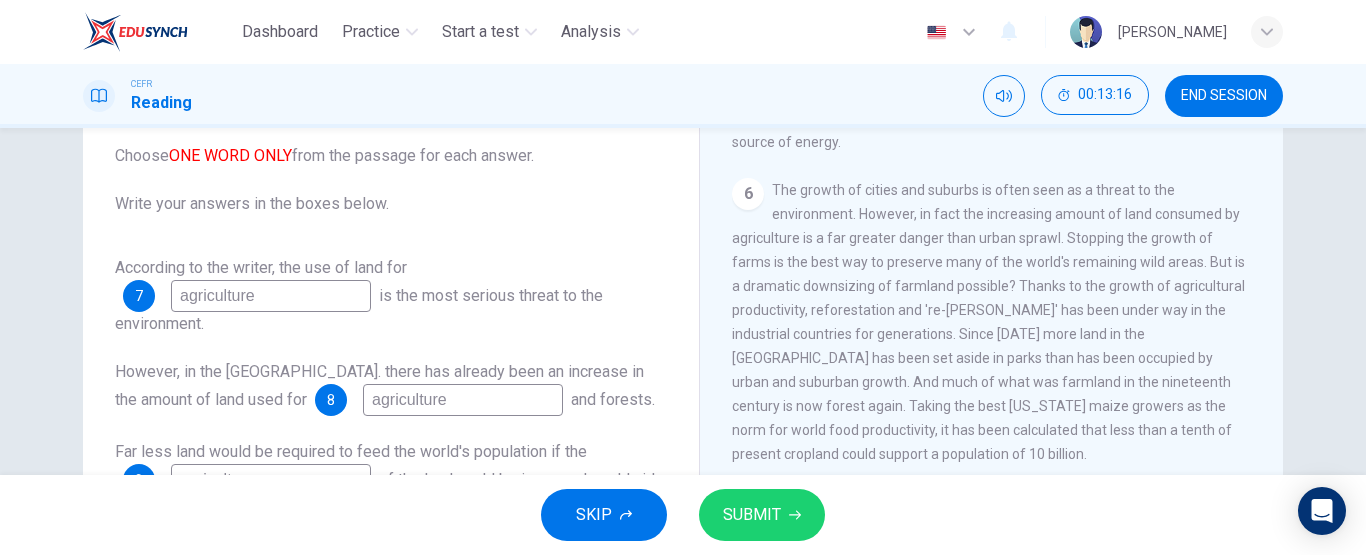 type on "agriculture" 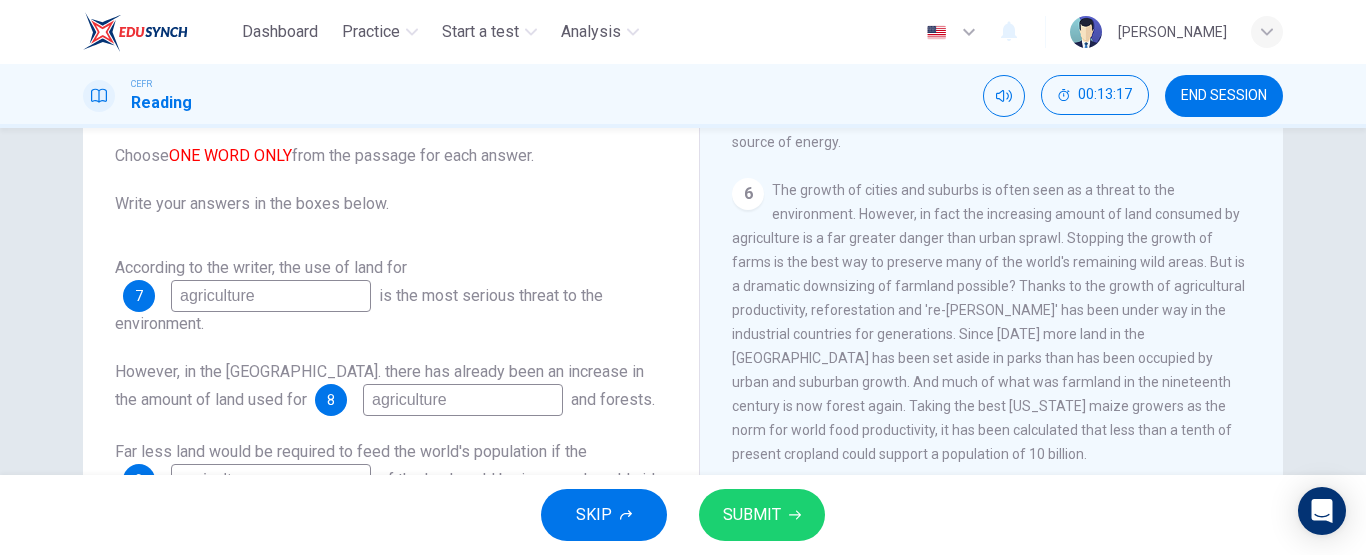 click on "agriculture" at bounding box center (463, 400) 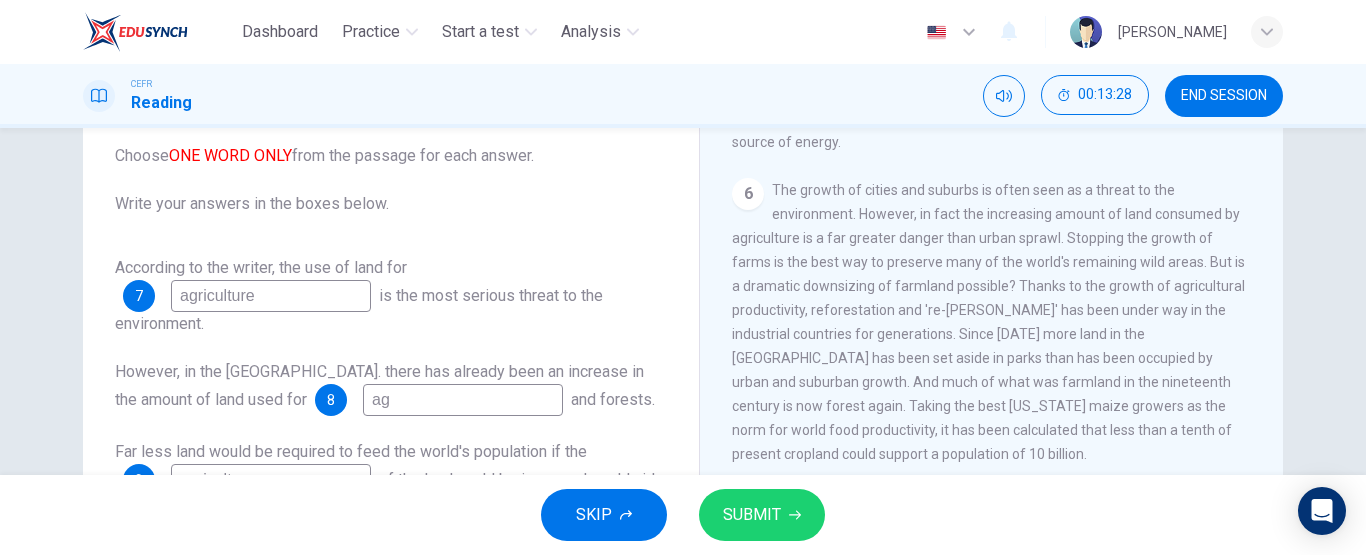 type on "a" 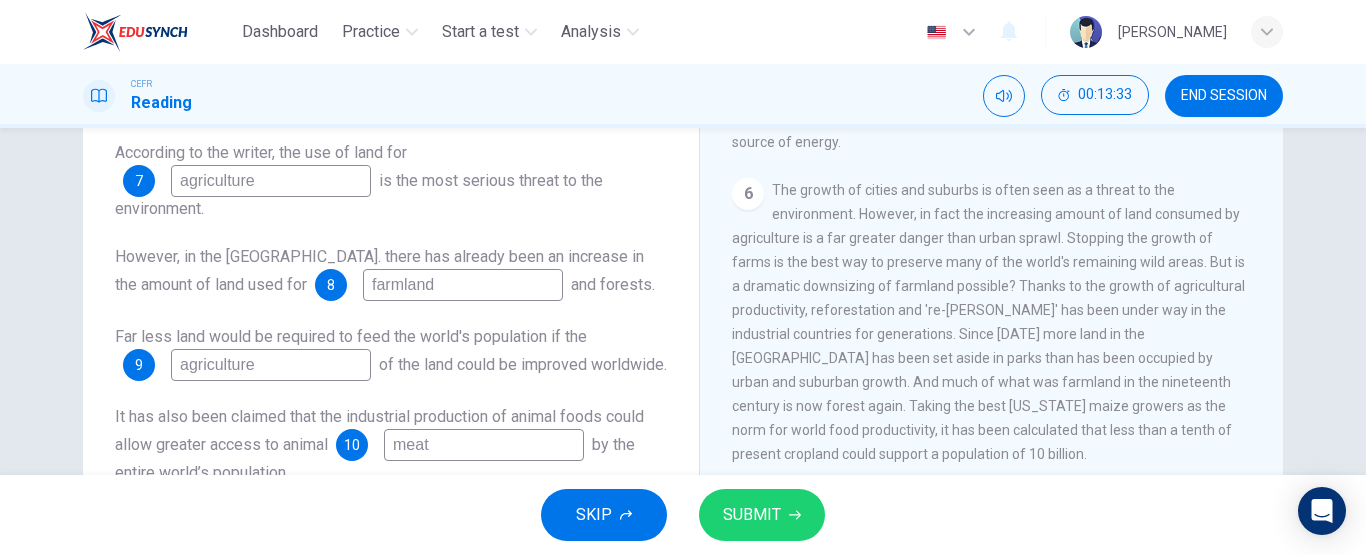 scroll, scrollTop: 116, scrollLeft: 0, axis: vertical 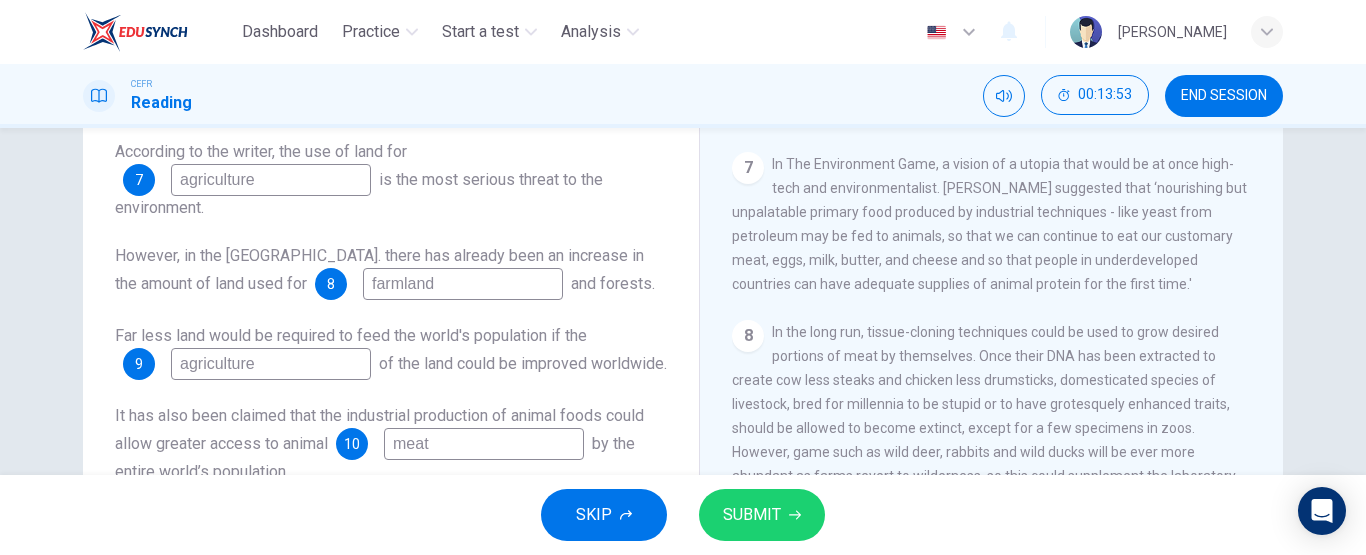 type on "farmland" 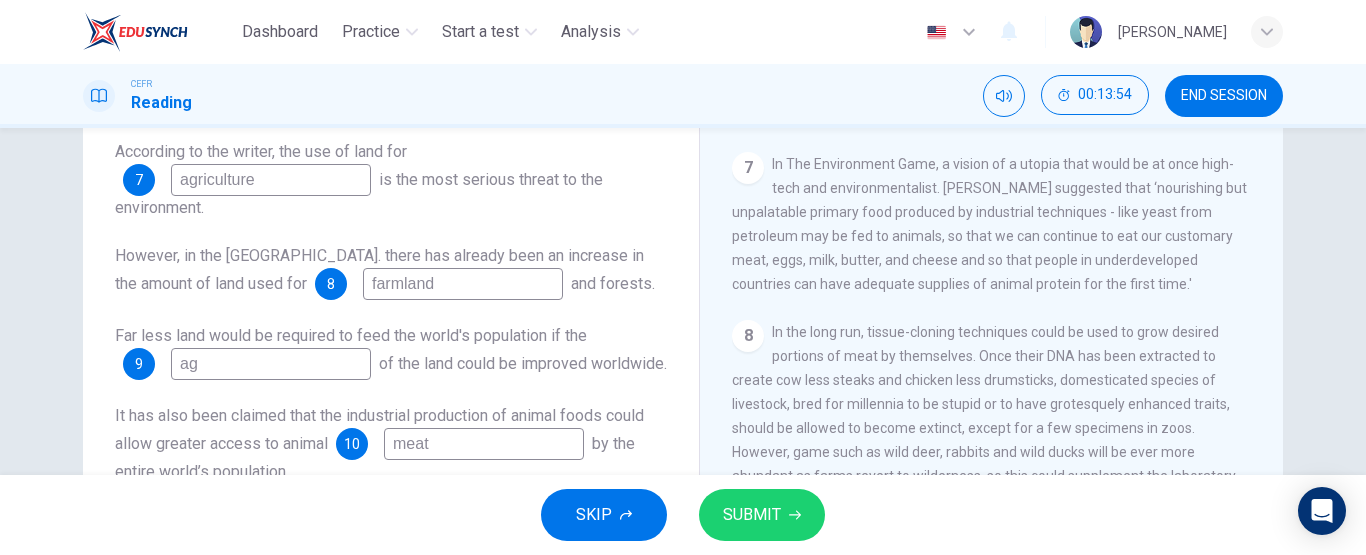 type on "a" 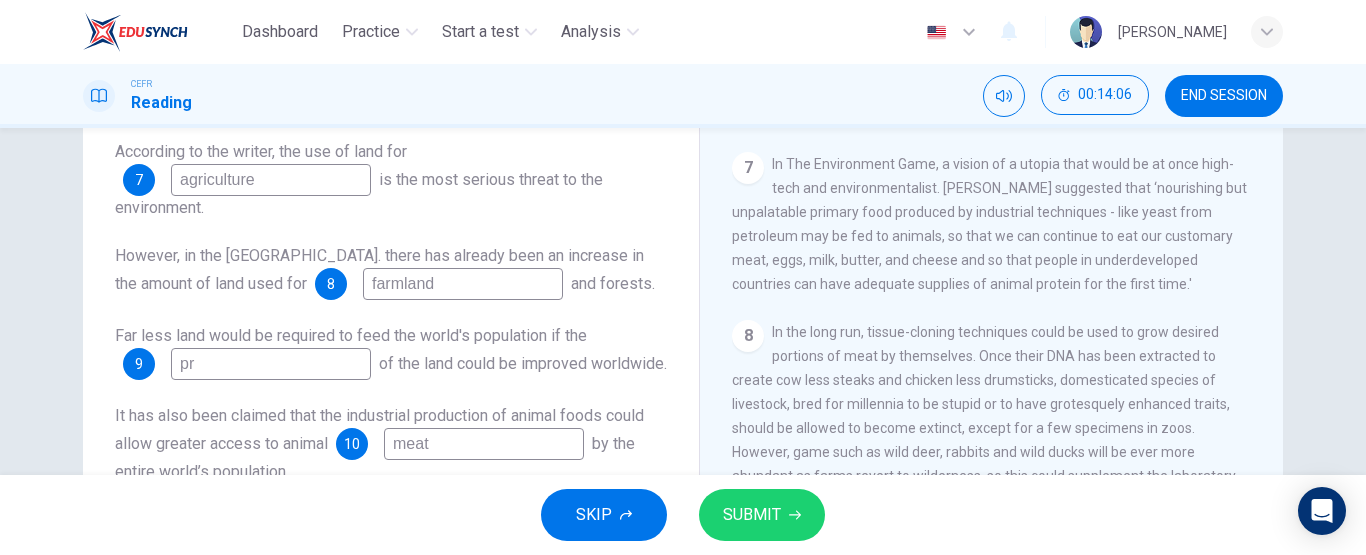 type on "p" 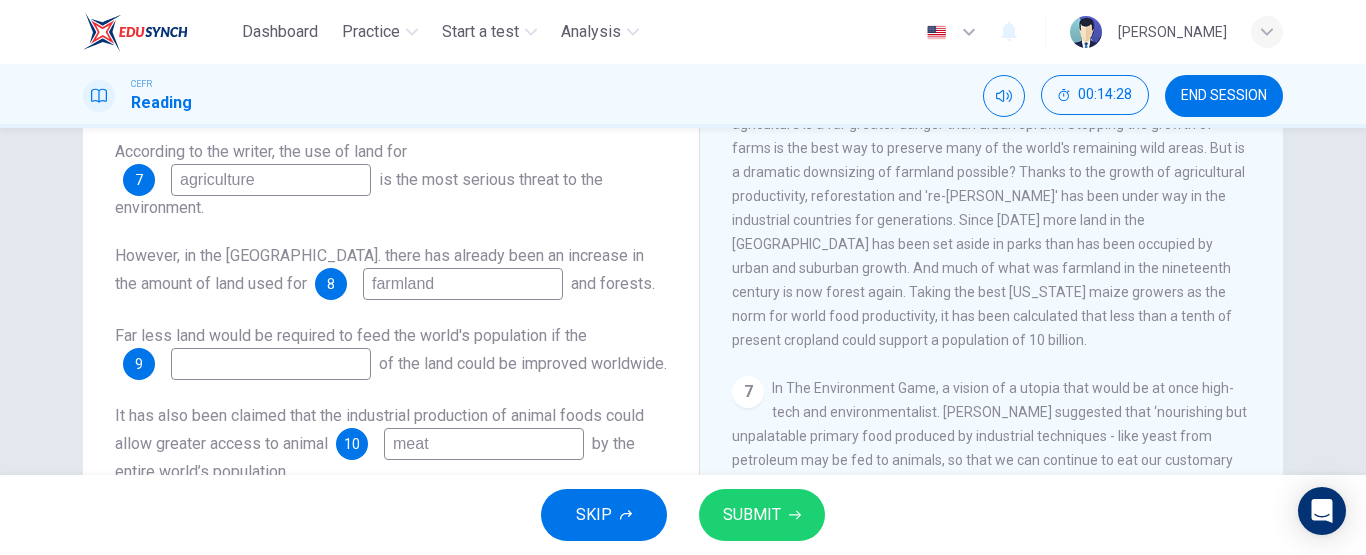 scroll, scrollTop: 1284, scrollLeft: 0, axis: vertical 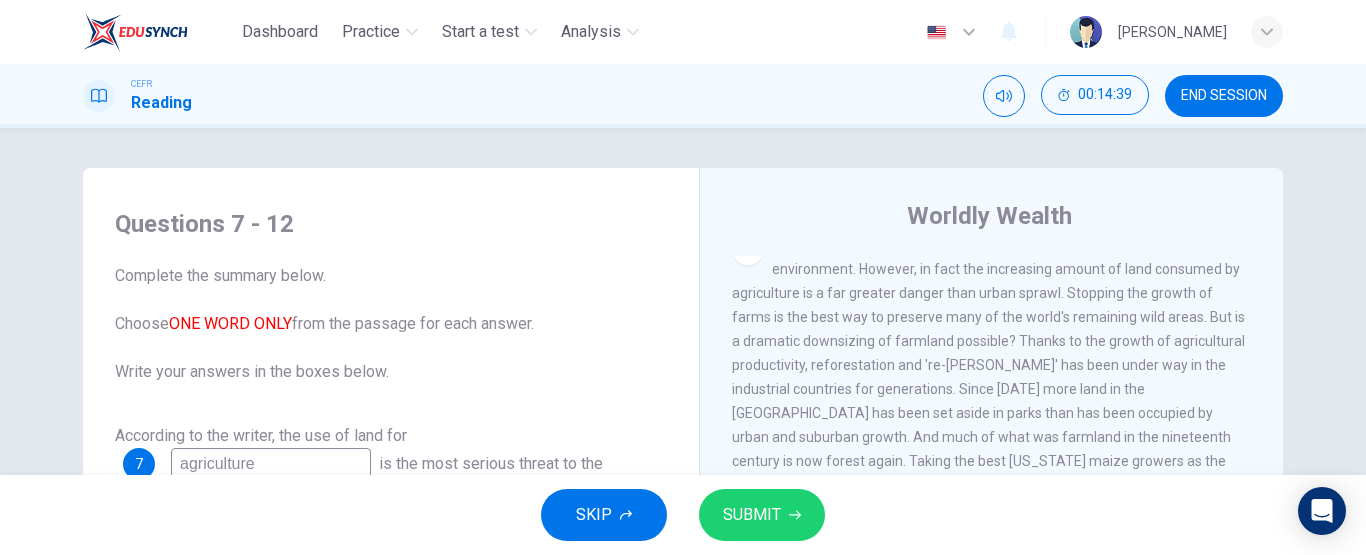 type on "productivity" 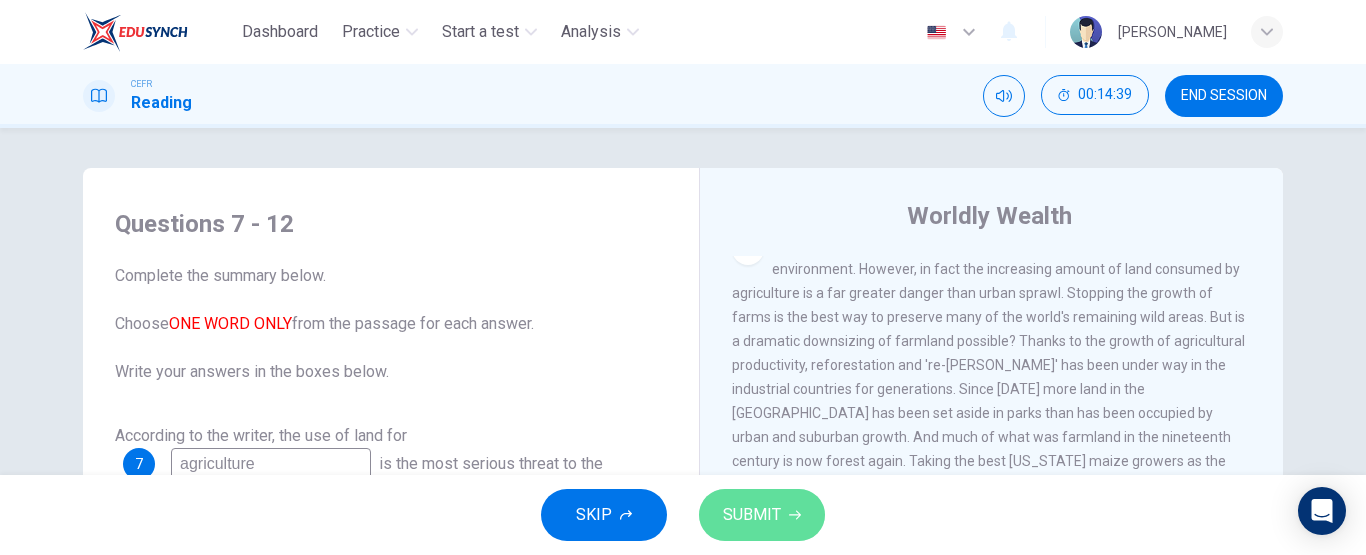 click on "SUBMIT" at bounding box center [752, 515] 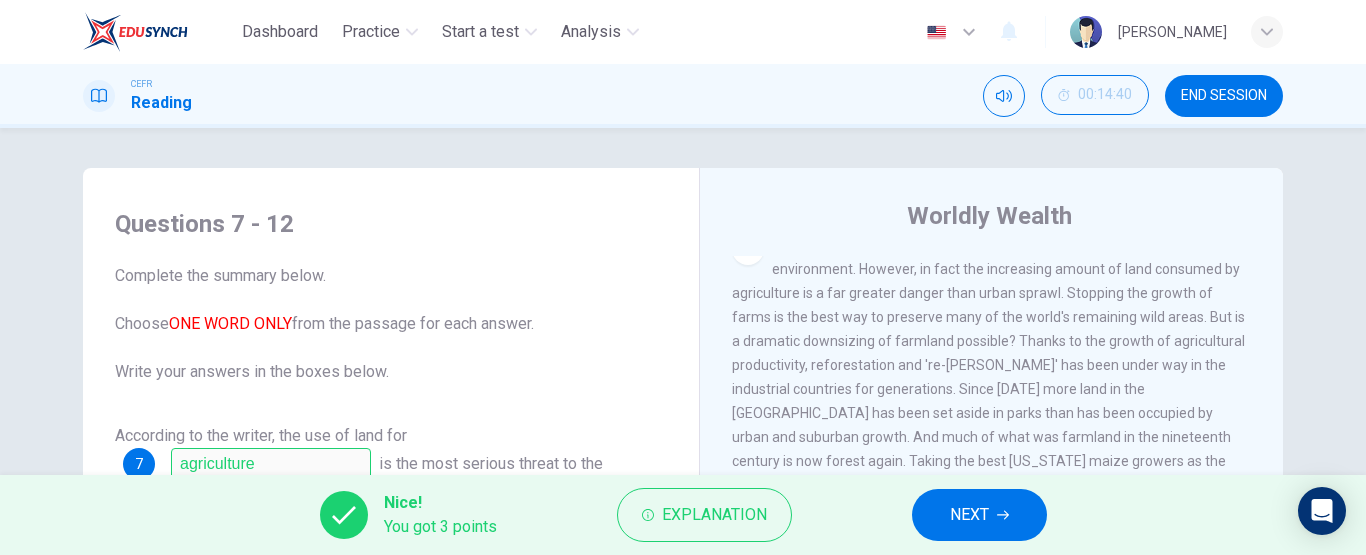 scroll, scrollTop: 153, scrollLeft: 0, axis: vertical 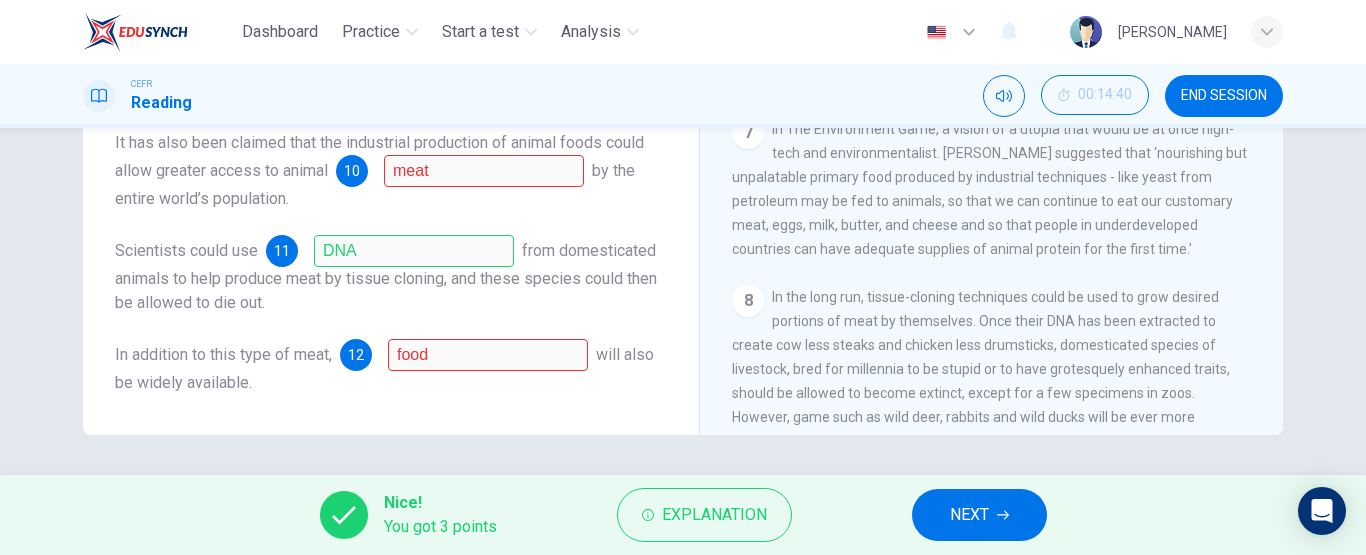 click on "NEXT" at bounding box center (969, 515) 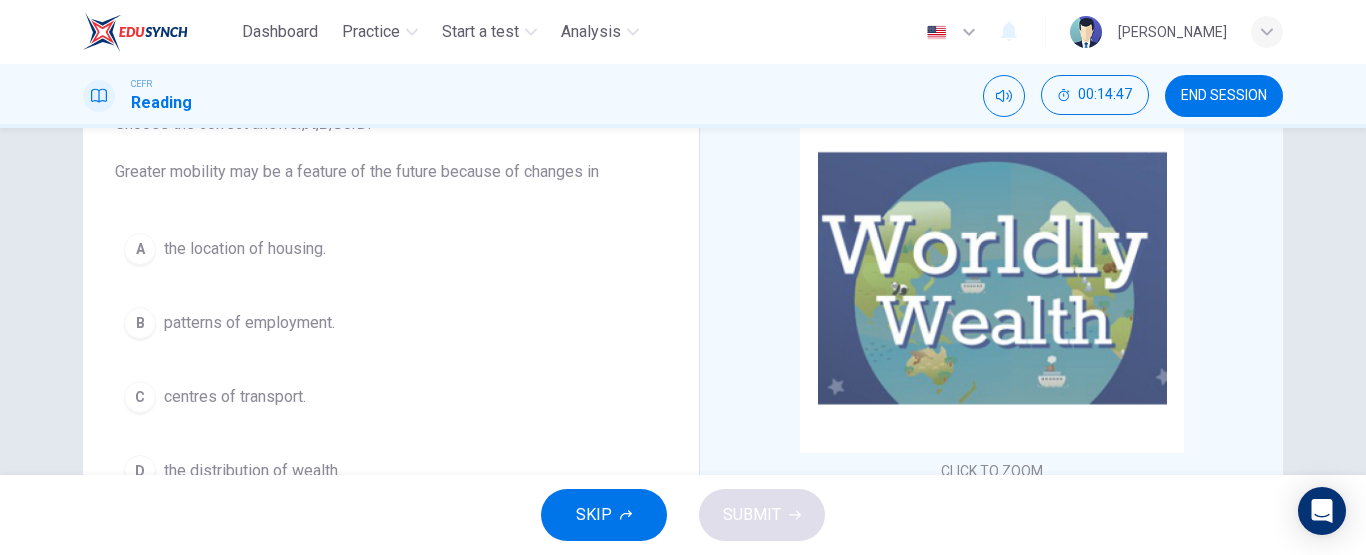 scroll, scrollTop: 147, scrollLeft: 0, axis: vertical 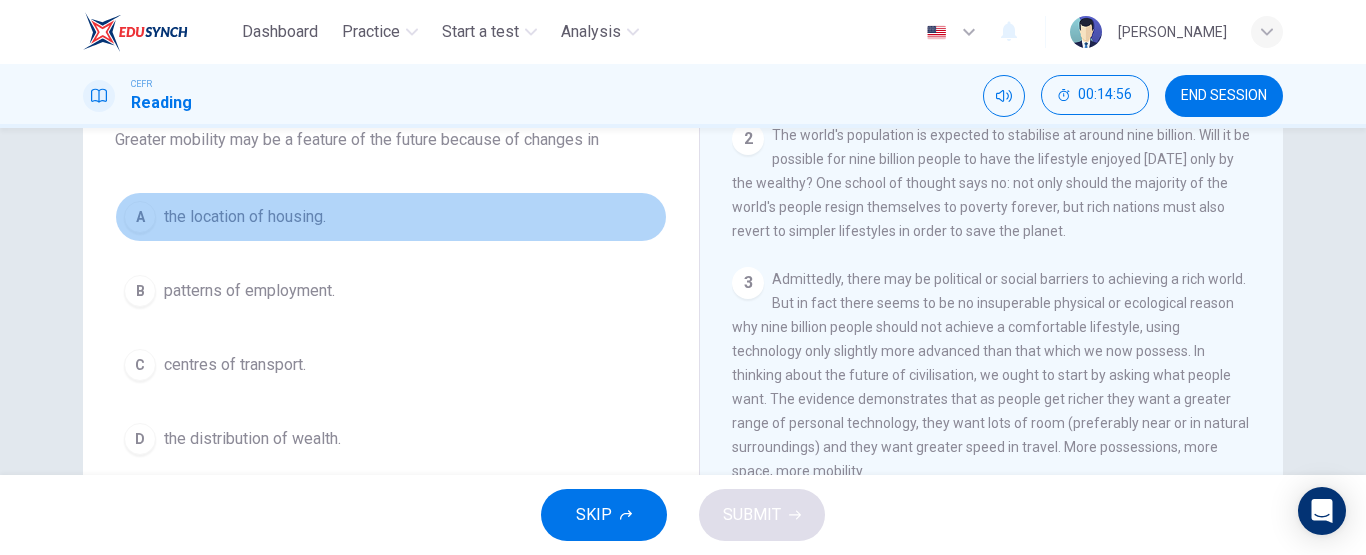 click on "A the location of housing." at bounding box center (391, 217) 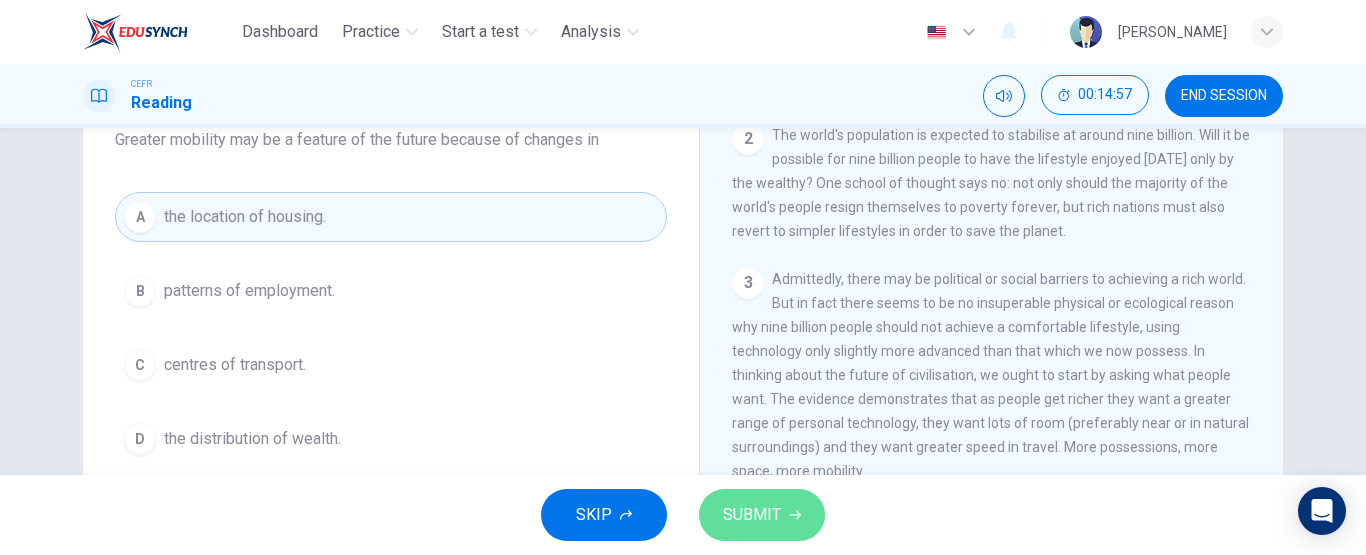 click on "SUBMIT" at bounding box center (762, 515) 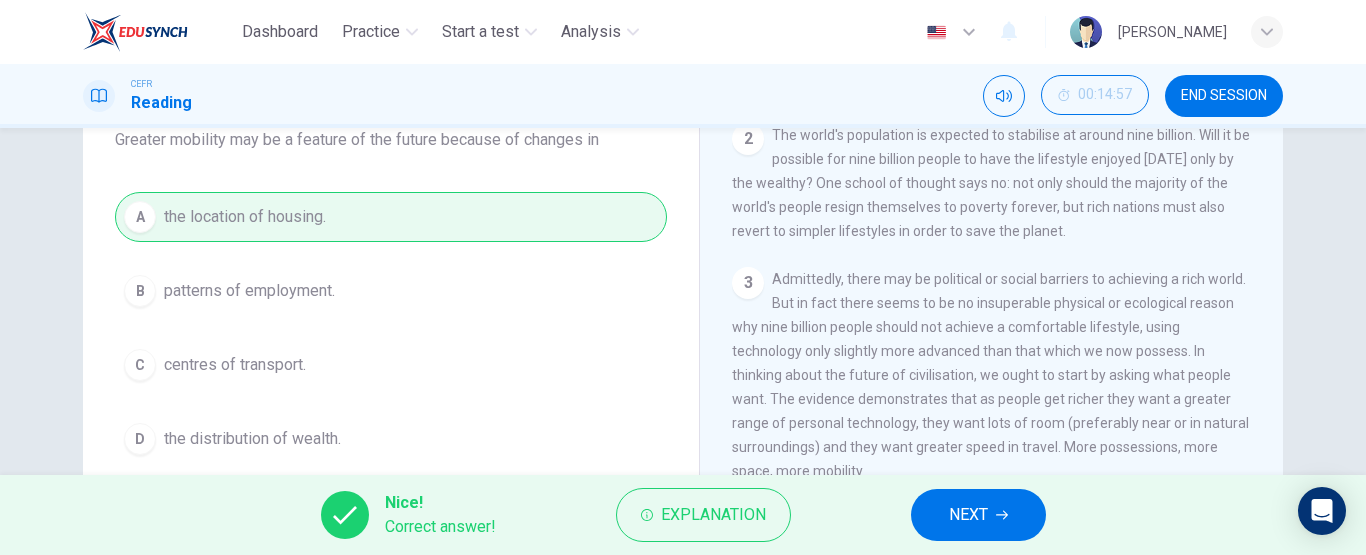 click on "NEXT" at bounding box center (978, 515) 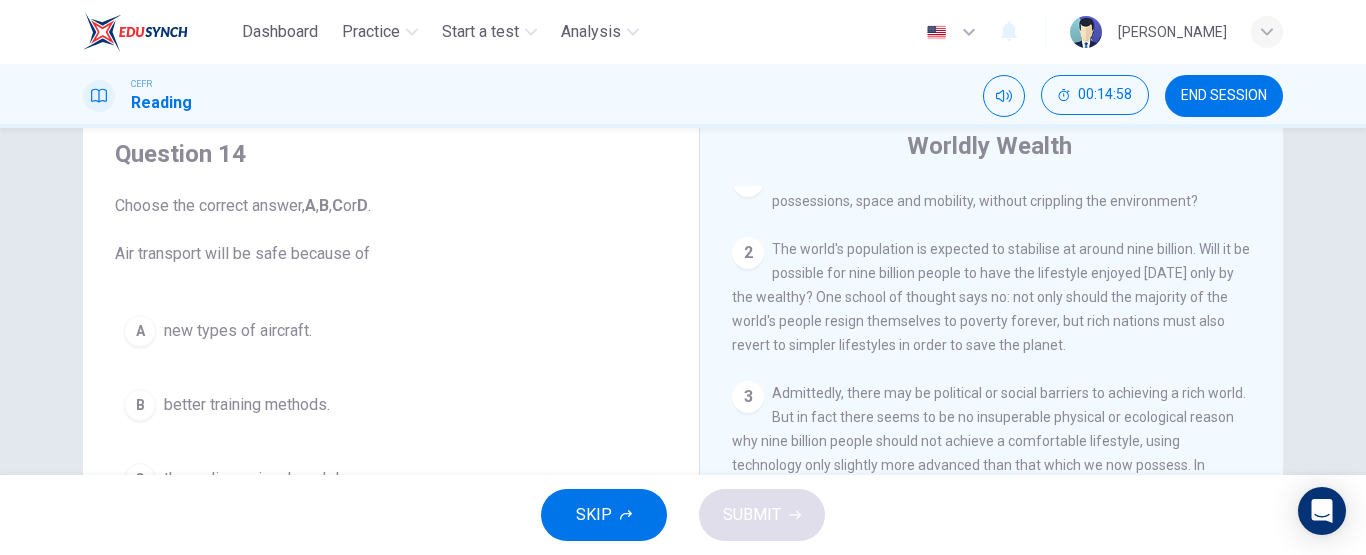 scroll, scrollTop: 0, scrollLeft: 0, axis: both 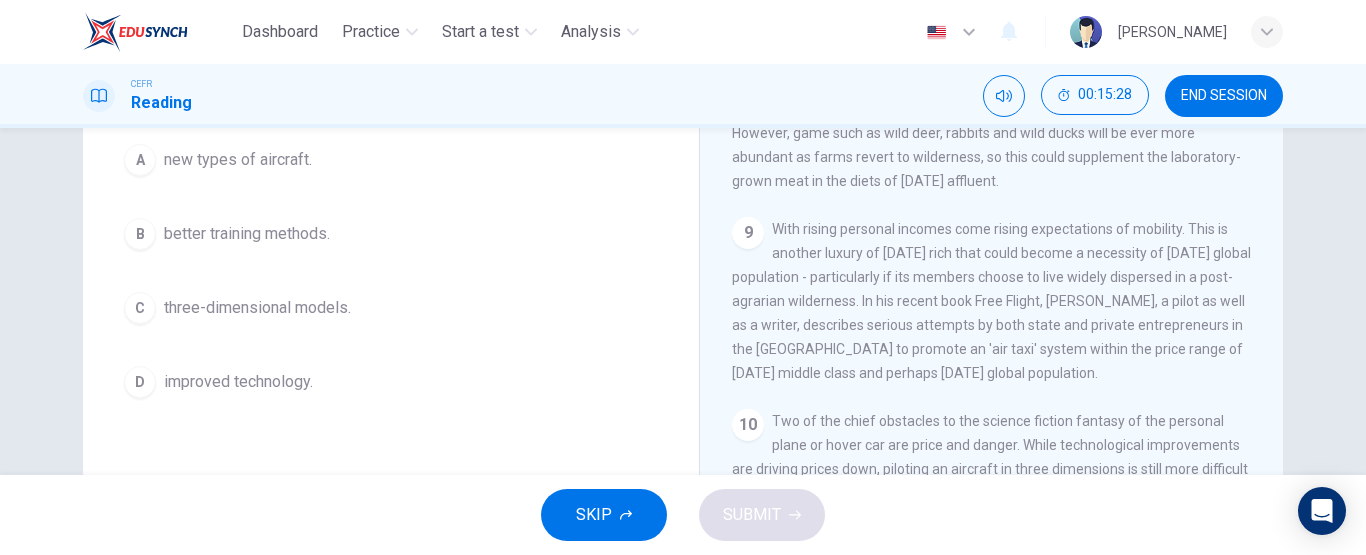click on "D improved technology." at bounding box center [391, 382] 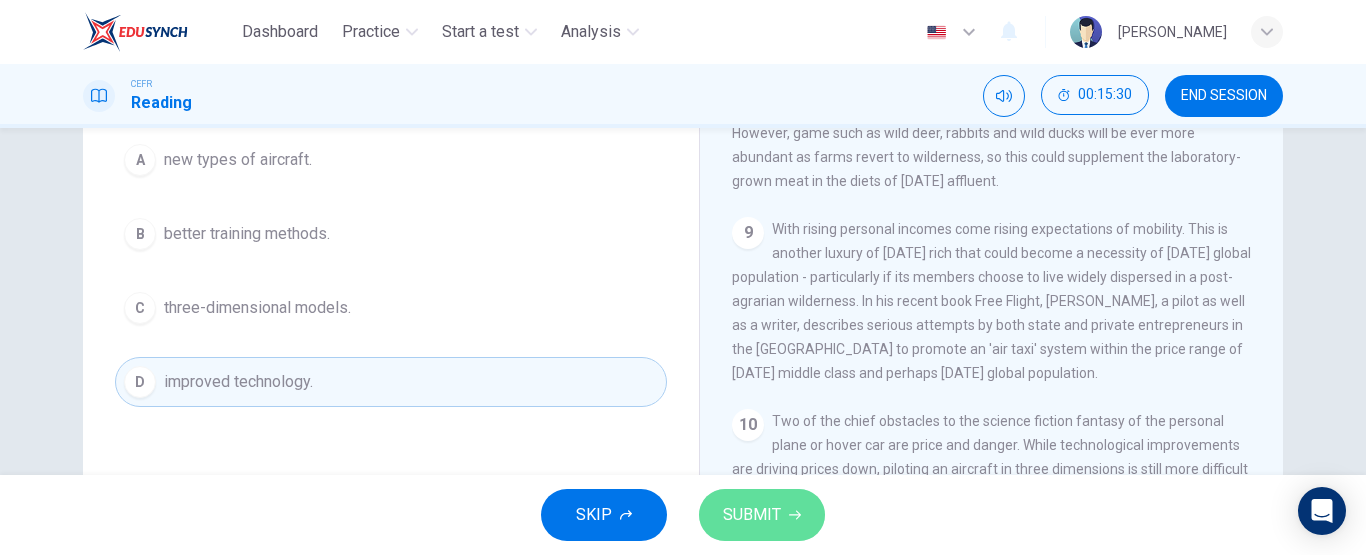 click on "SUBMIT" at bounding box center [752, 515] 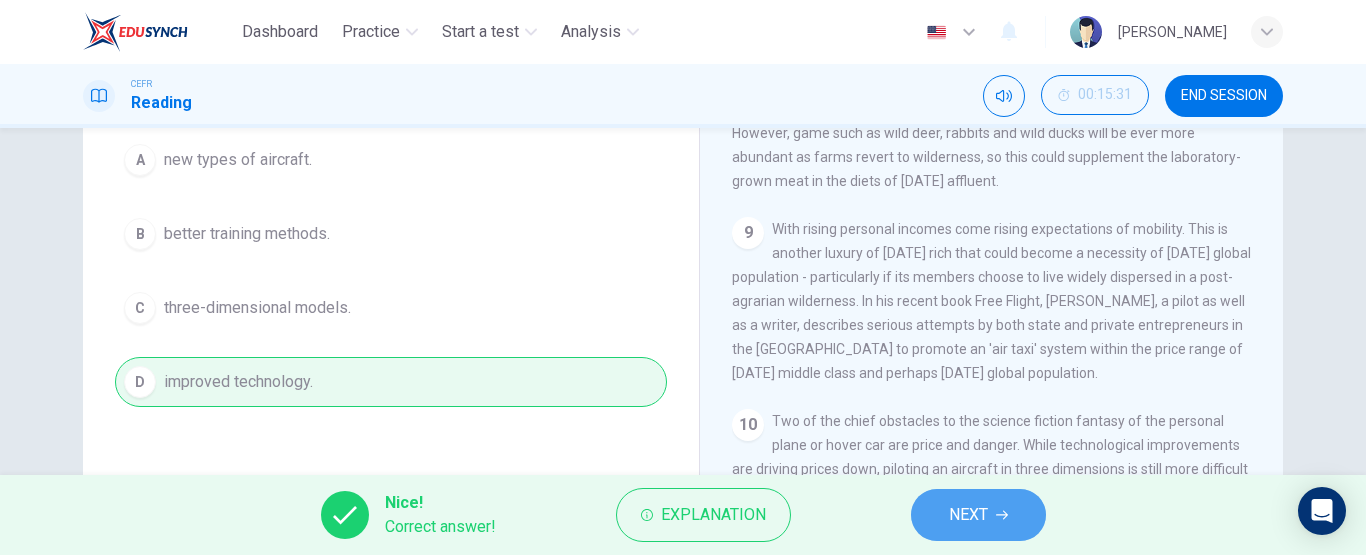 click on "NEXT" at bounding box center [968, 515] 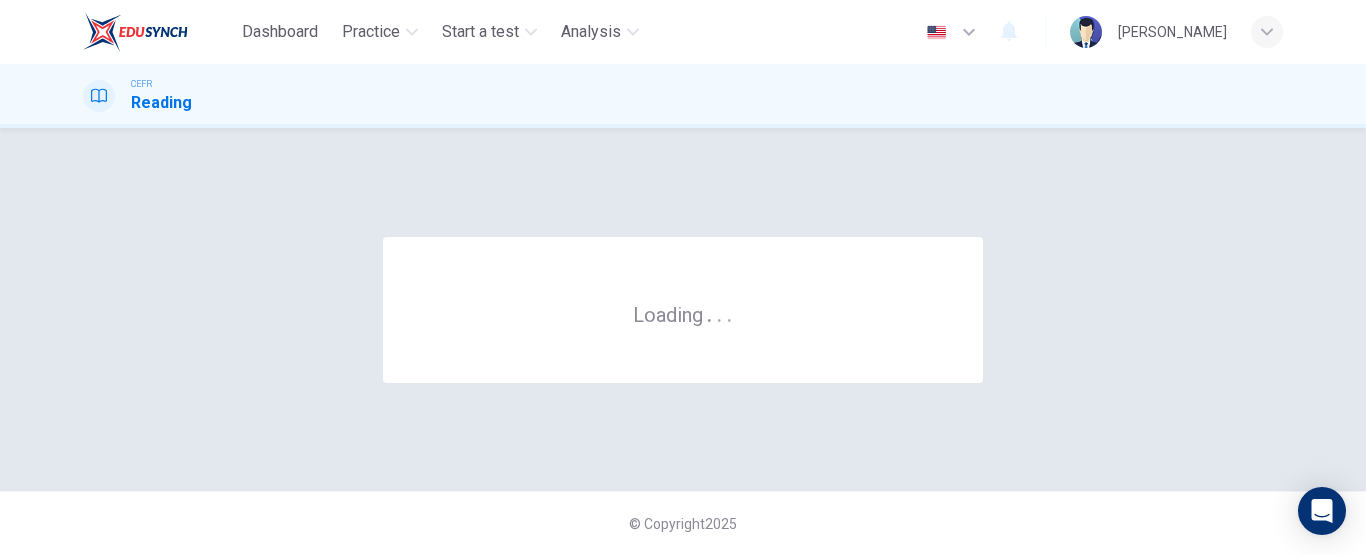 scroll, scrollTop: 0, scrollLeft: 0, axis: both 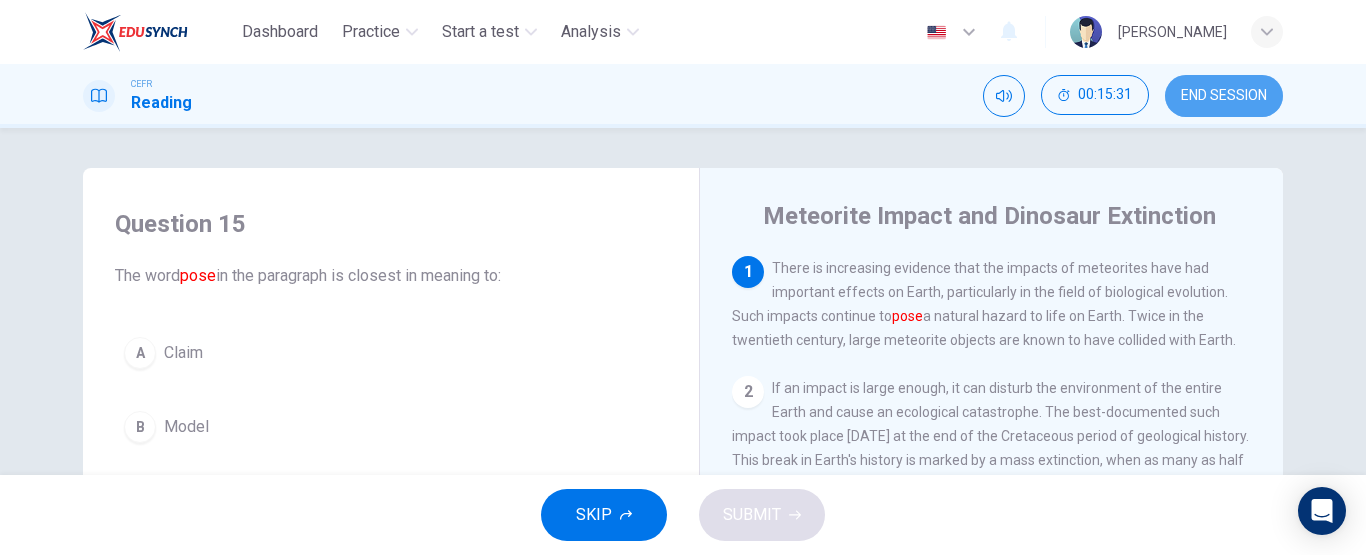 click on "END SESSION" at bounding box center [1224, 96] 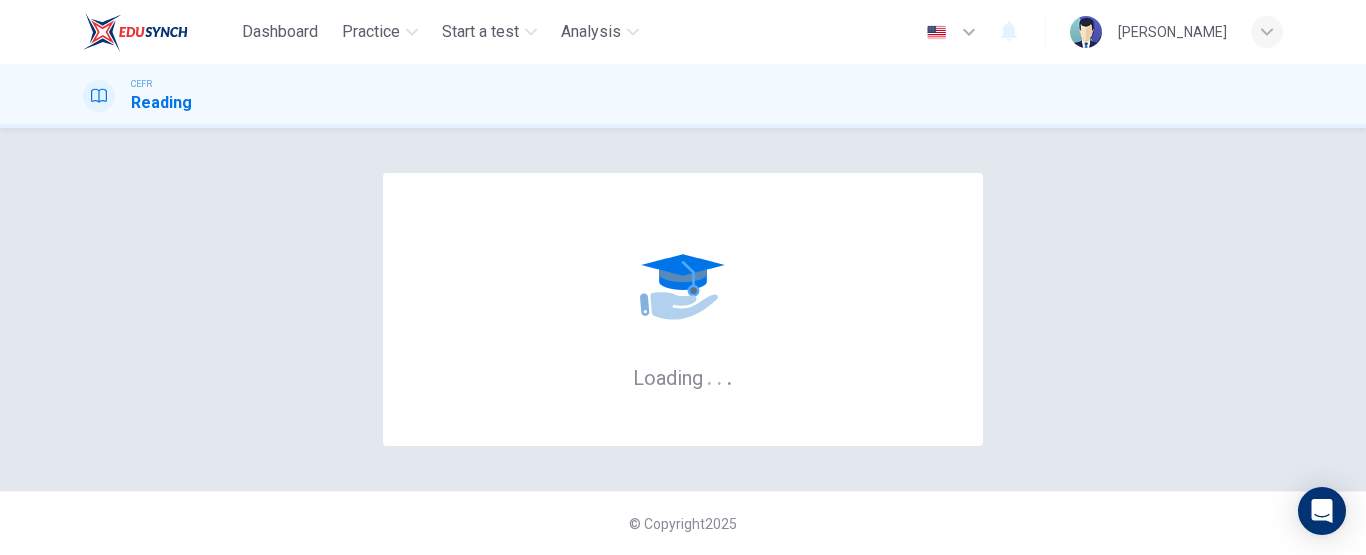 scroll, scrollTop: 0, scrollLeft: 0, axis: both 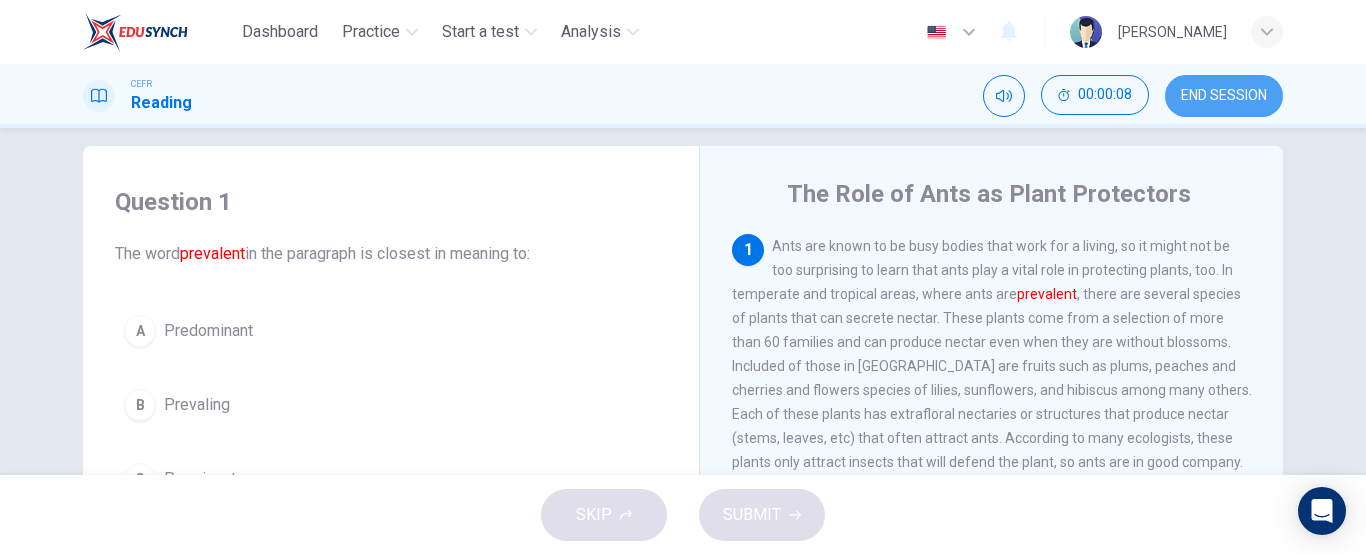 click on "END SESSION" at bounding box center (1224, 96) 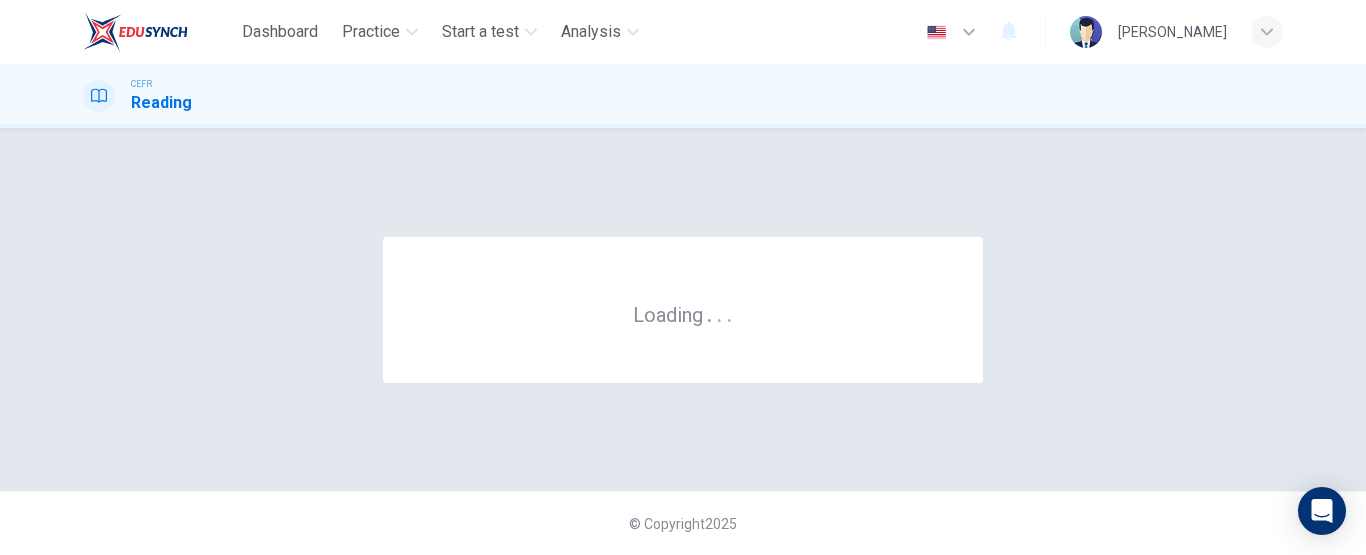 scroll, scrollTop: 0, scrollLeft: 0, axis: both 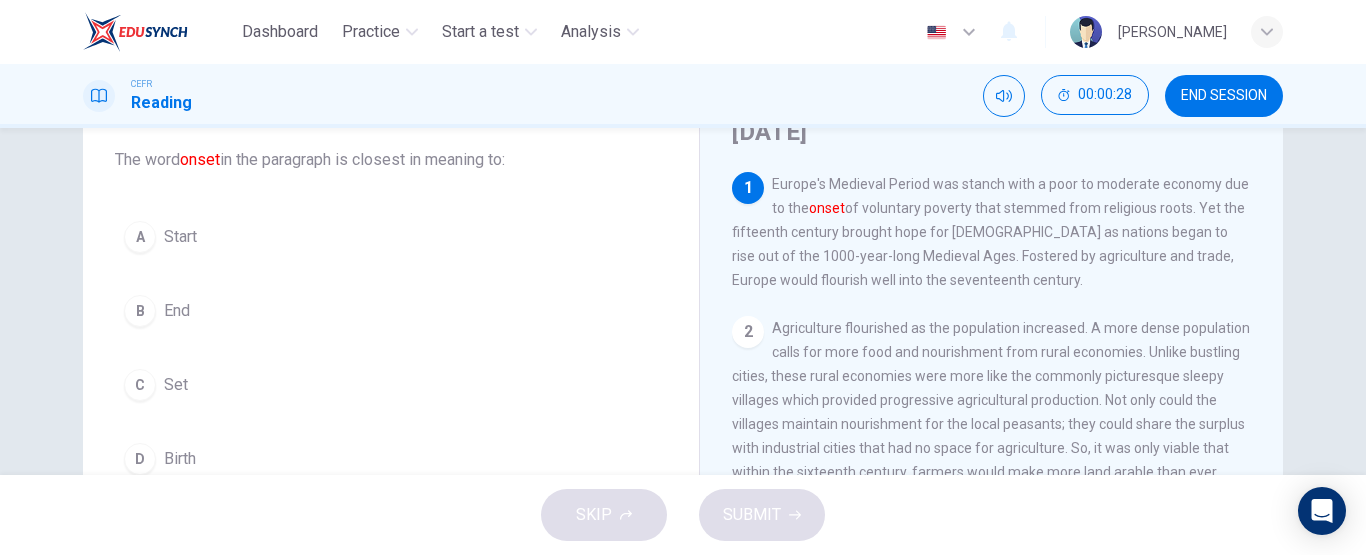 click on "D Birth" at bounding box center [391, 459] 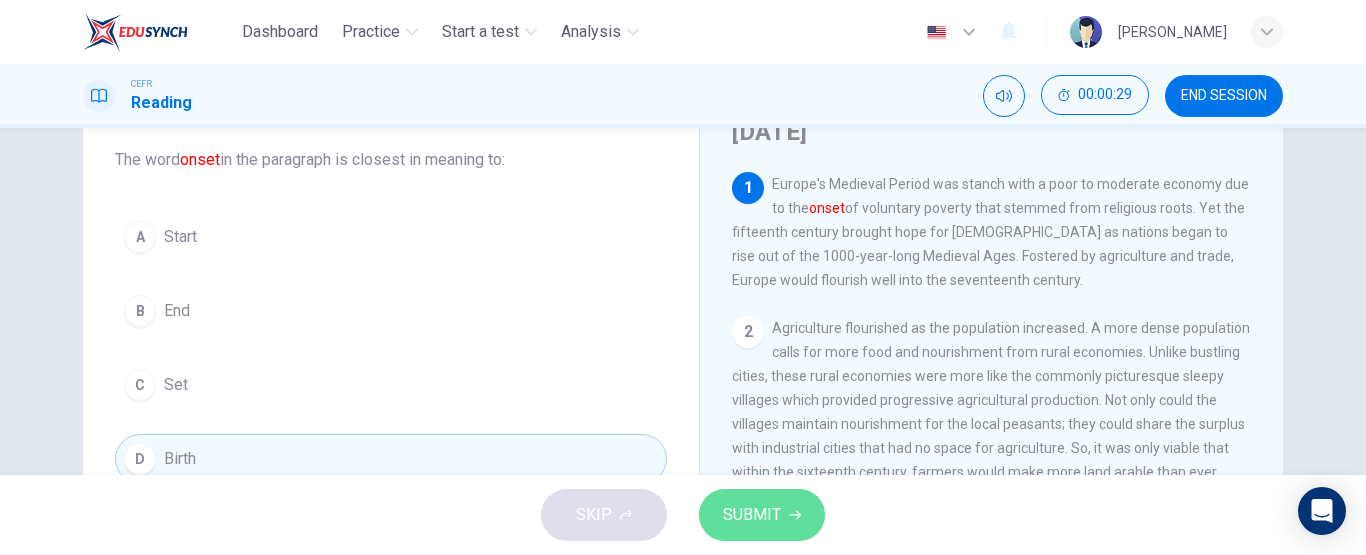 click on "SUBMIT" at bounding box center [752, 515] 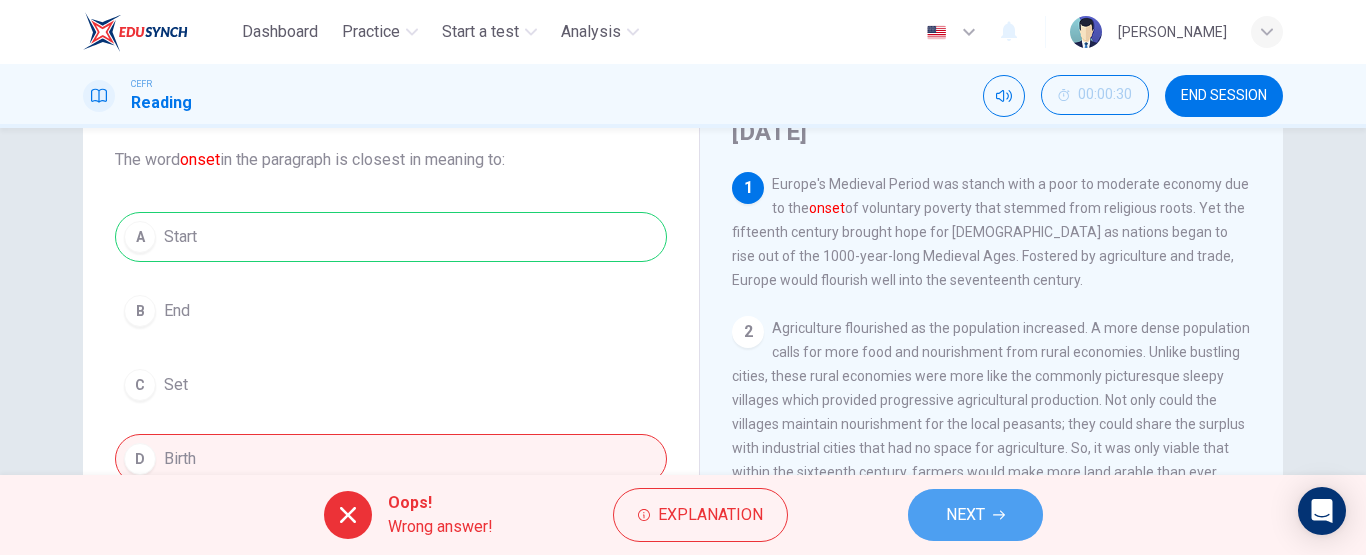 click on "NEXT" at bounding box center [965, 515] 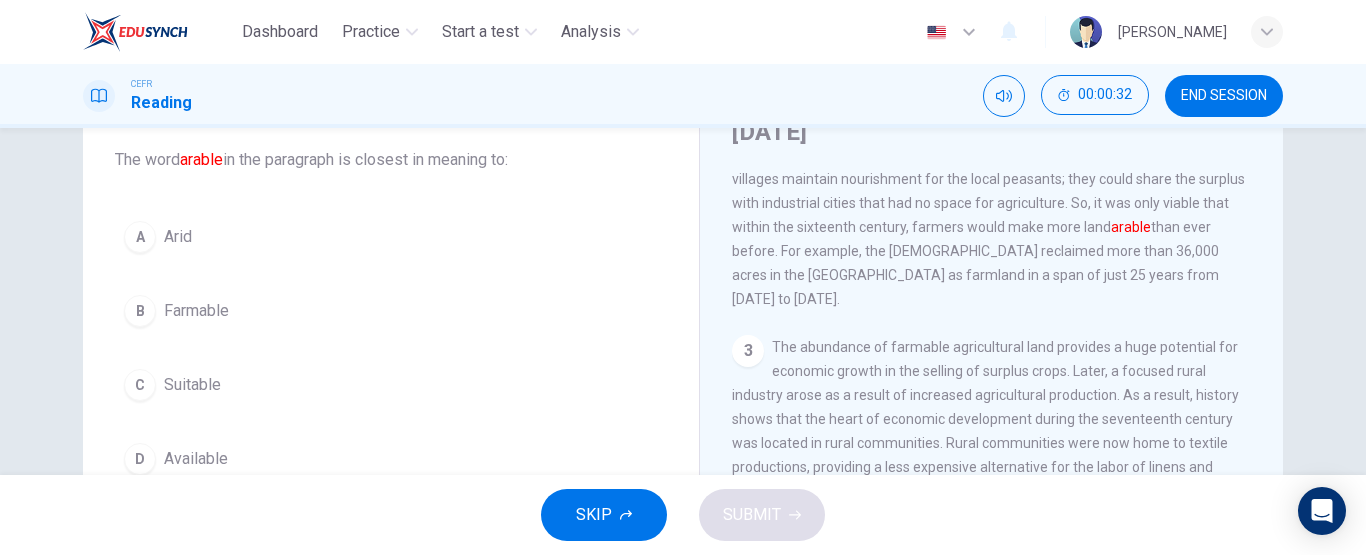 scroll, scrollTop: 244, scrollLeft: 0, axis: vertical 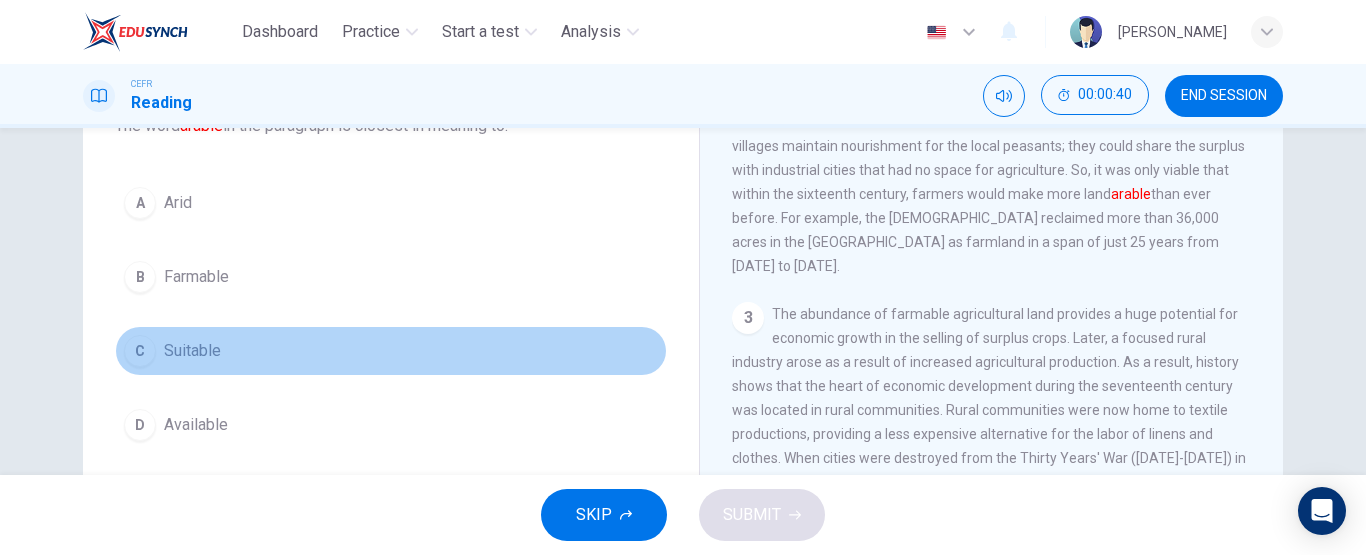 click on "C Suitable" at bounding box center [391, 351] 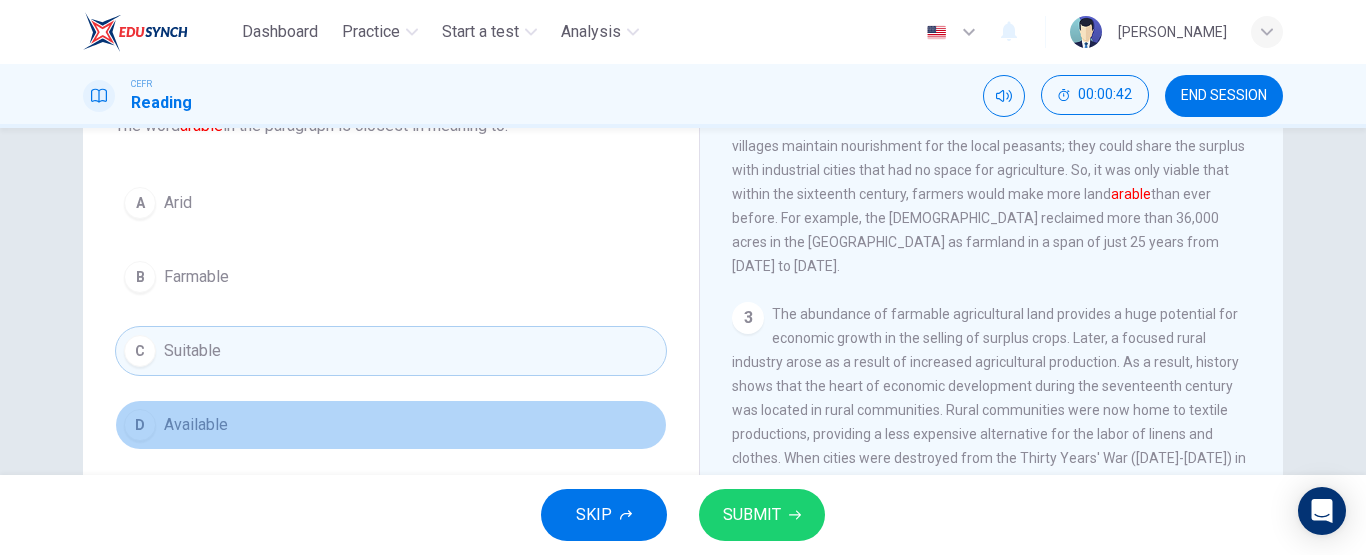 click on "D Available" at bounding box center [391, 425] 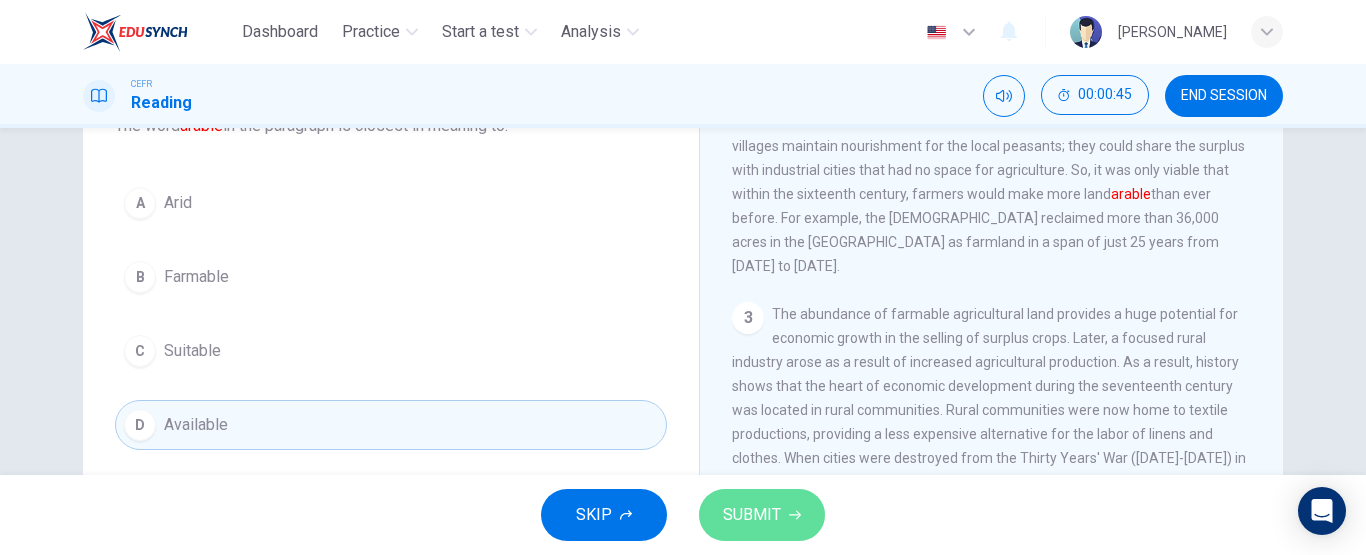 click on "SUBMIT" at bounding box center (752, 515) 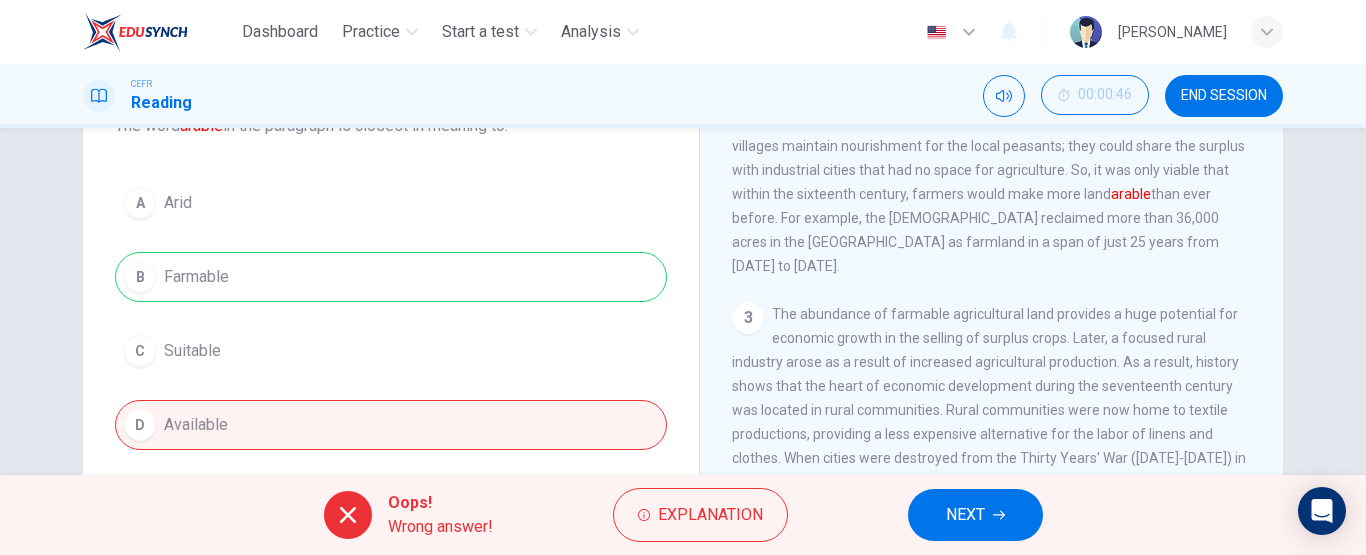 click on "CEFR Reading 00:00:46 END SESSION" at bounding box center (683, 96) 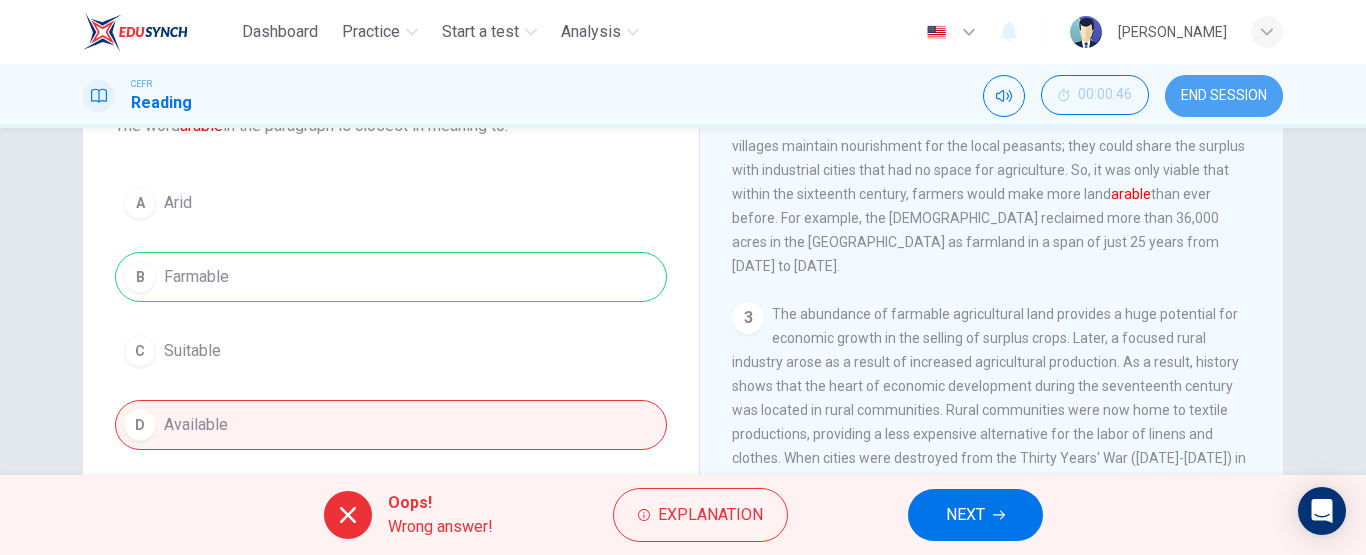 click on "END SESSION" at bounding box center [1224, 96] 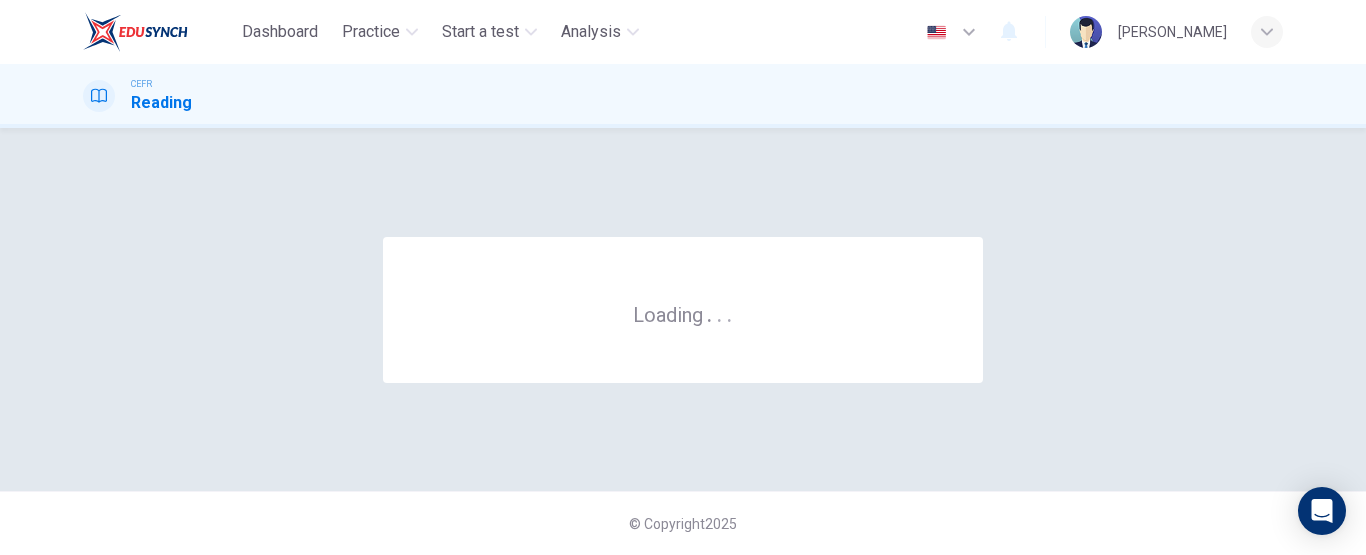 scroll, scrollTop: 0, scrollLeft: 0, axis: both 